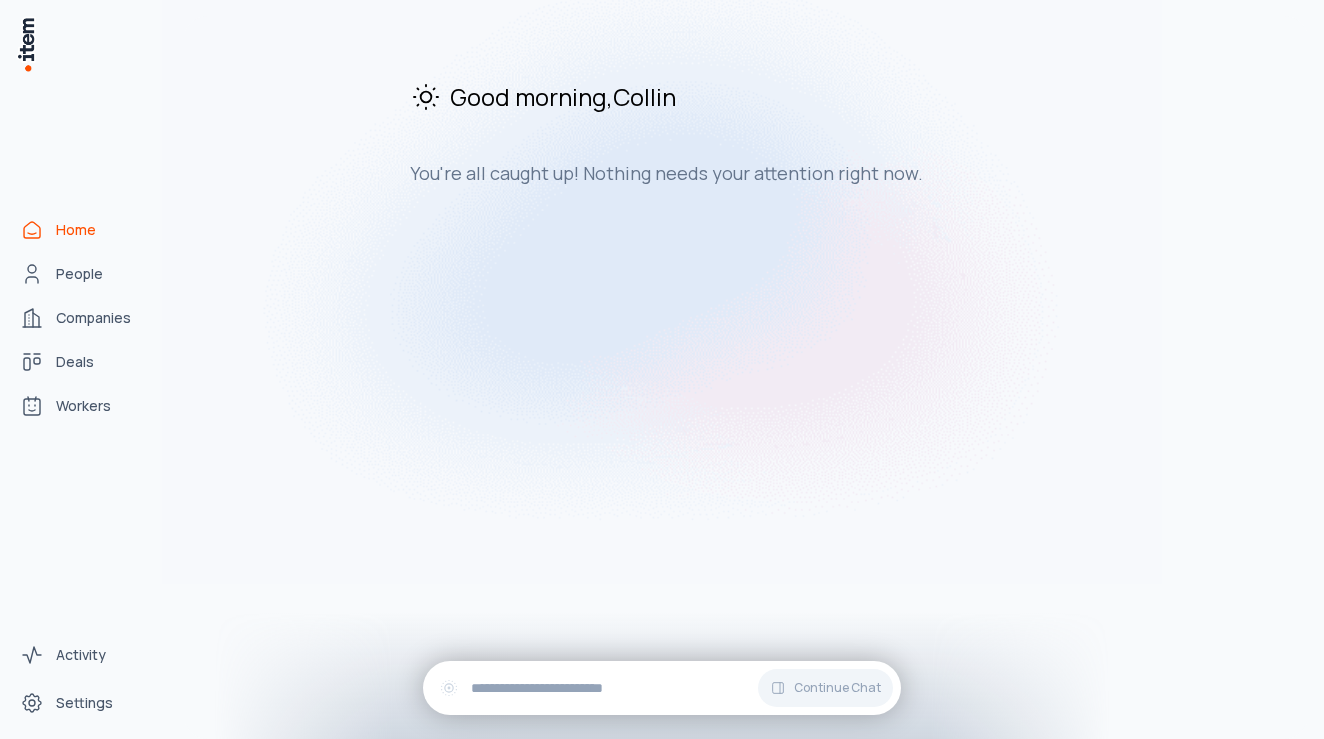 scroll, scrollTop: 0, scrollLeft: 0, axis: both 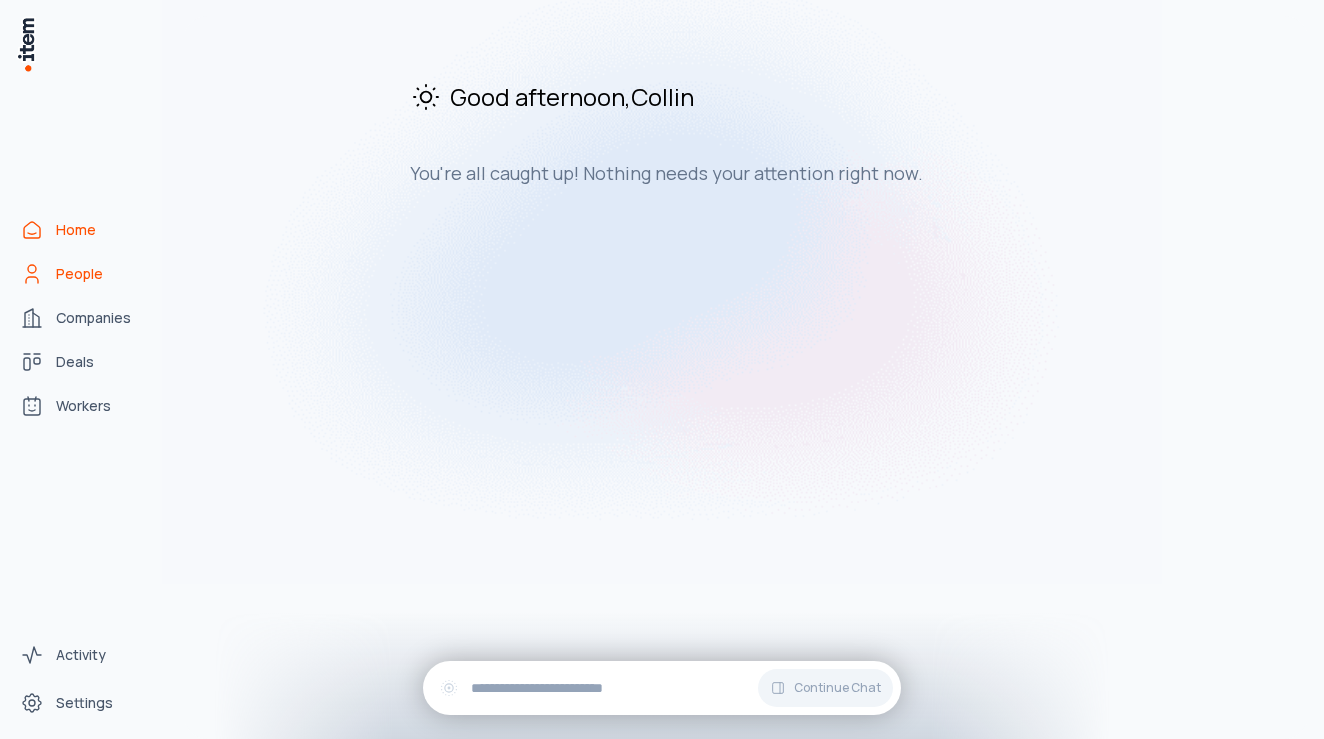 click on "People" at bounding box center [88, 274] 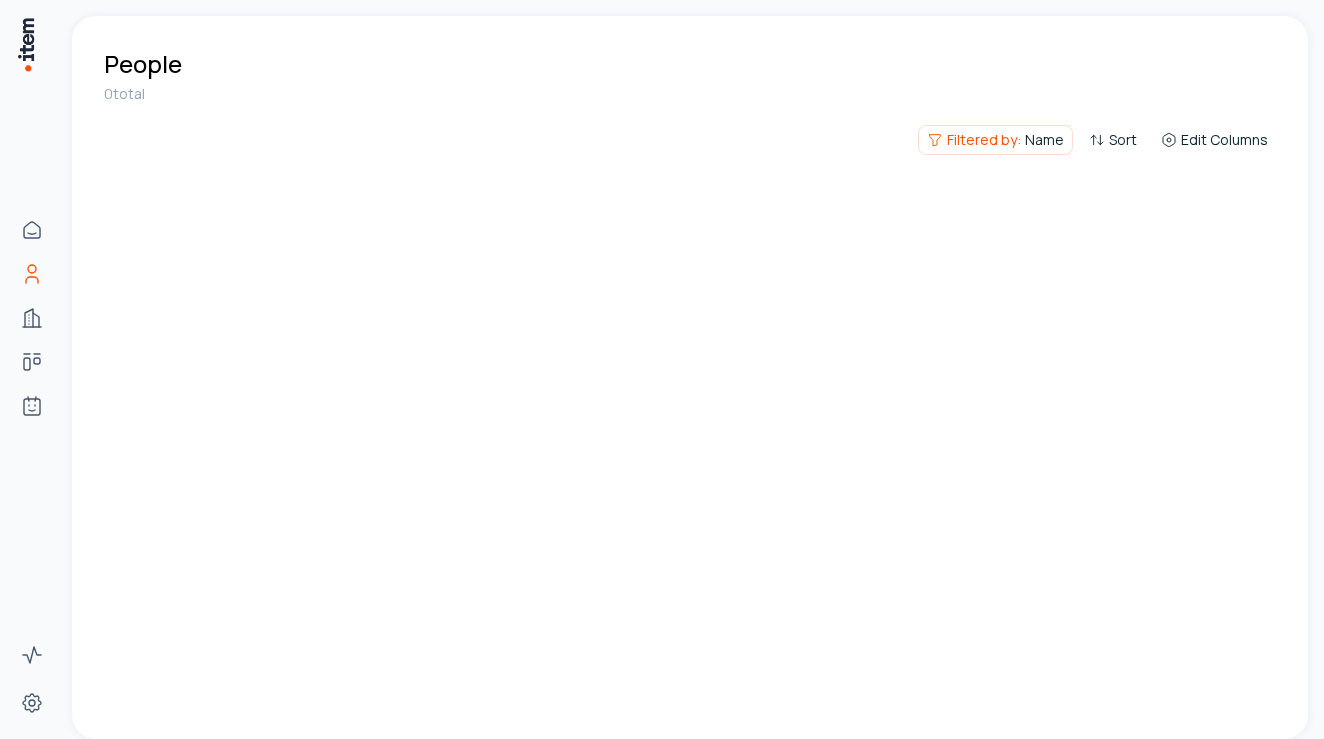 scroll, scrollTop: 0, scrollLeft: 0, axis: both 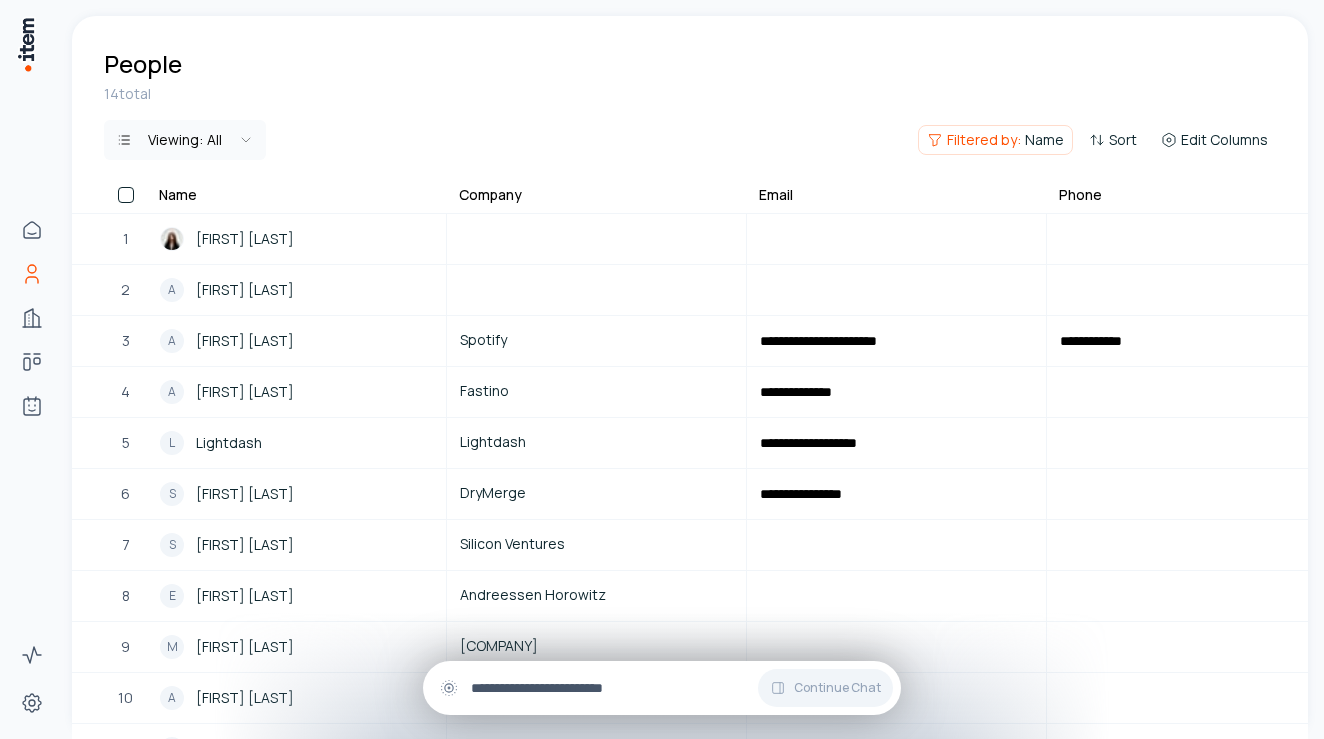 click at bounding box center (678, 688) 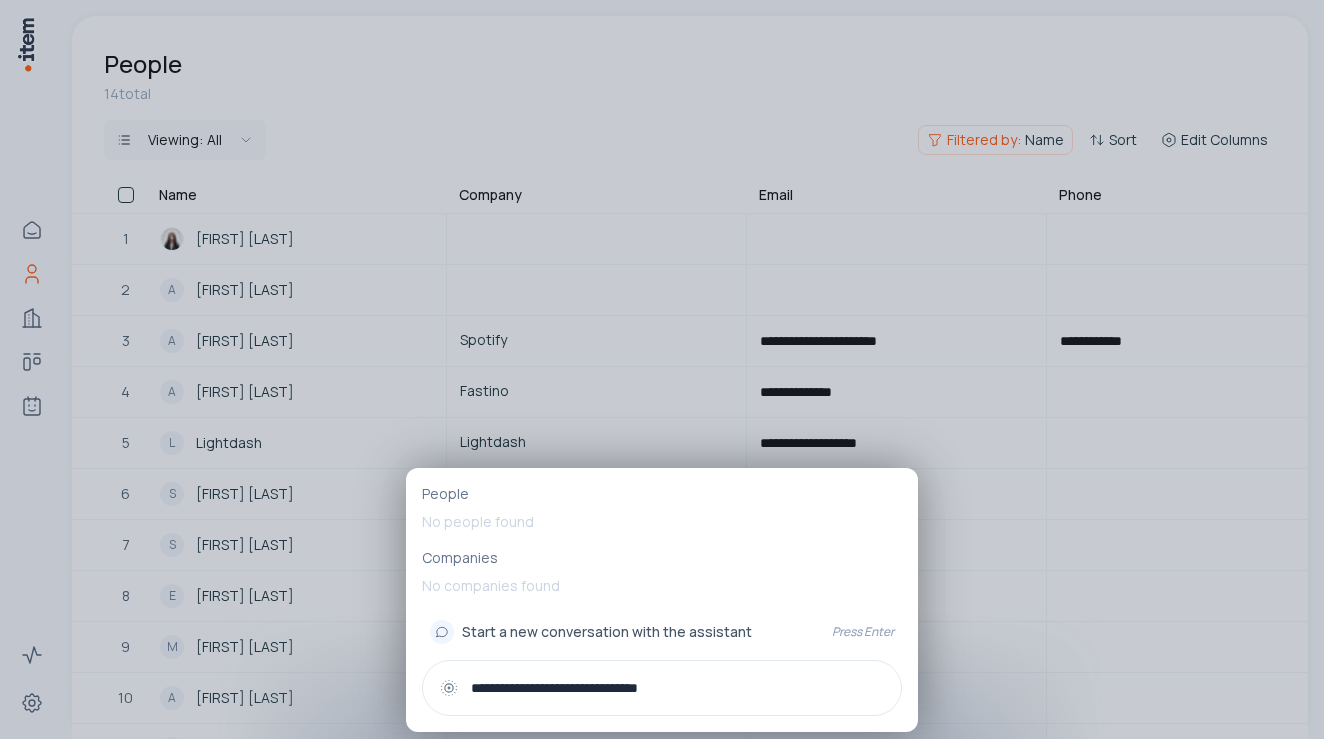 type on "**********" 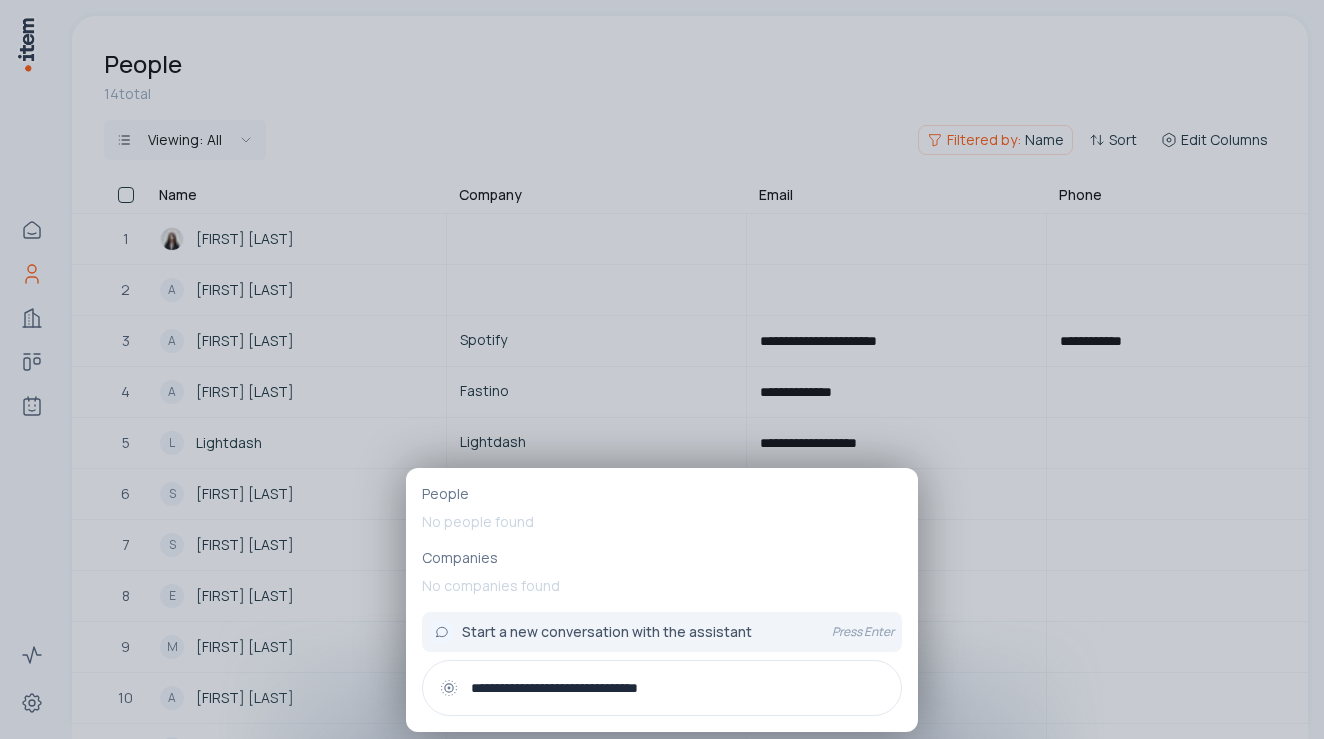 type 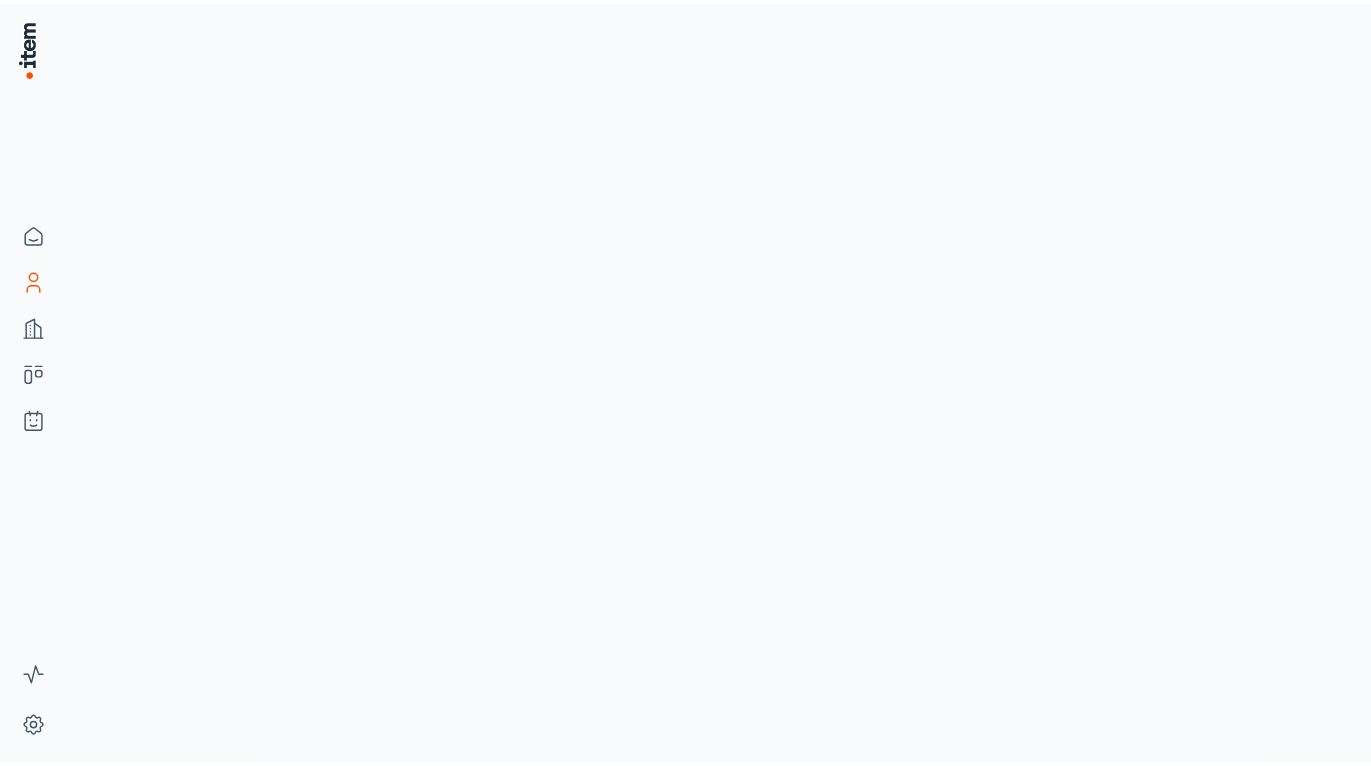 scroll, scrollTop: 0, scrollLeft: 0, axis: both 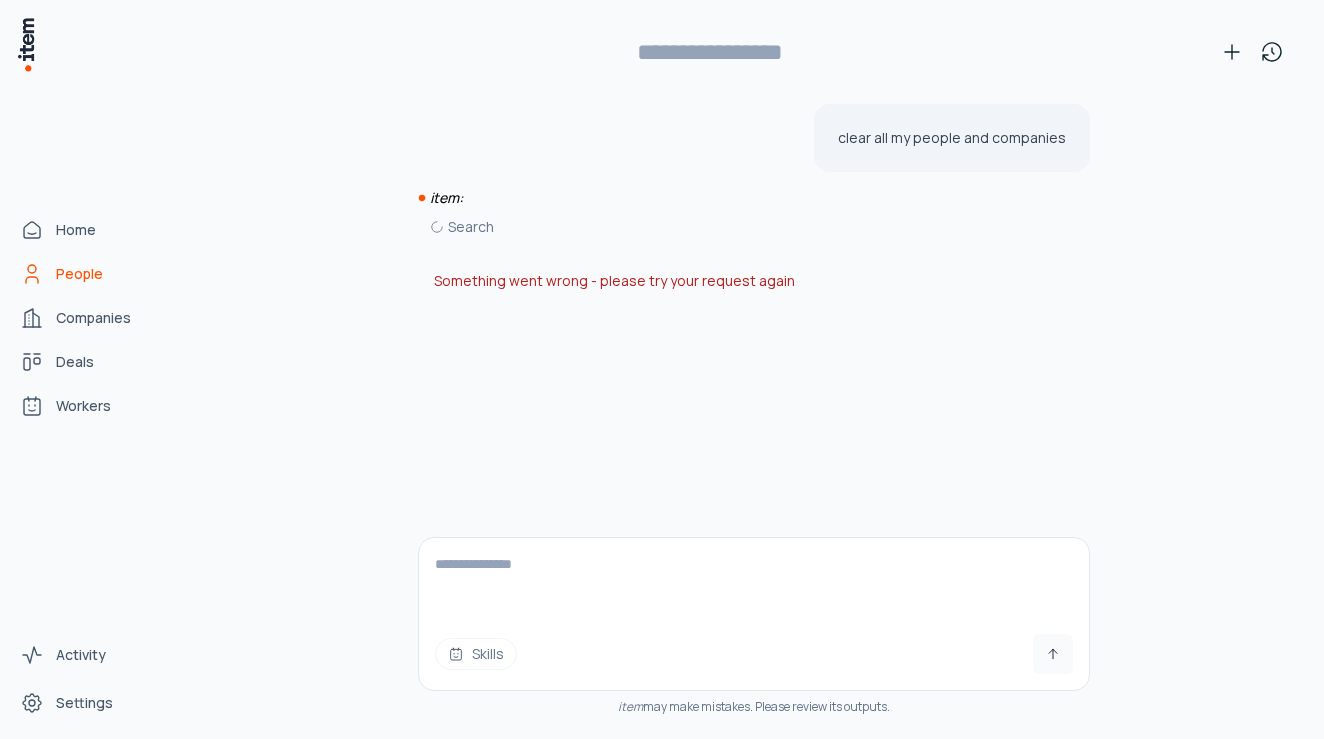 click on "People" at bounding box center [88, 274] 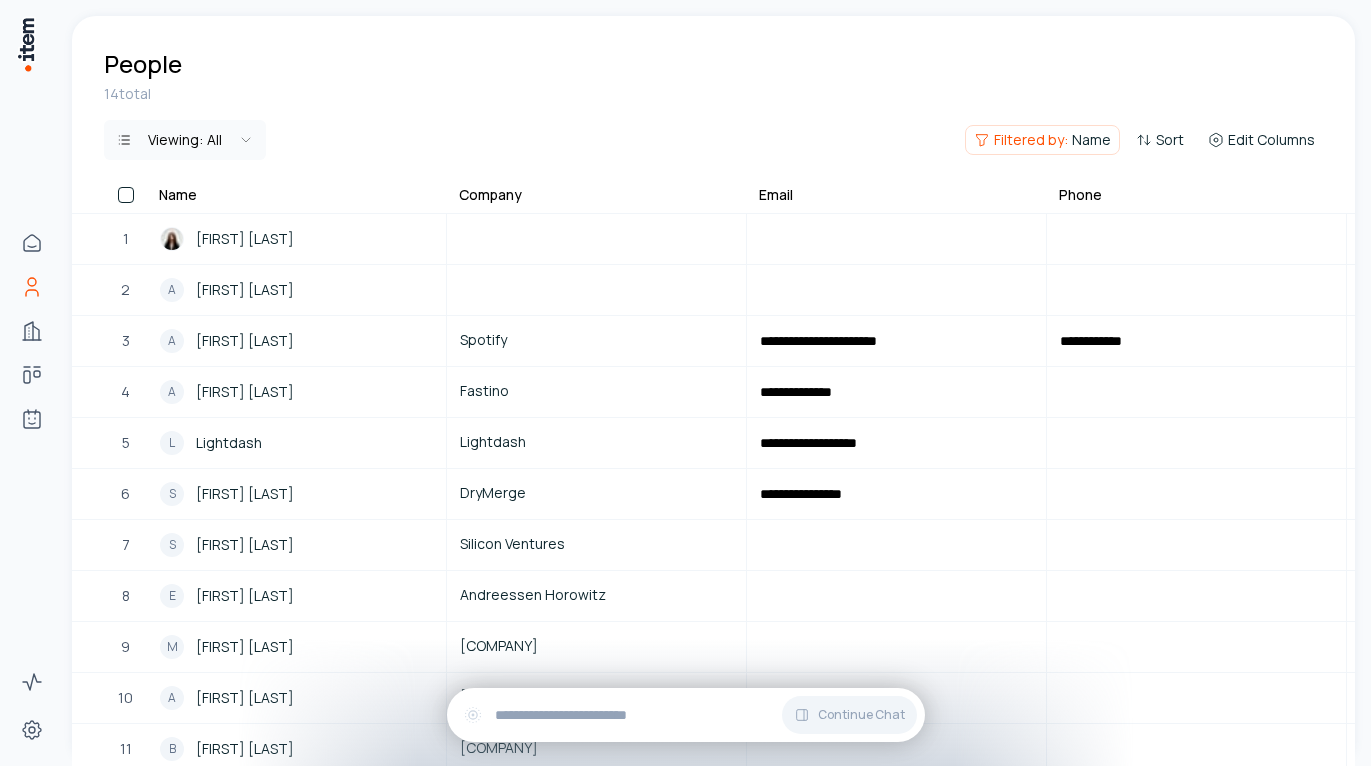 click at bounding box center [126, 195] 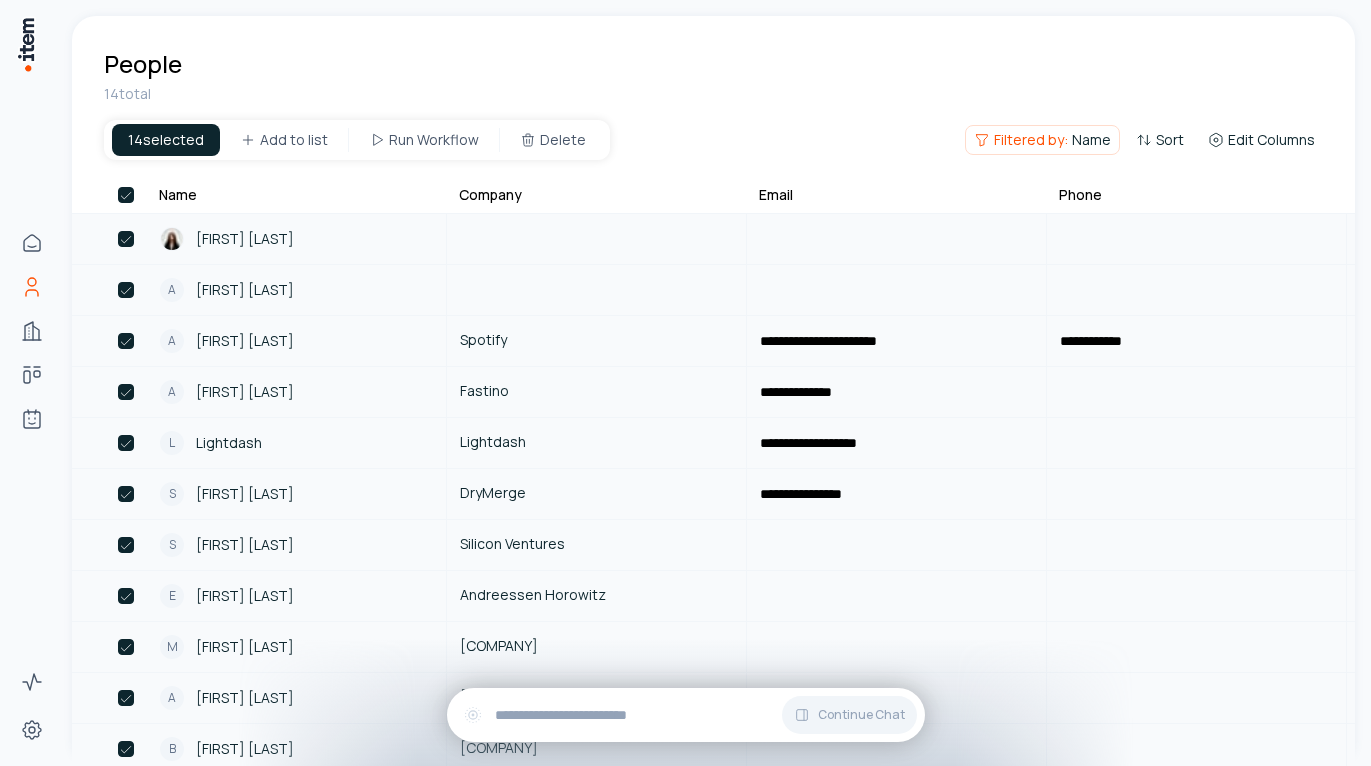 scroll, scrollTop: 272, scrollLeft: 0, axis: vertical 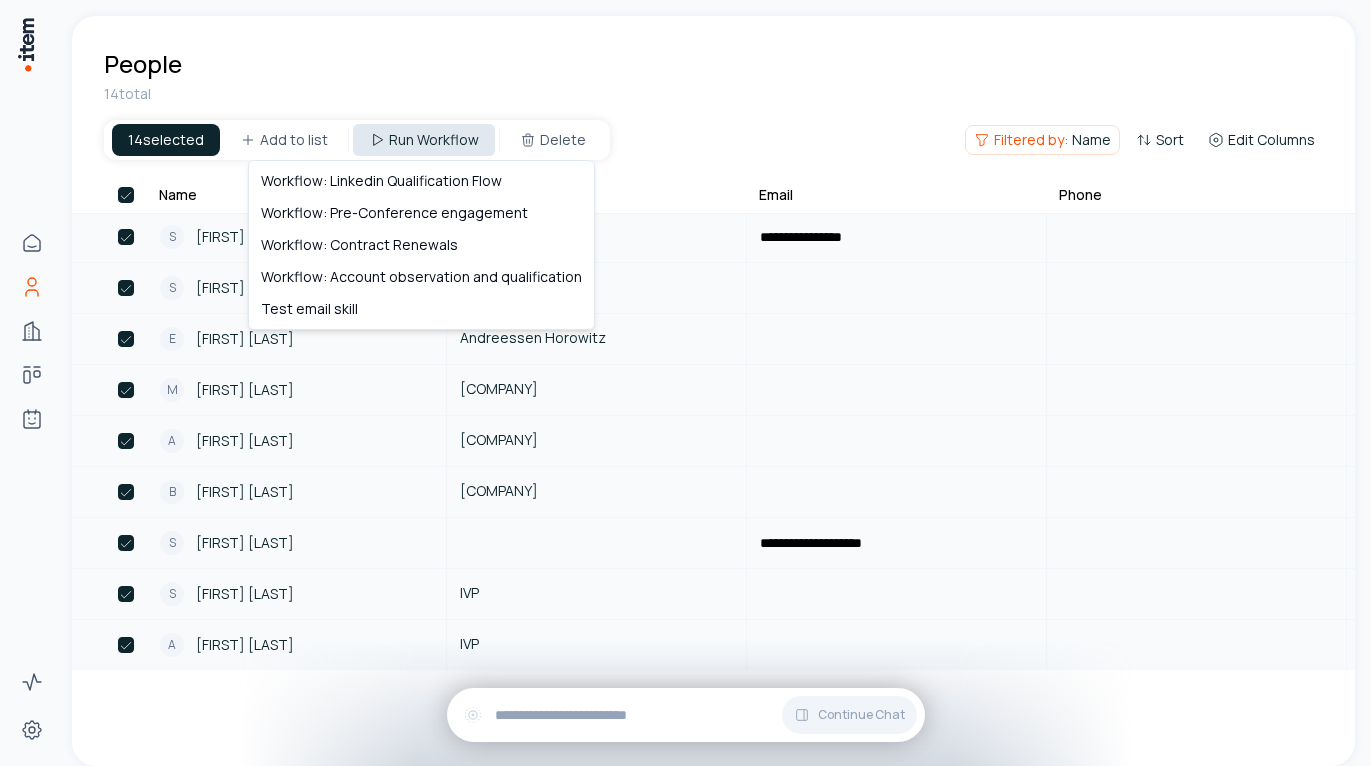 click on "**********" at bounding box center (685, 383) 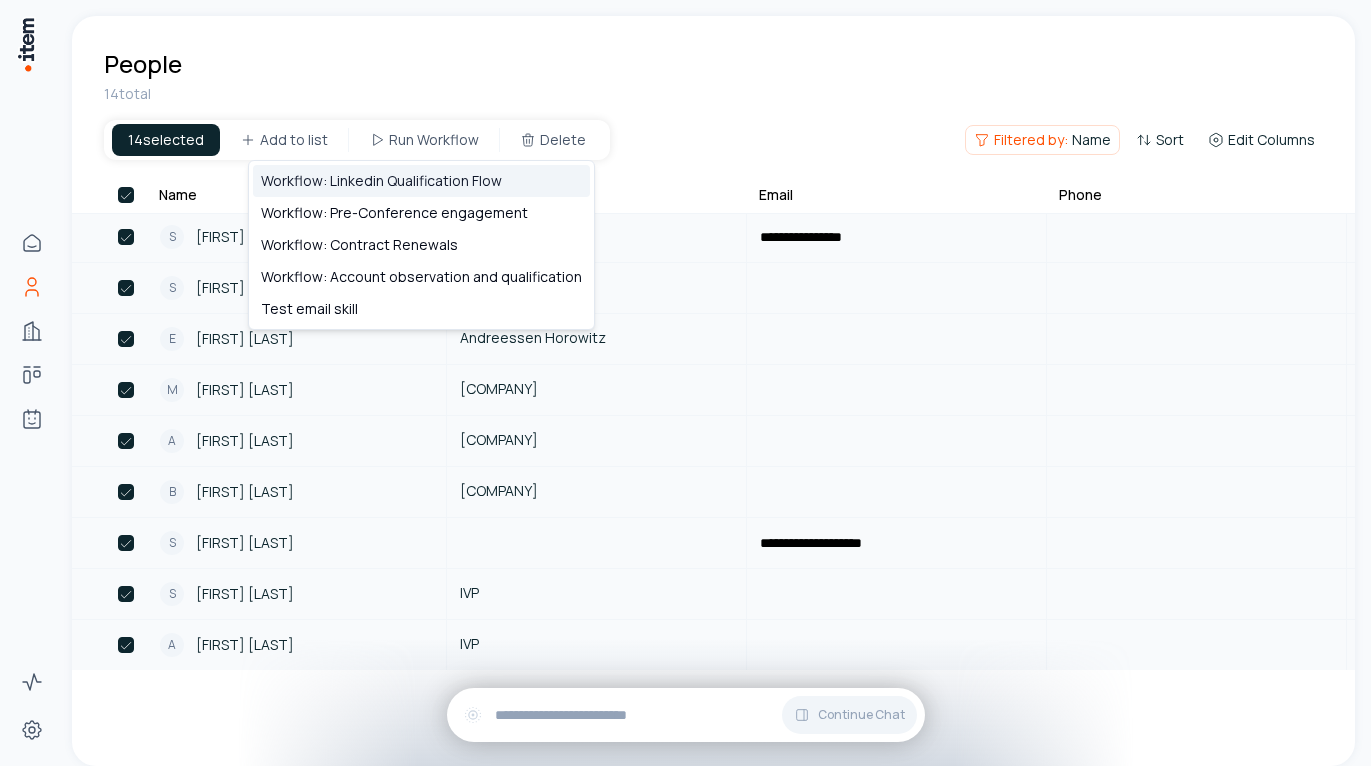 click on "Workflow: Linkedin Qualification Flow" at bounding box center [421, 181] 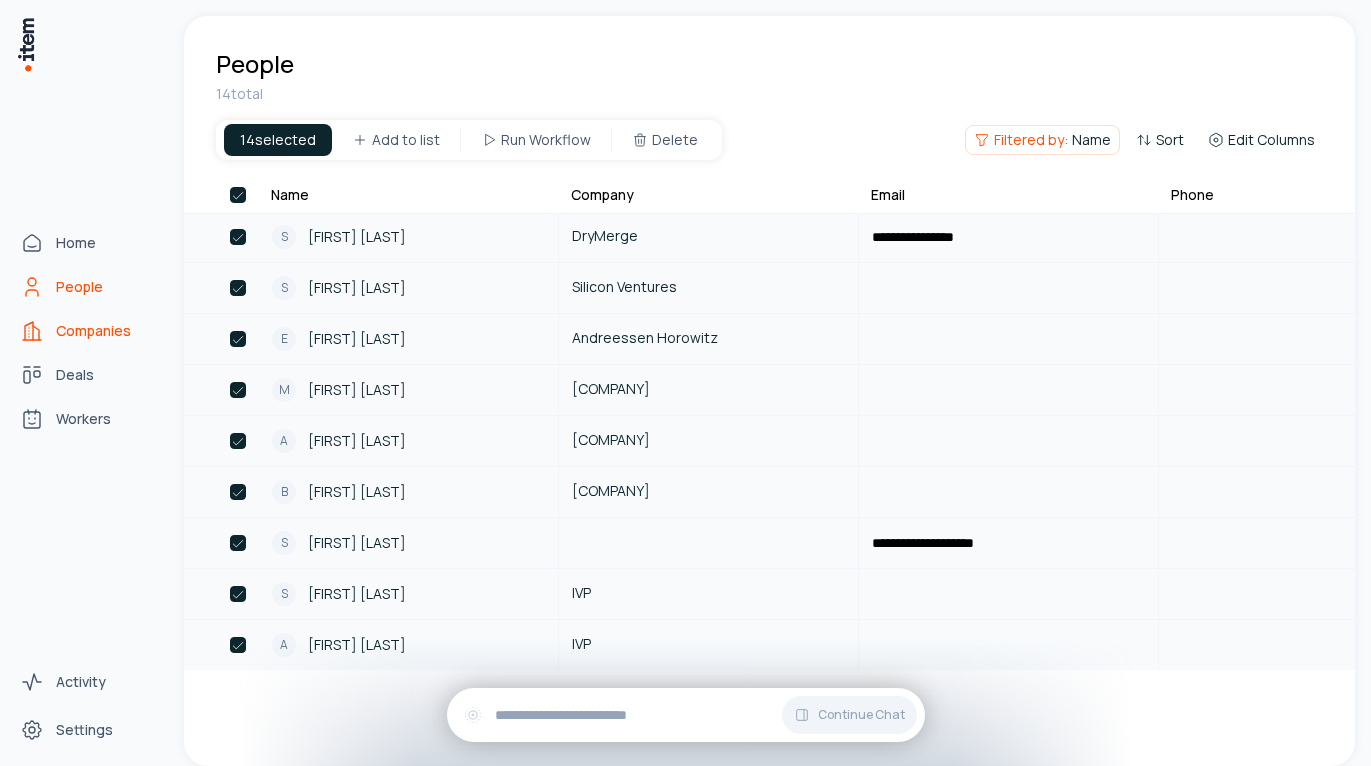 click 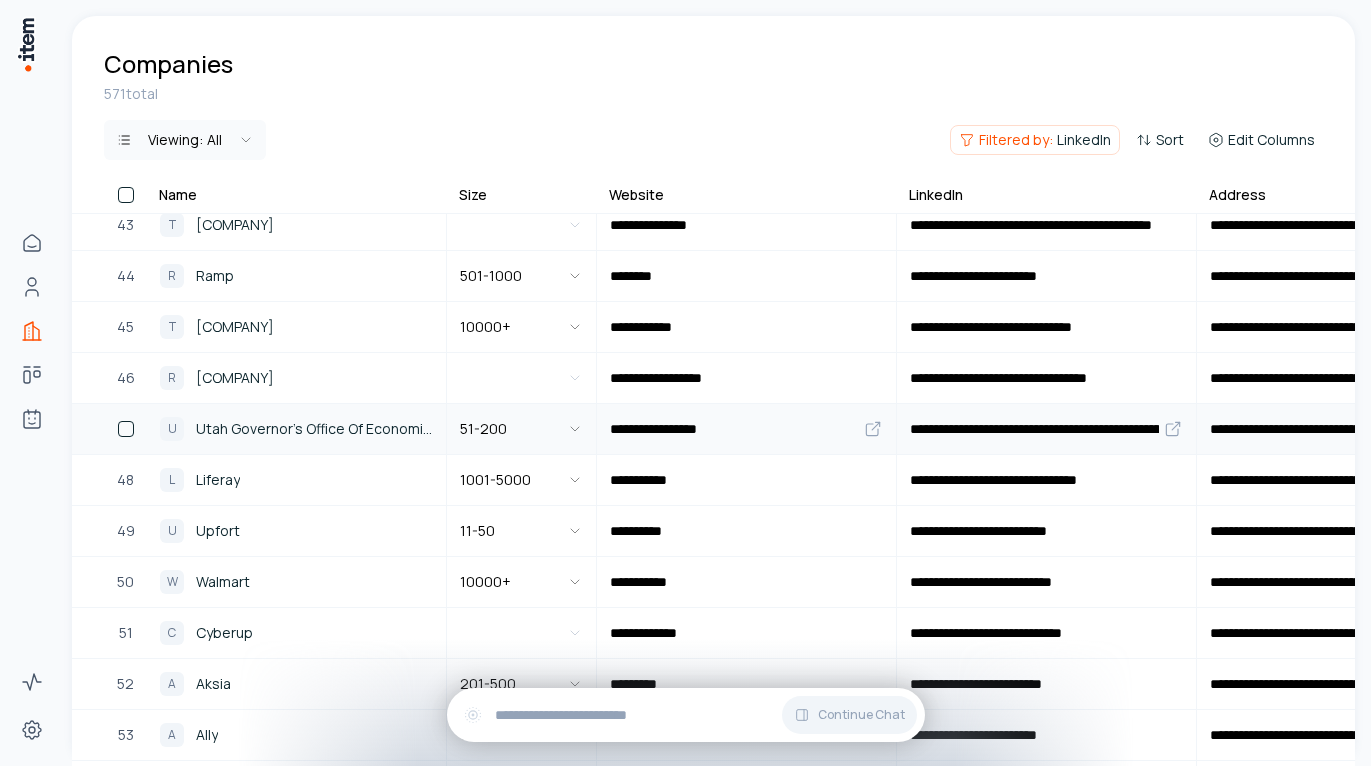 scroll, scrollTop: 2295, scrollLeft: 0, axis: vertical 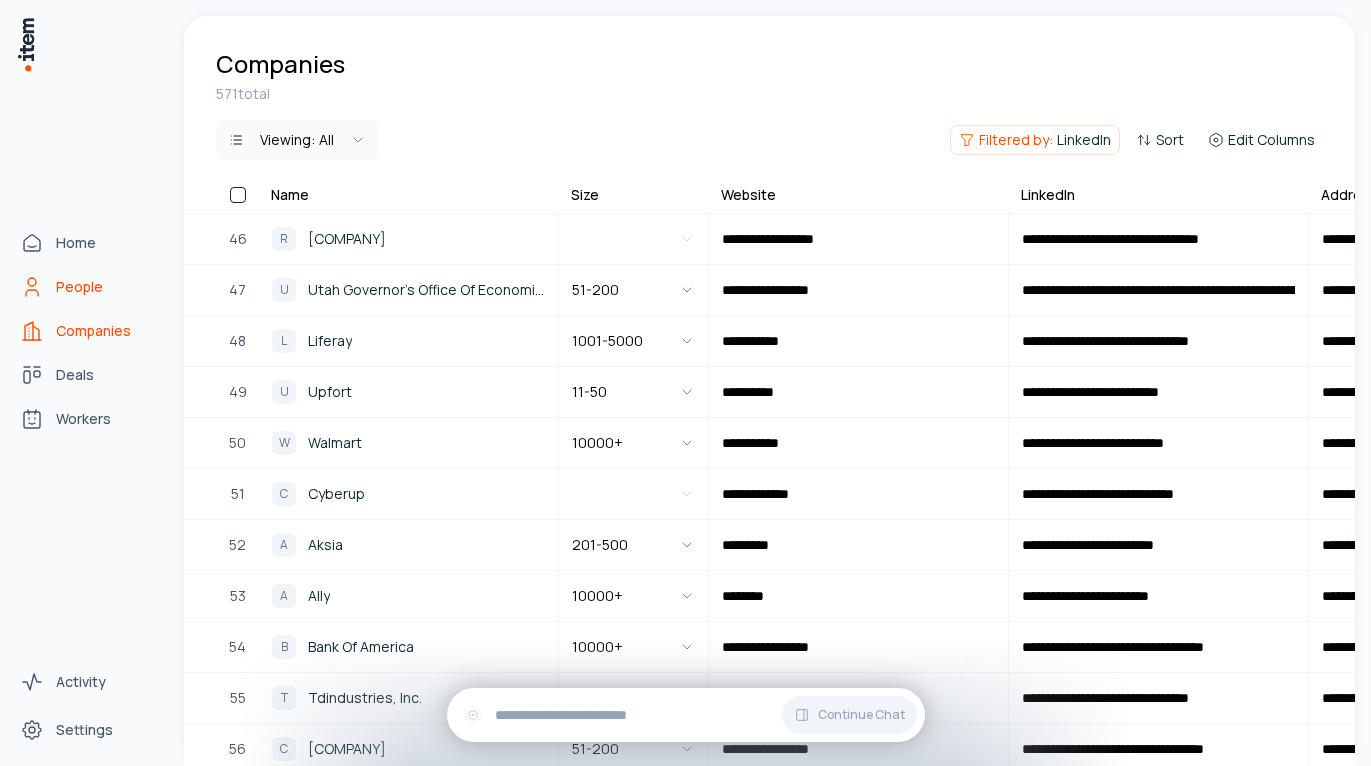 click 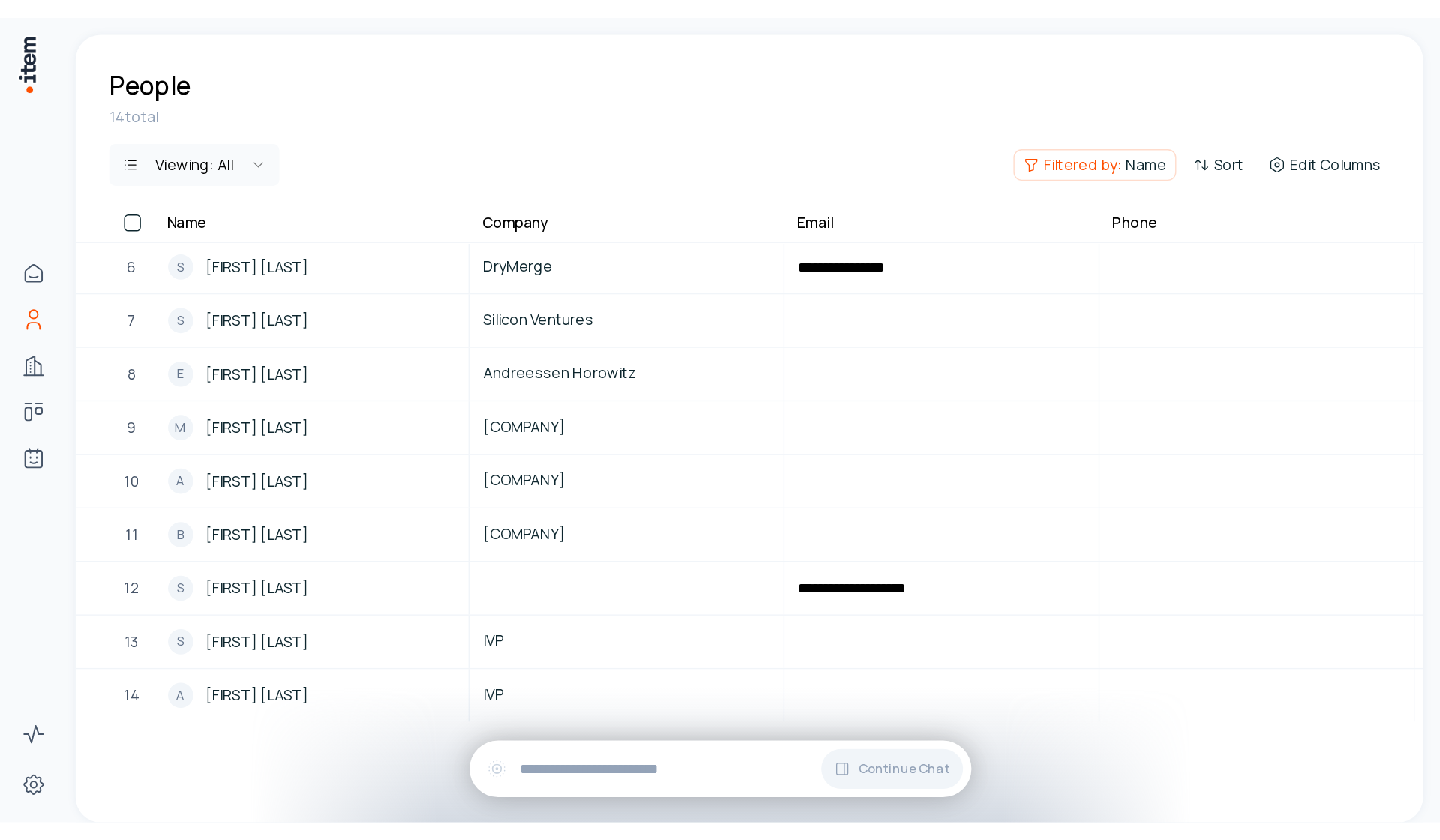 scroll, scrollTop: 0, scrollLeft: 0, axis: both 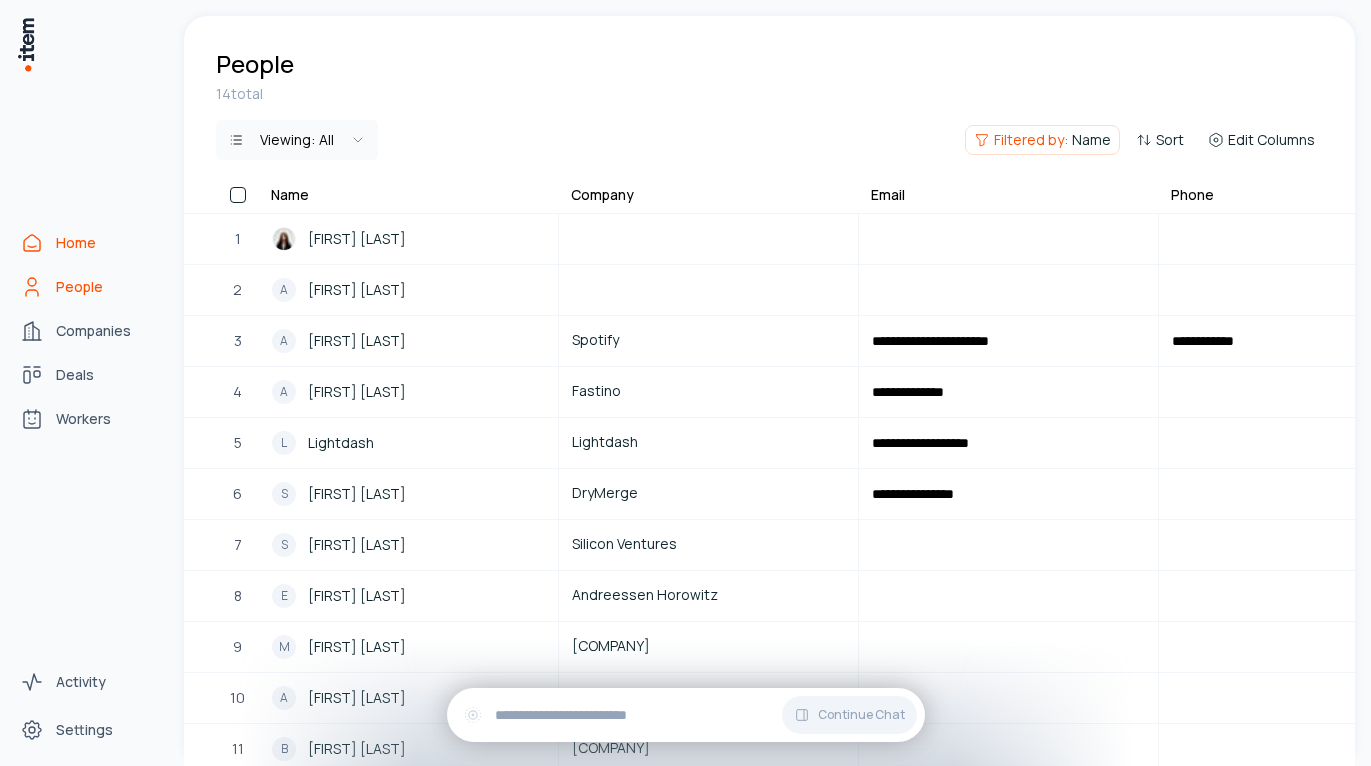 click 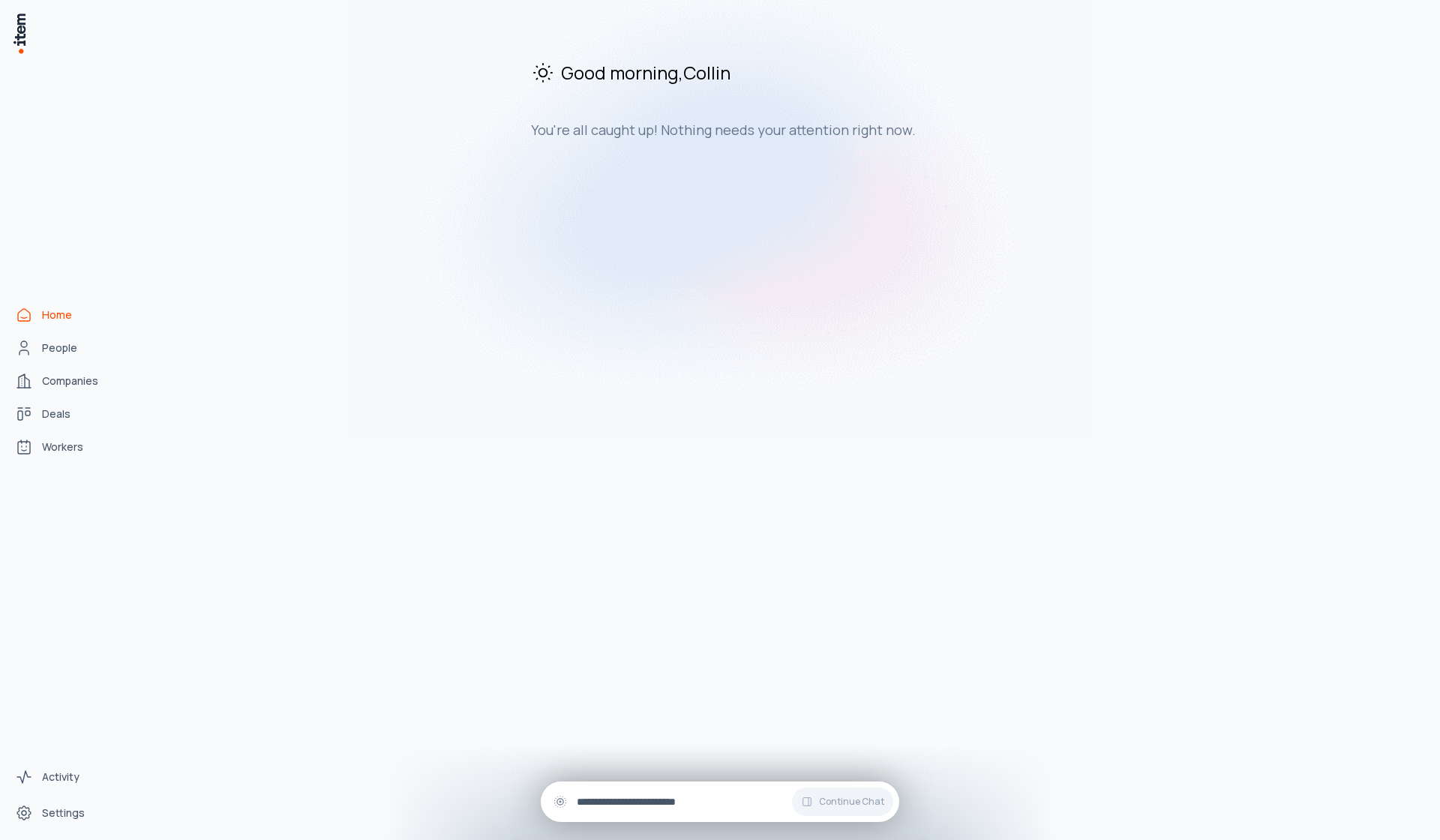 click on "Continue Chat" at bounding box center [720, 802] 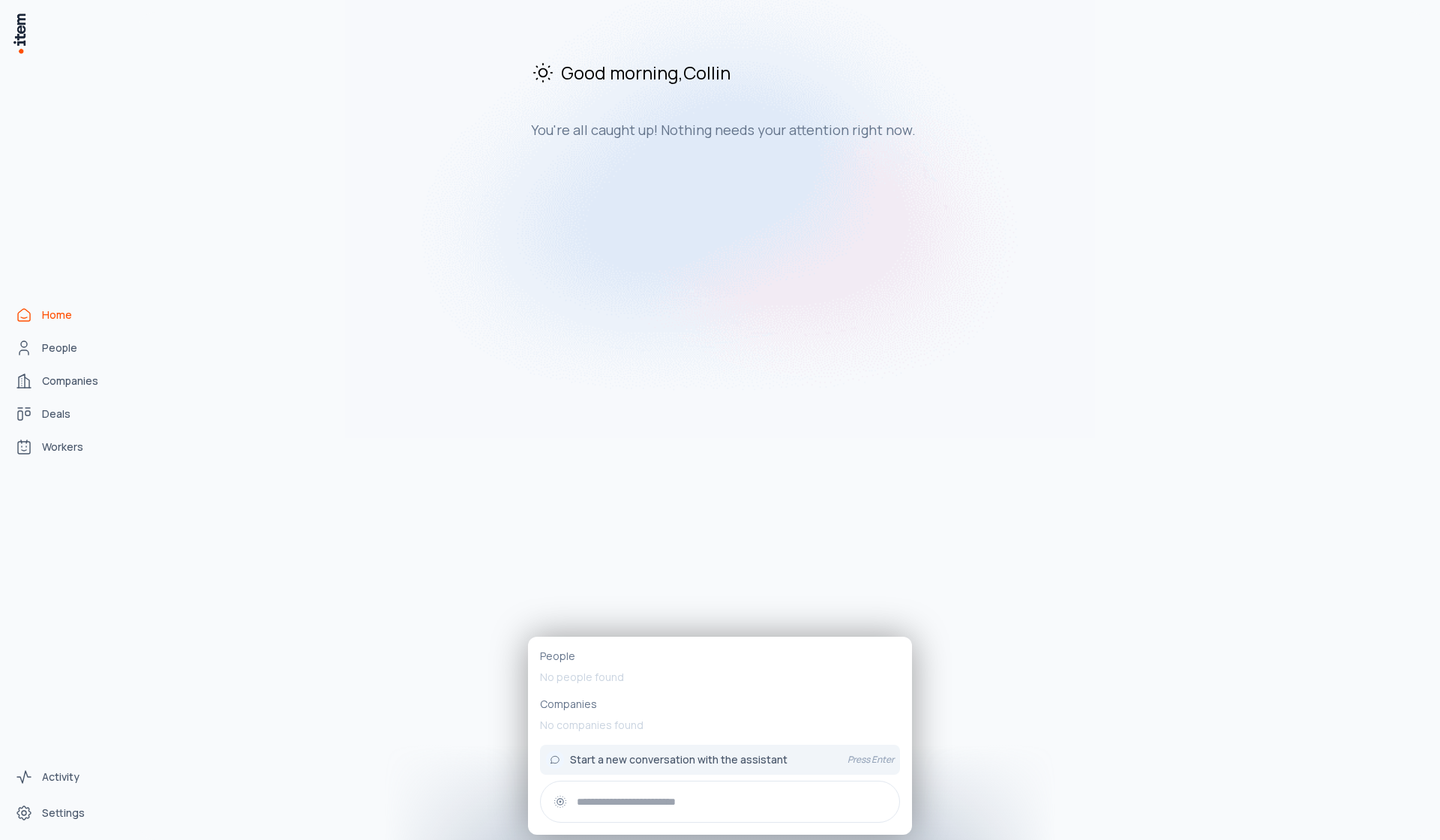 click at bounding box center (732, 802) 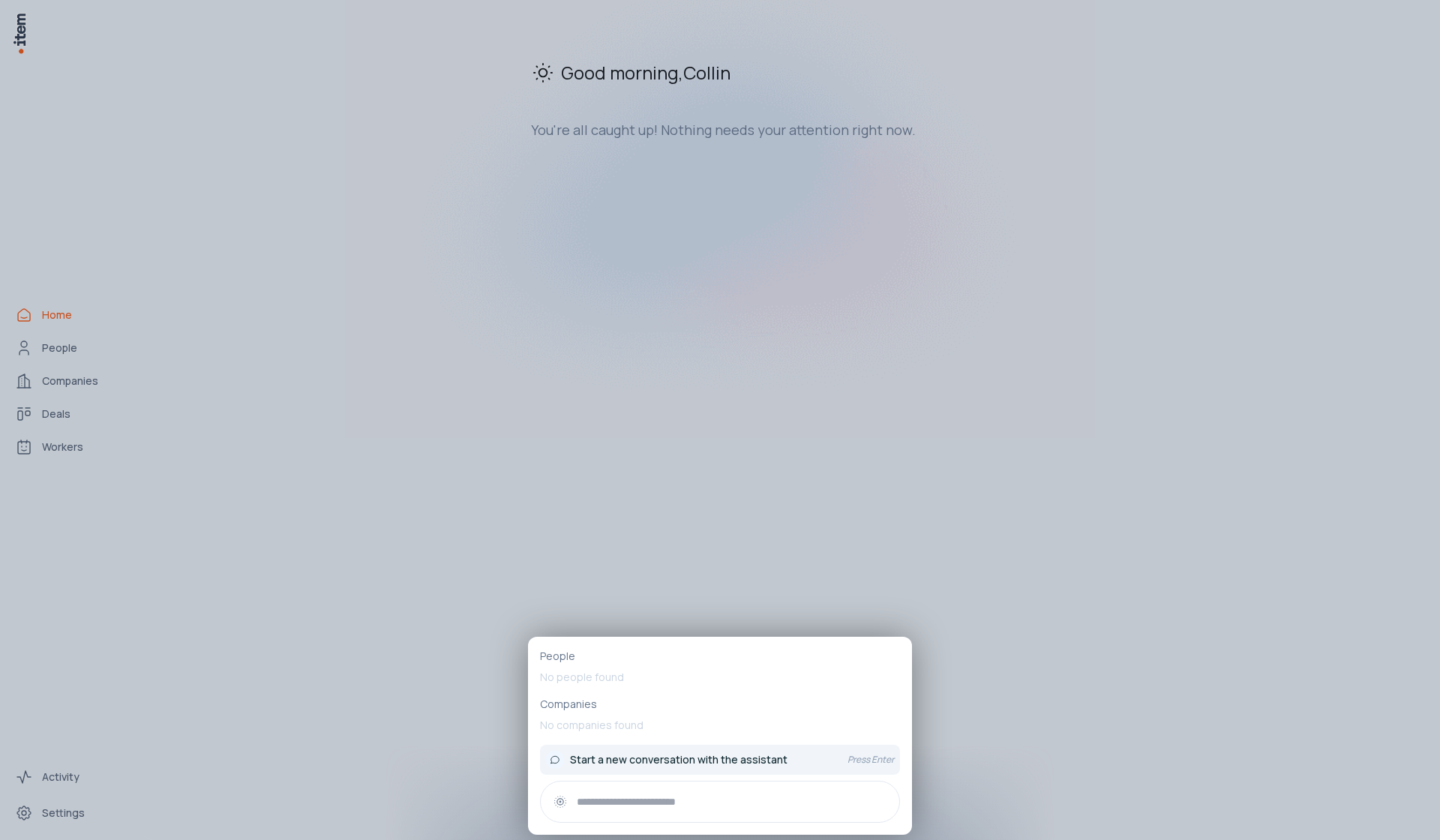 click on "Start a new conversation with the assistant Press Enter" at bounding box center (720, 760) 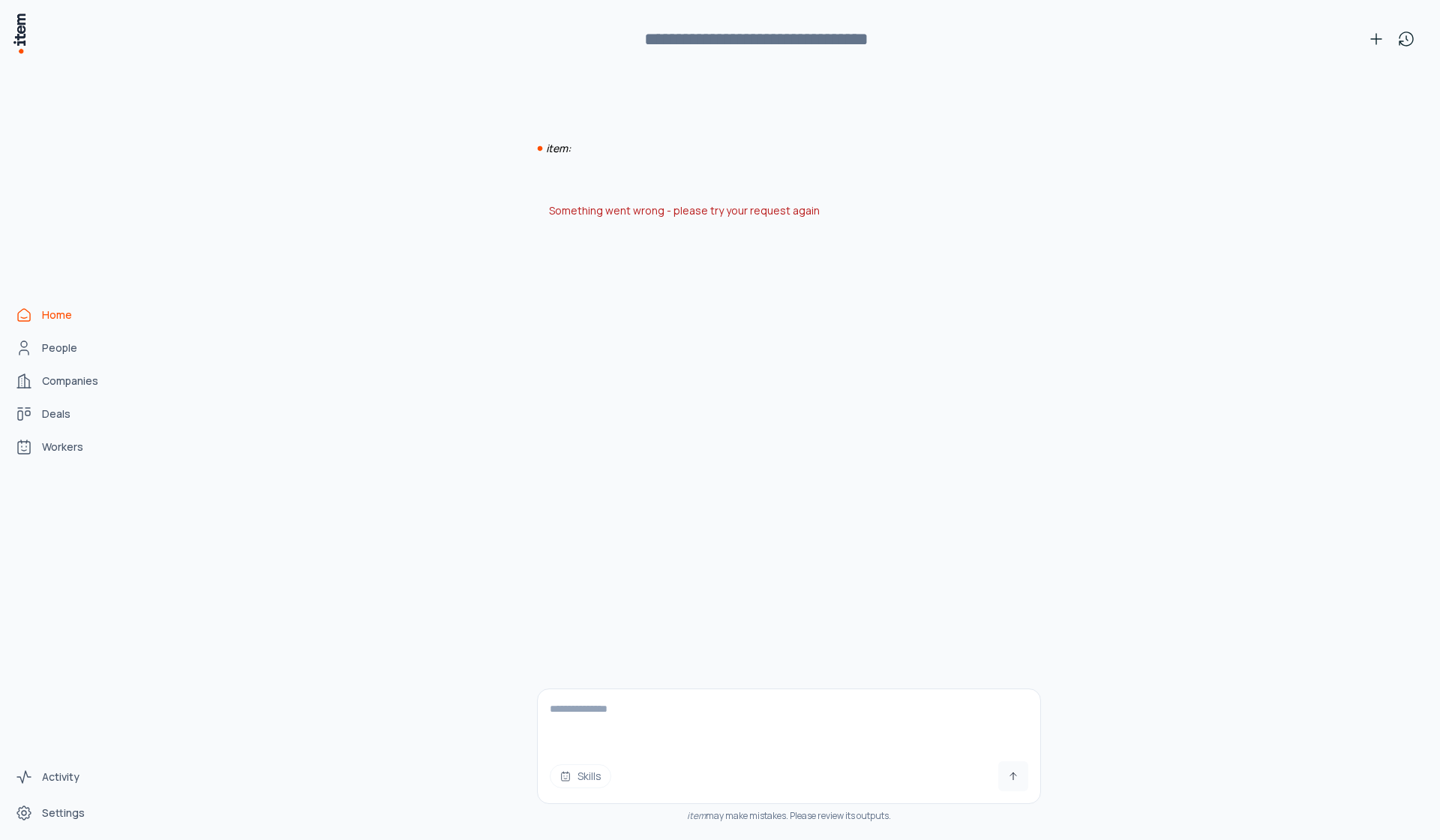 scroll, scrollTop: 0, scrollLeft: 0, axis: both 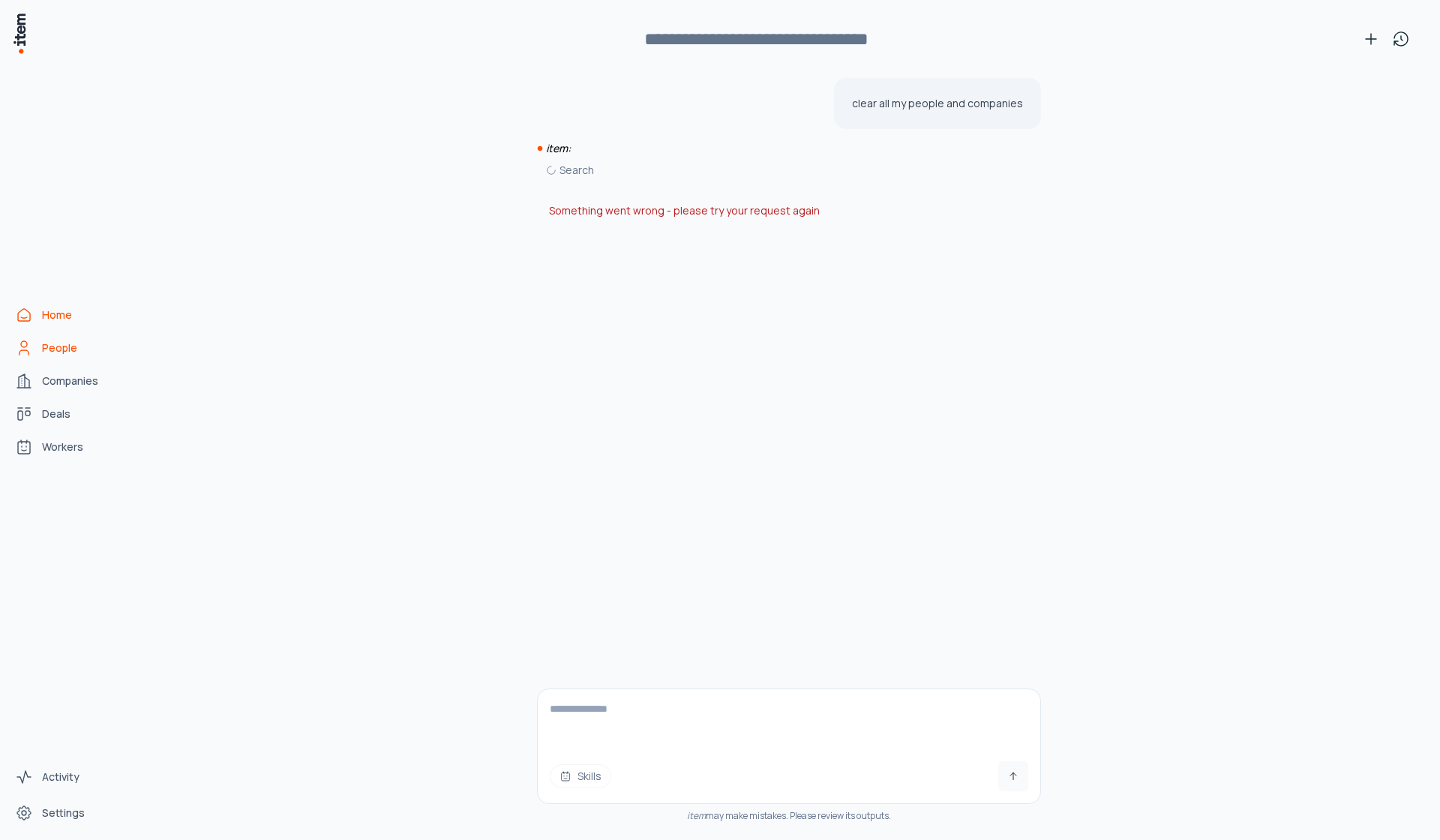 click on "People" at bounding box center (66, 348) 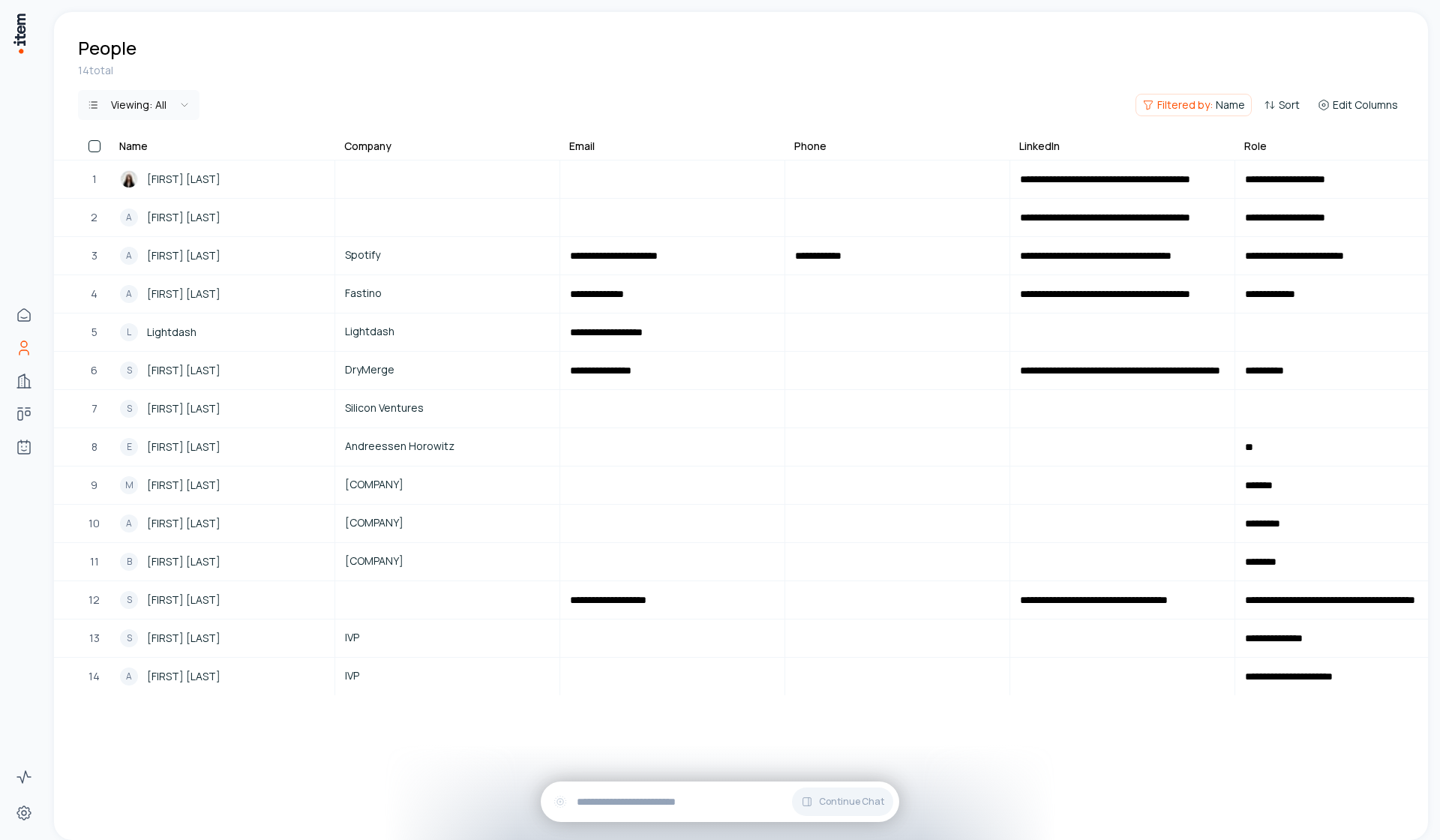 click on "14  total Viewing: All Filtered by:  Name Sort Edit Columns" at bounding box center [741, 100] 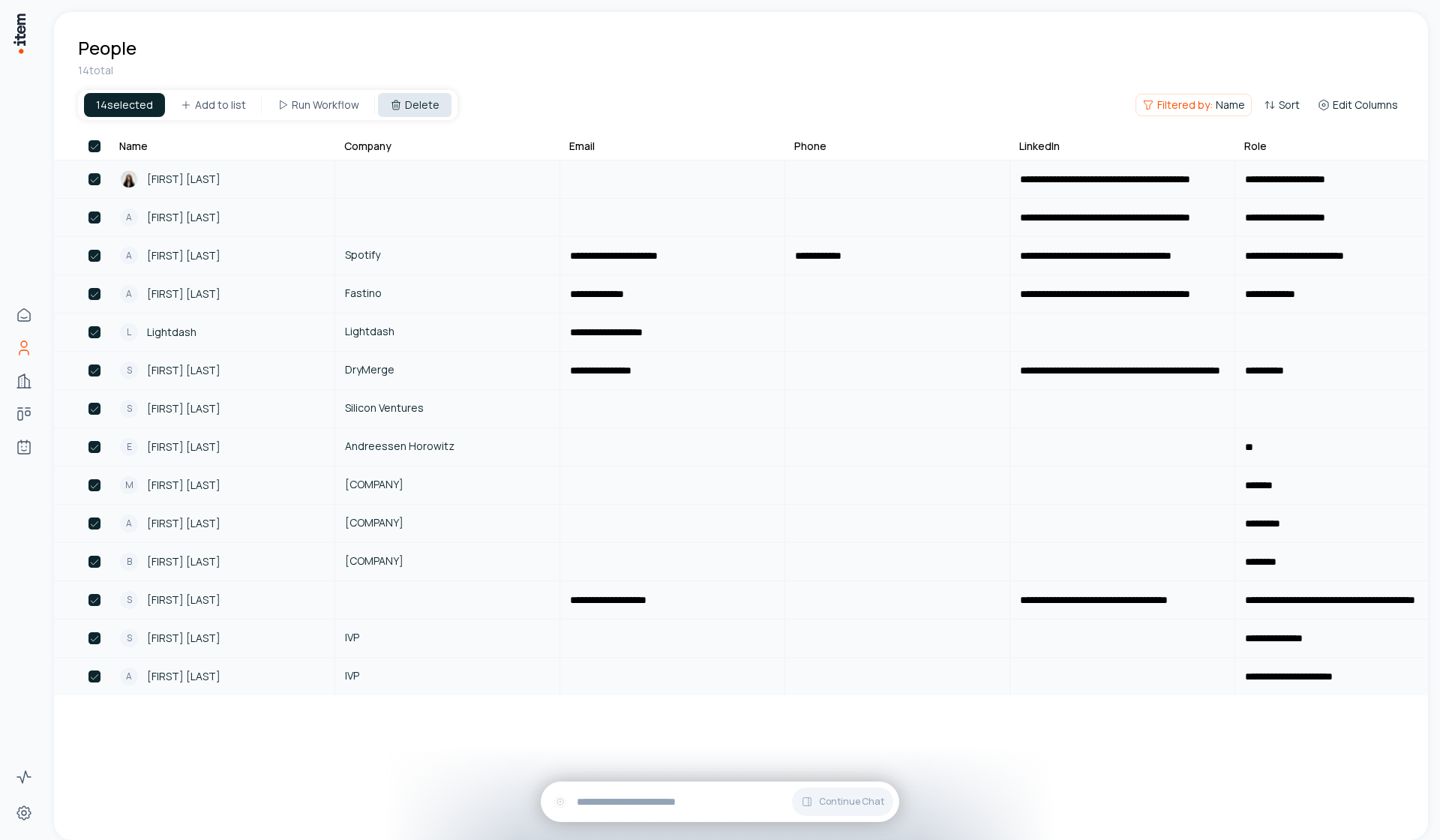 click on "Delete" at bounding box center [415, 105] 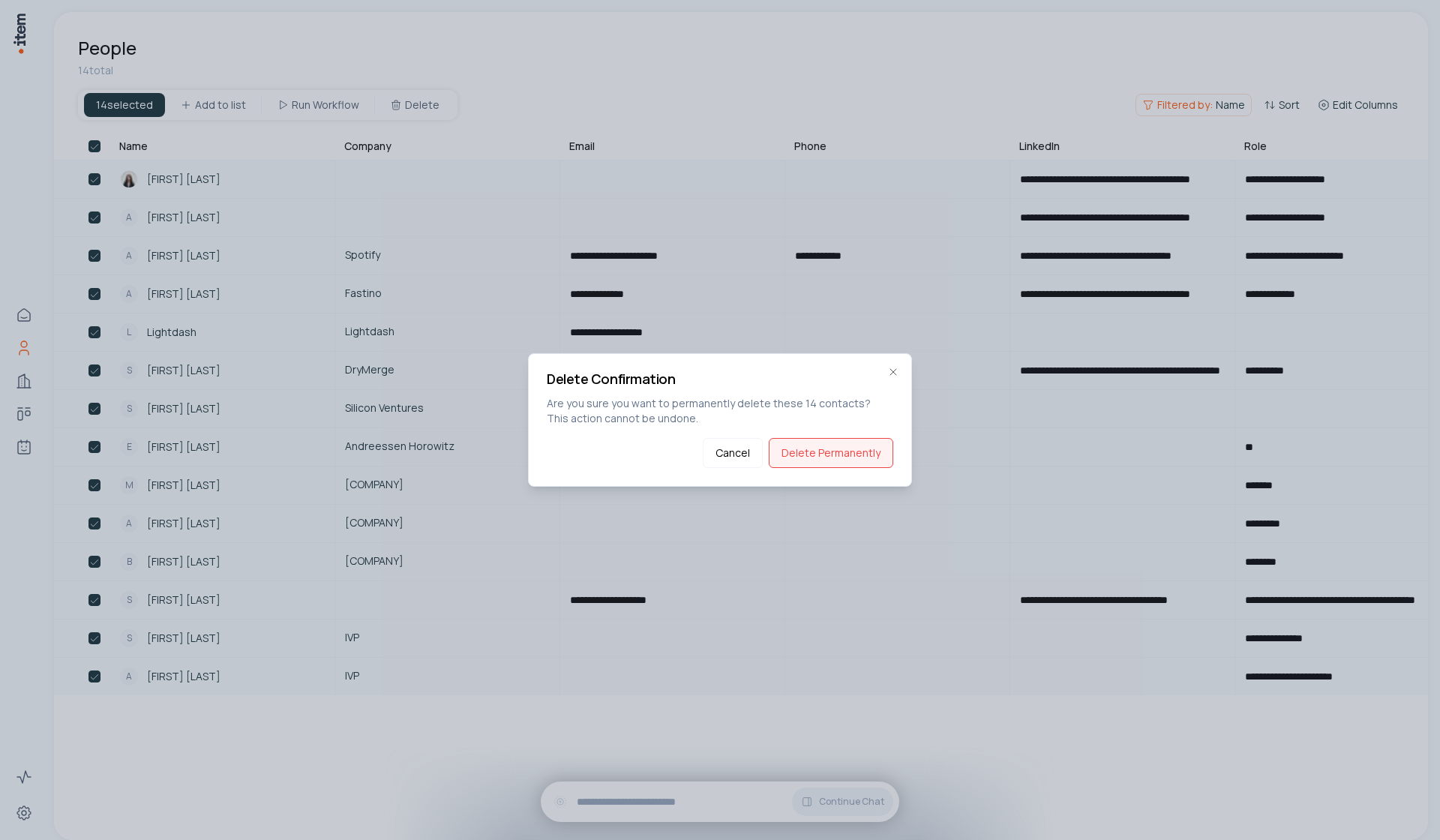 click on "Delete Permanently" at bounding box center (831, 453) 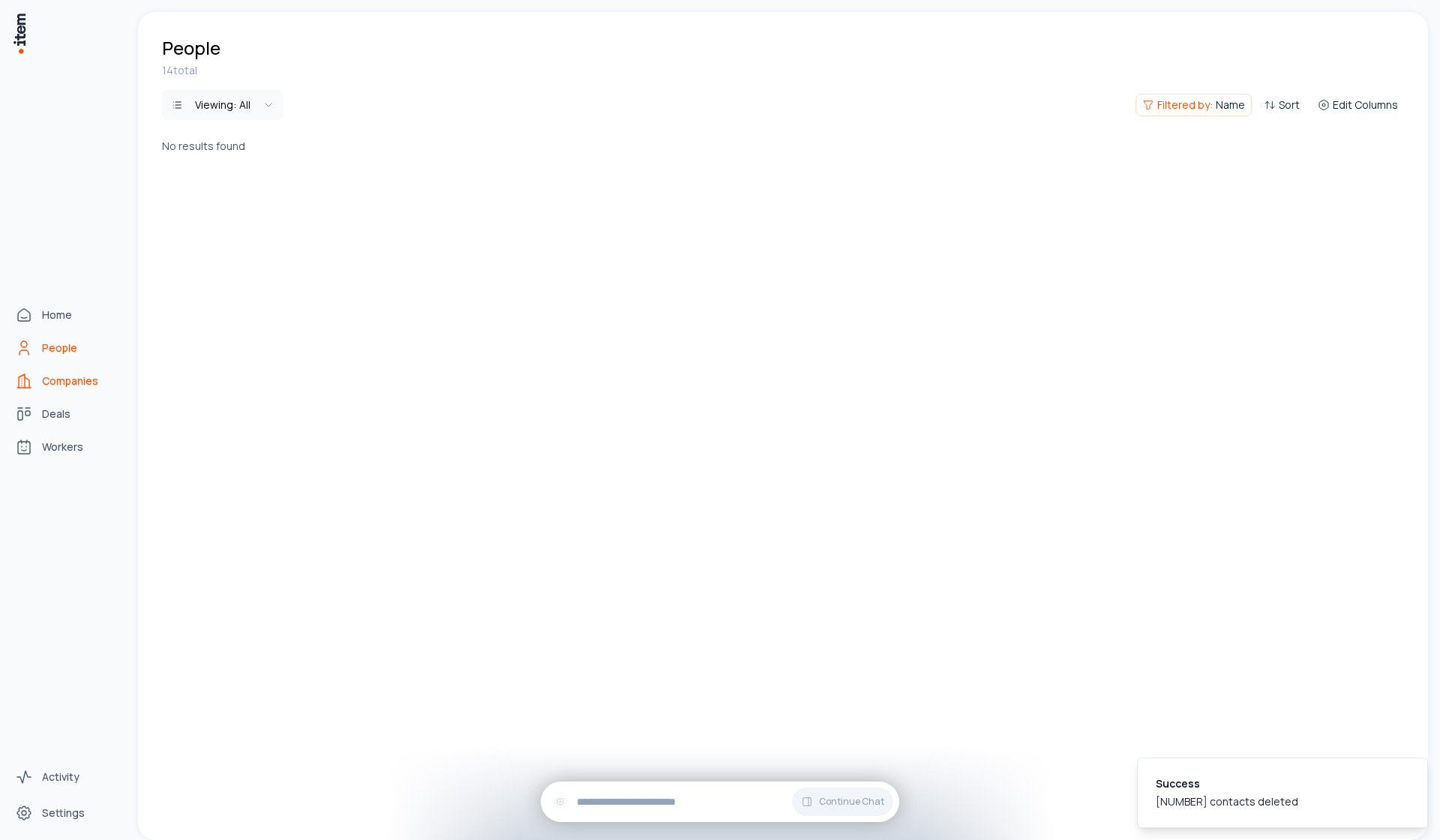 click on "Companies" at bounding box center (66, 381) 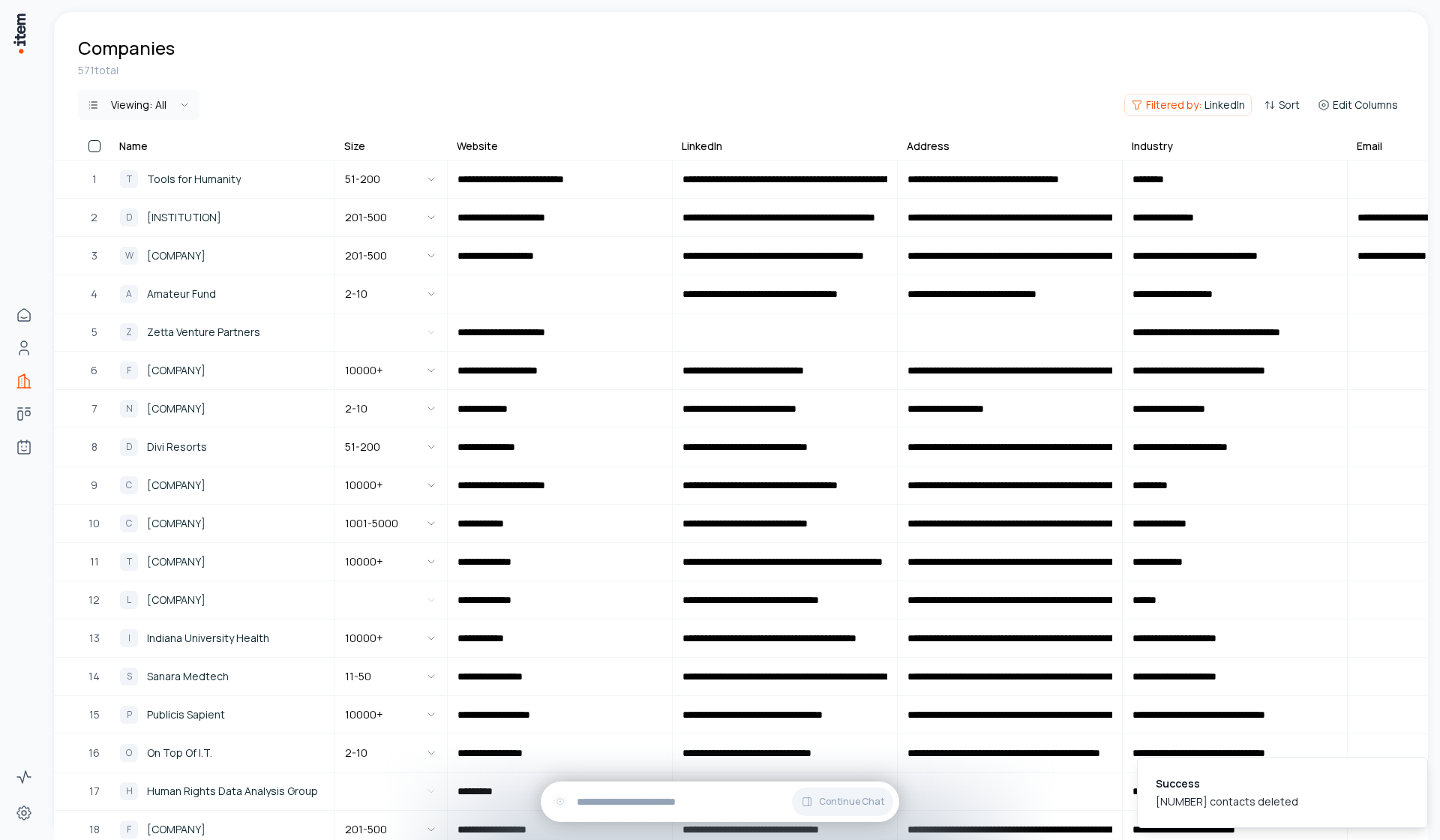 click at bounding box center (94, 146) 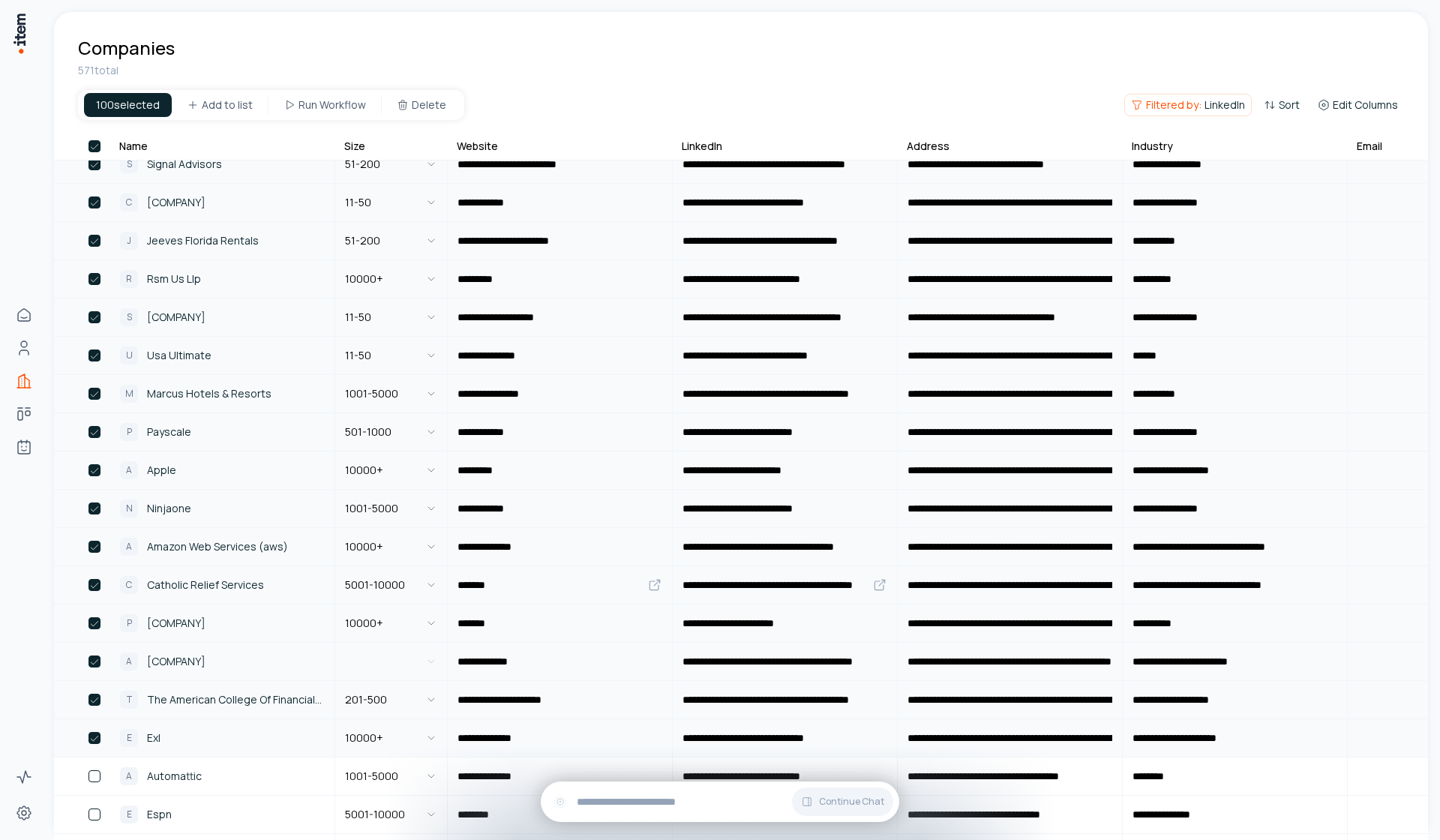 scroll, scrollTop: 3522, scrollLeft: 0, axis: vertical 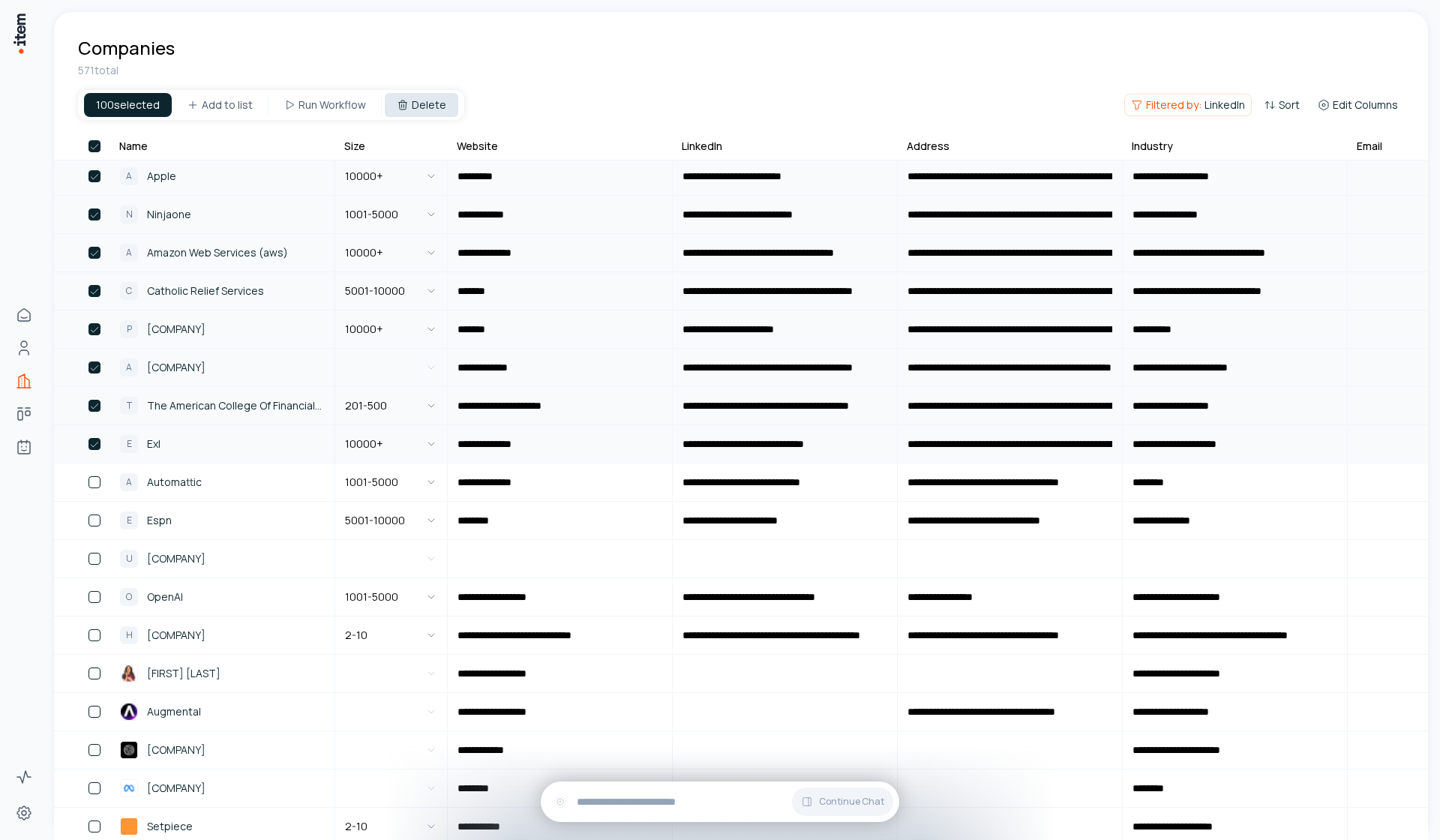 click on "Delete" at bounding box center [422, 105] 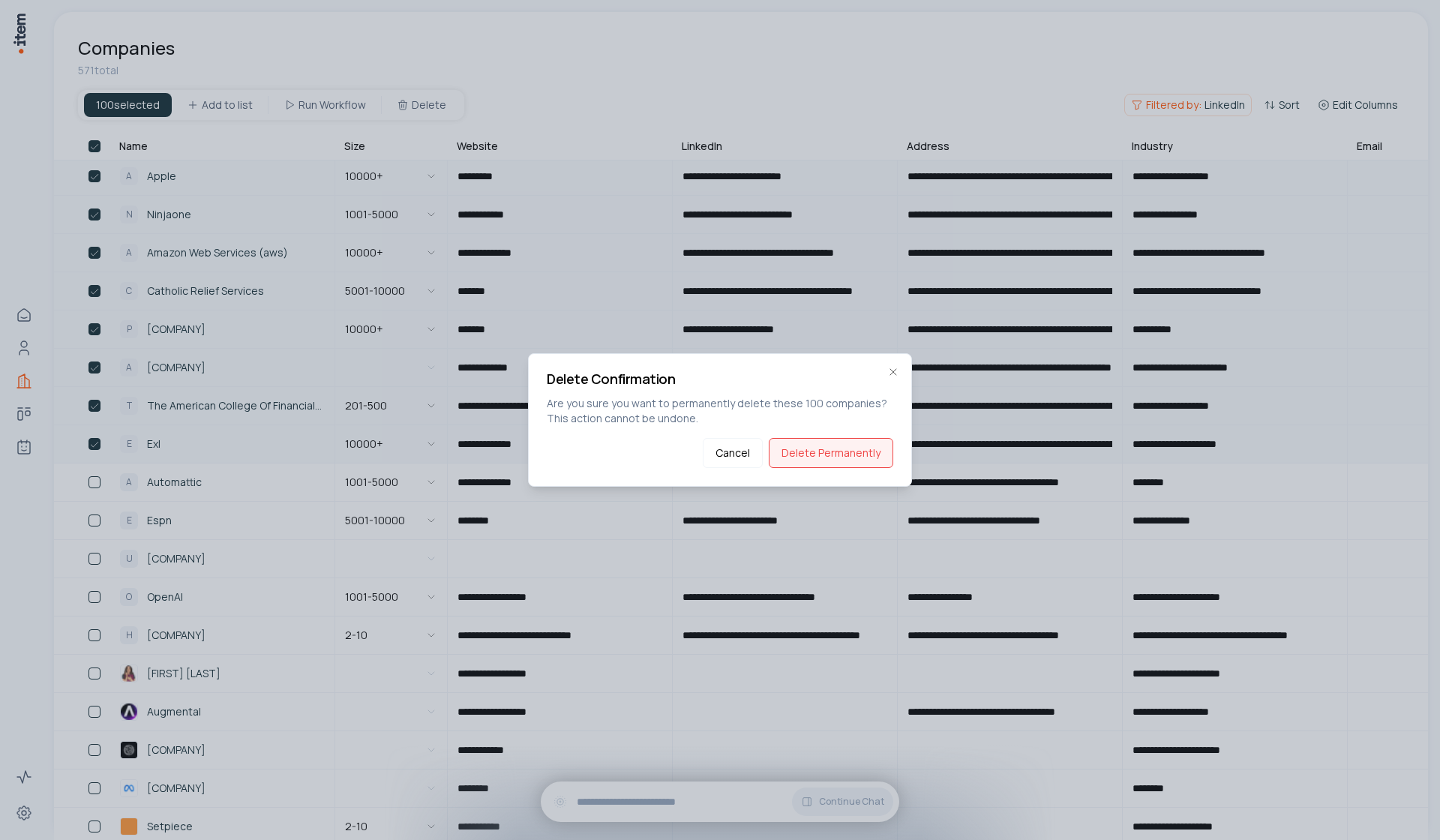 click on "Delete Permanently" at bounding box center (831, 453) 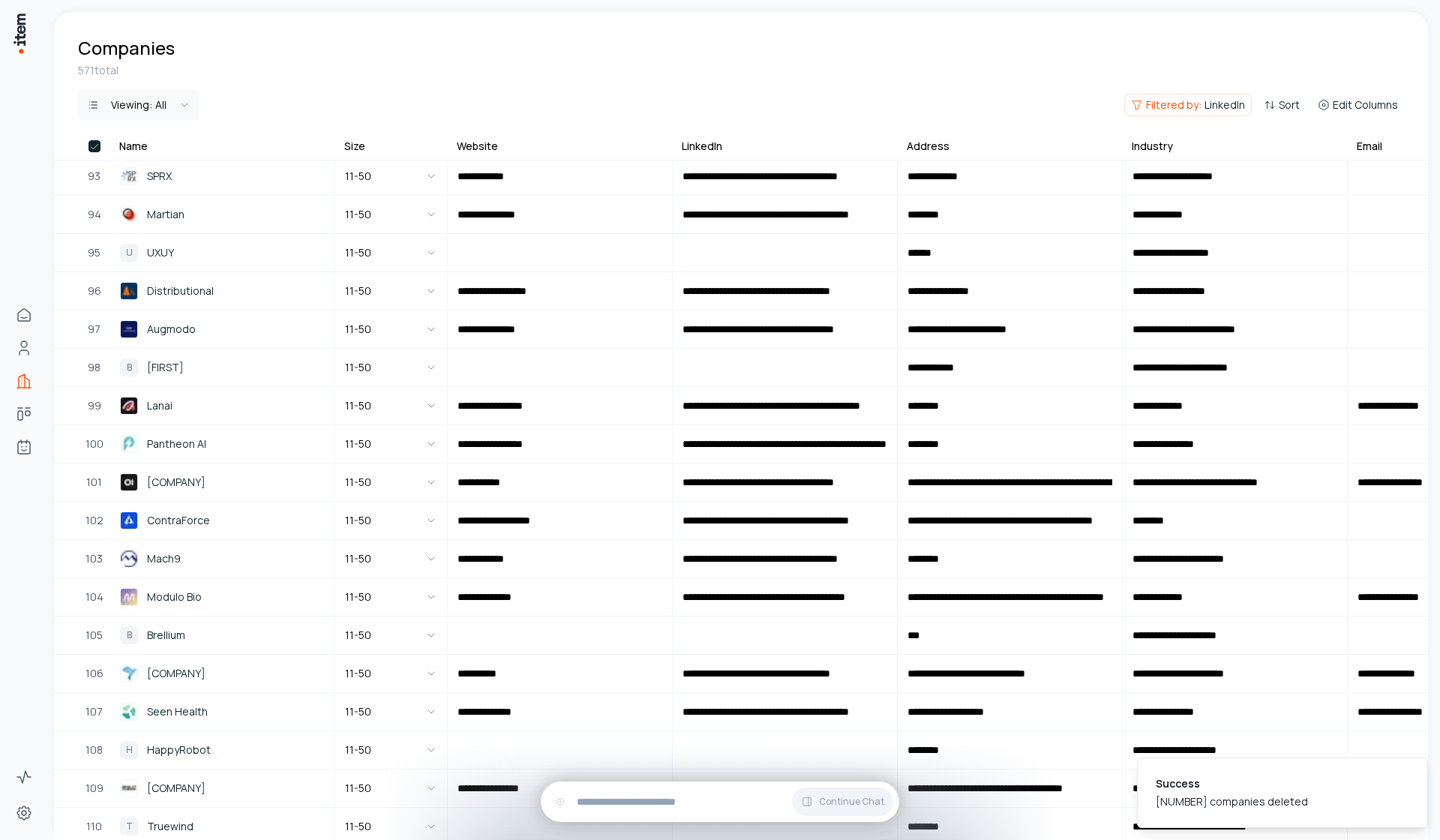 click on "**********" at bounding box center (720, 420) 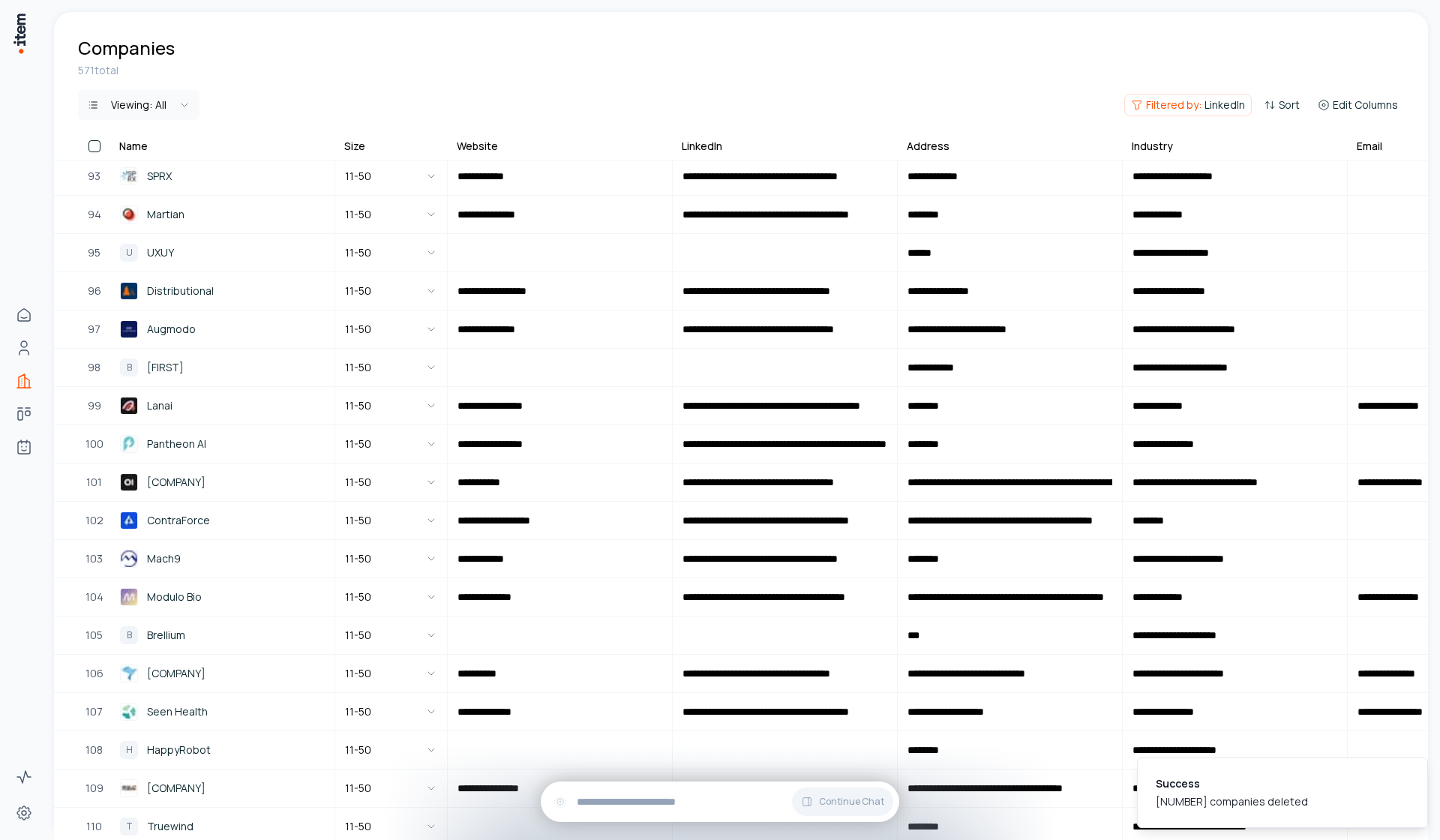 click at bounding box center (94, 146) 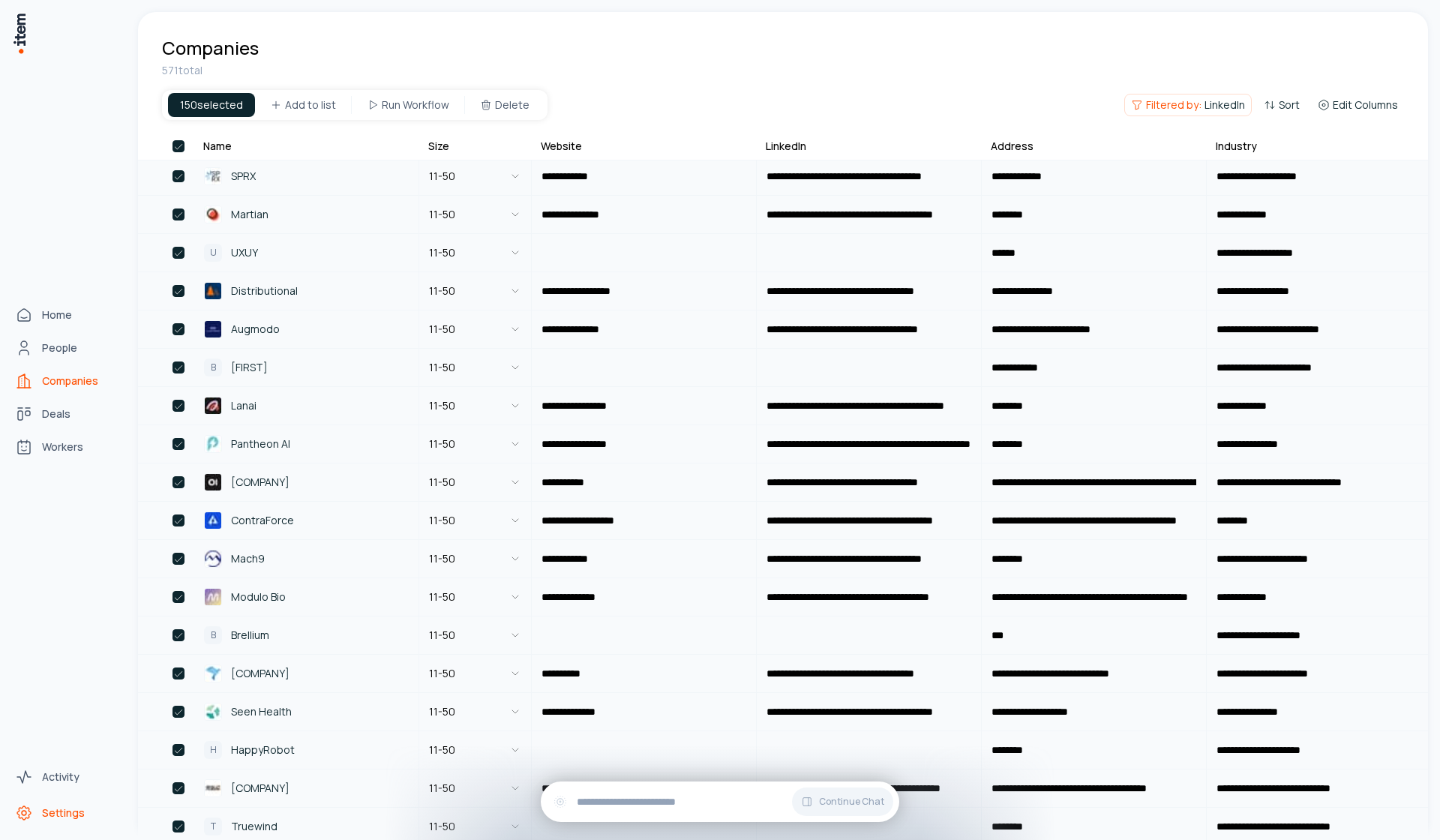 click on "Settings" at bounding box center (63, 813) 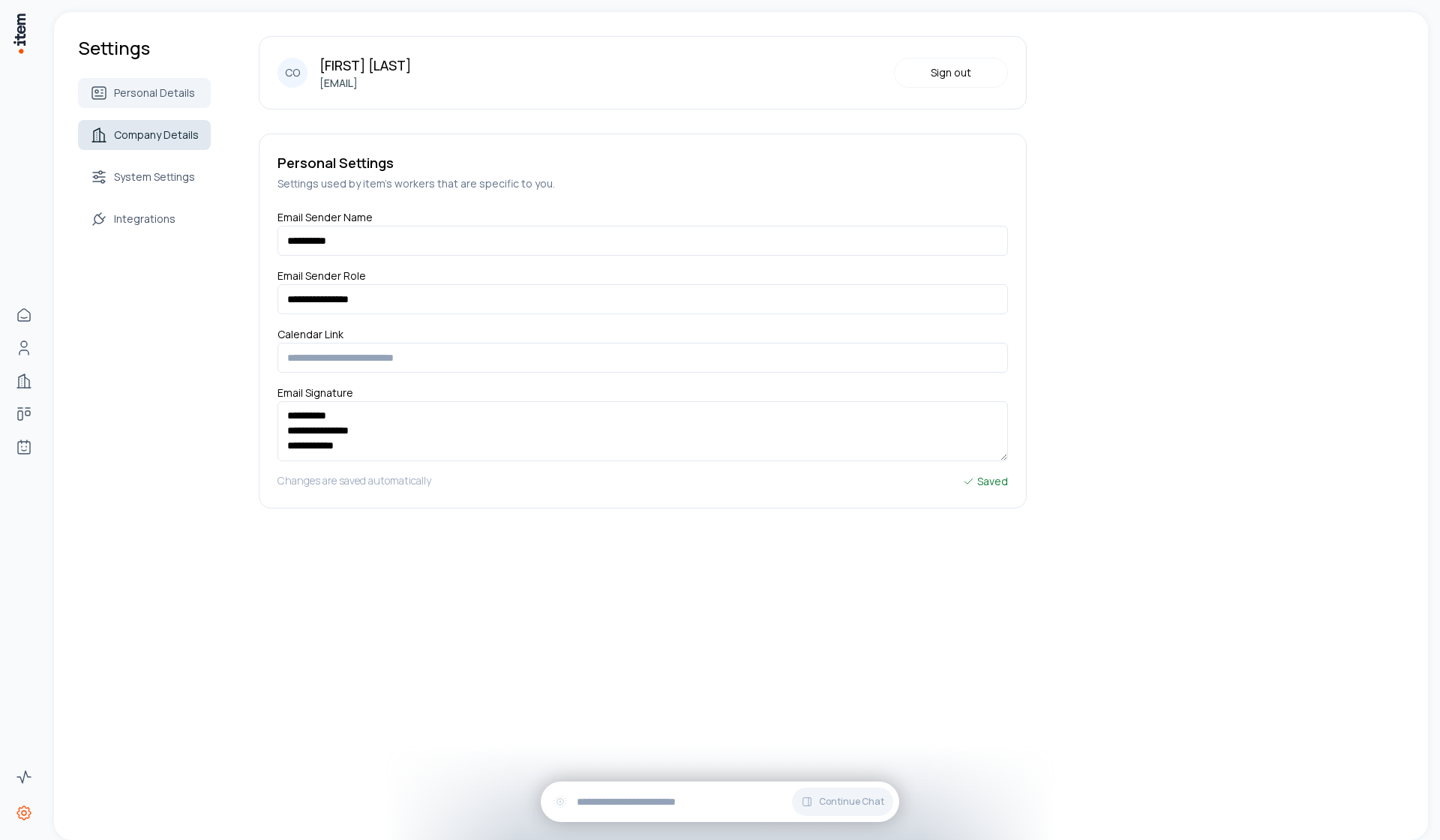 click on "Company Details" at bounding box center [156, 135] 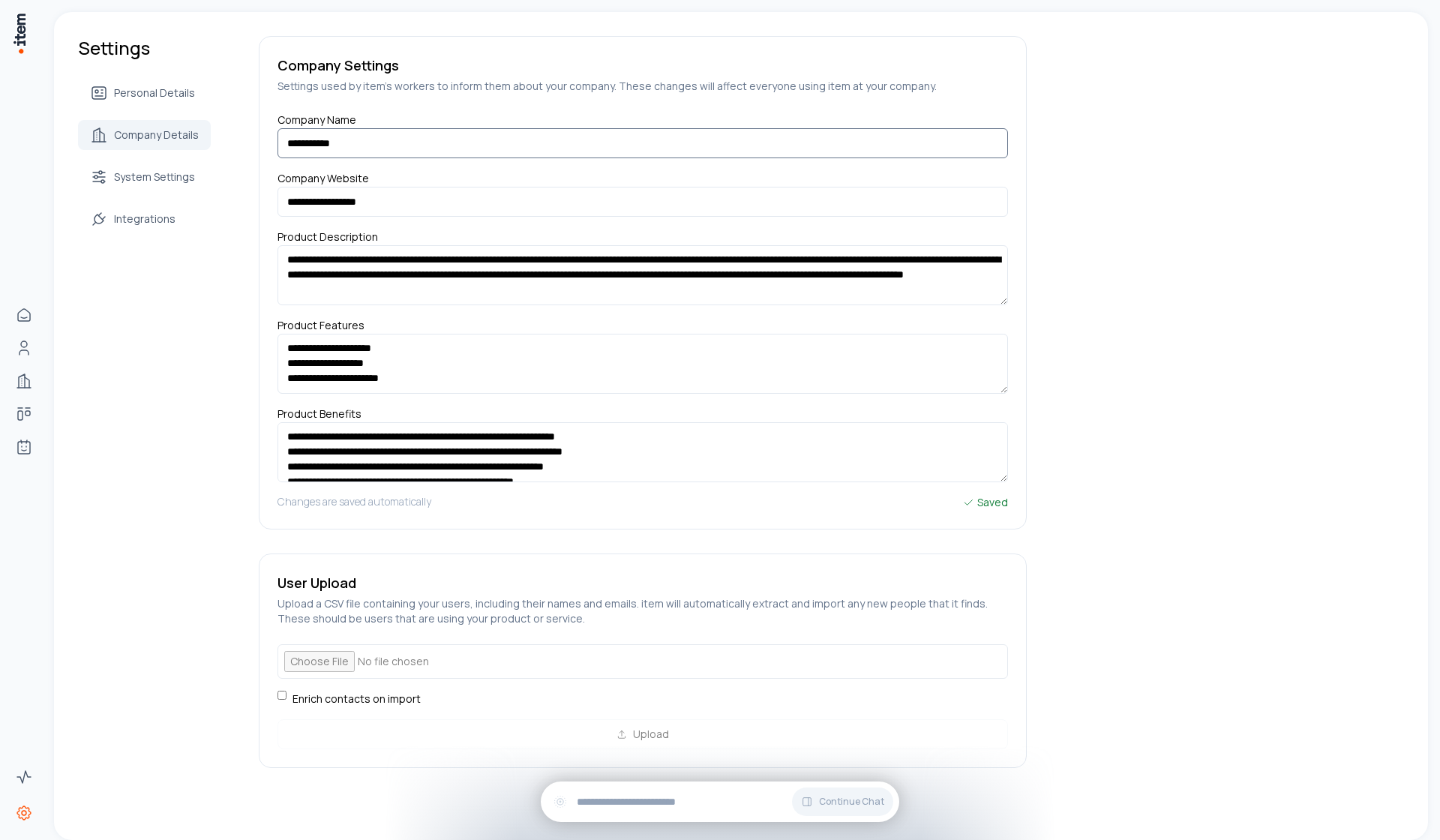 drag, startPoint x: 429, startPoint y: 138, endPoint x: 268, endPoint y: 140, distance: 161.01242 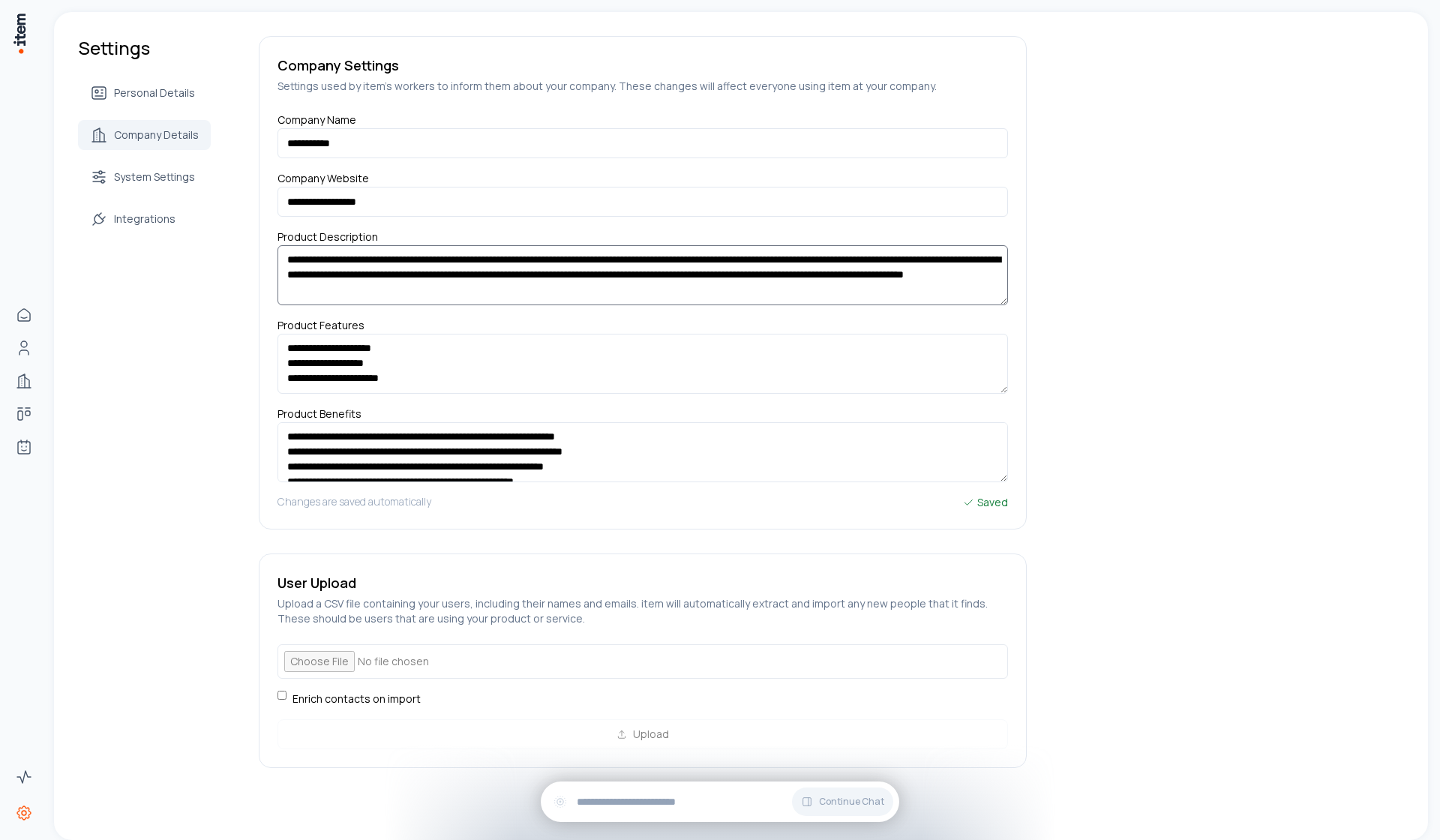 click on "**********" at bounding box center [643, 275] 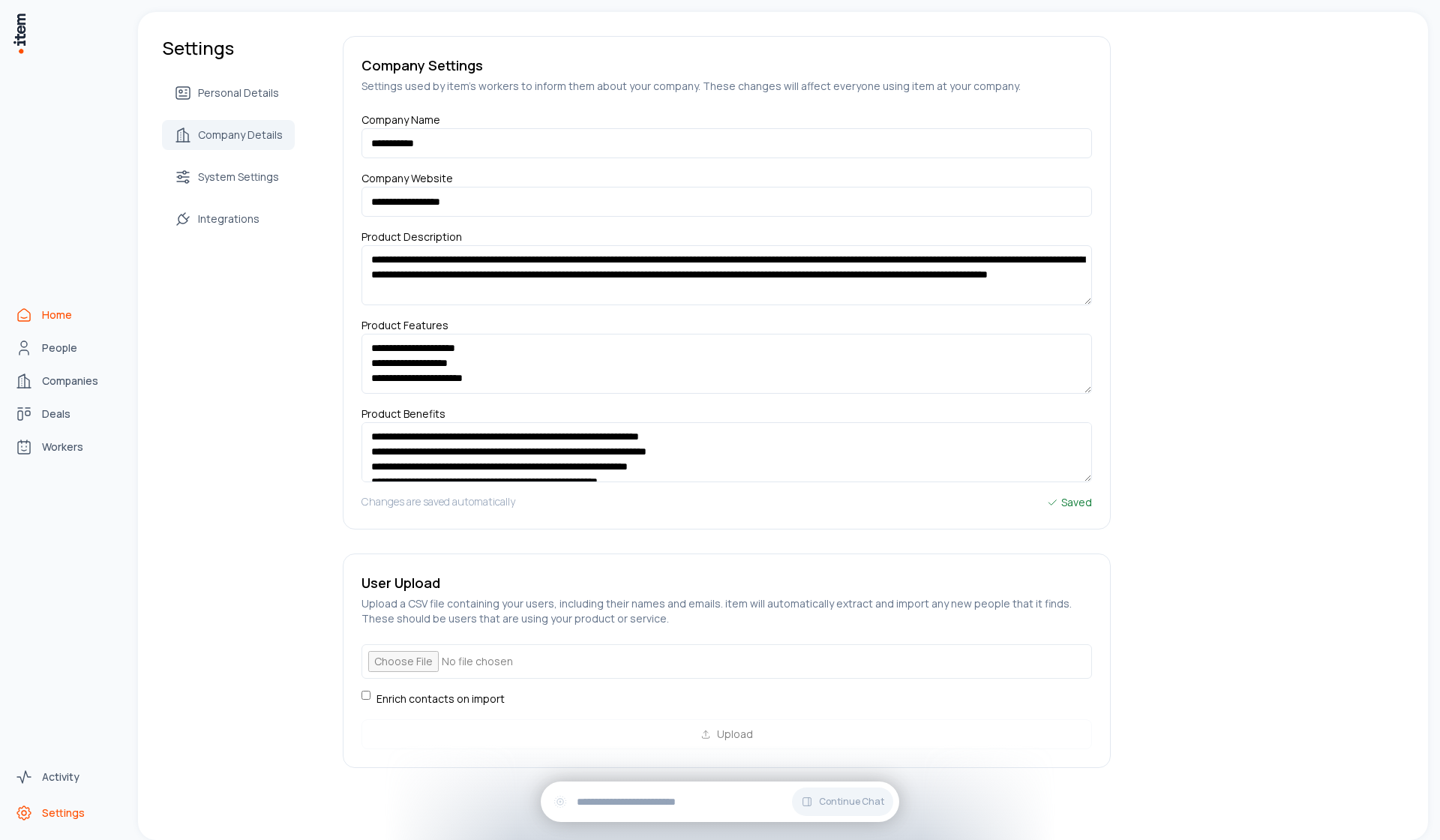 click 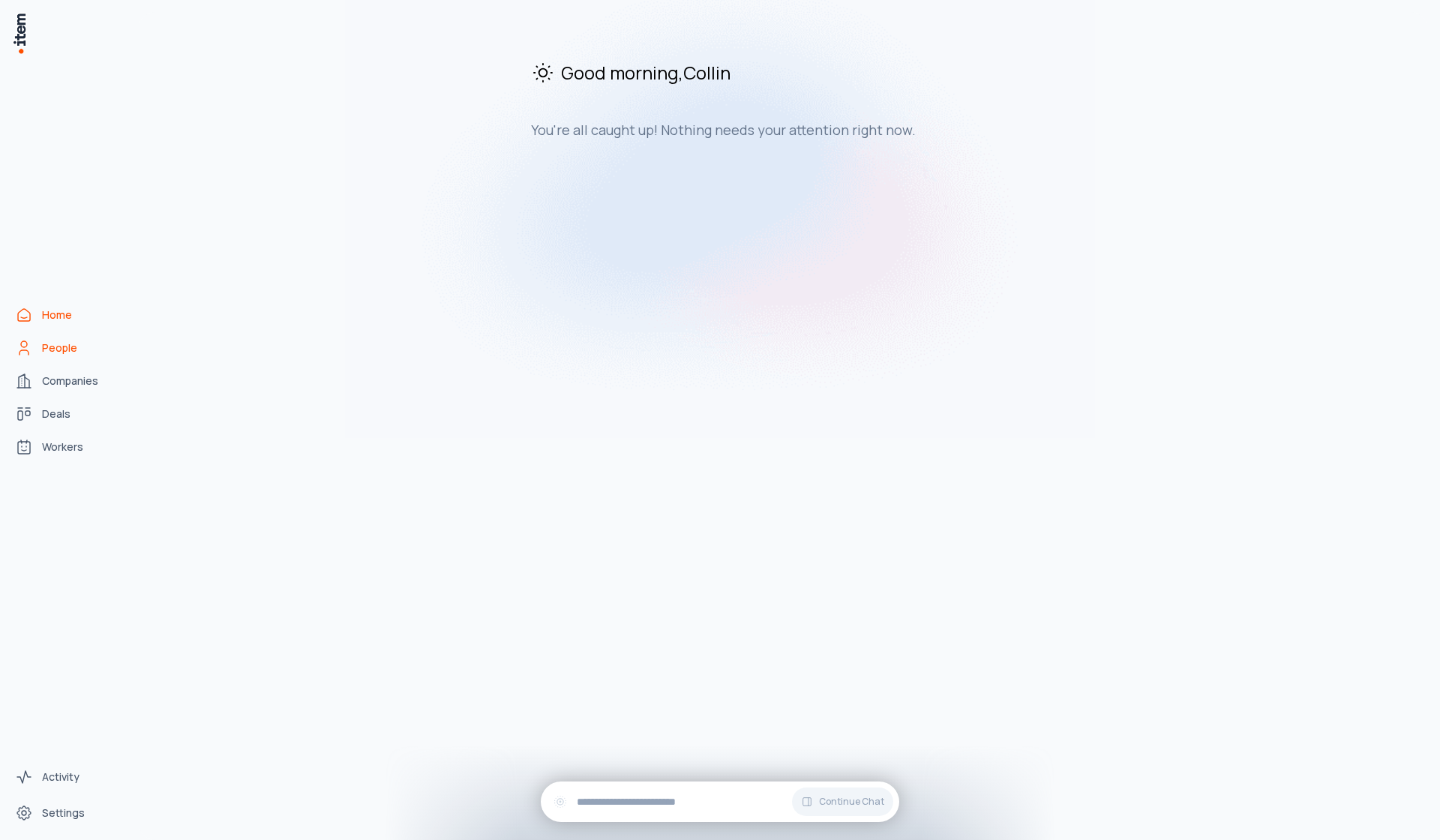 click on "People" at bounding box center [59, 348] 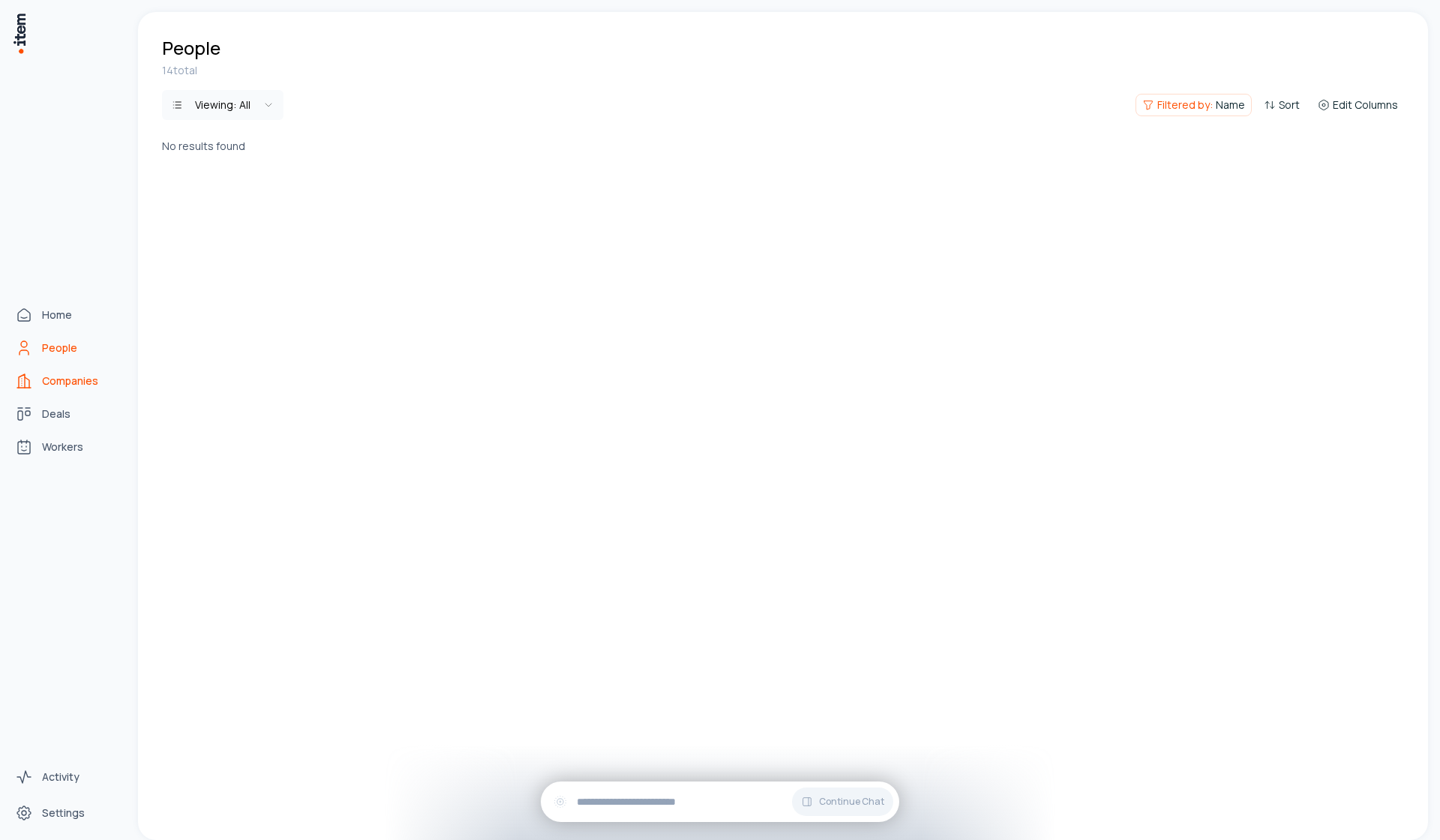 click on "Companies" at bounding box center (70, 381) 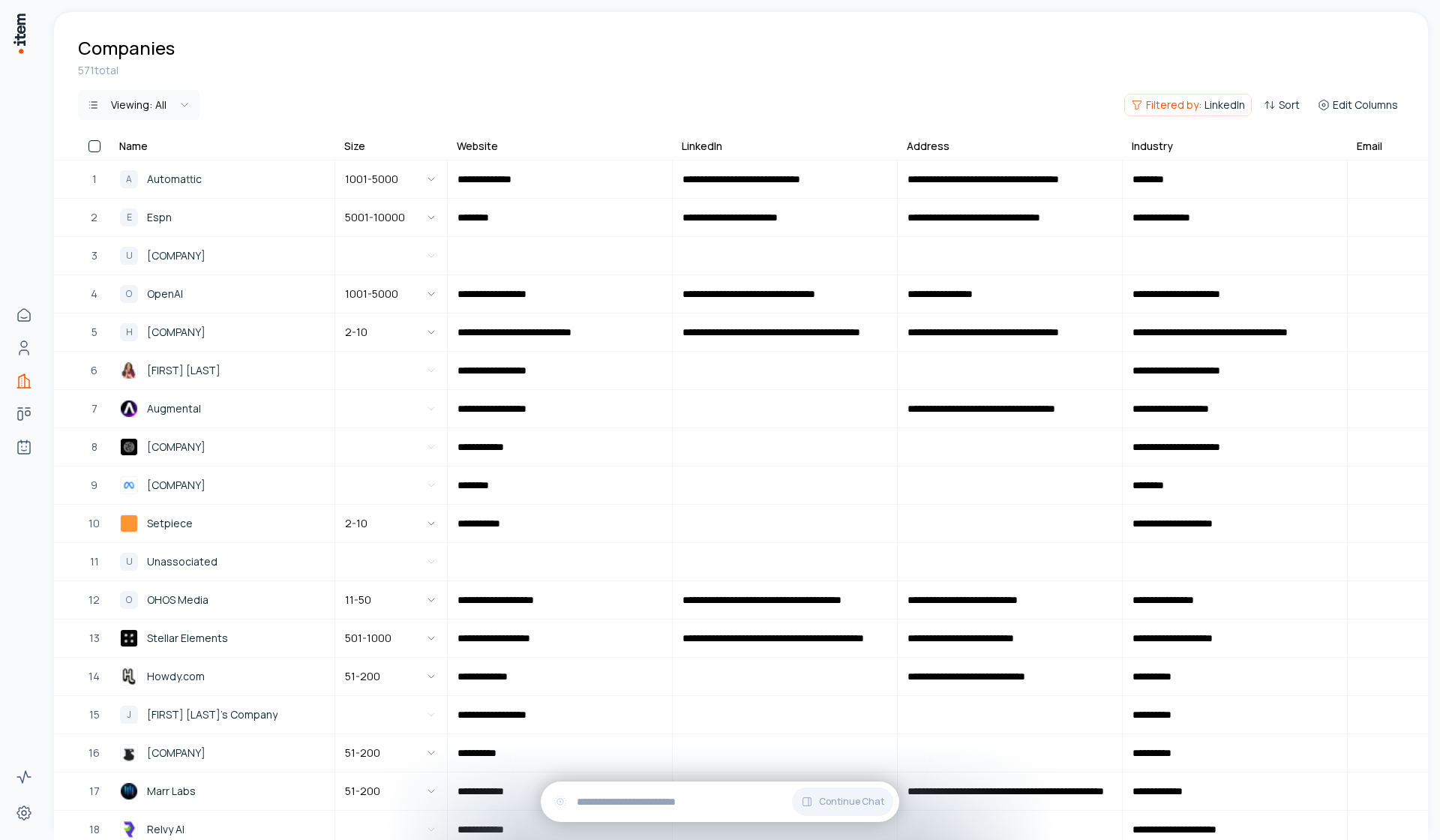 click at bounding box center [94, 146] 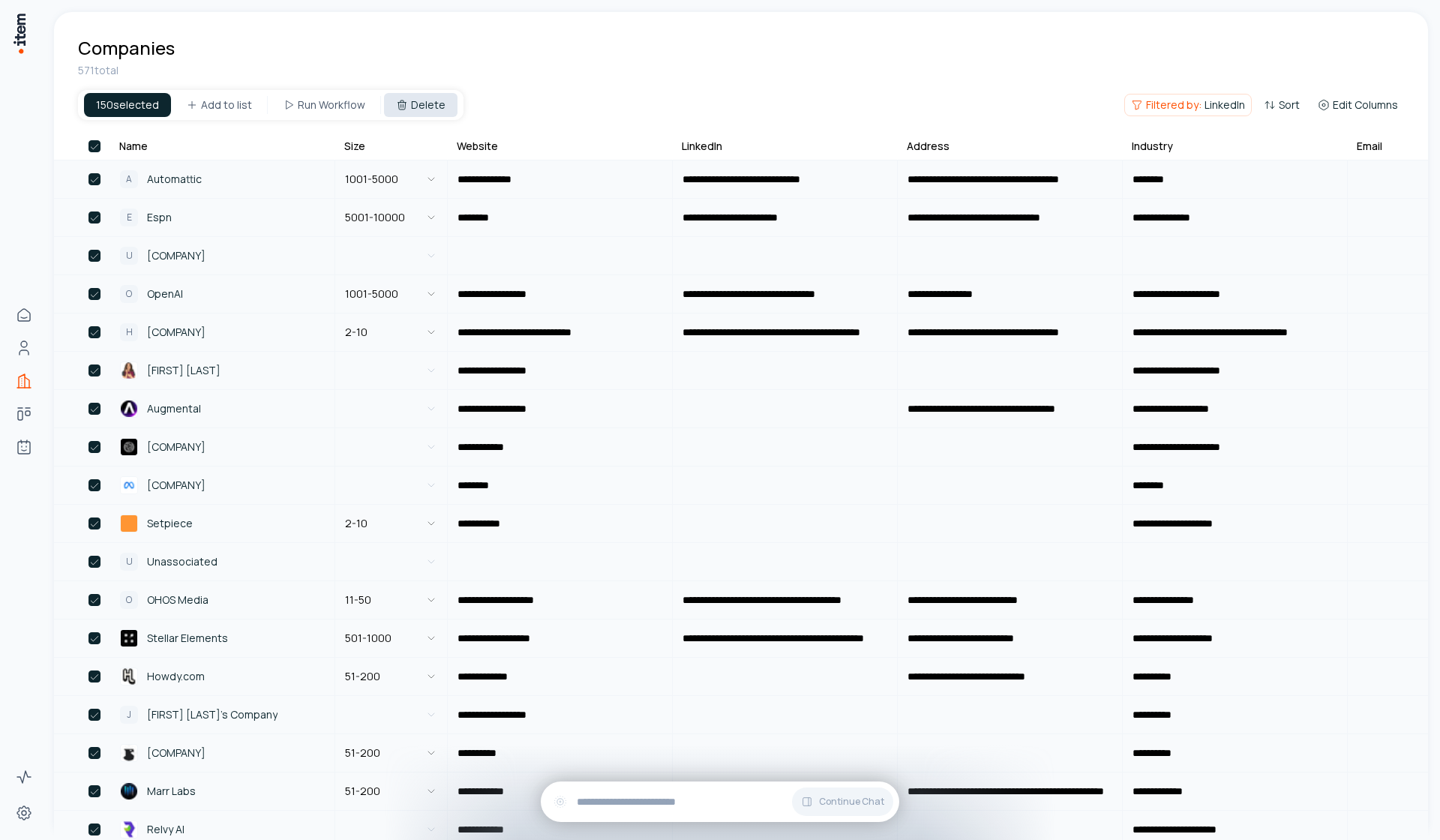 click on "Delete" at bounding box center (421, 105) 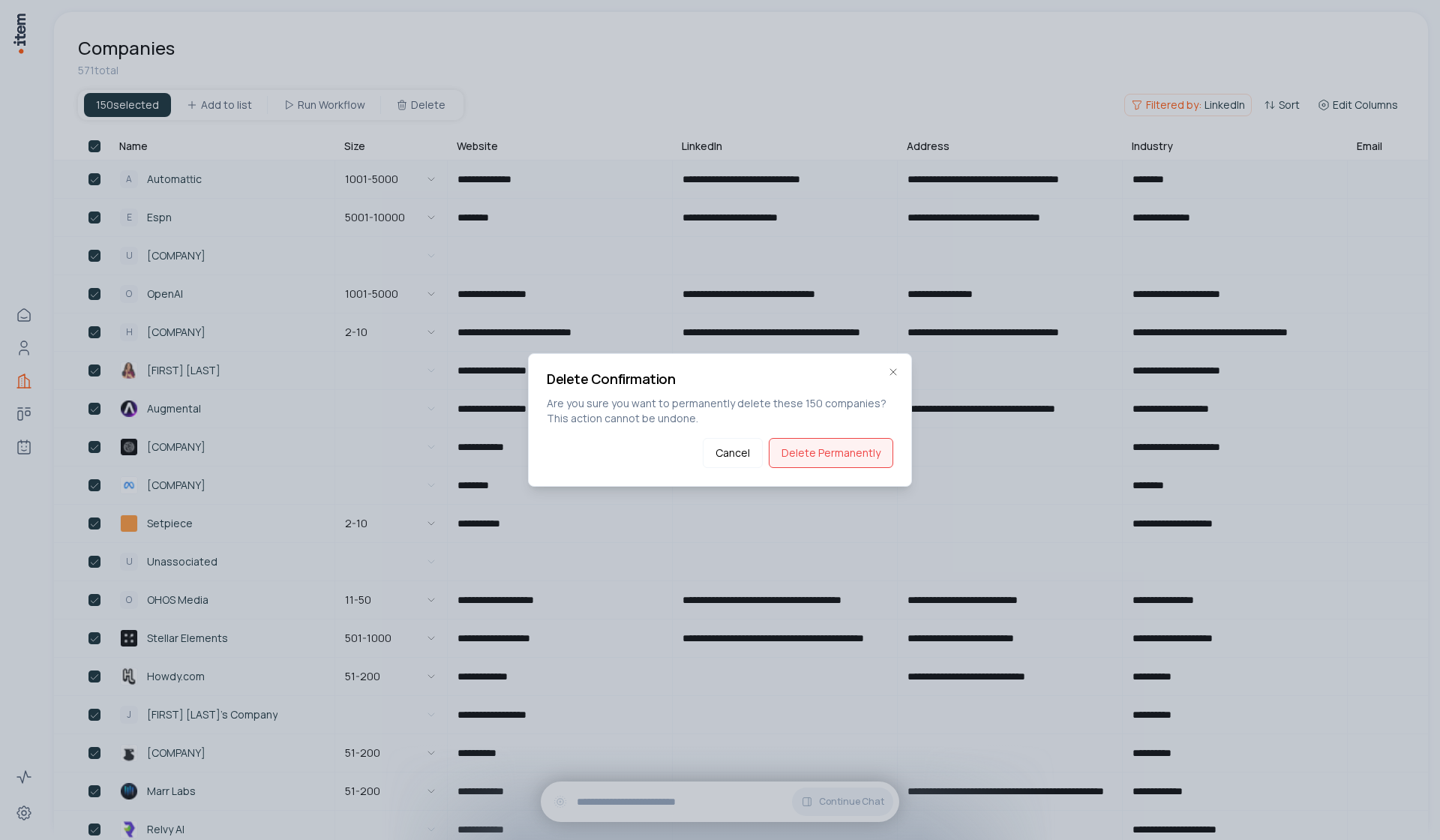 click on "Delete Permanently" at bounding box center [831, 453] 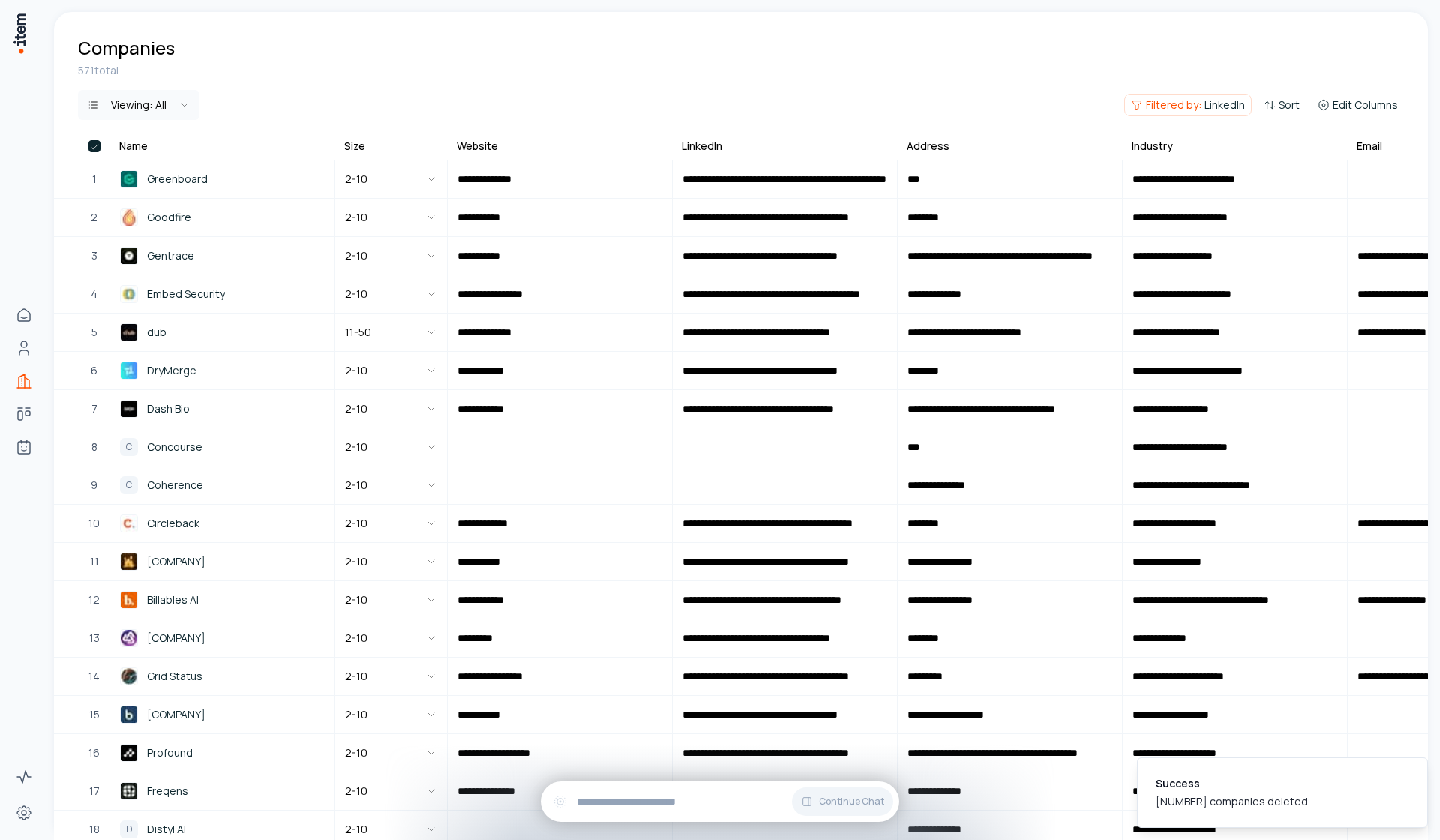 click at bounding box center (82, 148) 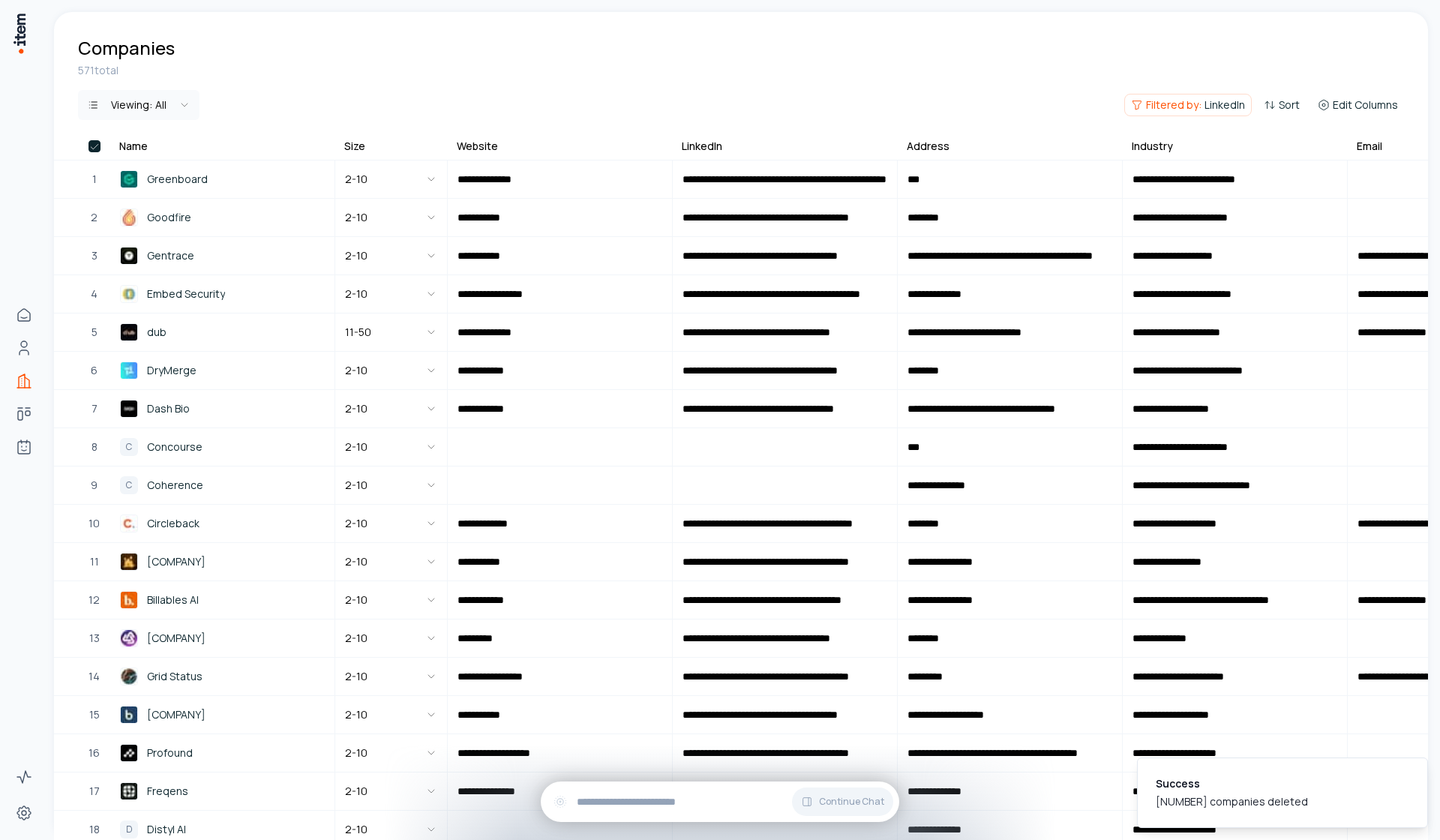 click at bounding box center (94, 146) 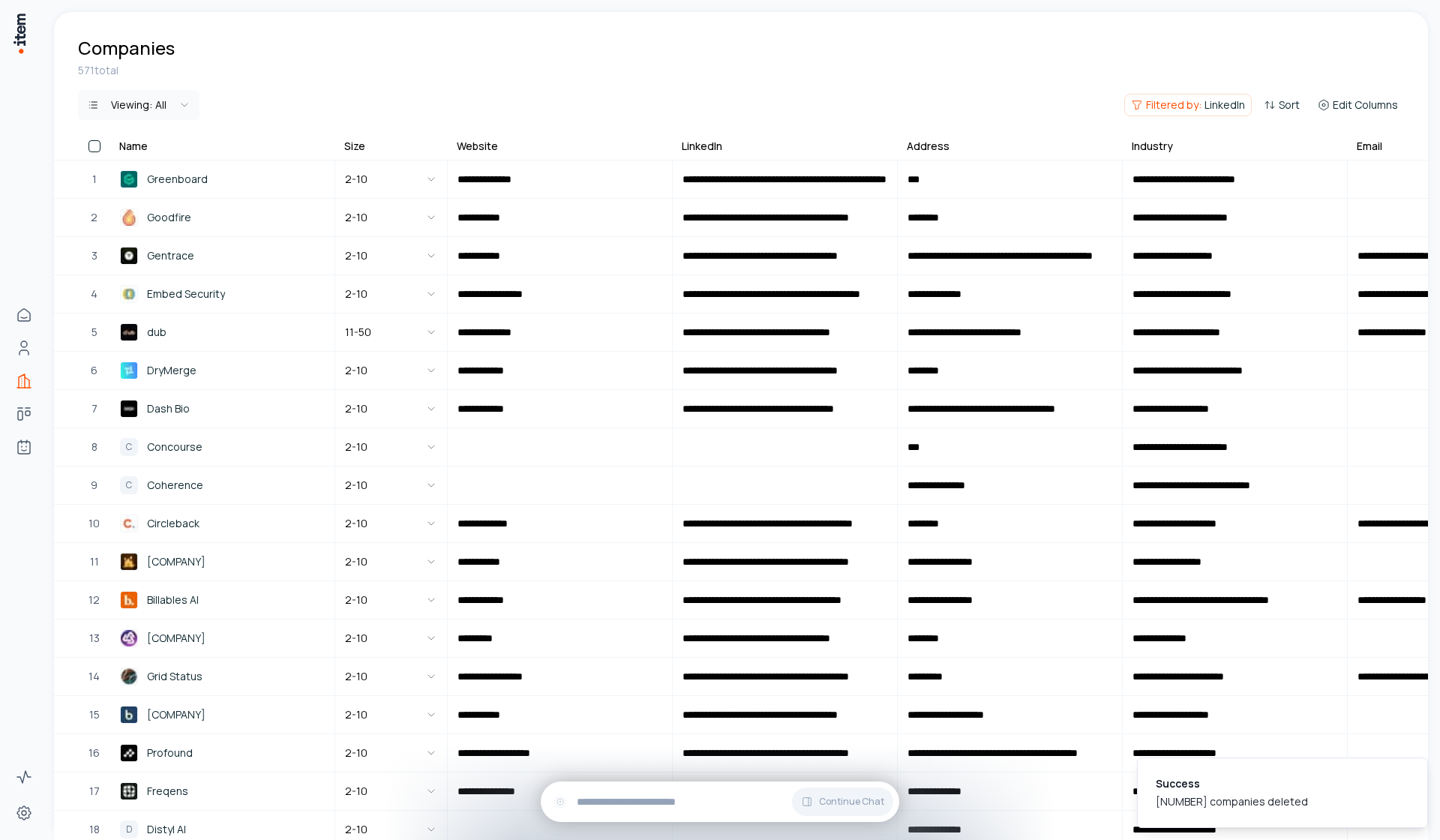 click at bounding box center (94, 146) 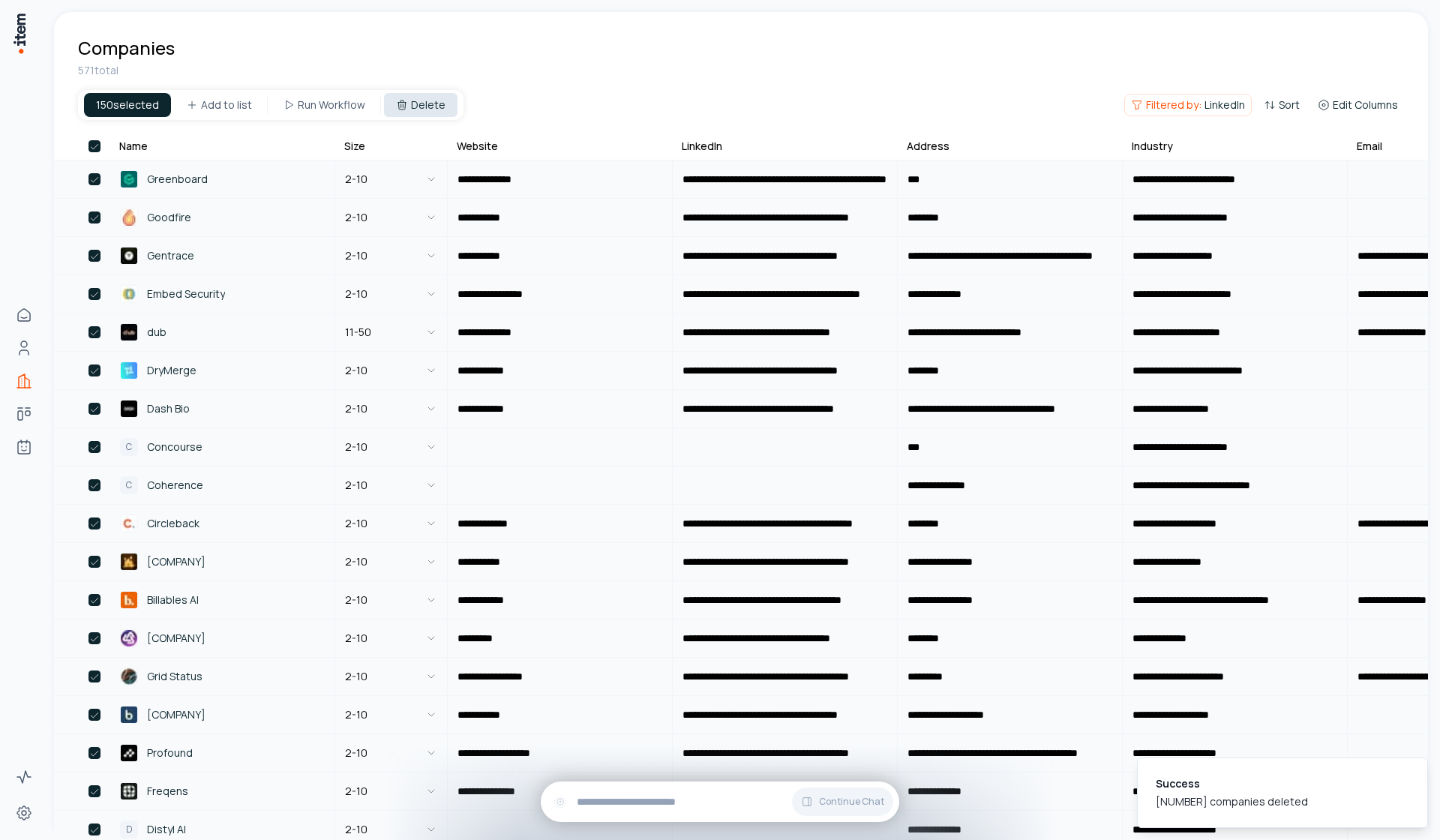 click on "Delete" at bounding box center (421, 105) 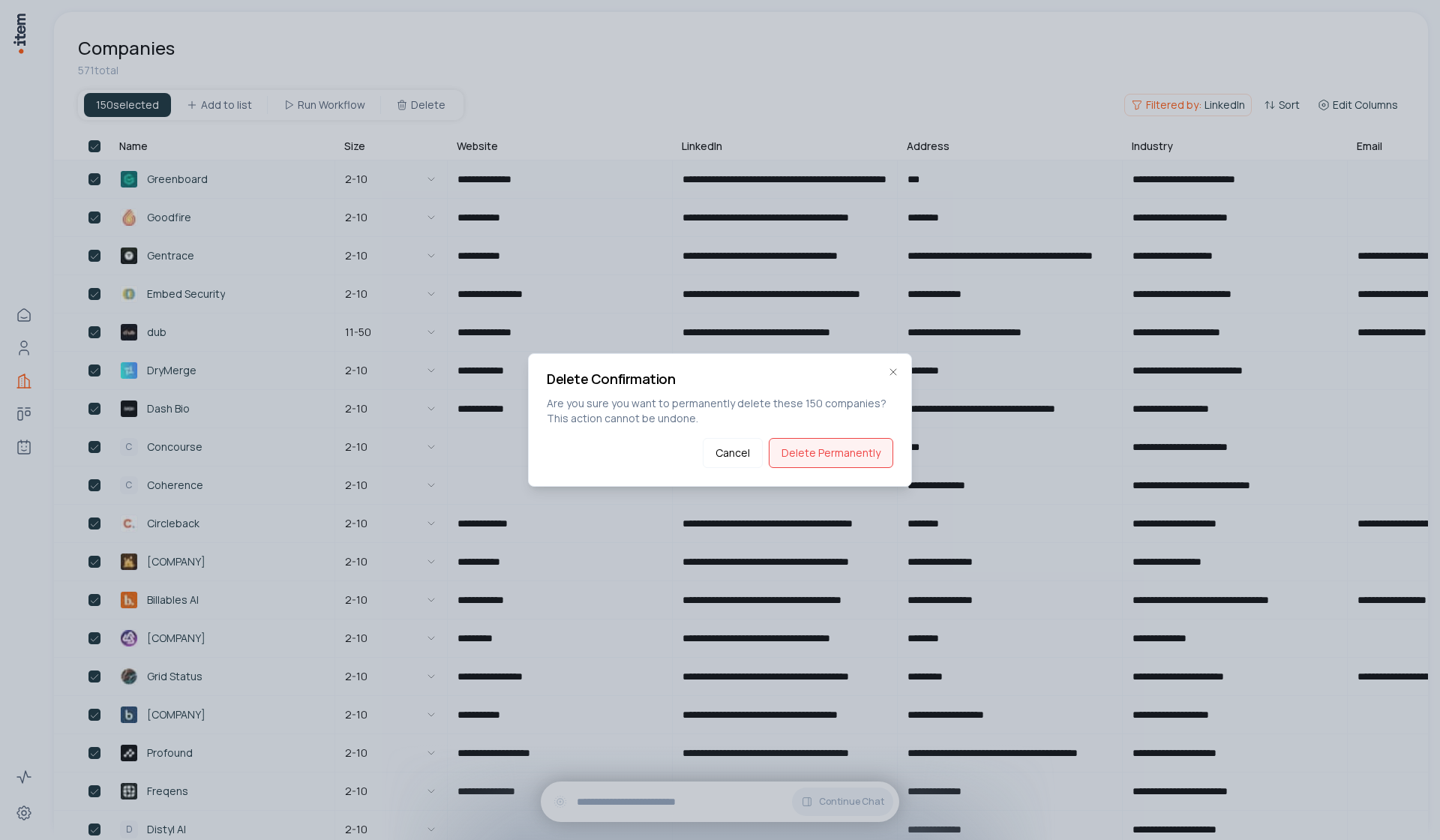 click on "Delete Permanently" at bounding box center [831, 453] 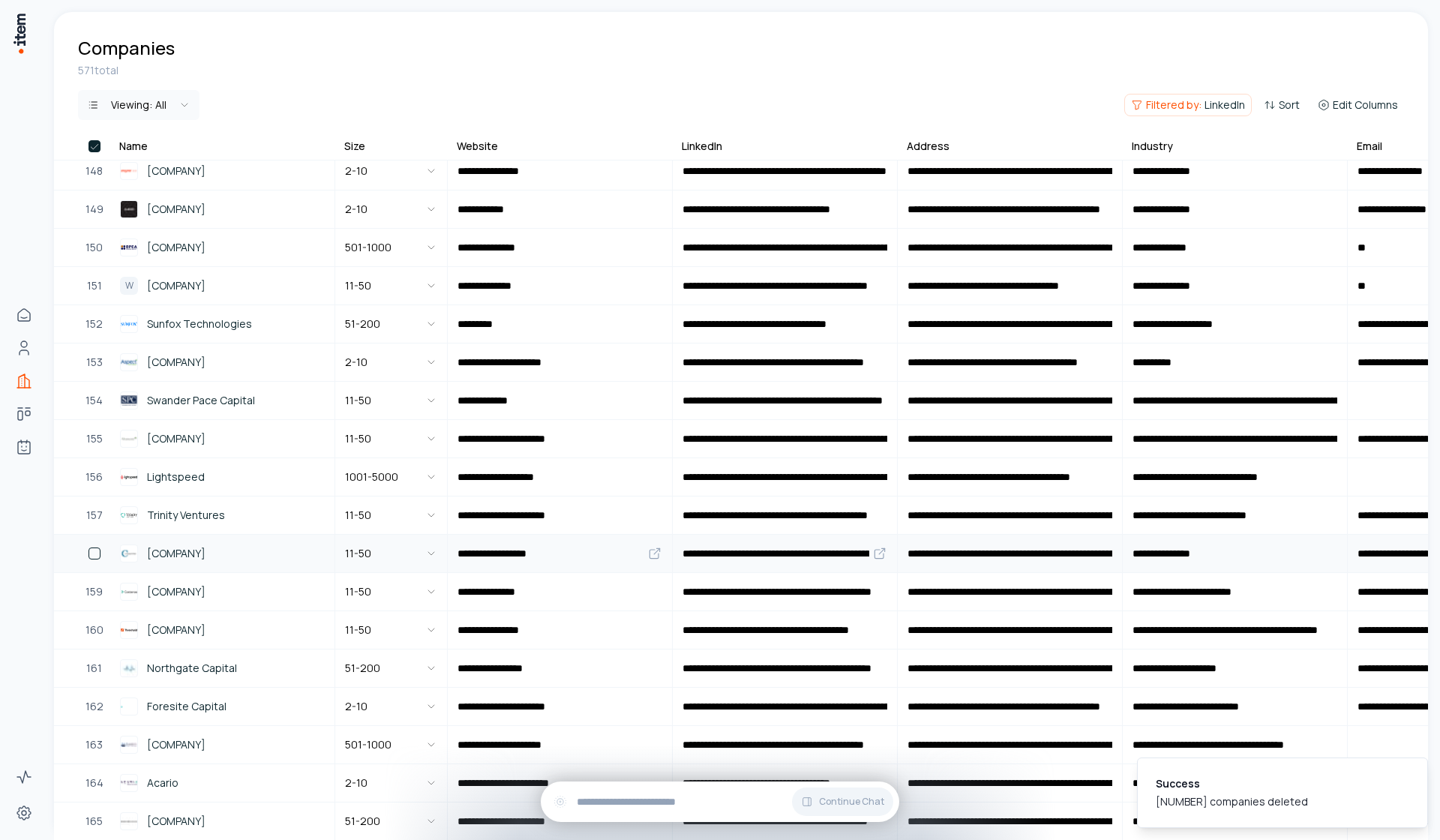 scroll, scrollTop: 5944, scrollLeft: 0, axis: vertical 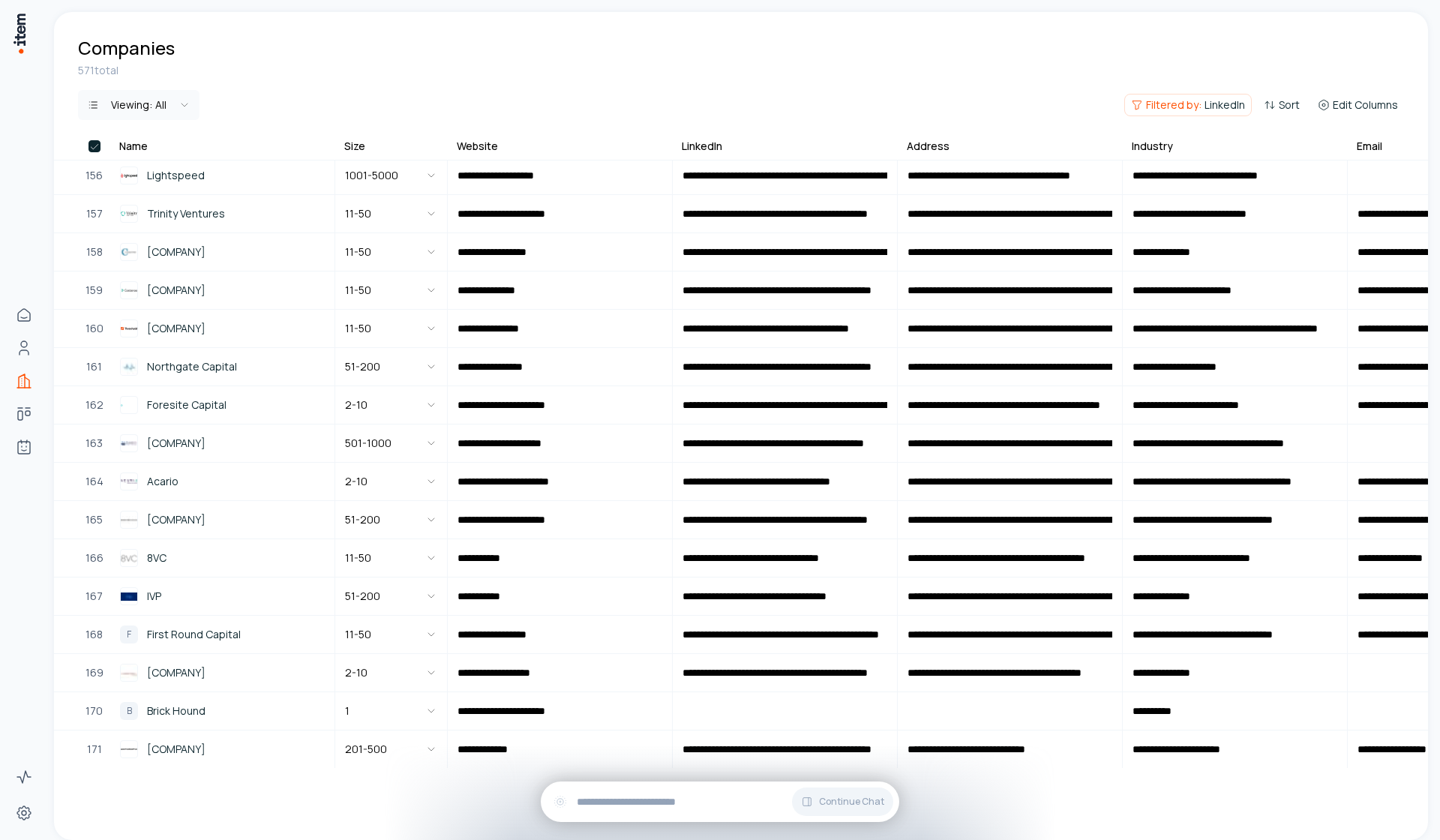 click at bounding box center [94, 146] 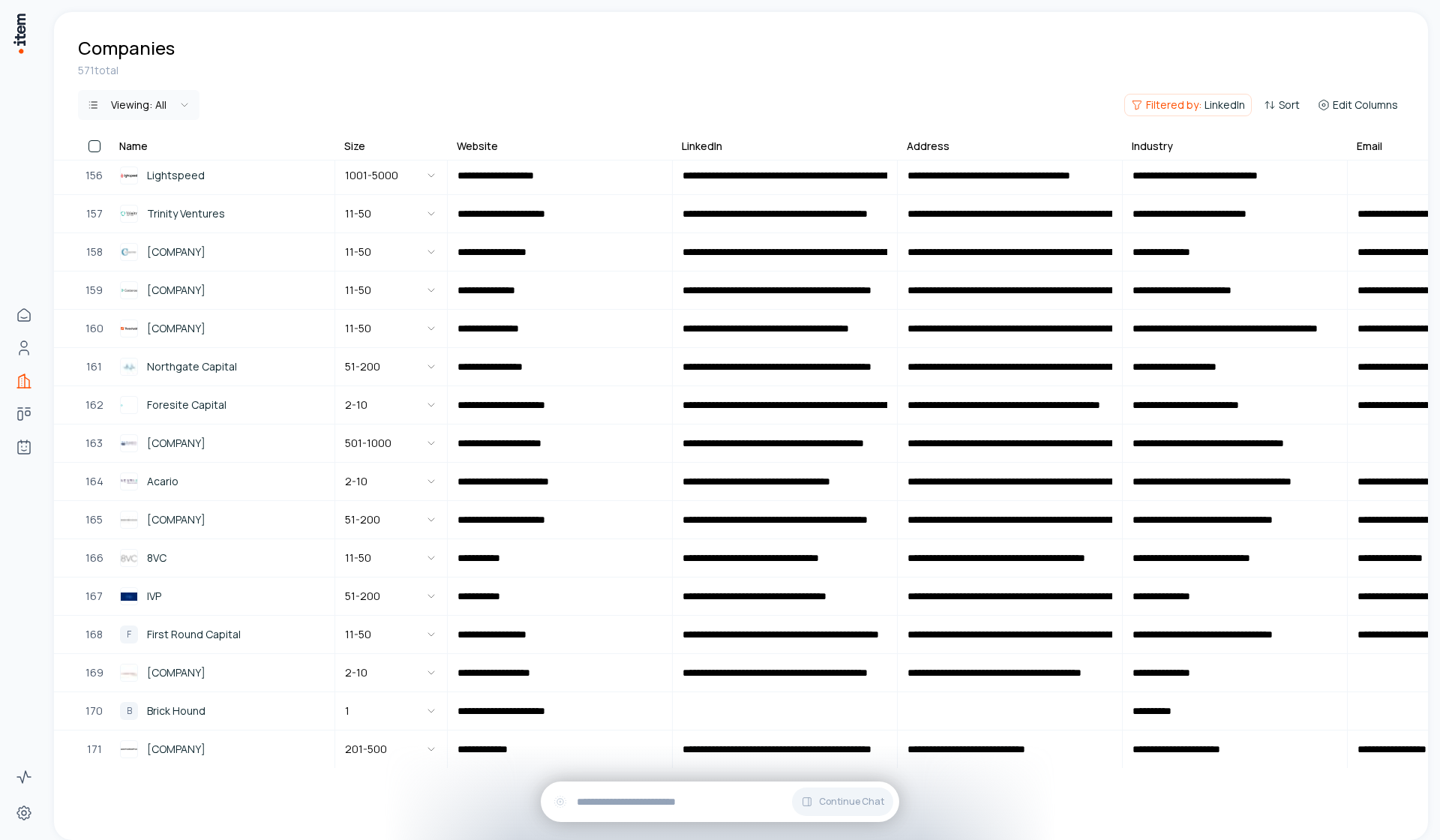 click at bounding box center [94, 146] 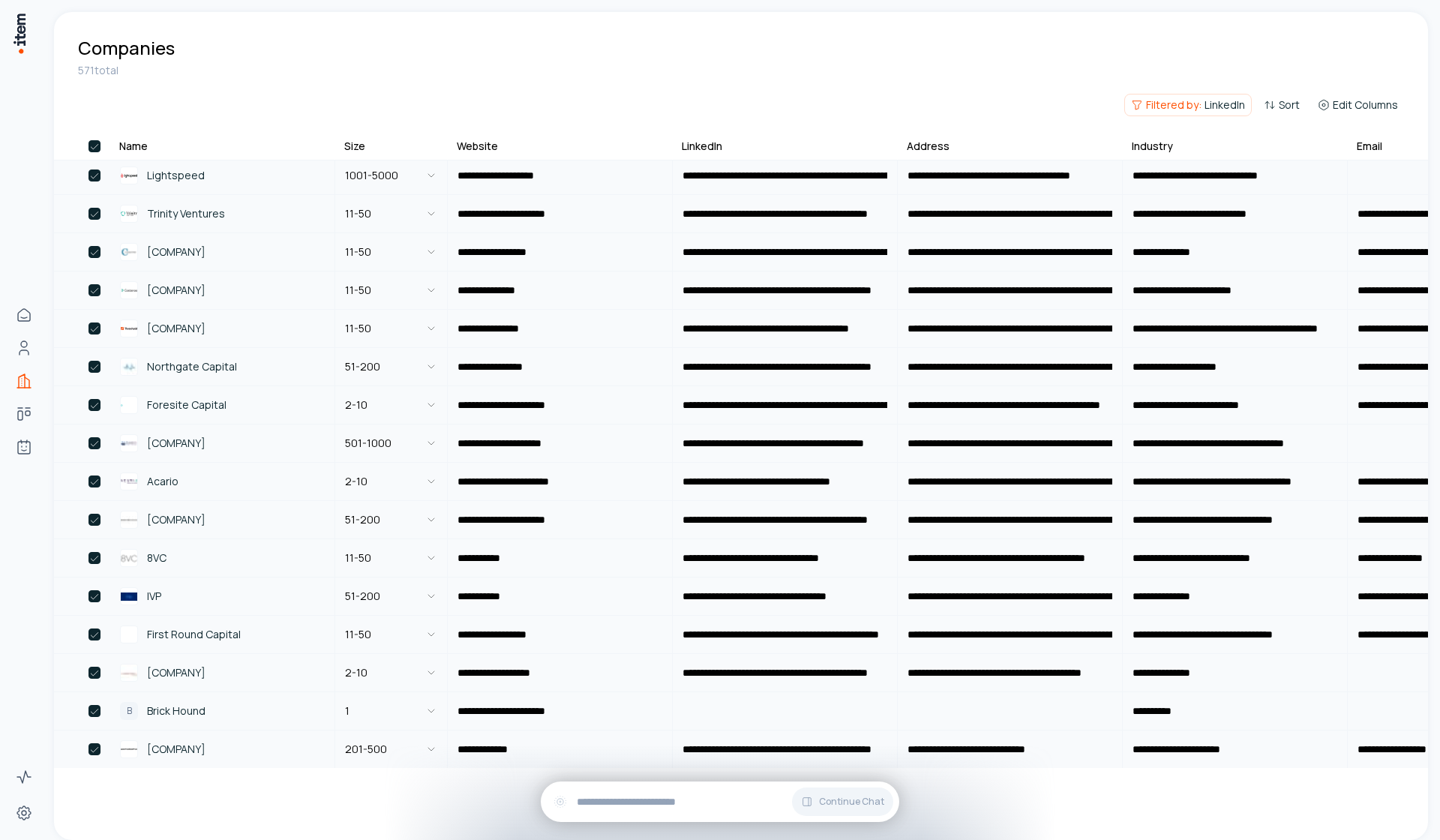 scroll, scrollTop: 5936, scrollLeft: 0, axis: vertical 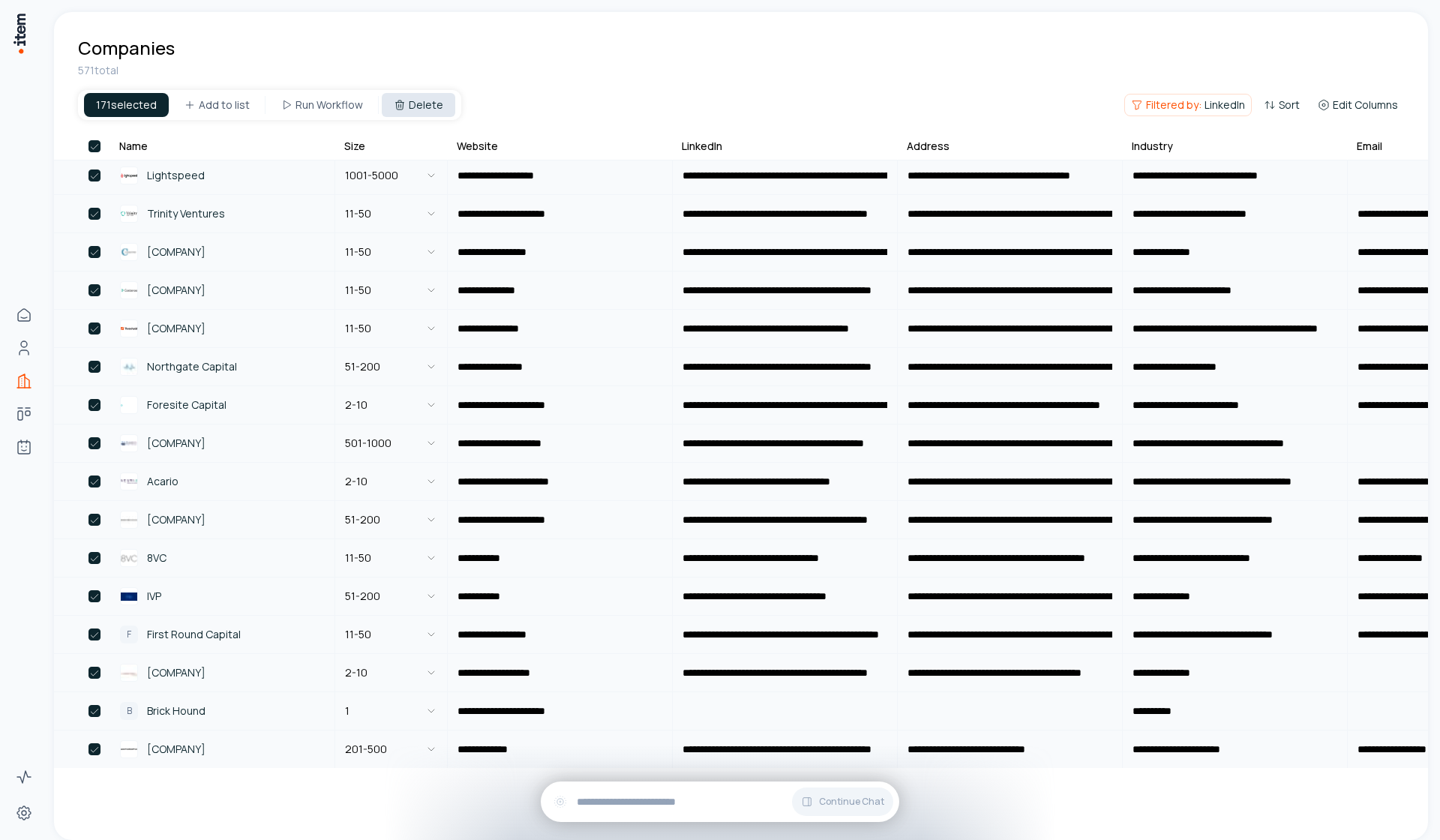 click on "Delete" at bounding box center (418, 105) 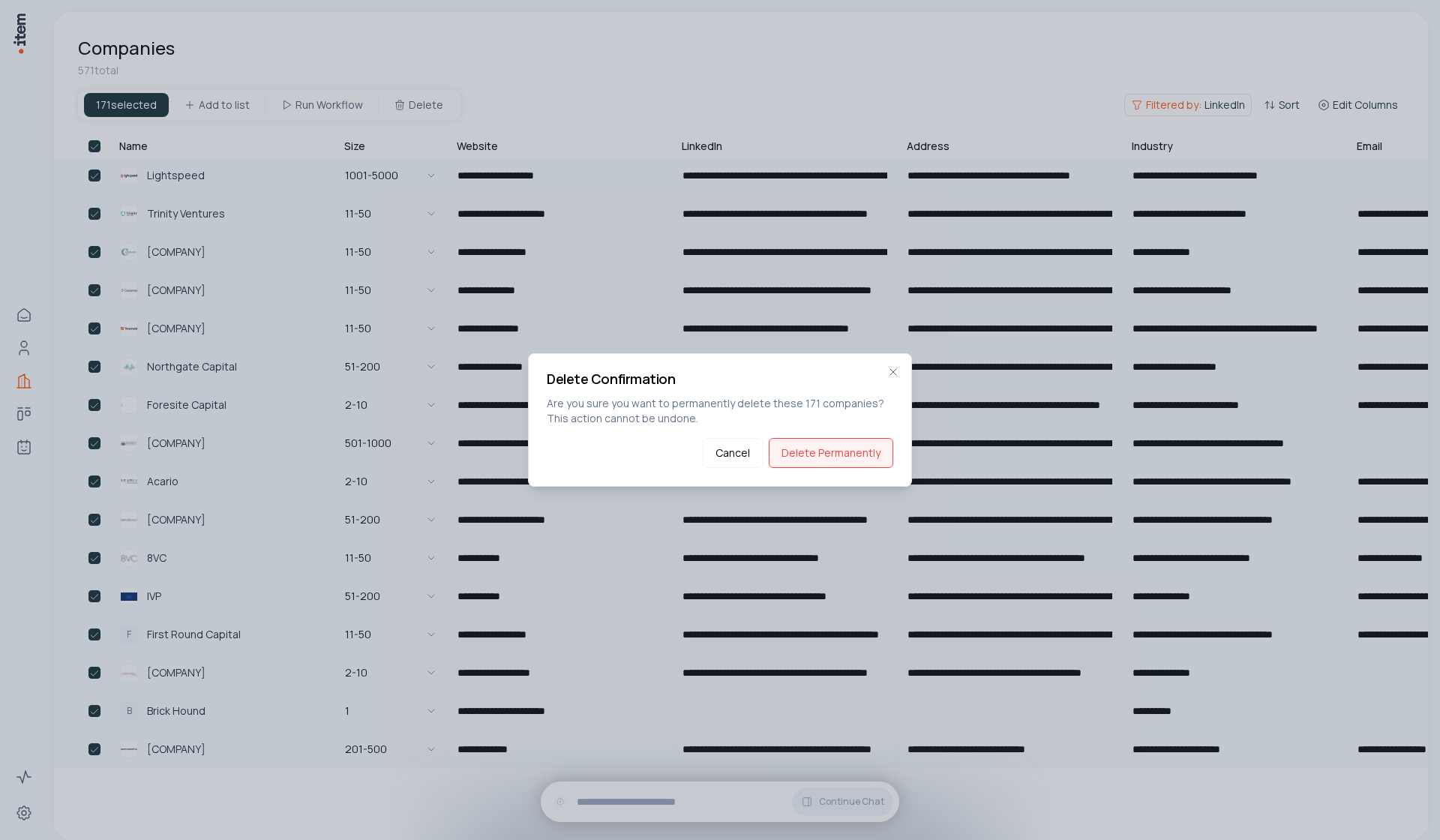 click on "Delete Permanently" at bounding box center [831, 453] 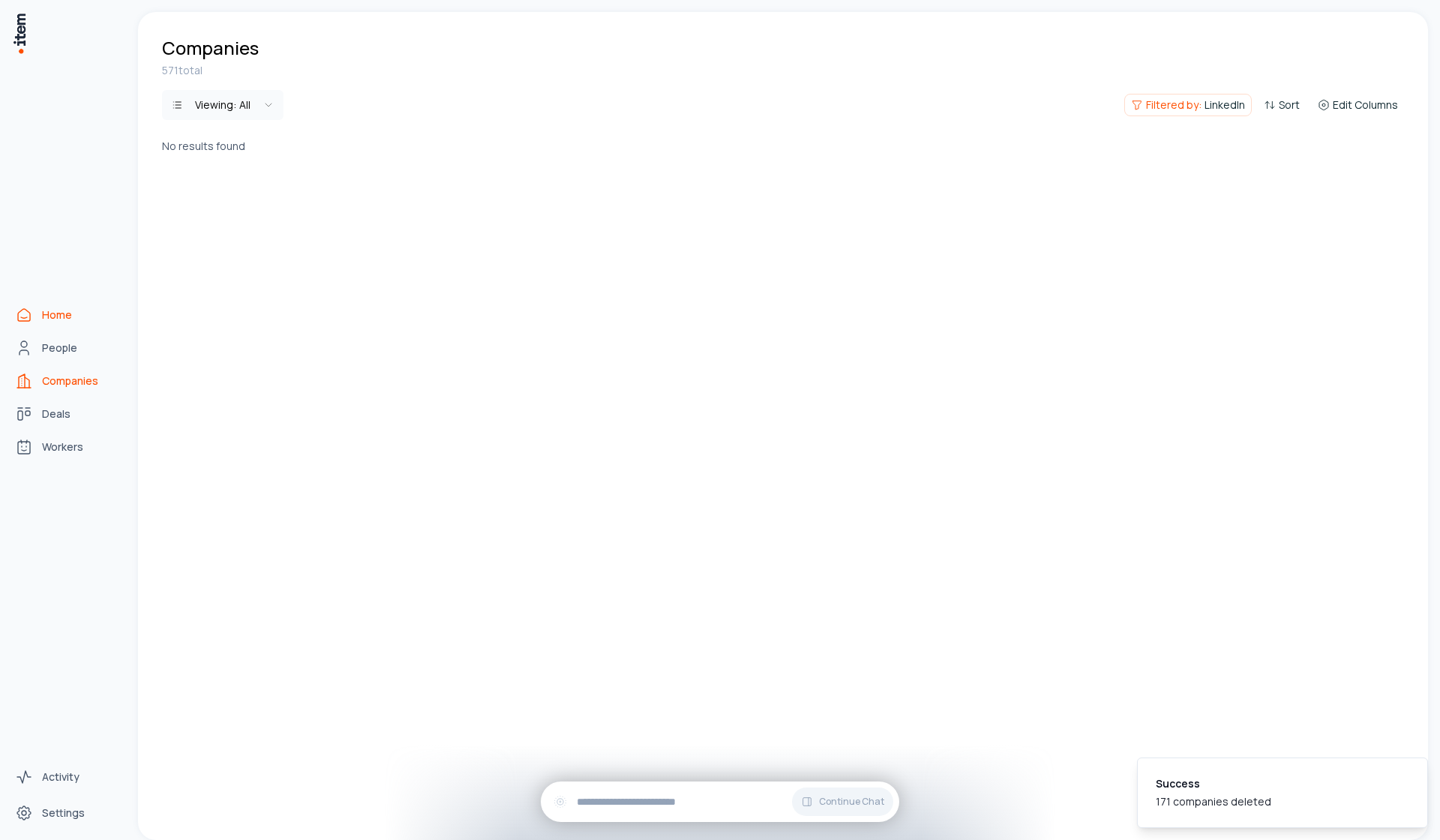 click on "Home" at bounding box center [66, 315] 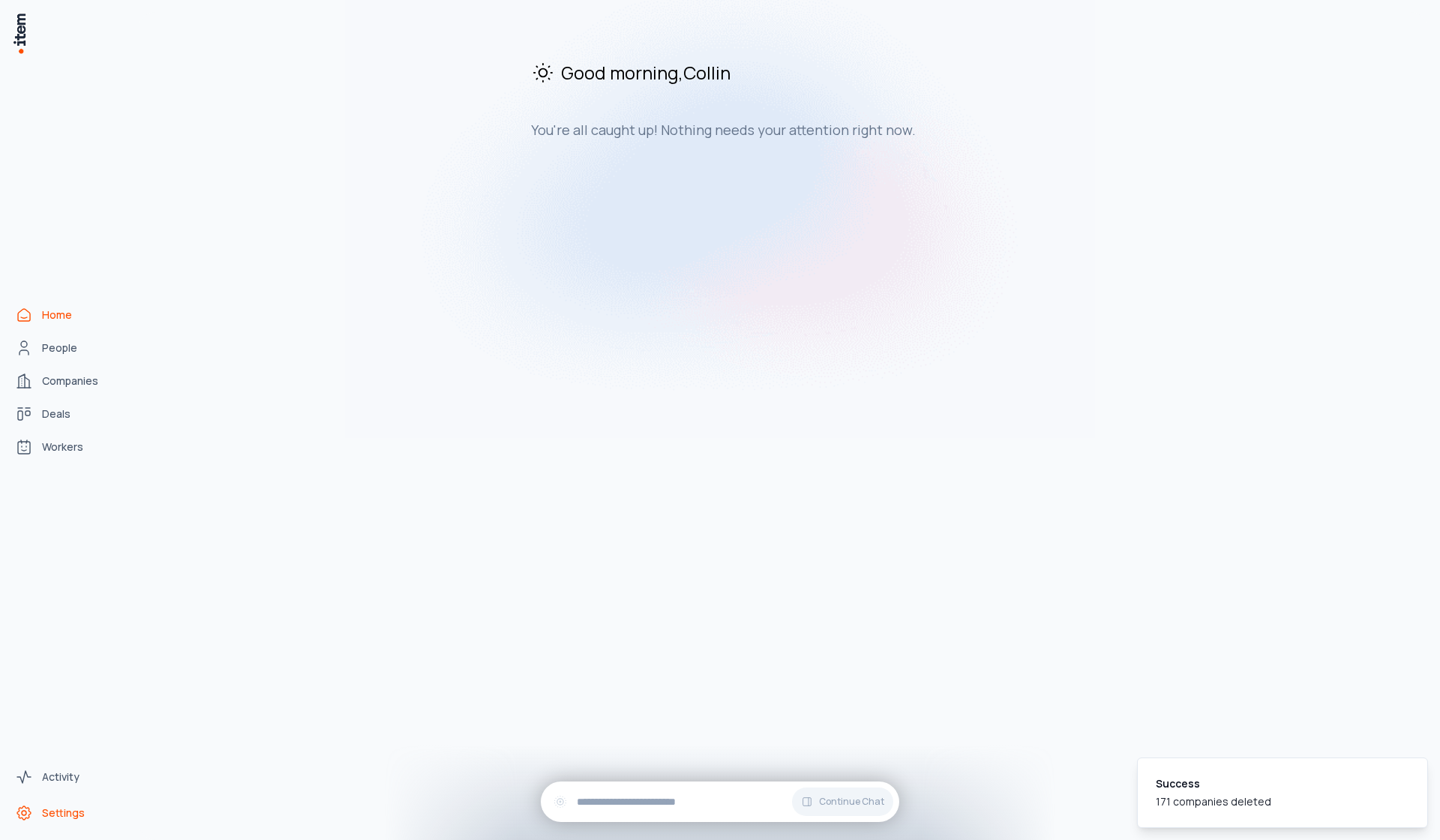 click on "Settings" at bounding box center [63, 813] 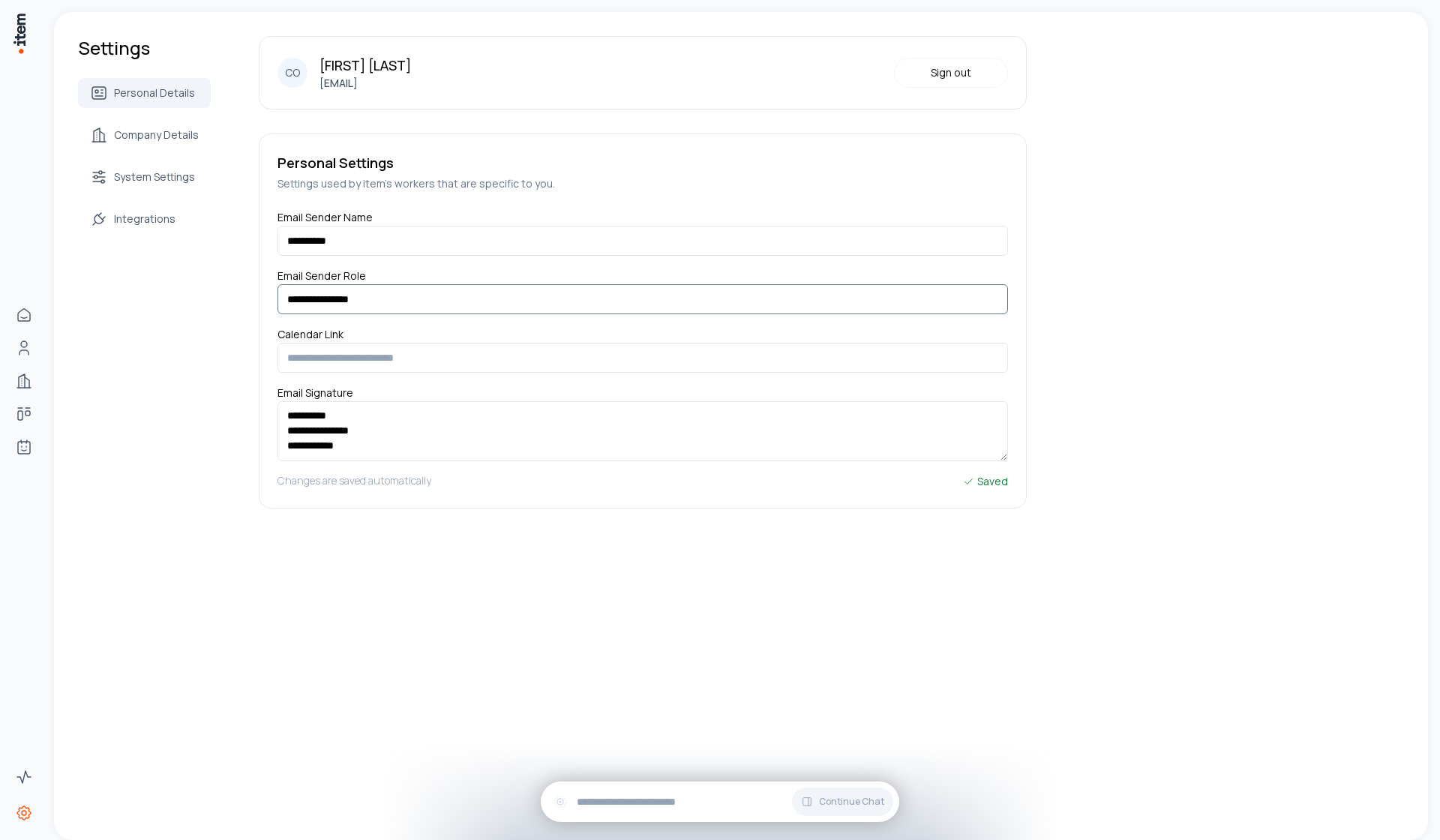 click on "**********" at bounding box center [643, 299] 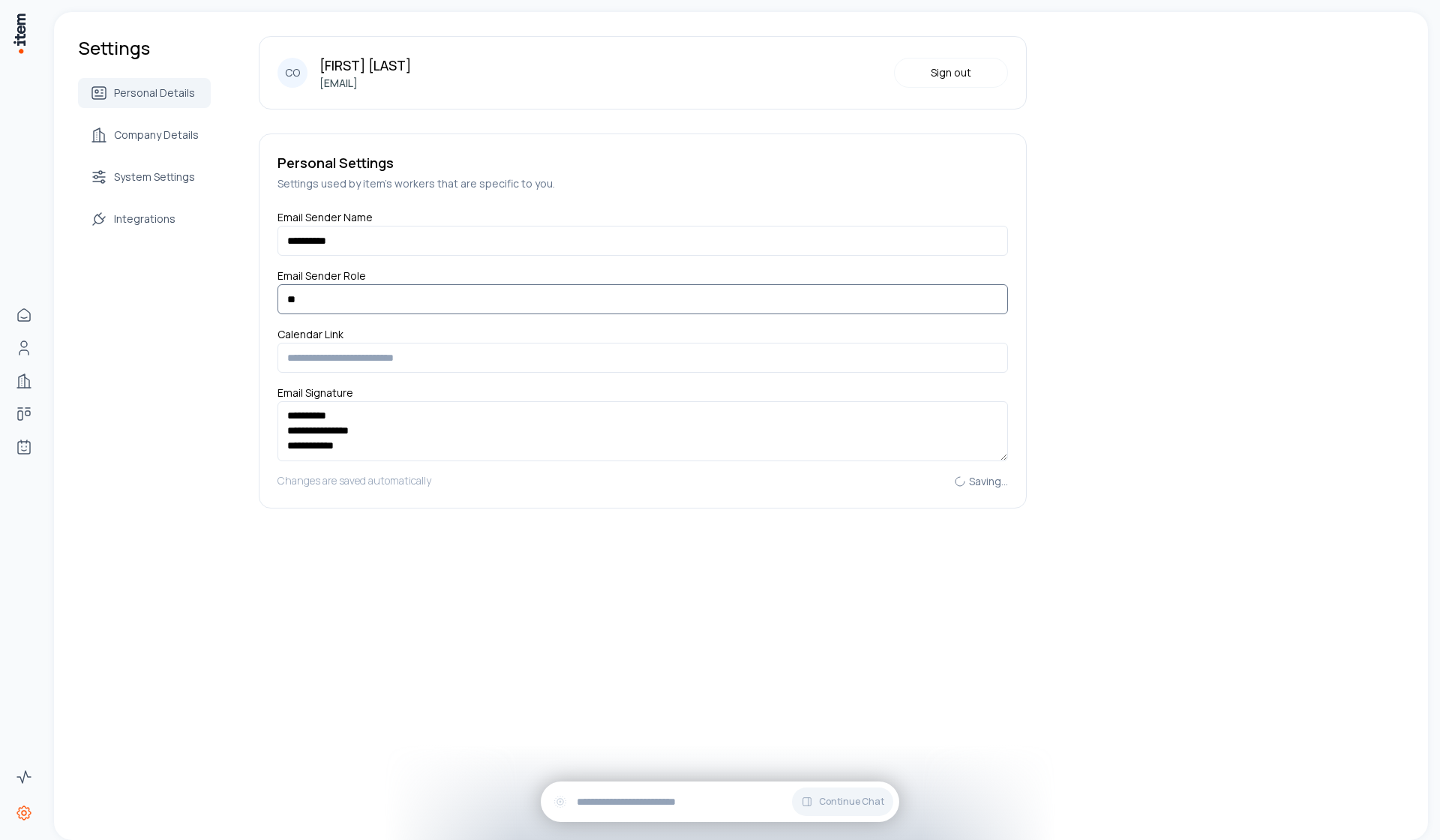 type on "*" 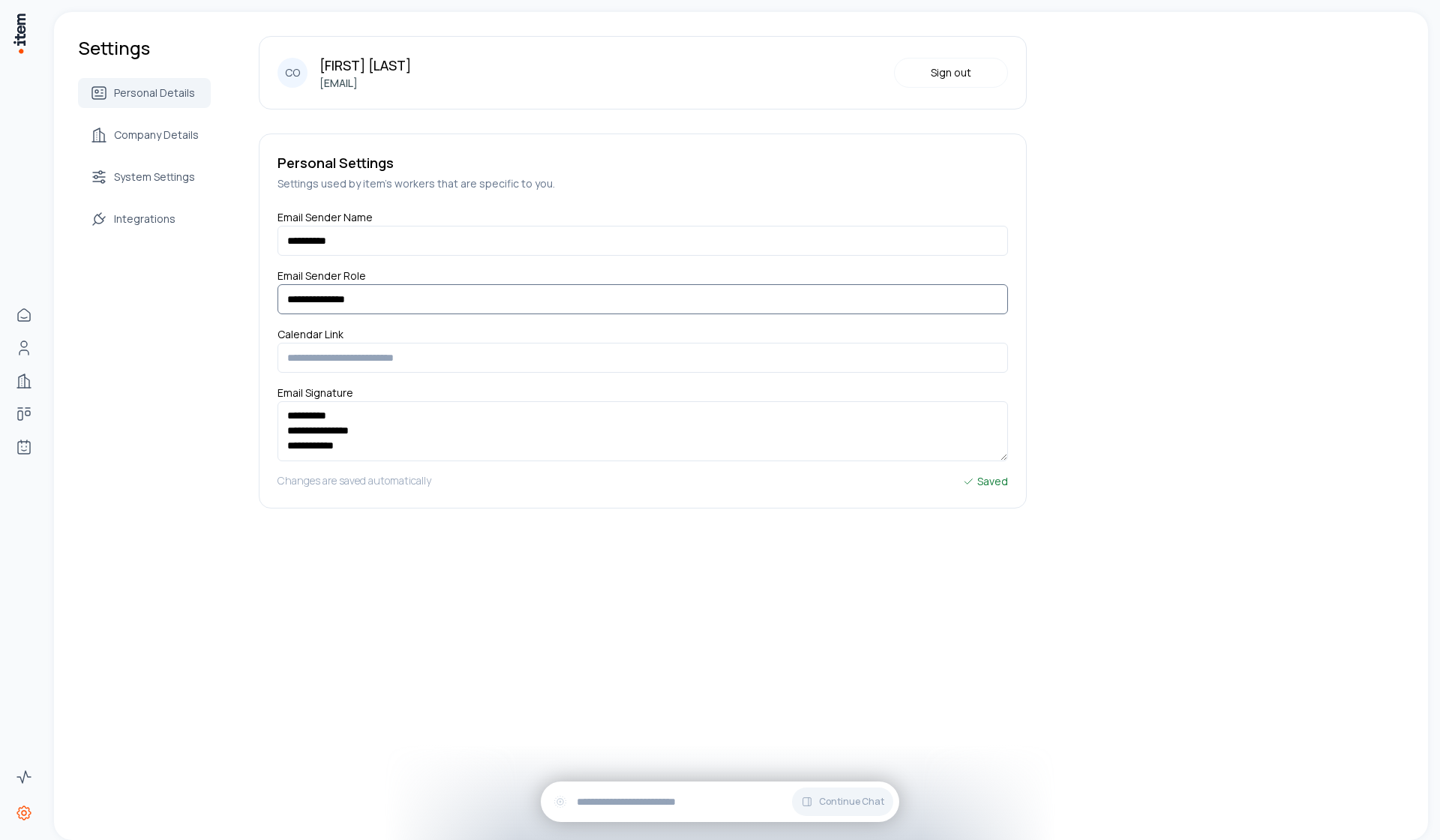 type on "**********" 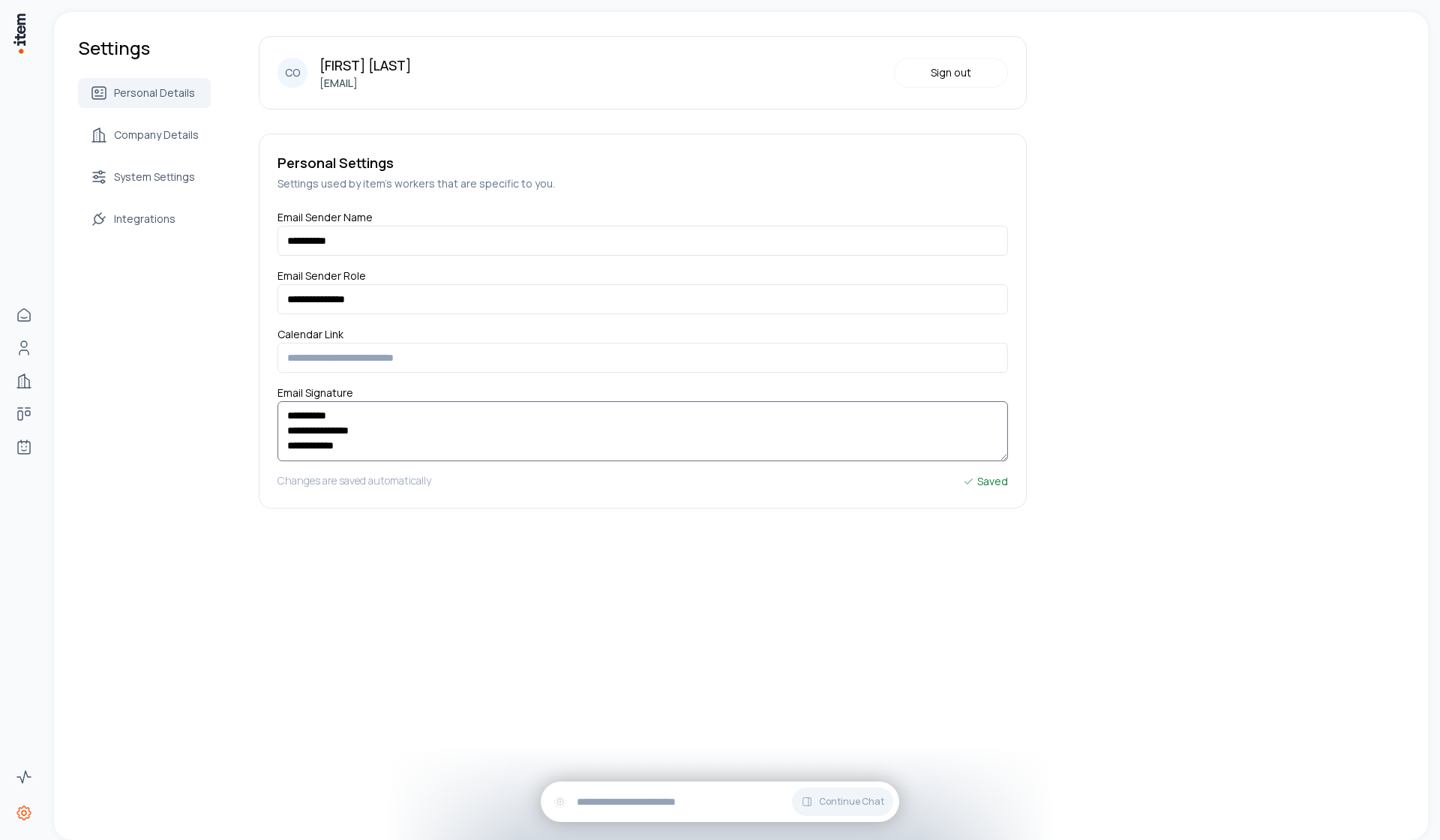 drag, startPoint x: 376, startPoint y: 434, endPoint x: 260, endPoint y: 426, distance: 116.27553 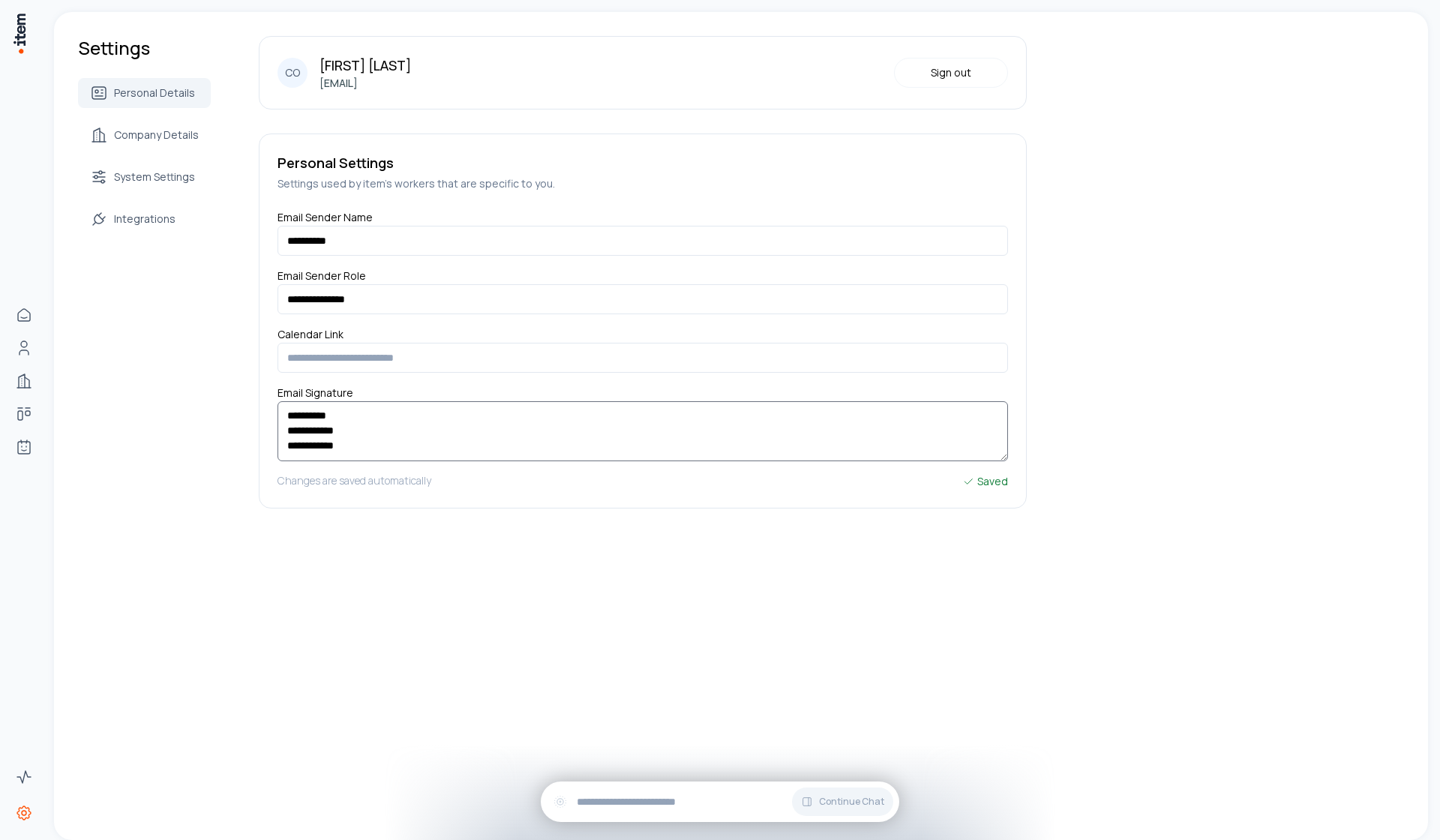 drag, startPoint x: 346, startPoint y: 447, endPoint x: 285, endPoint y: 446, distance: 61.0082 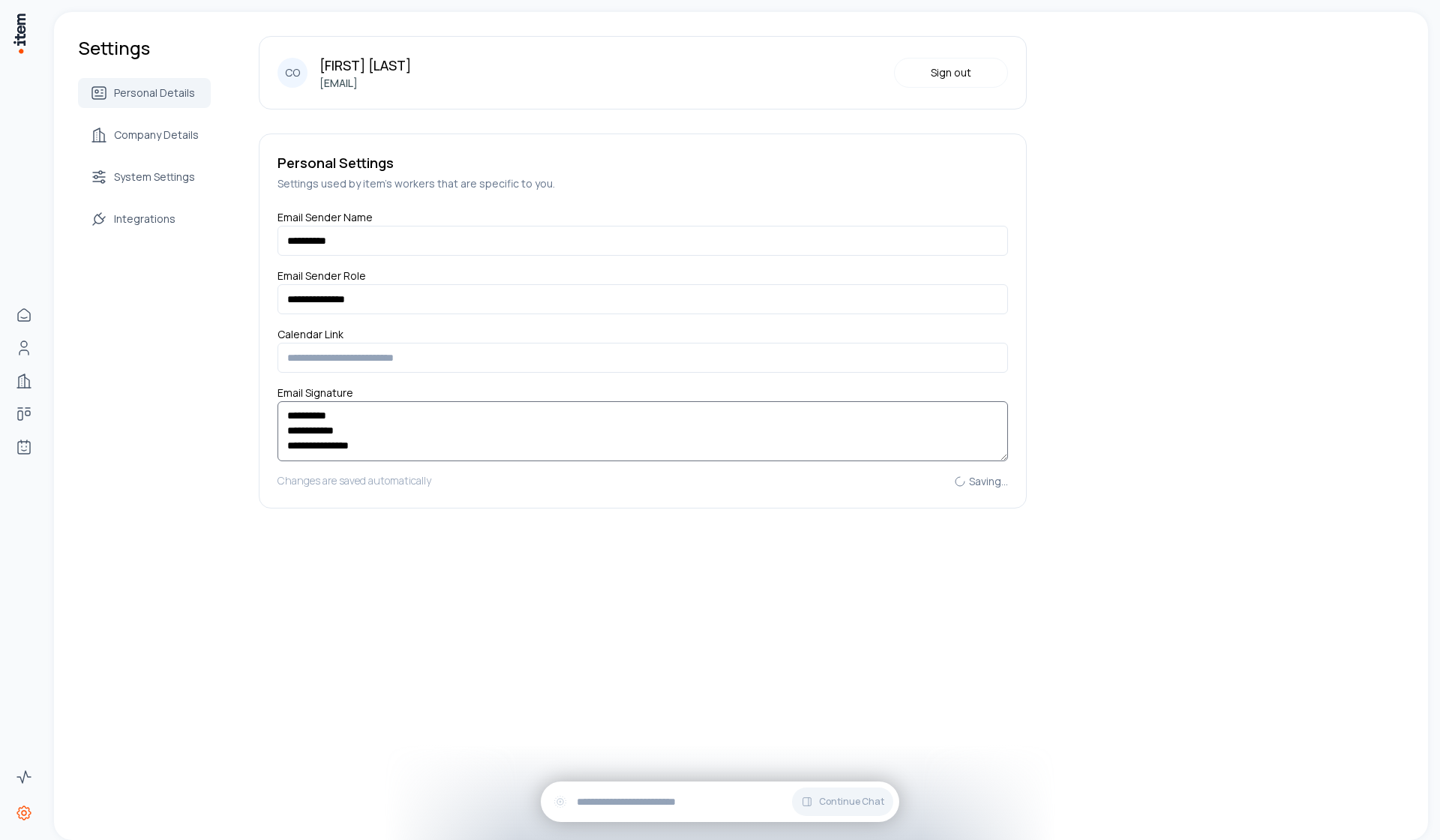 scroll, scrollTop: 7, scrollLeft: 0, axis: vertical 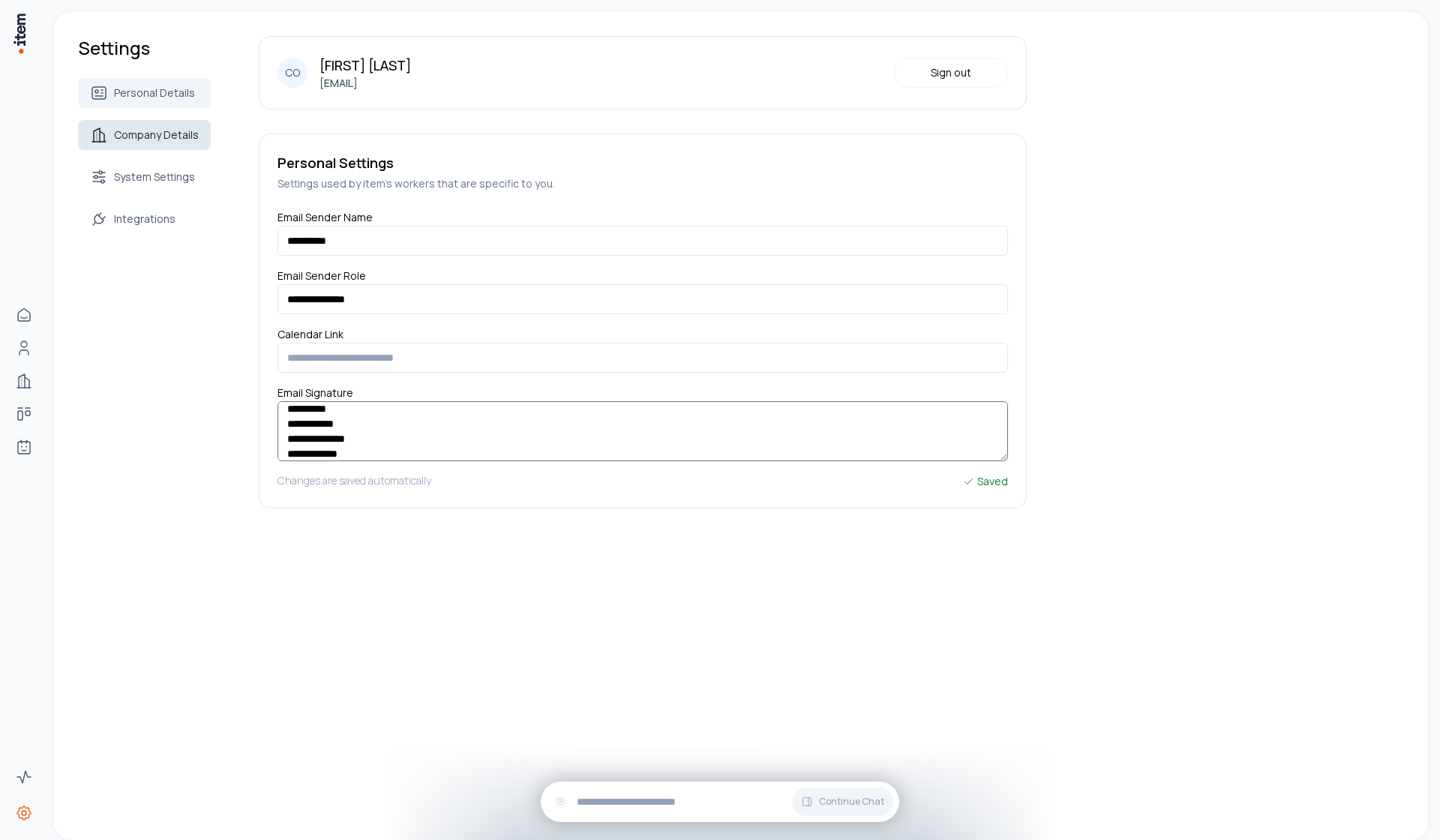 type on "**********" 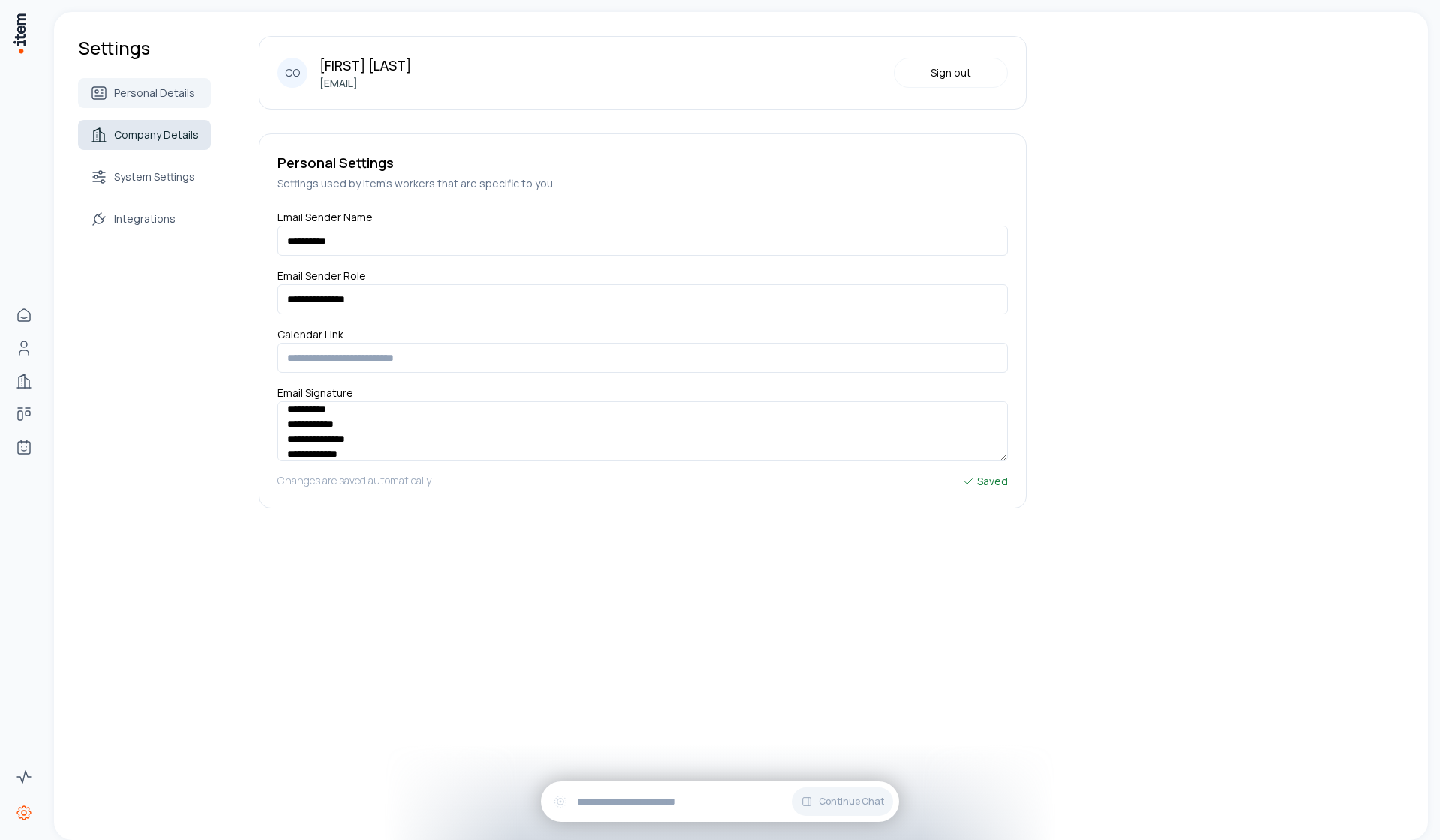 click on "Company Details" at bounding box center [156, 135] 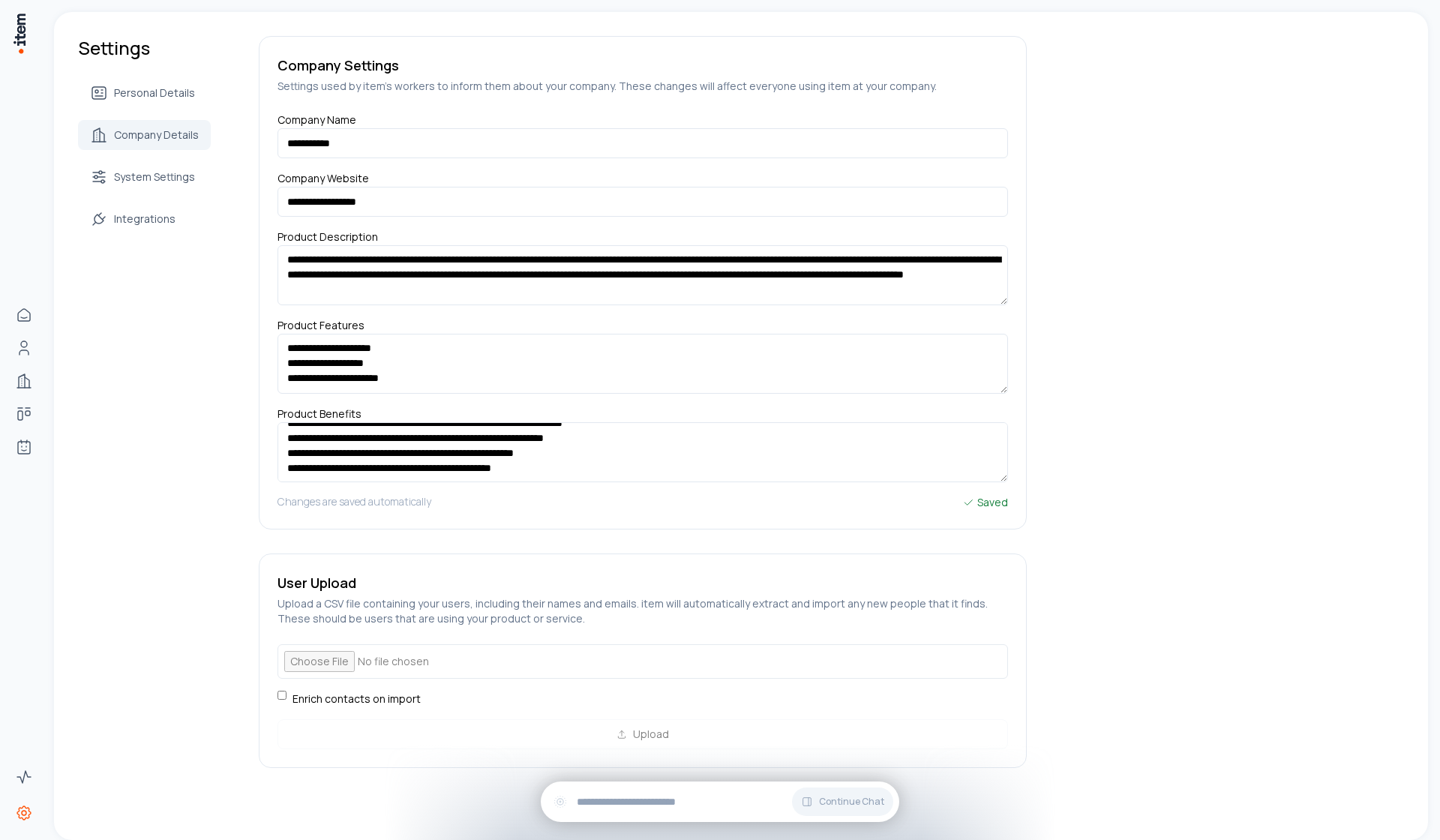 scroll, scrollTop: 0, scrollLeft: 0, axis: both 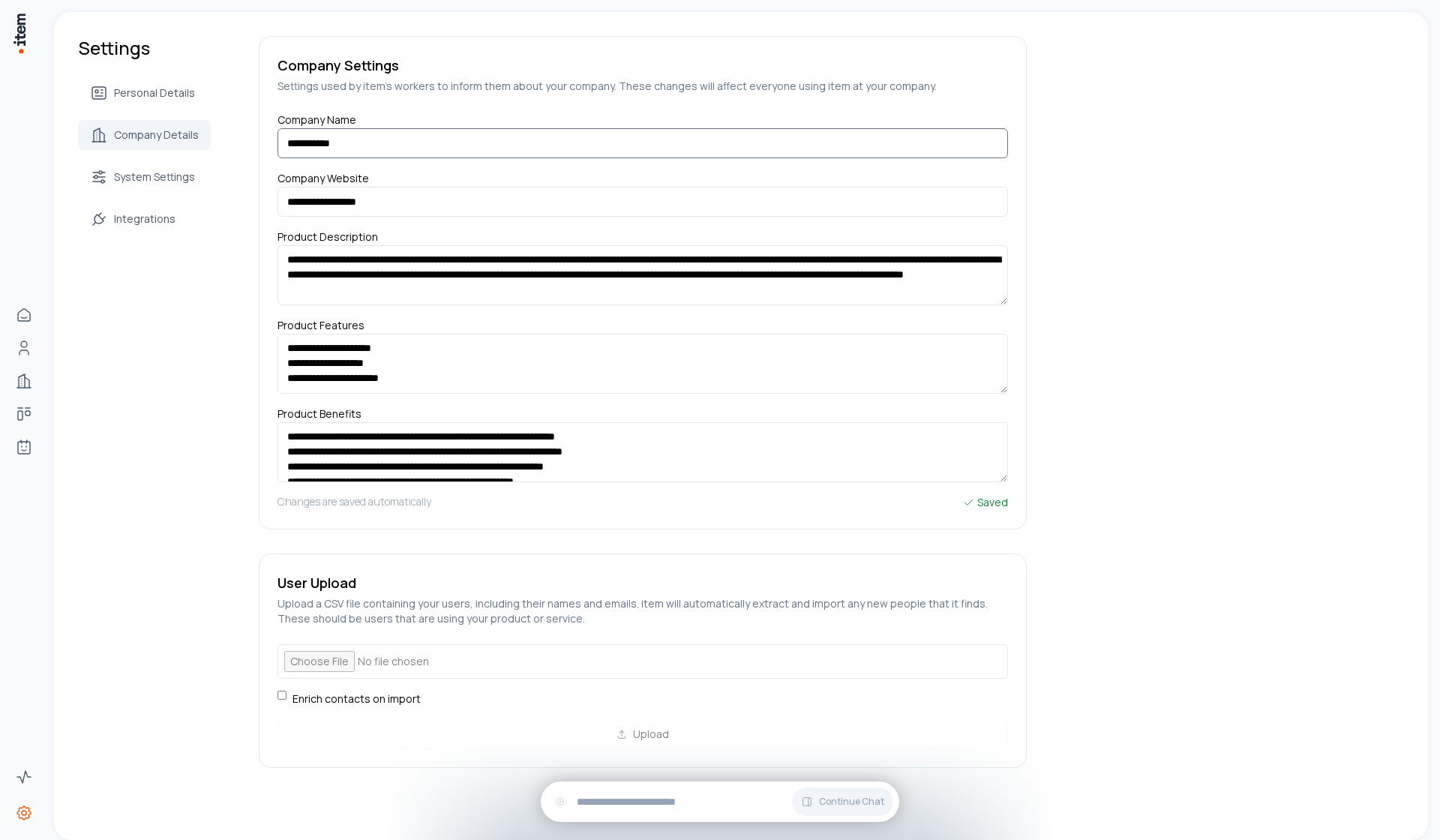 click on "**********" at bounding box center (643, 143) 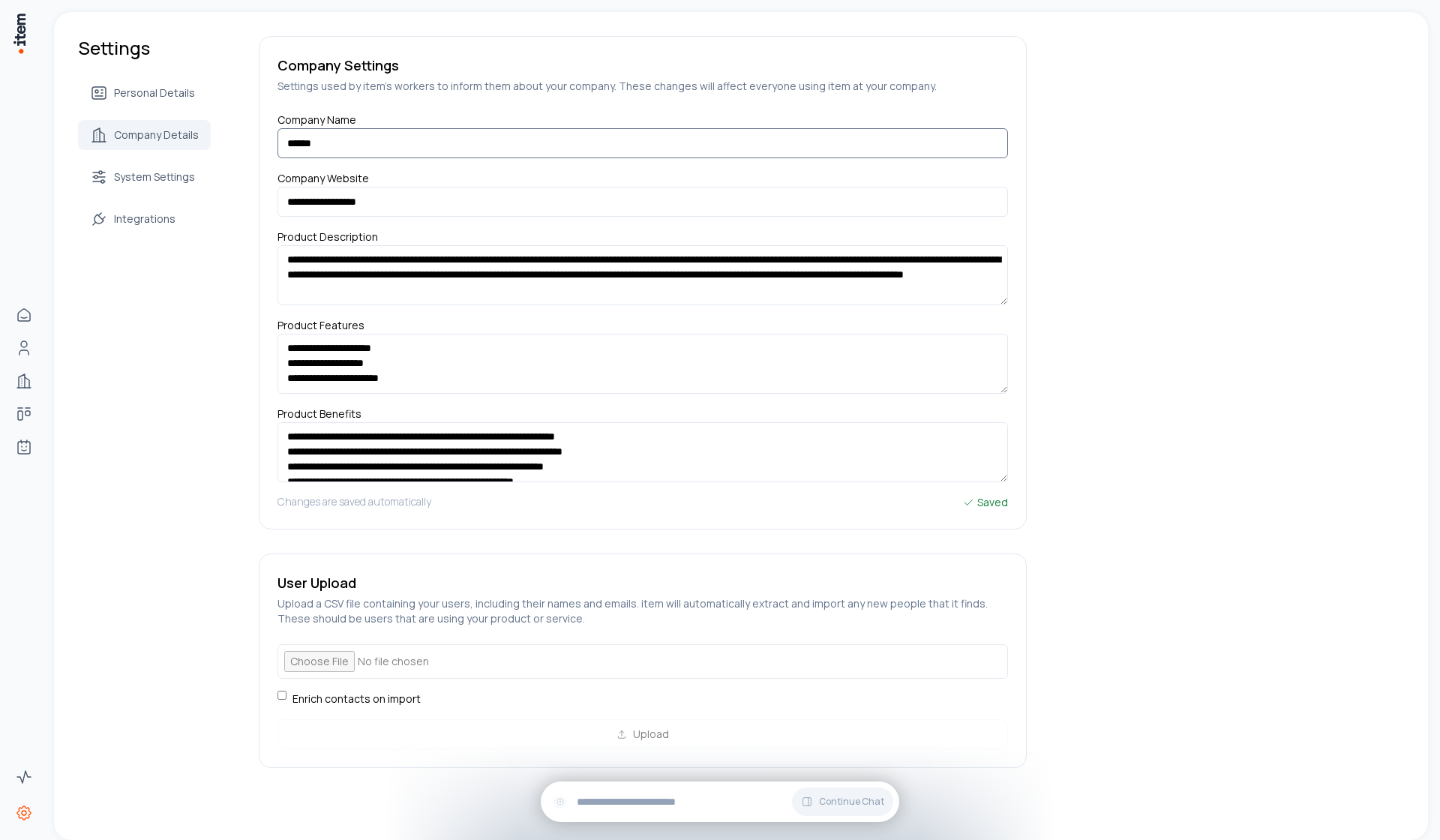 type on "*****" 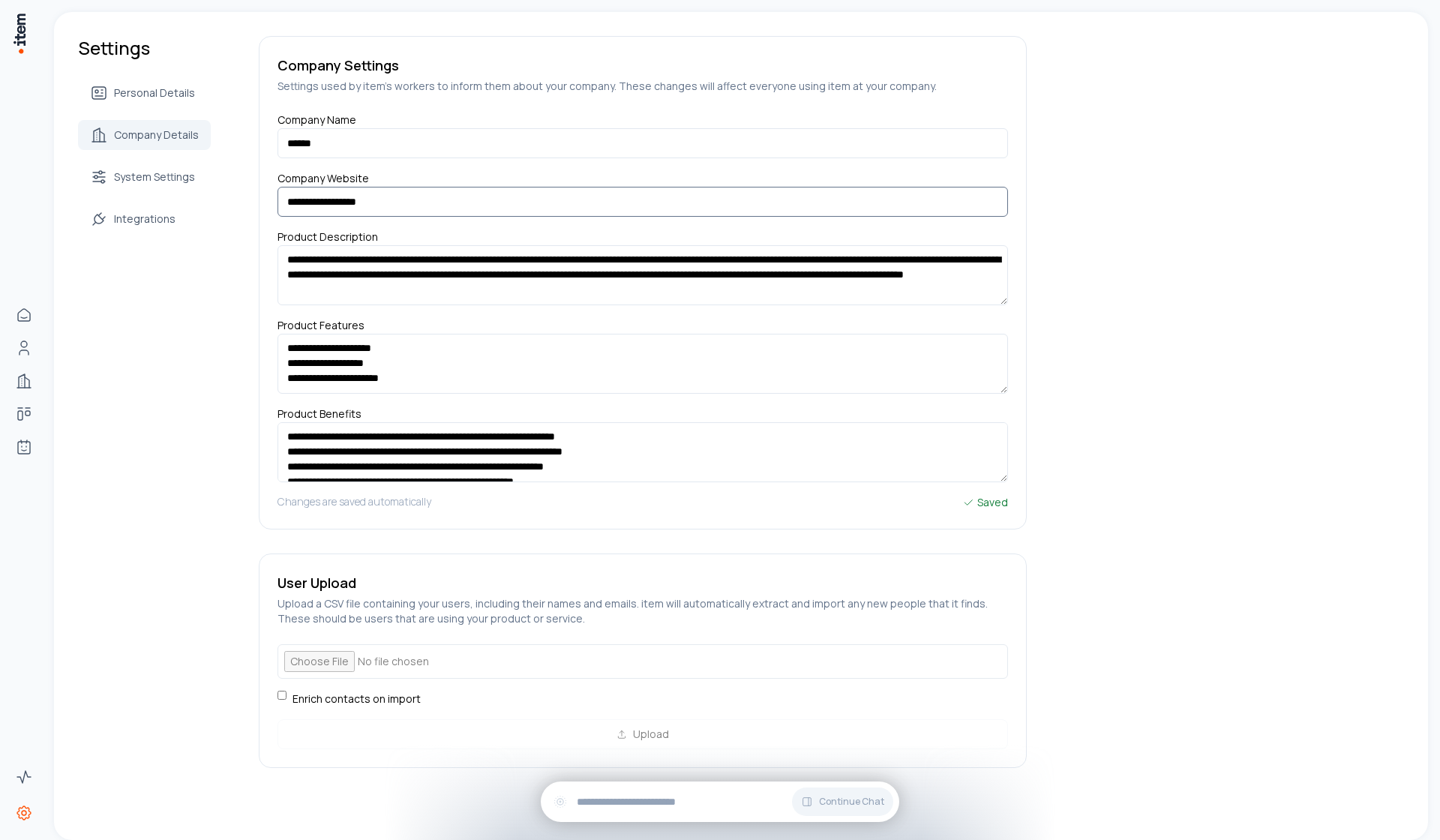 drag, startPoint x: 388, startPoint y: 209, endPoint x: 210, endPoint y: 200, distance: 178.22738 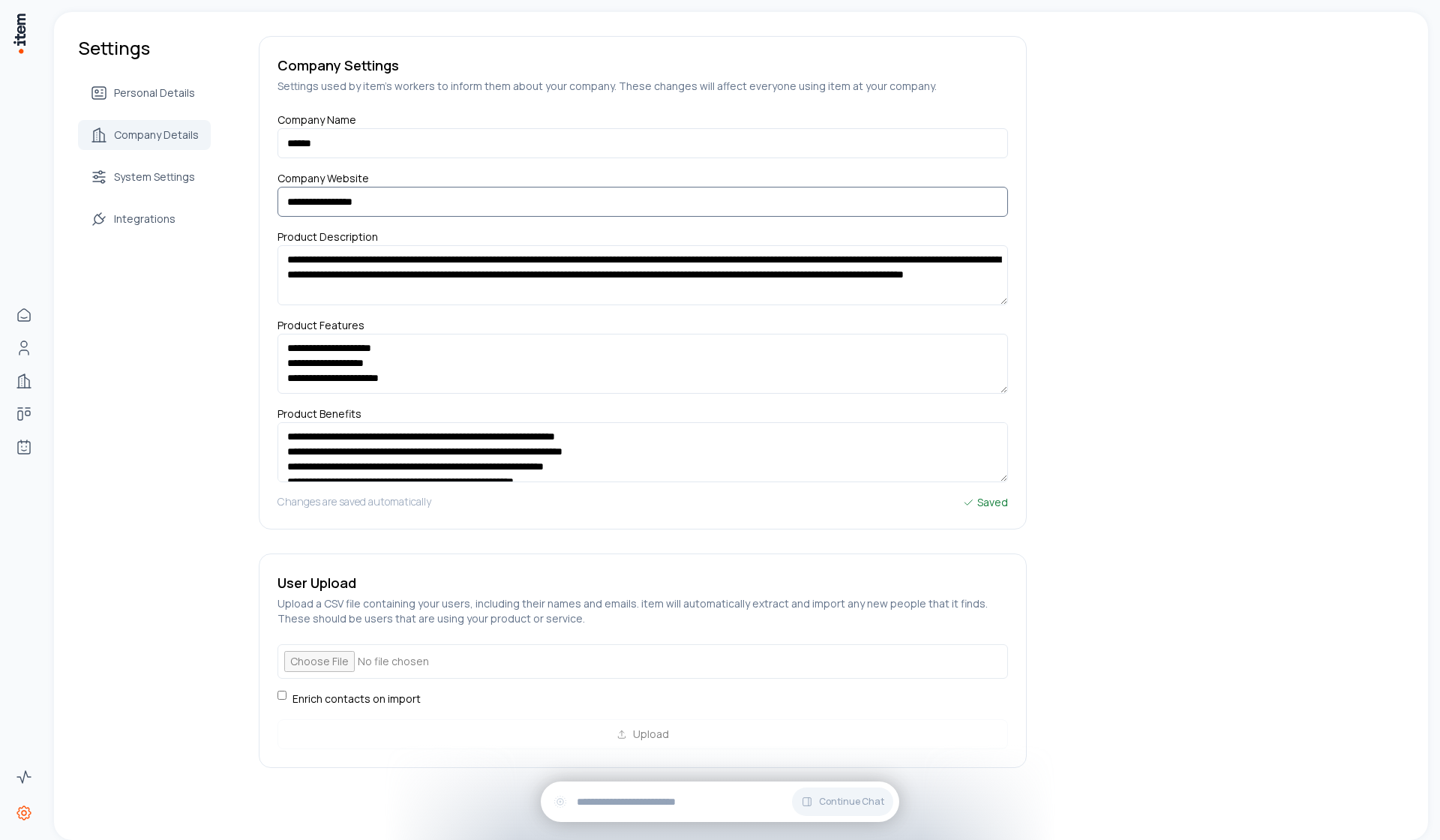 type on "**********" 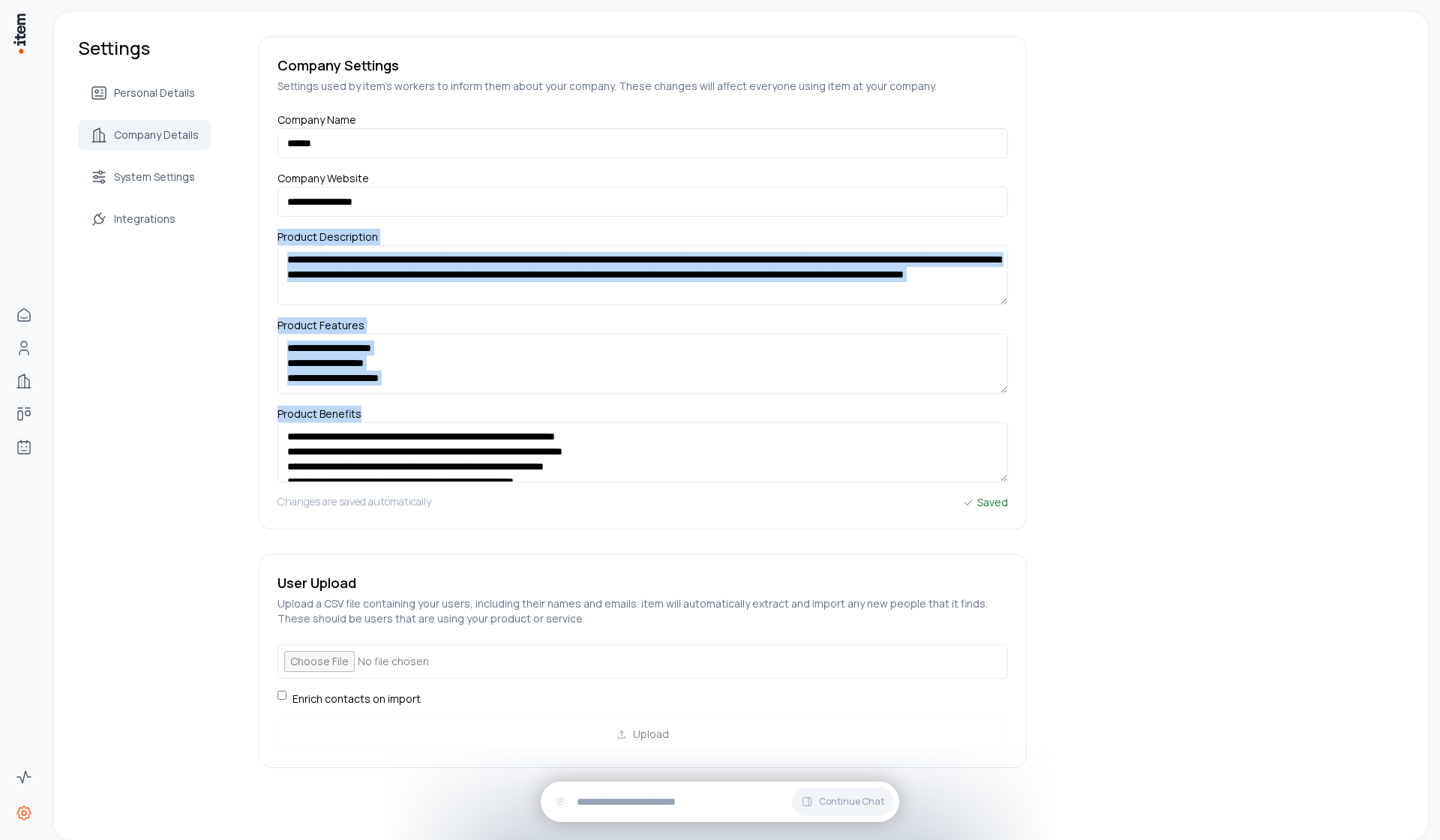 drag, startPoint x: 360, startPoint y: 408, endPoint x: 362, endPoint y: 187, distance: 221.00905 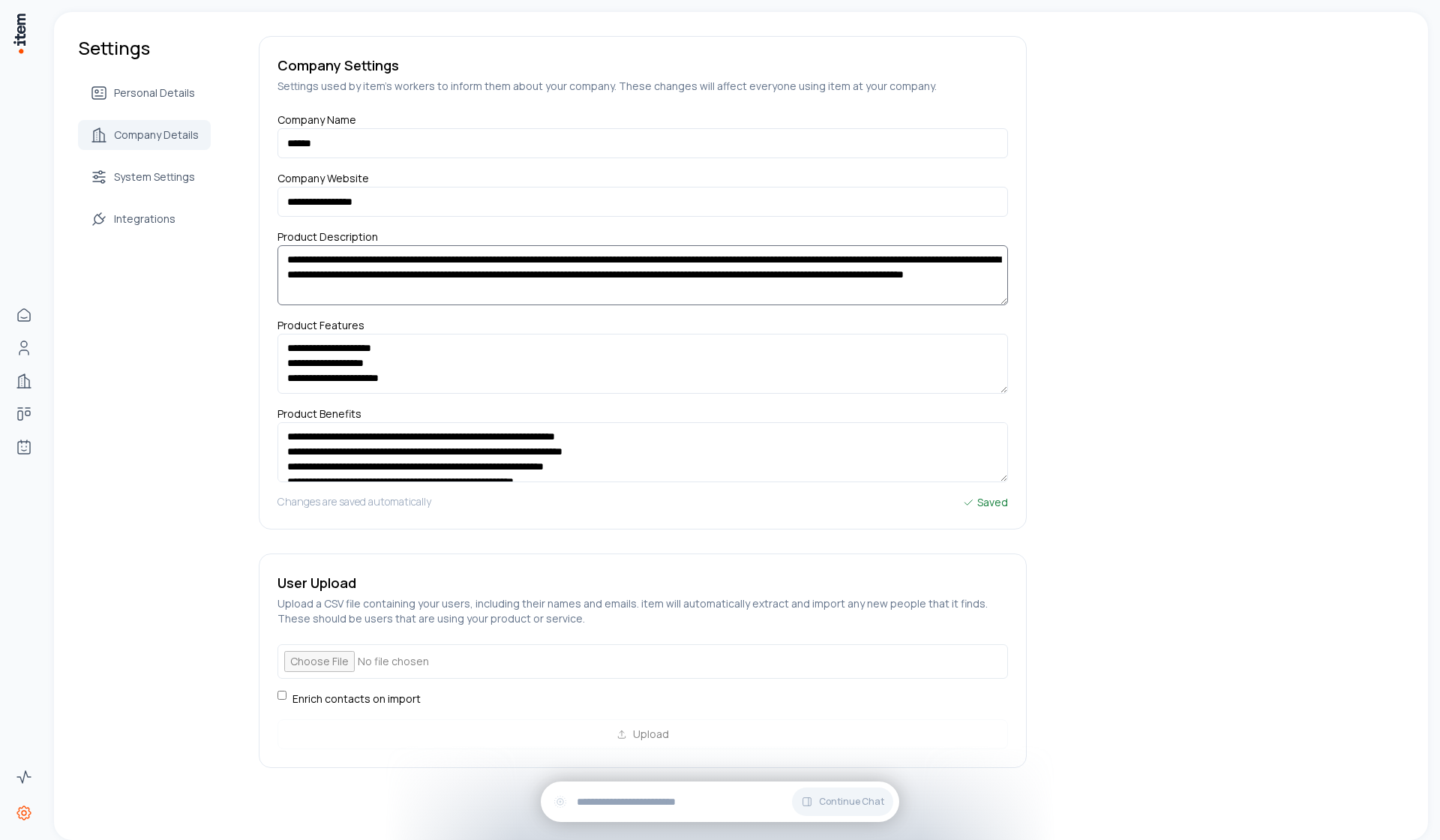 click on "**********" at bounding box center (643, 275) 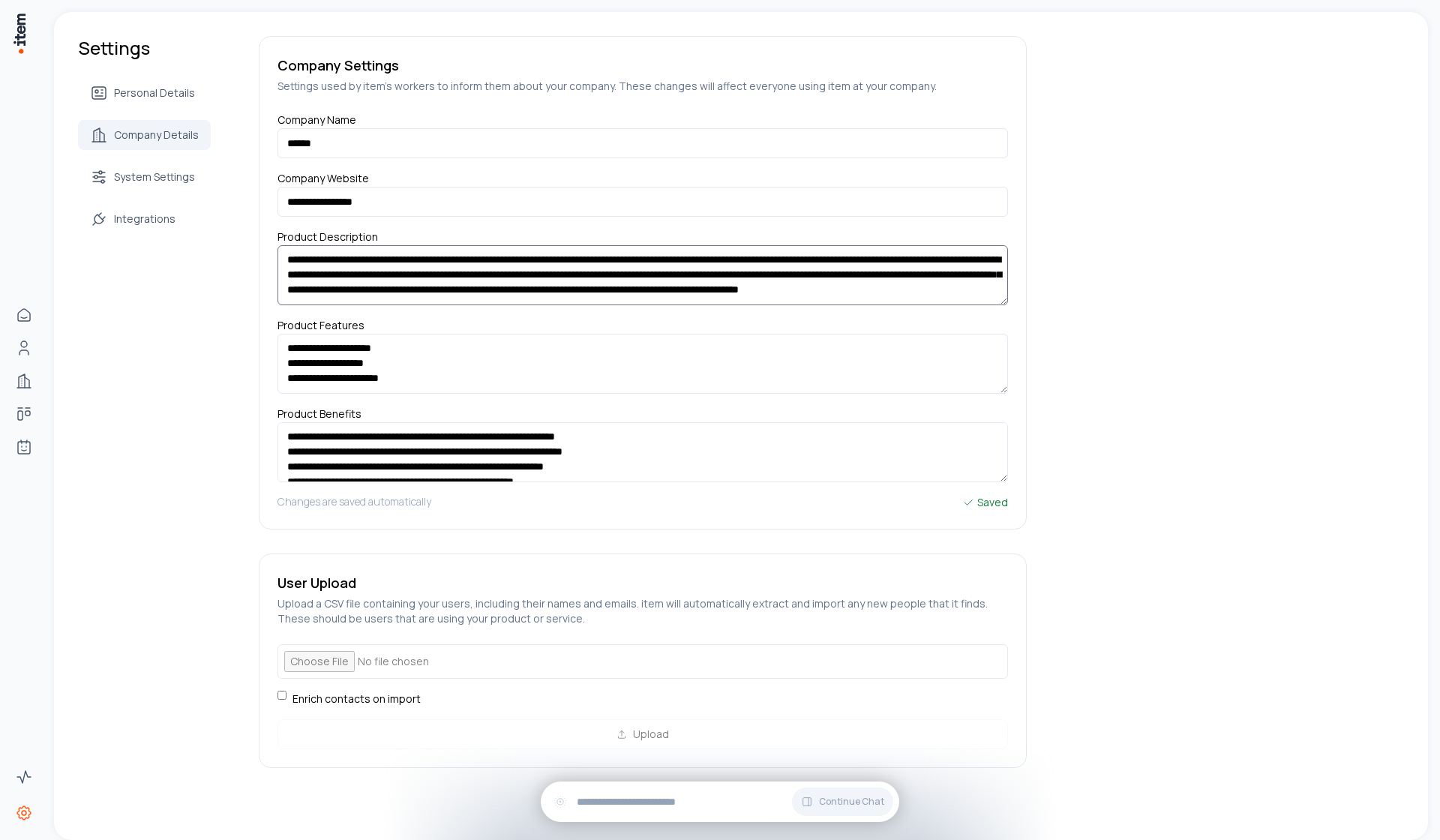scroll, scrollTop: 28, scrollLeft: 0, axis: vertical 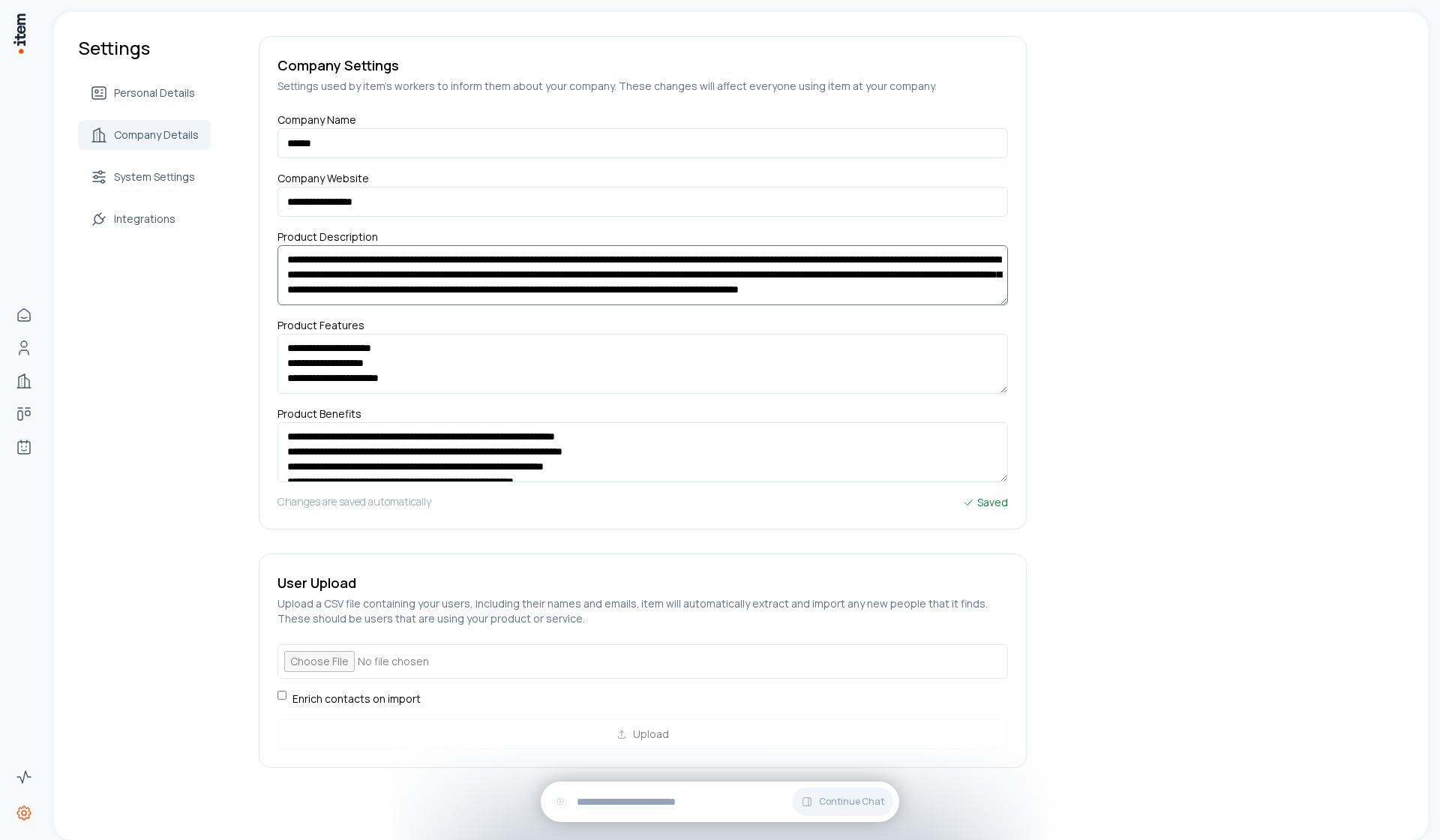 type on "**********" 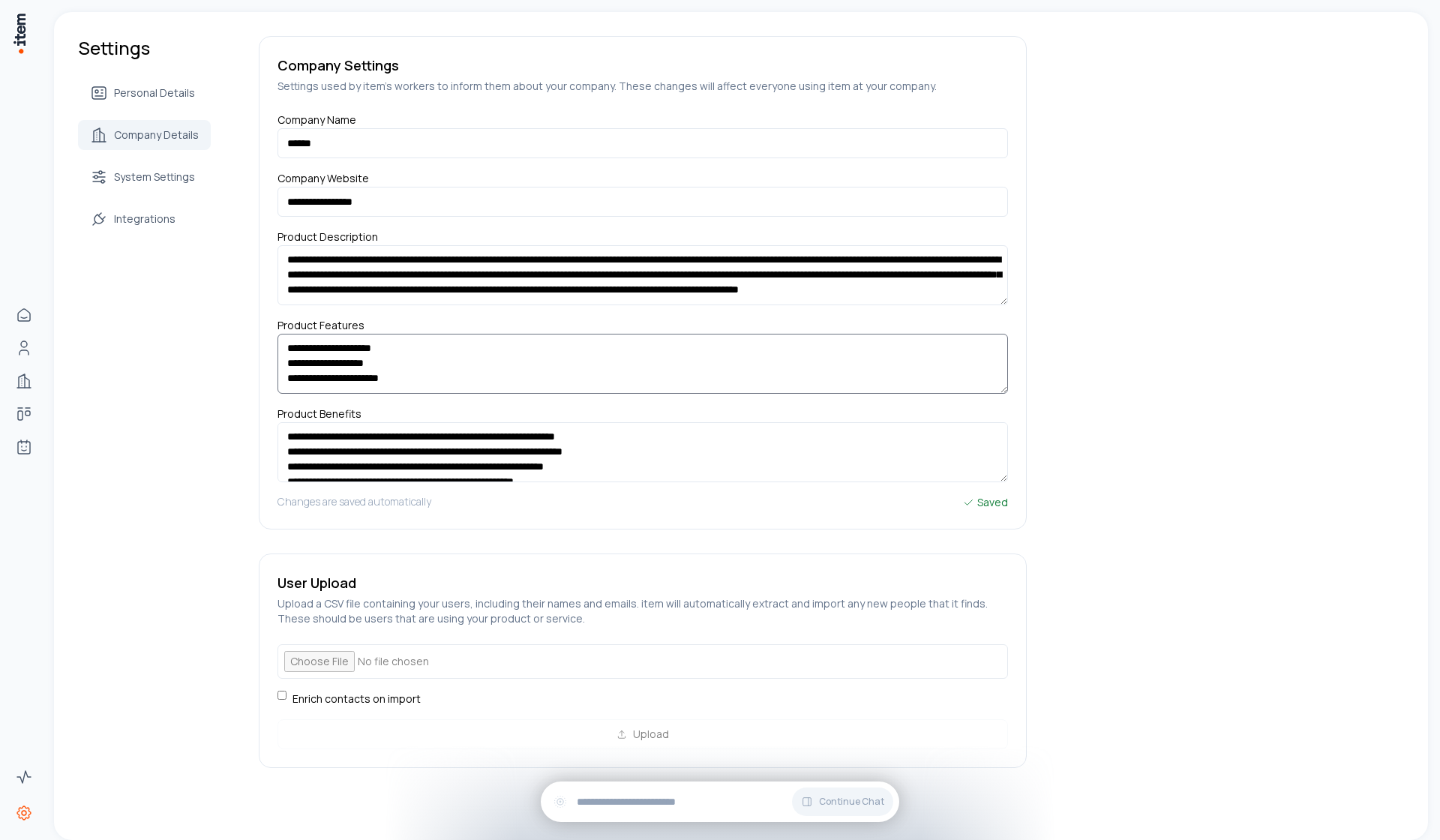 click on "**********" at bounding box center [643, 364] 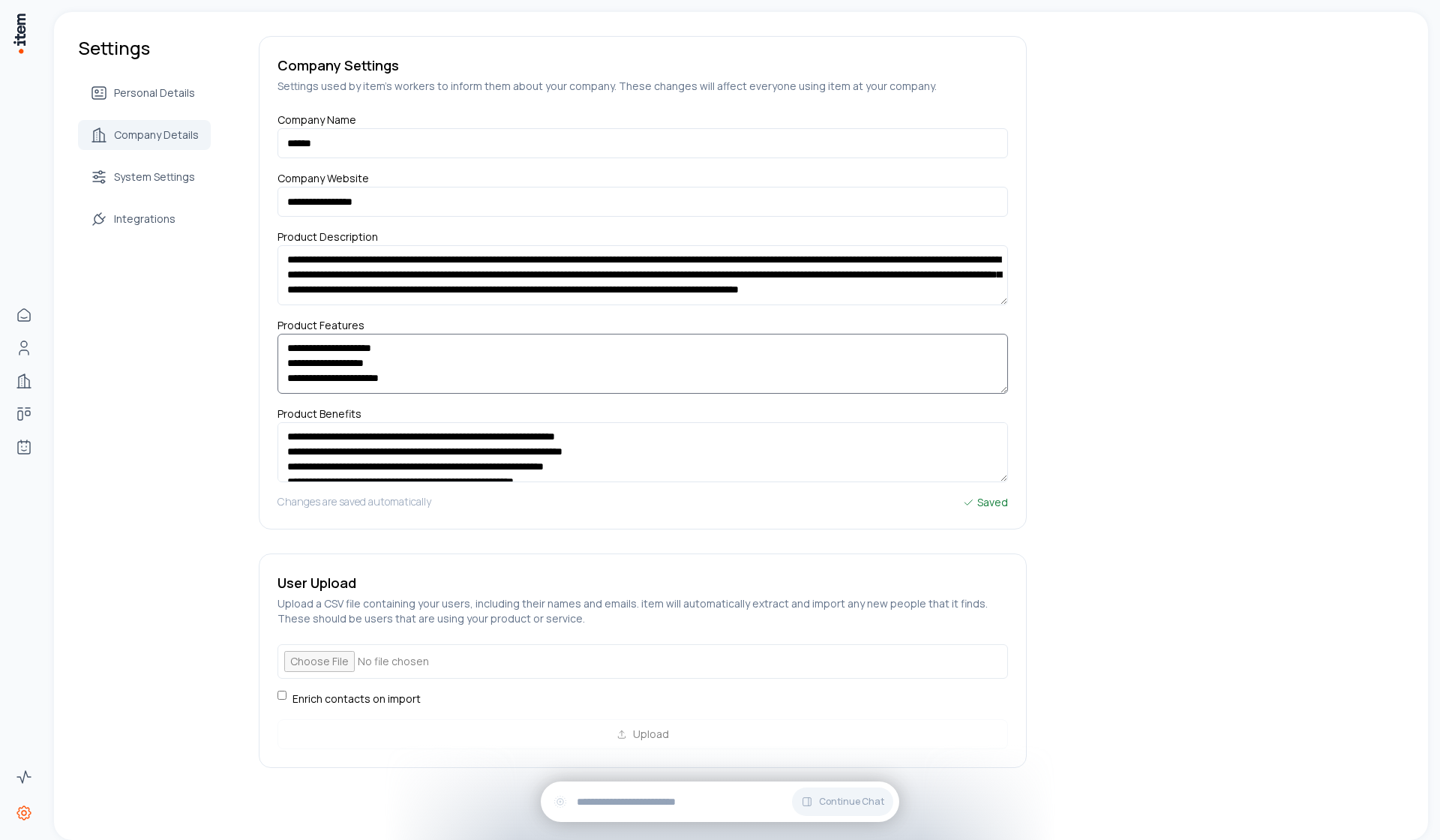 drag, startPoint x: 412, startPoint y: 382, endPoint x: 274, endPoint y: 308, distance: 156.58863 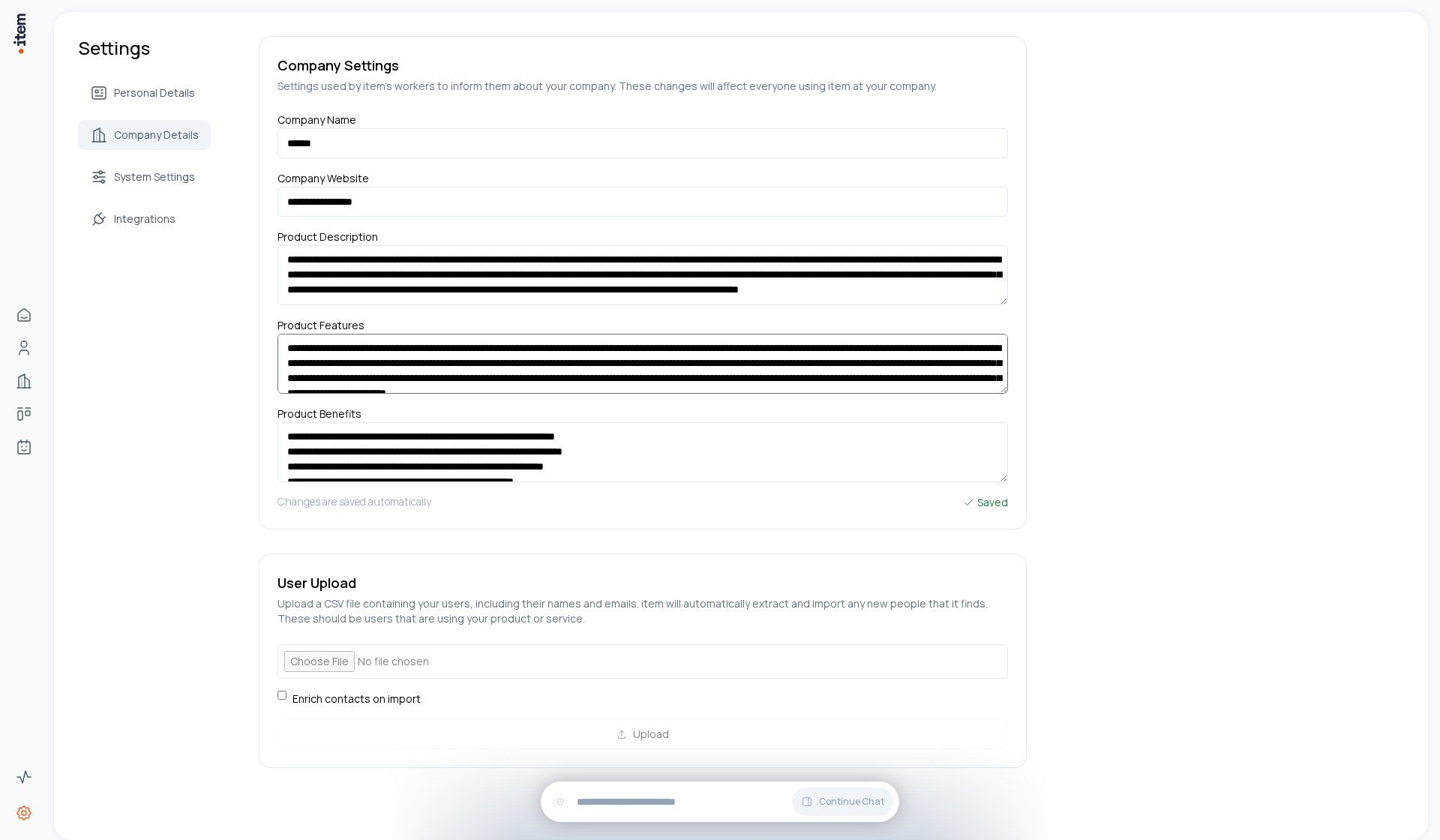 scroll, scrollTop: 44, scrollLeft: 0, axis: vertical 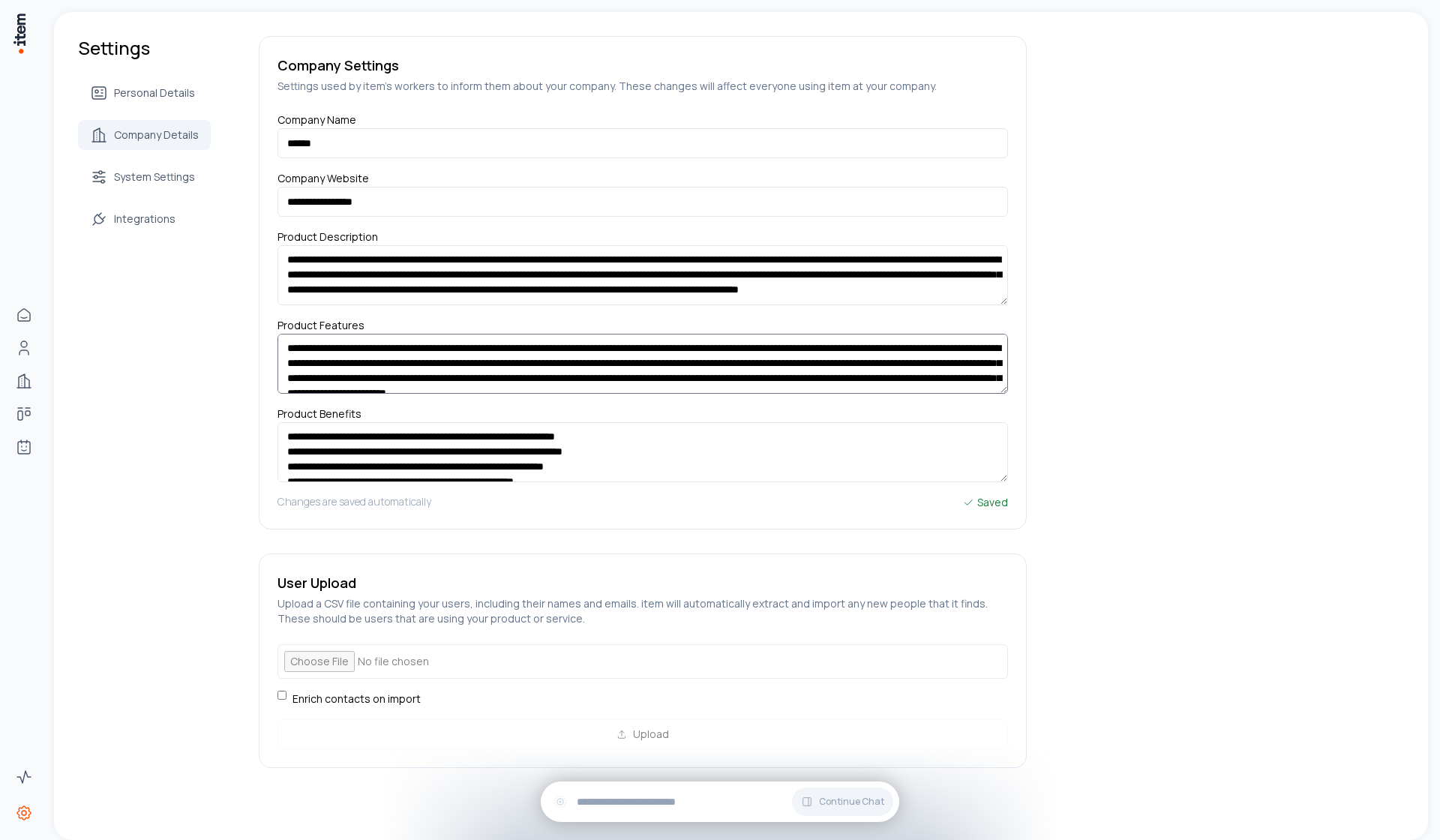 drag, startPoint x: 326, startPoint y: 340, endPoint x: 114, endPoint y: 196, distance: 256.2811 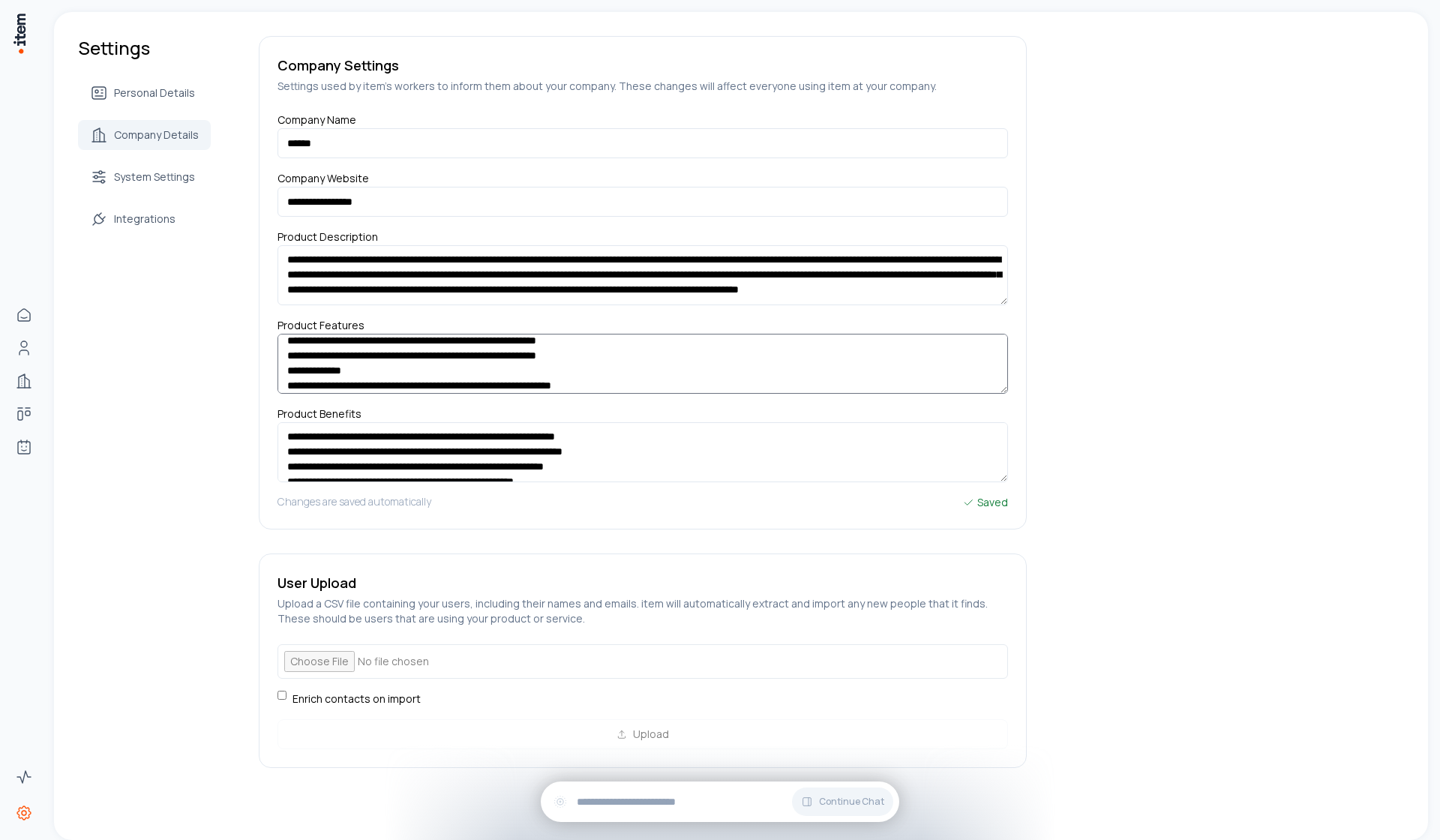 scroll, scrollTop: 119, scrollLeft: 0, axis: vertical 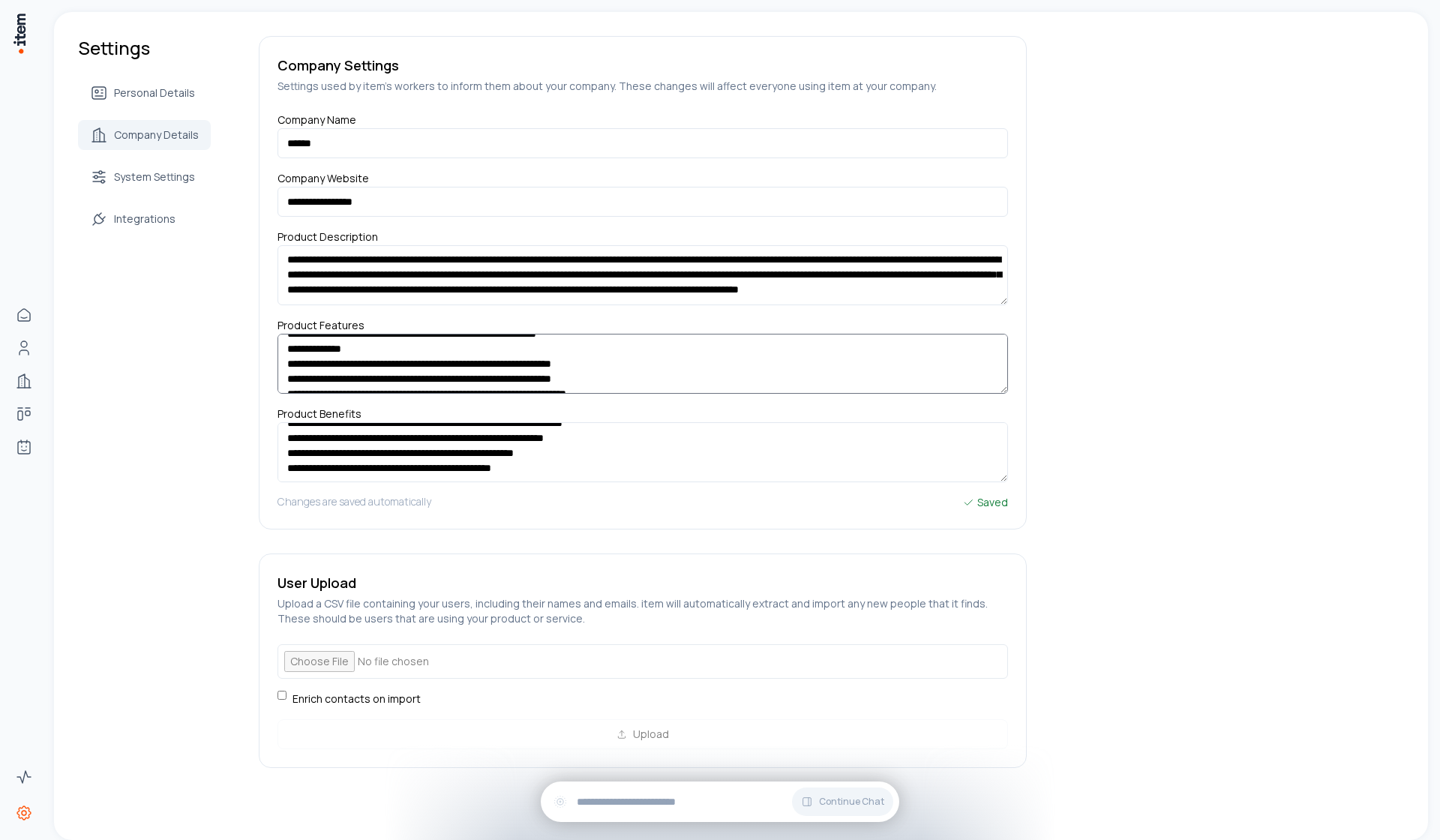 type on "**********" 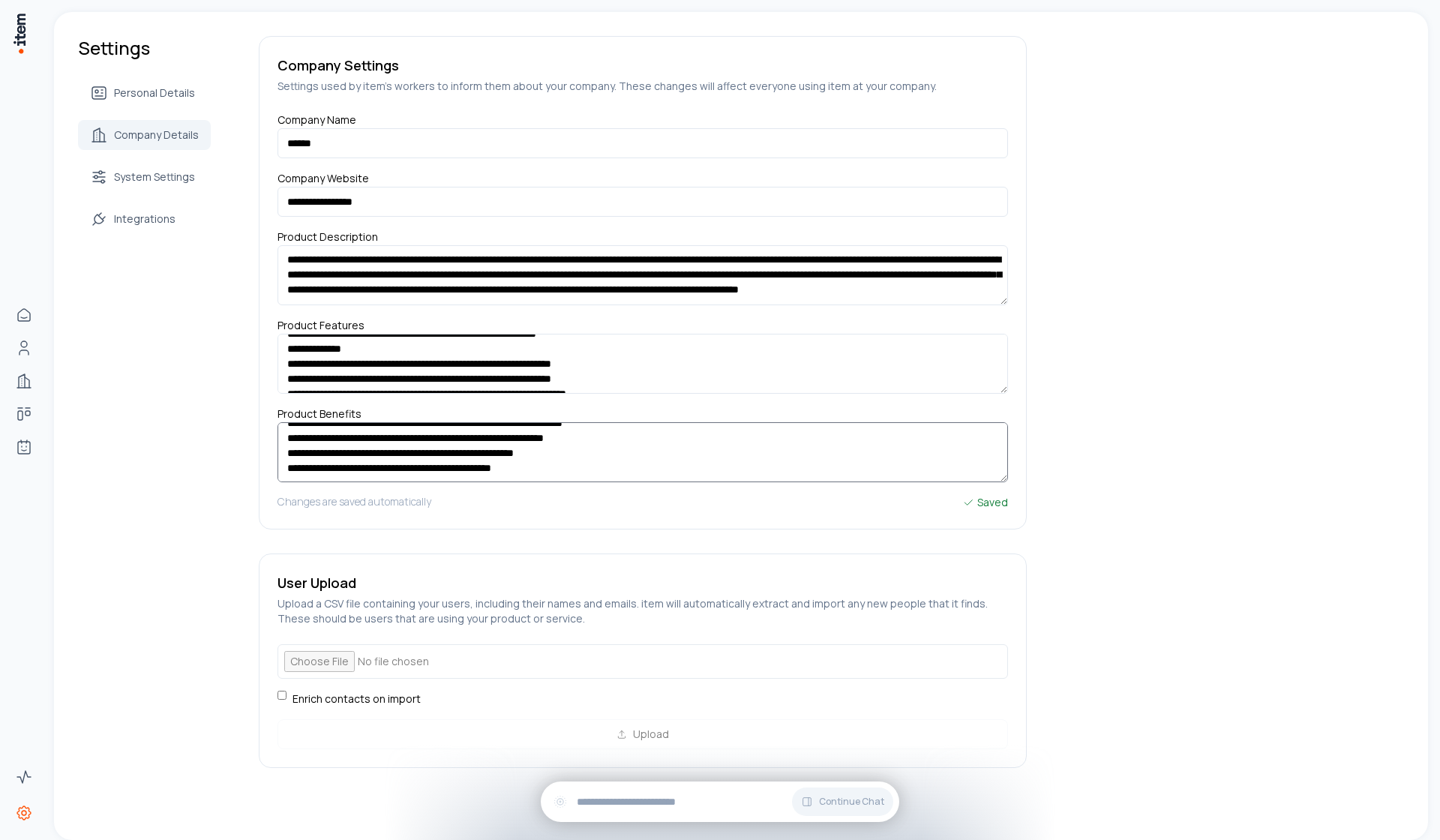 scroll, scrollTop: 0, scrollLeft: 0, axis: both 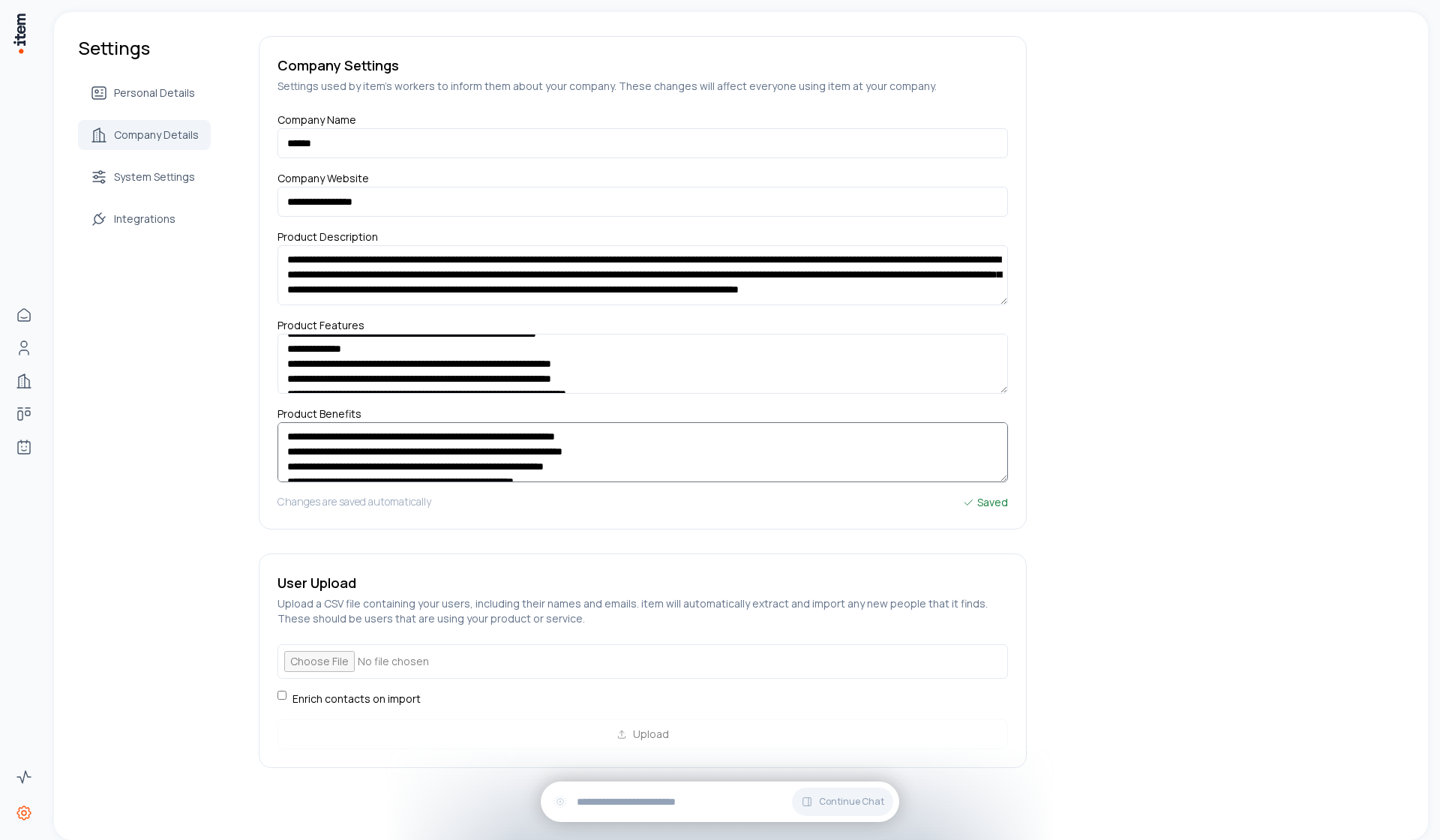 drag, startPoint x: 548, startPoint y: 480, endPoint x: 167, endPoint y: 331, distance: 409.09901 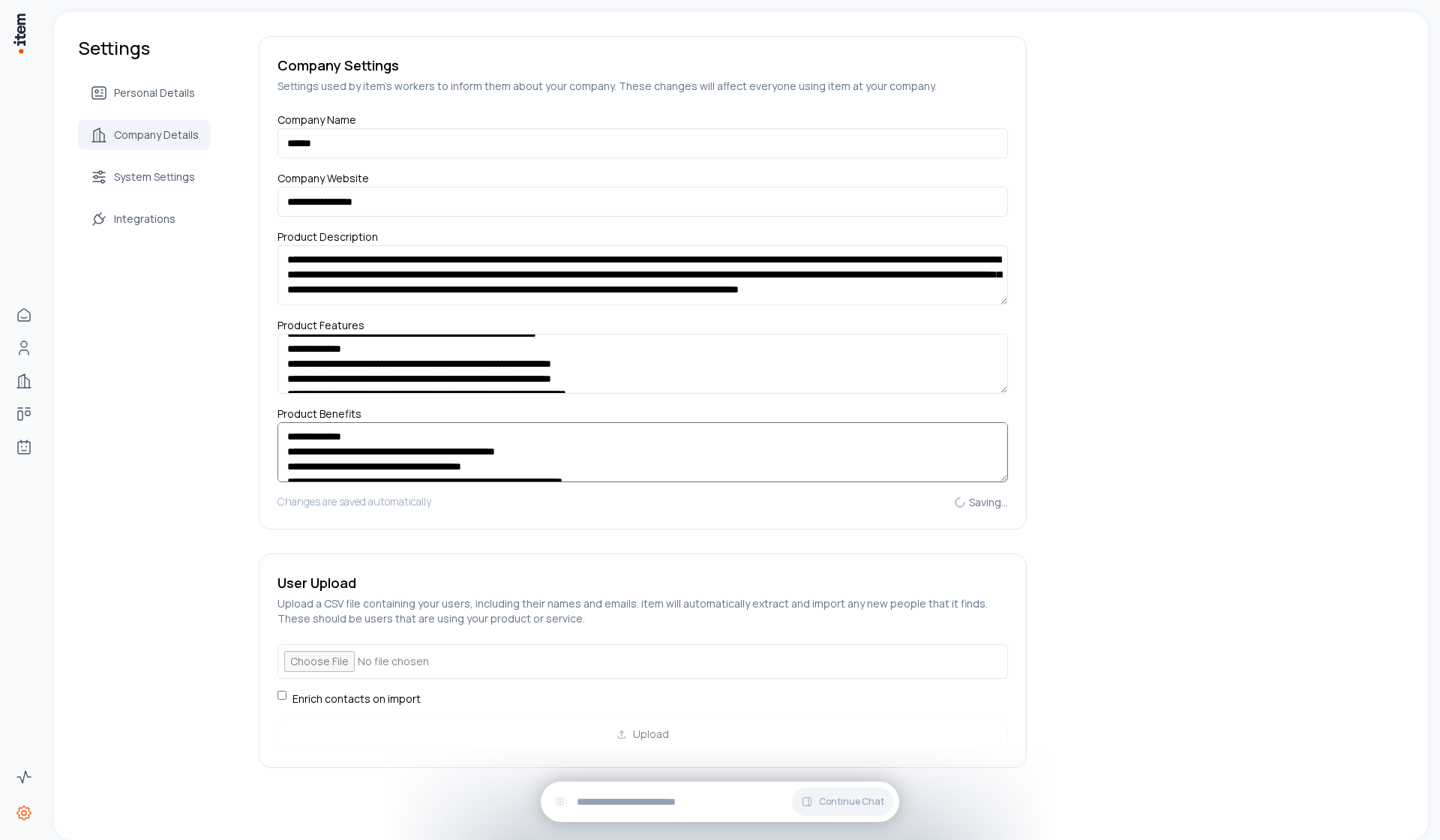 scroll, scrollTop: 118, scrollLeft: 0, axis: vertical 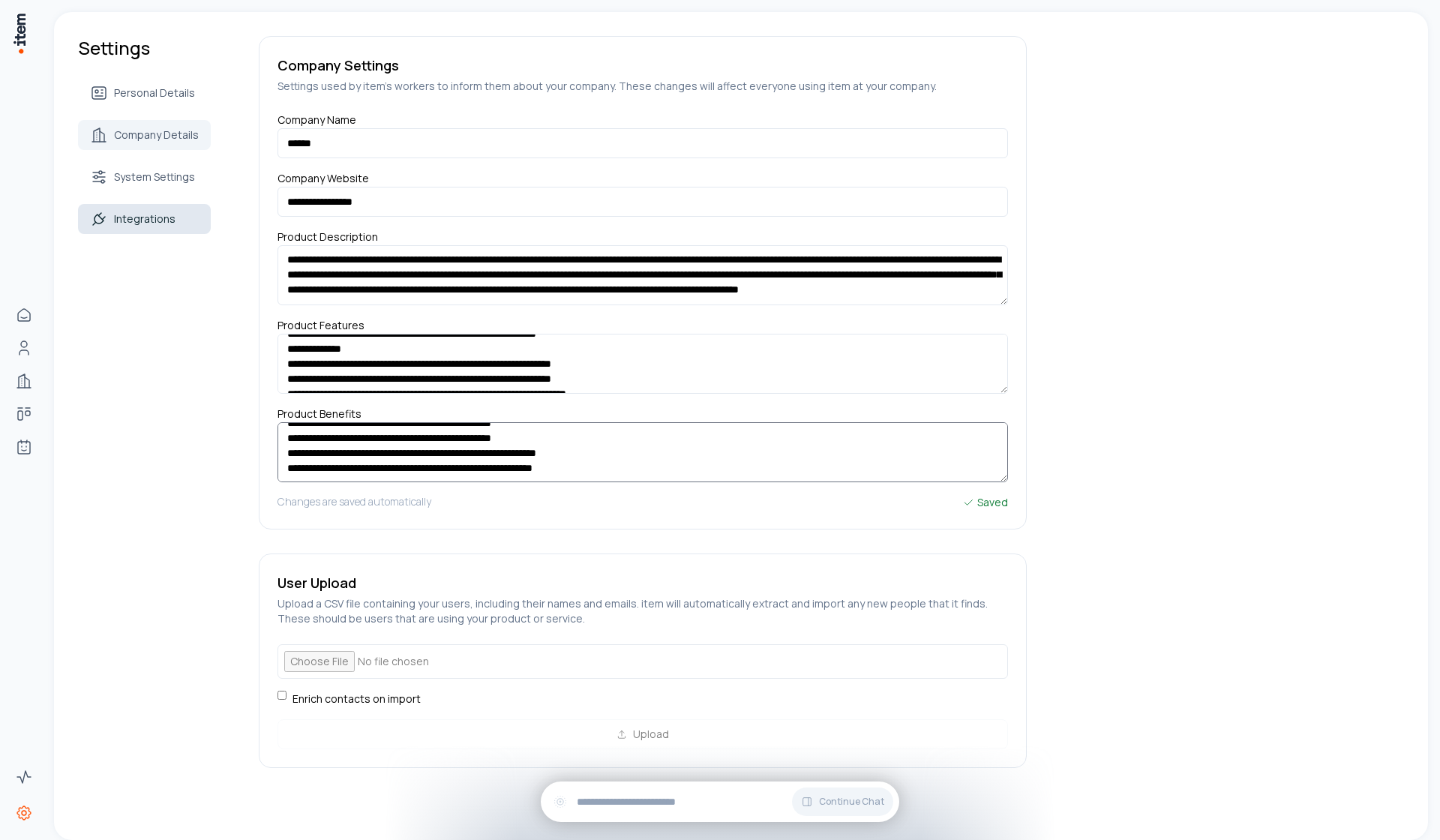 type on "**********" 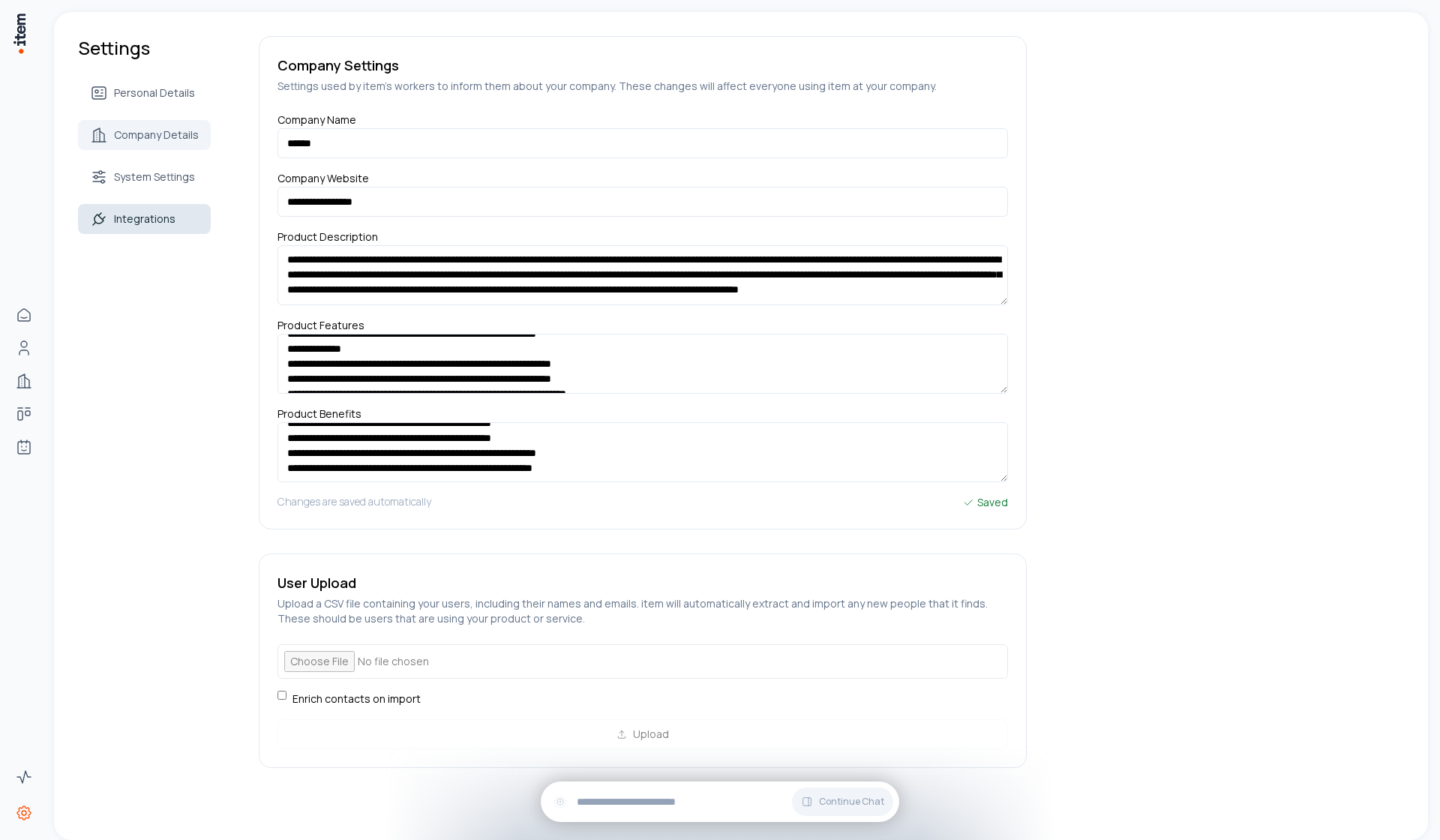 click on "Integrations" at bounding box center [144, 219] 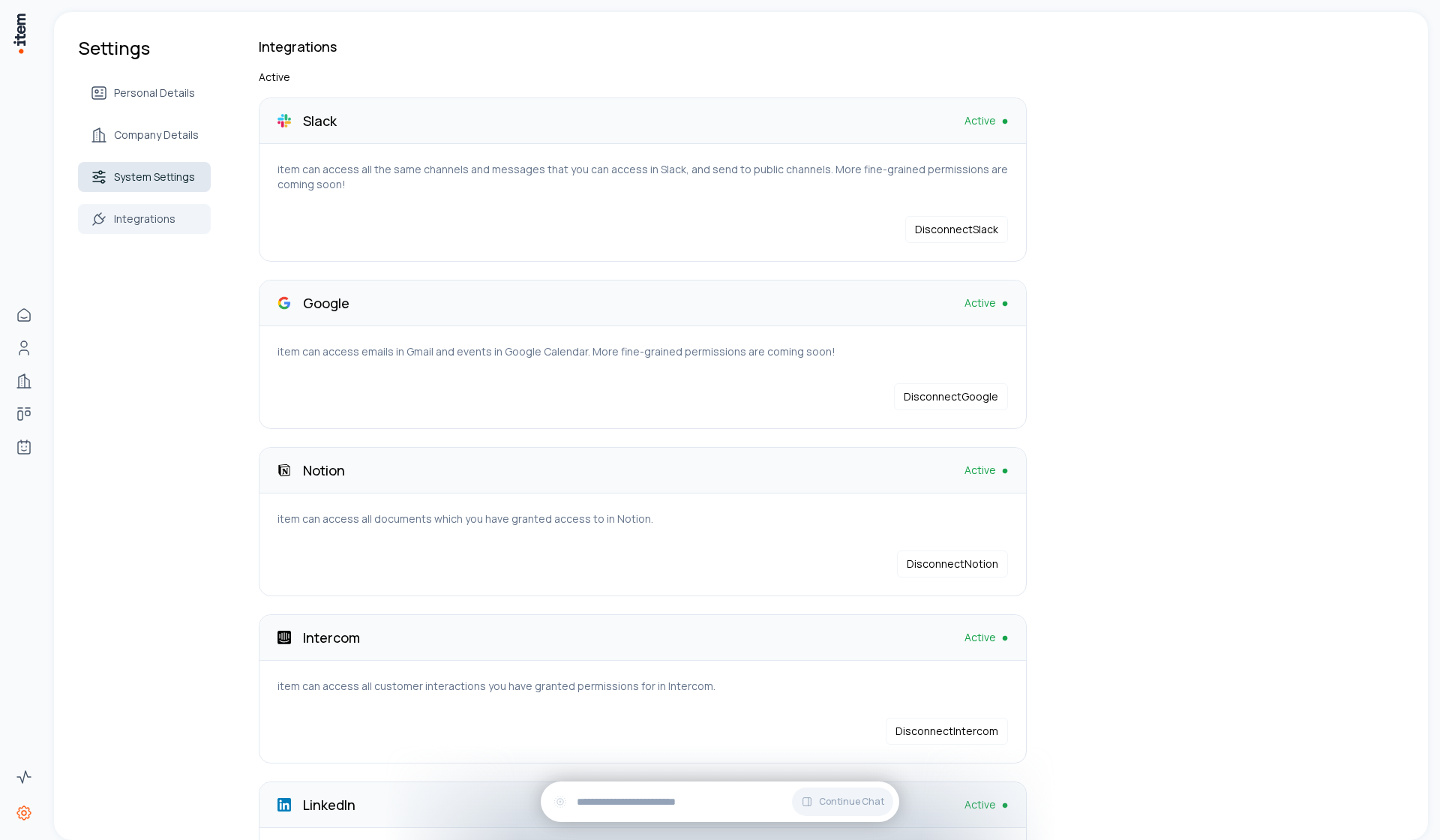 click on "System Settings" at bounding box center (144, 177) 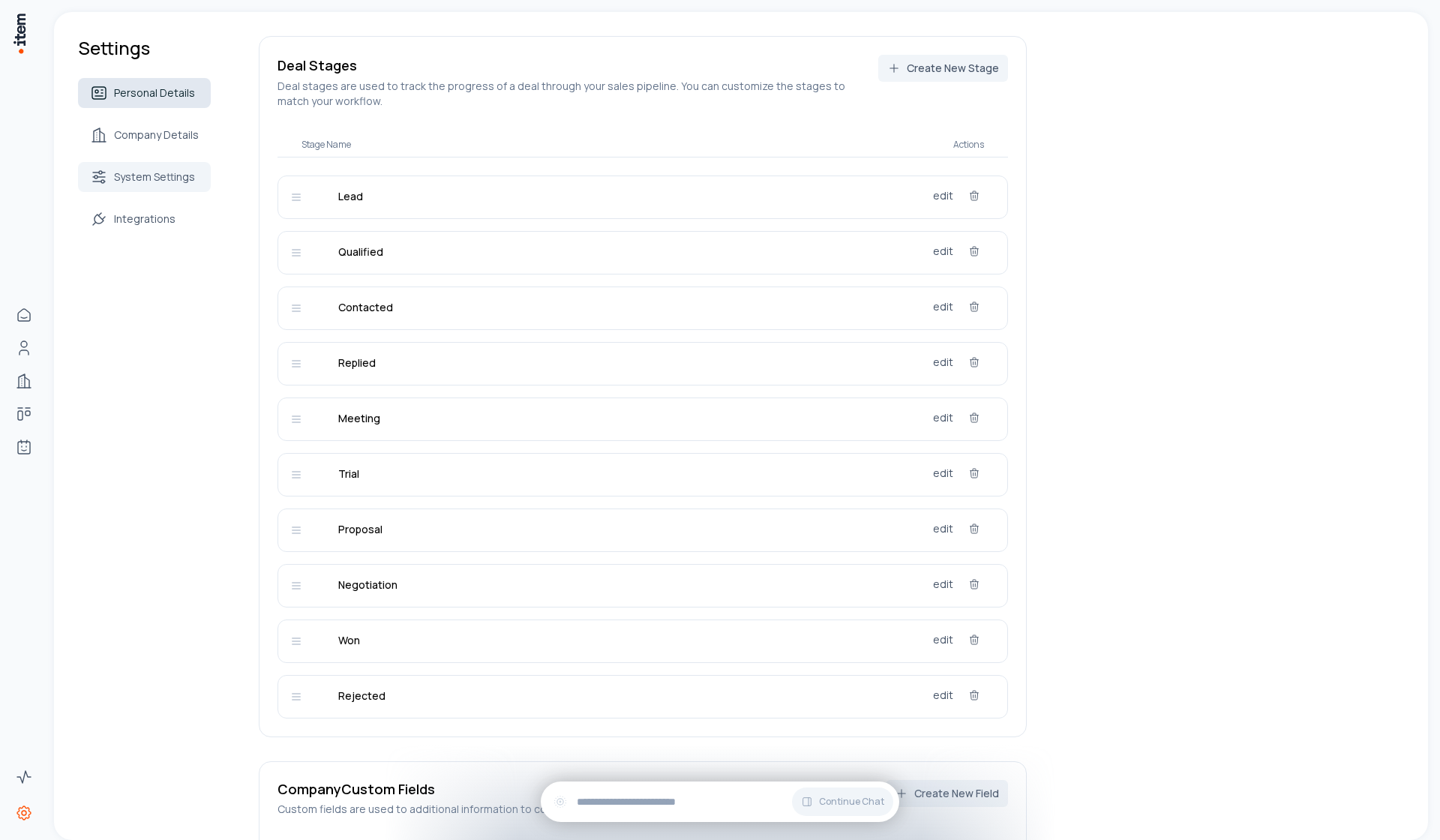 click on "Personal Details" at bounding box center (144, 93) 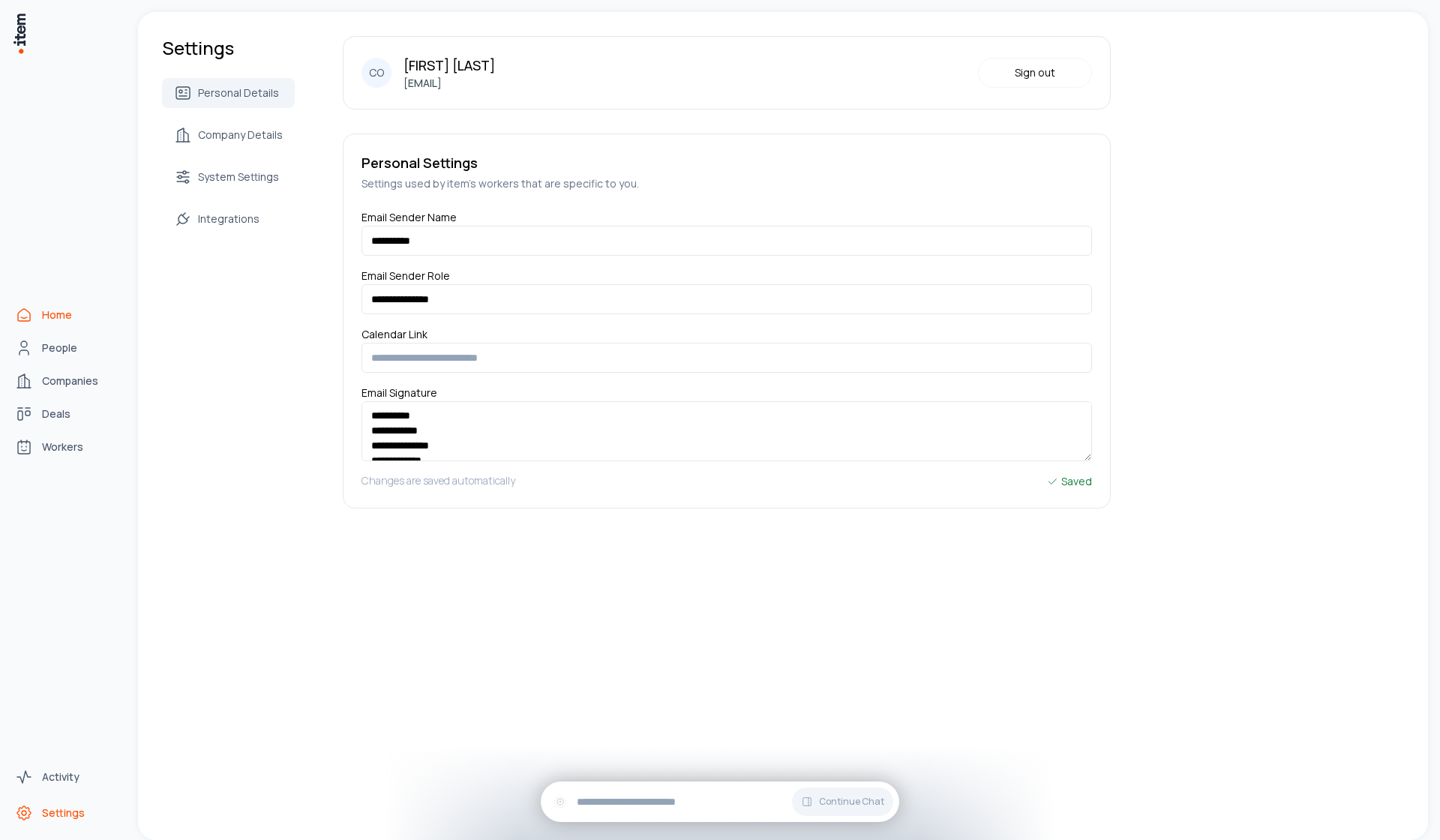 click on "Home" at bounding box center (66, 315) 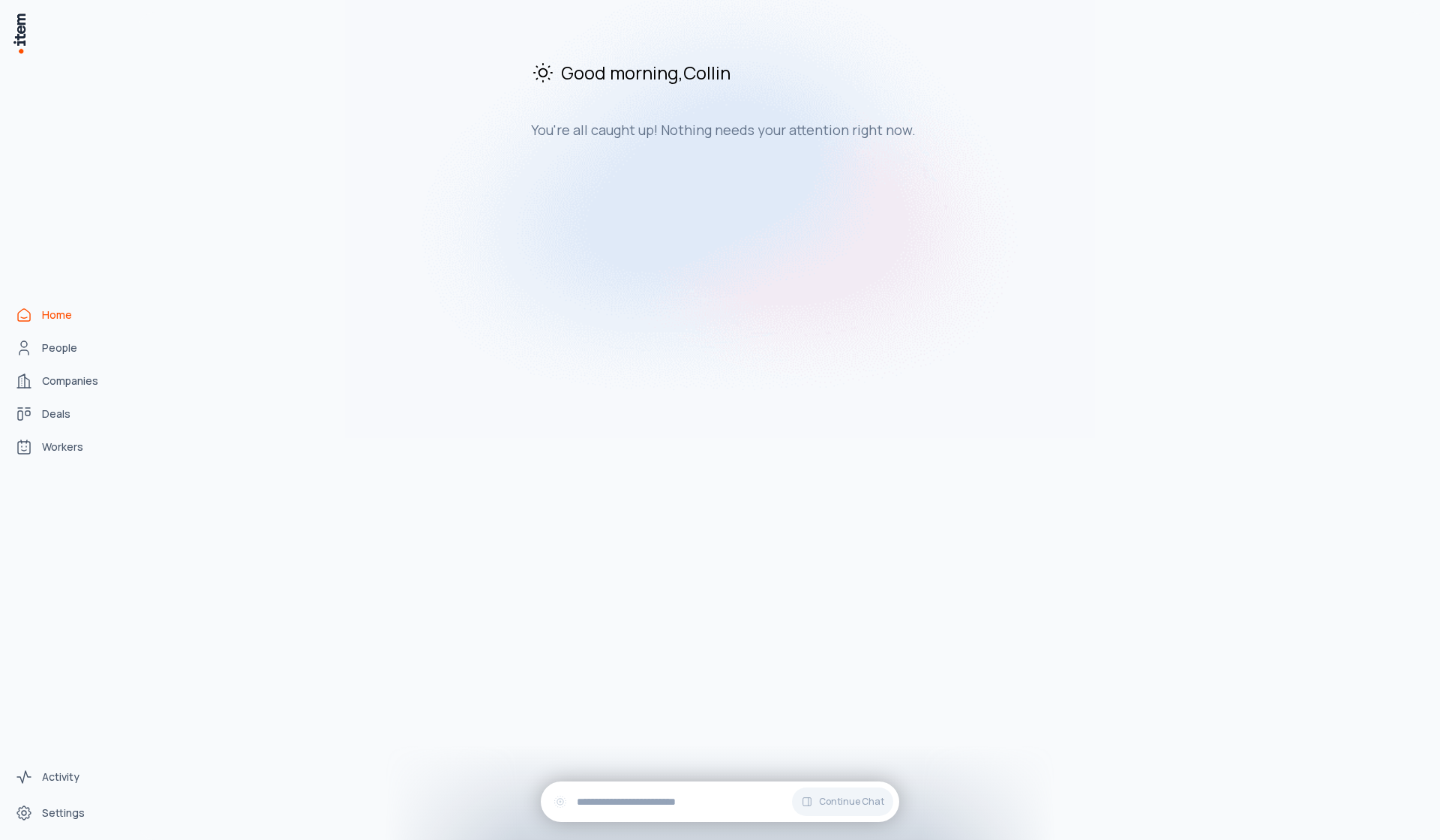 click on "Good morning ,  Collin You're all caught up! Nothing needs your attention right now." at bounding box center [783, 426] 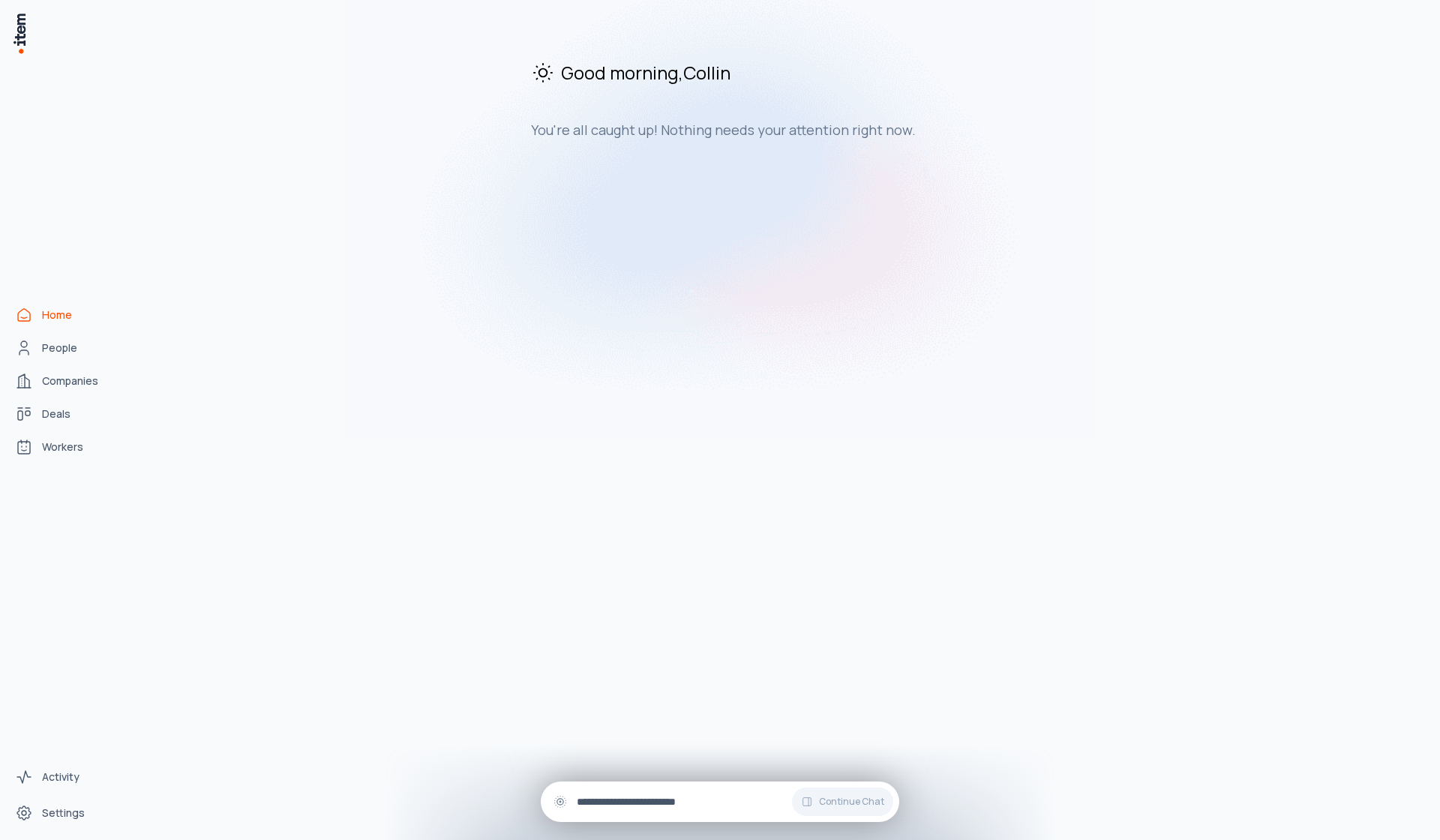 click at bounding box center [732, 802] 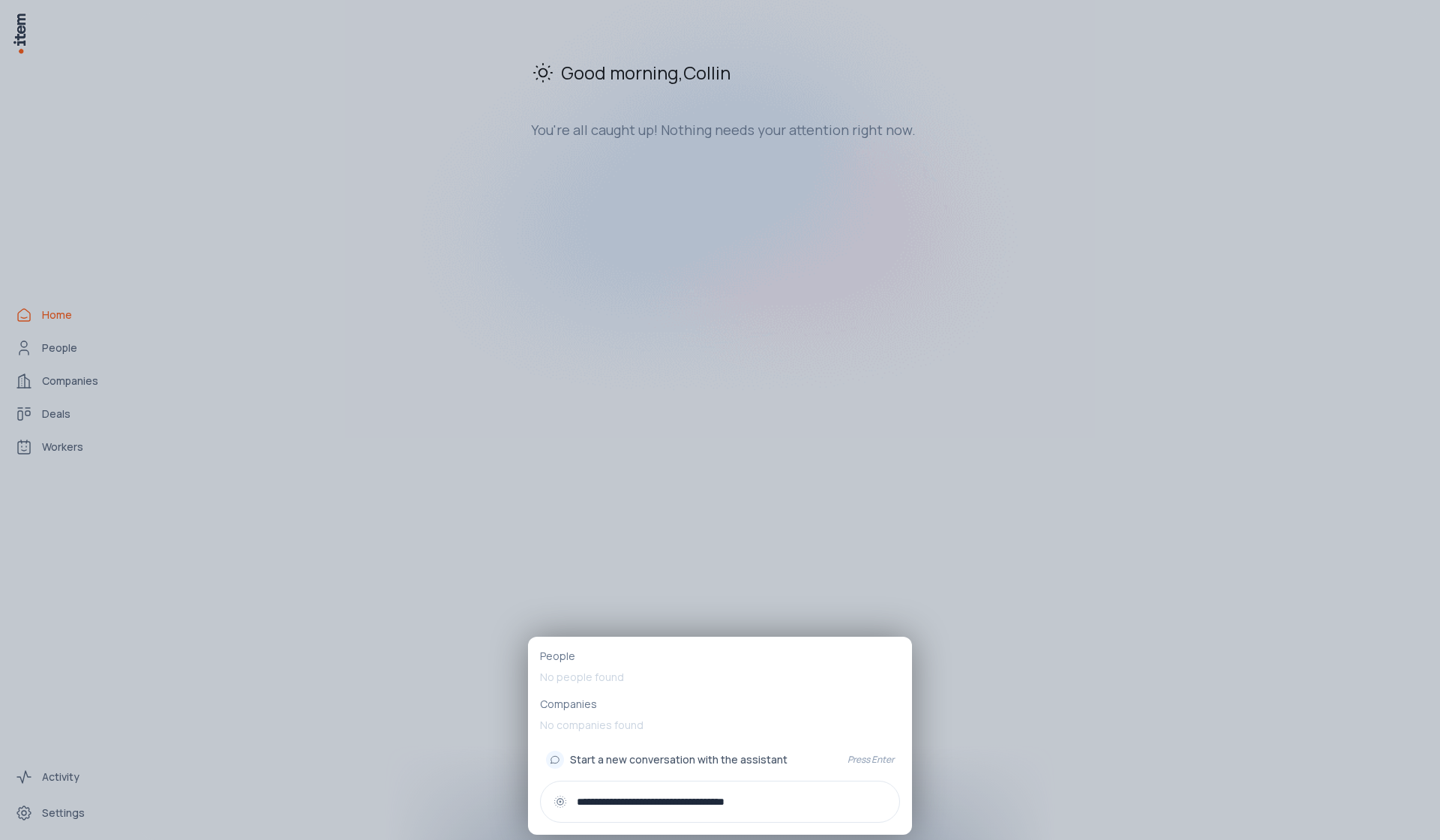 type on "**********" 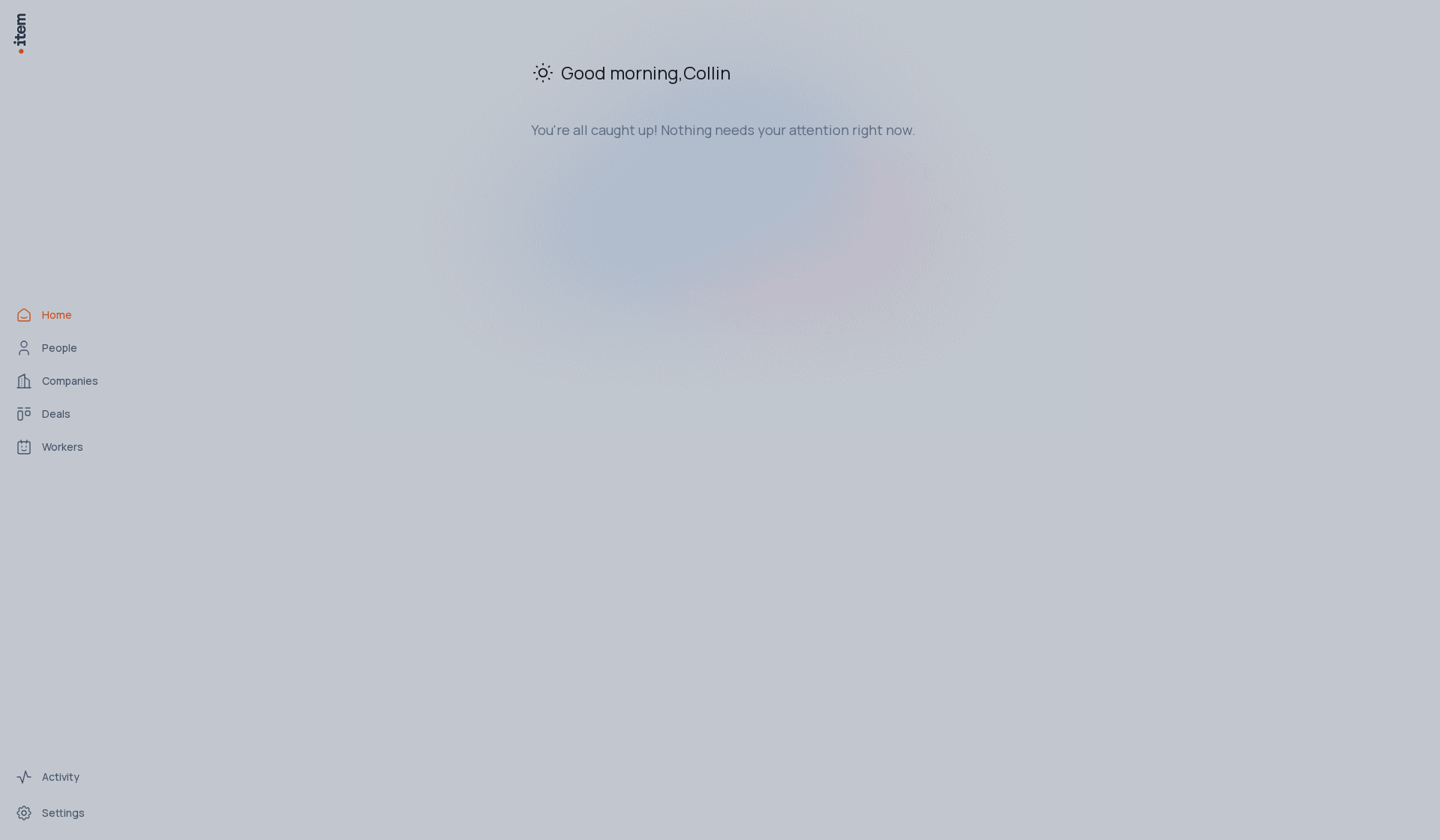 type 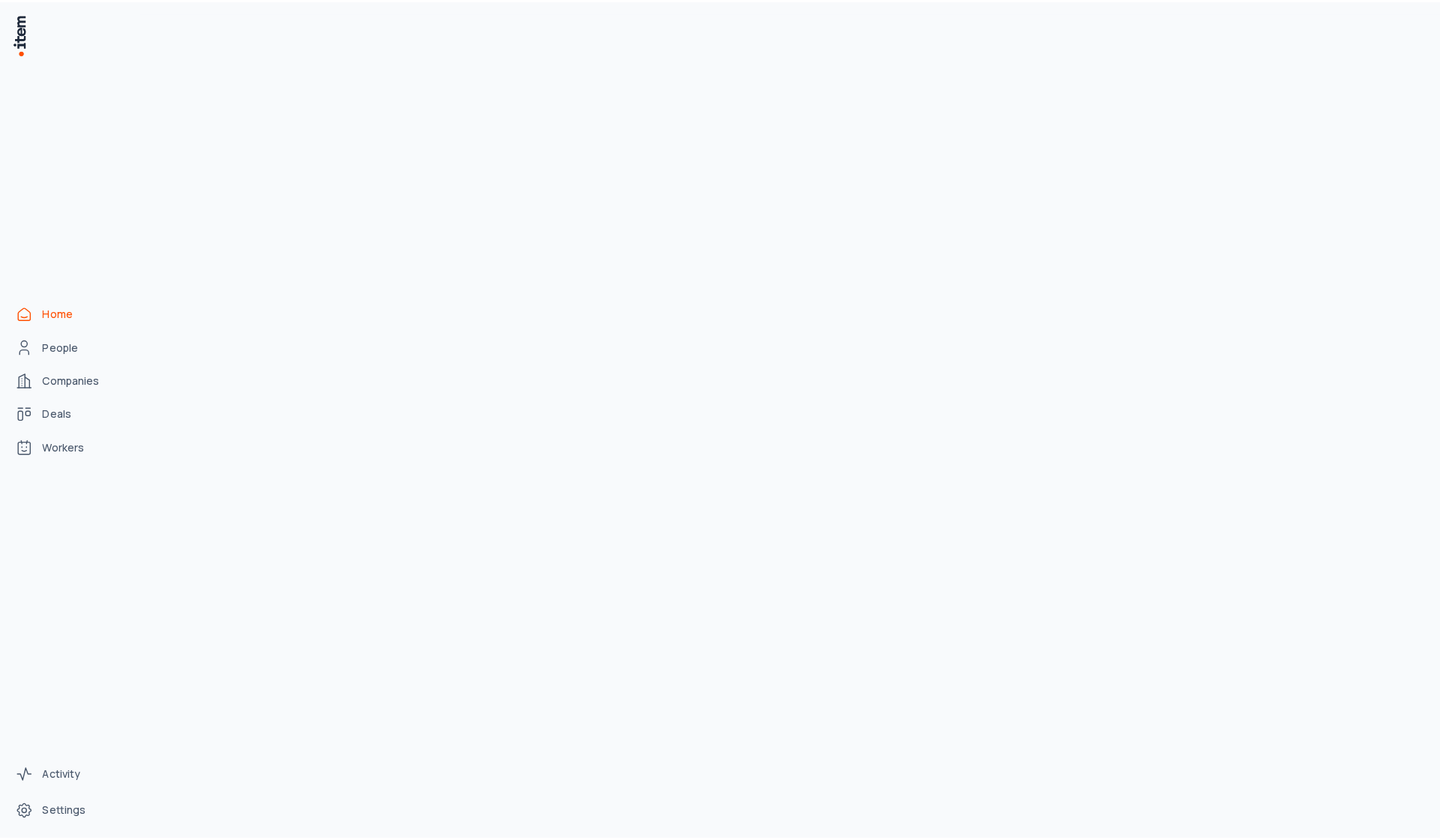 scroll, scrollTop: 0, scrollLeft: 0, axis: both 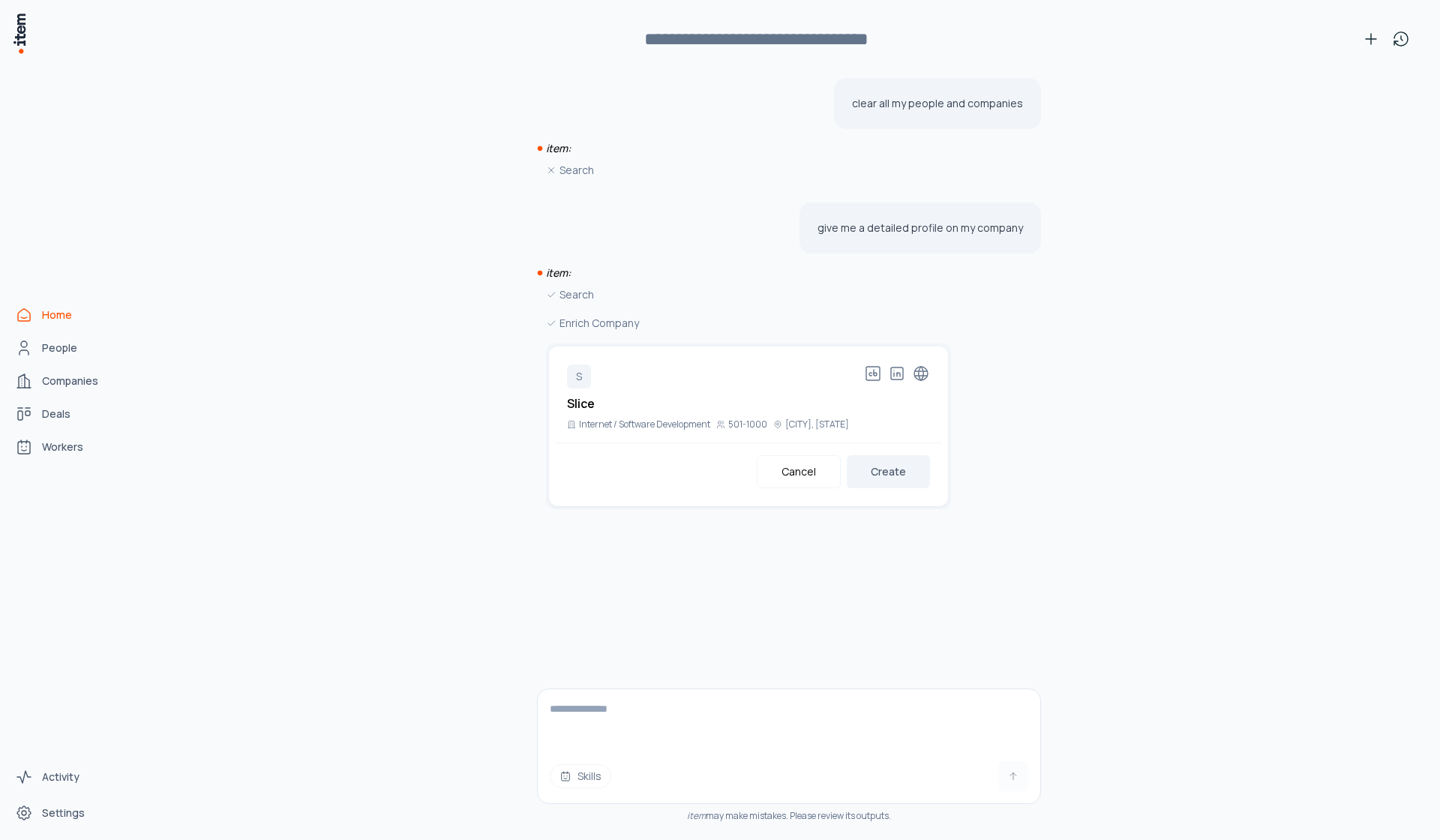click 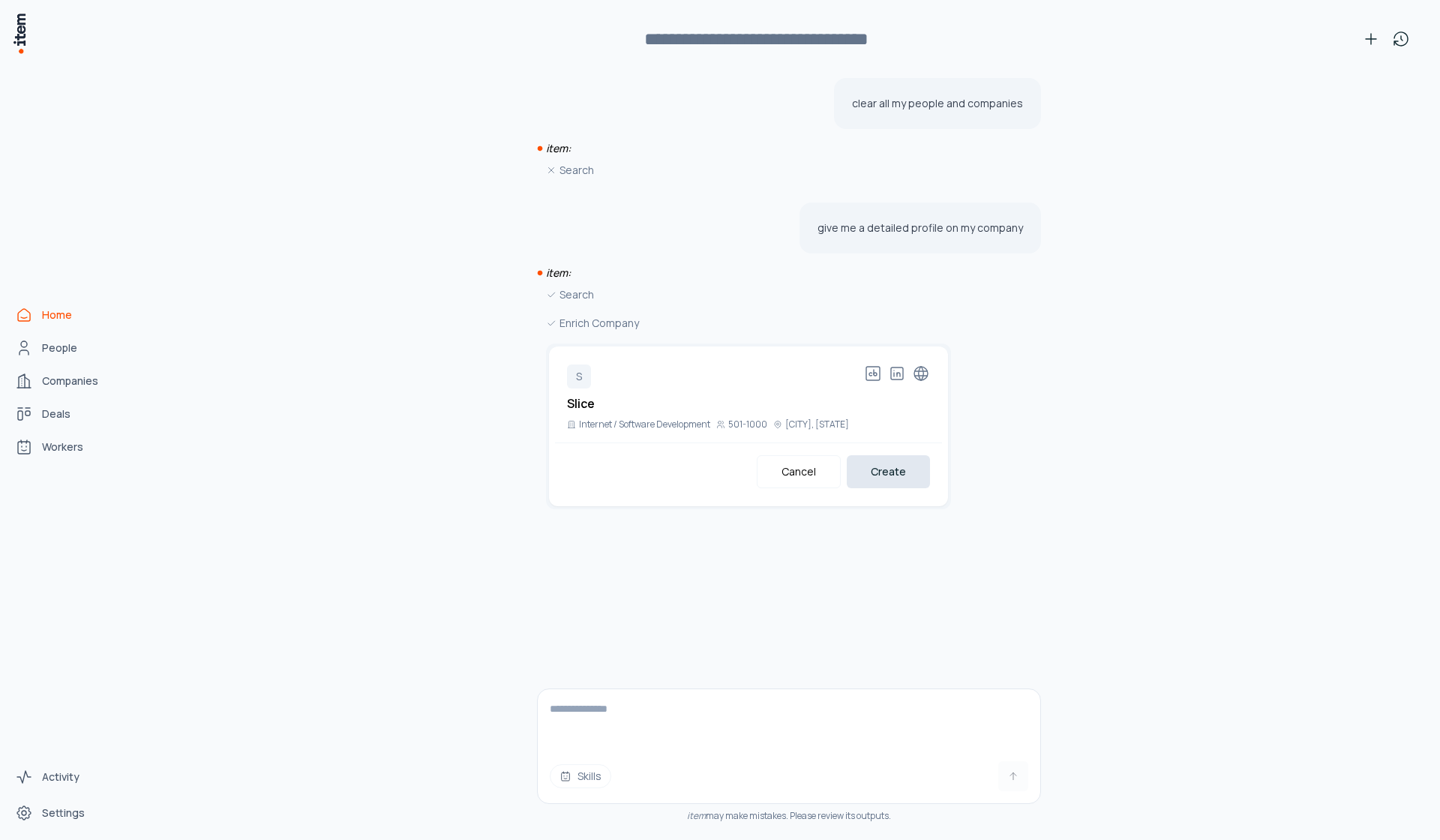 click on "Create" at bounding box center [888, 472] 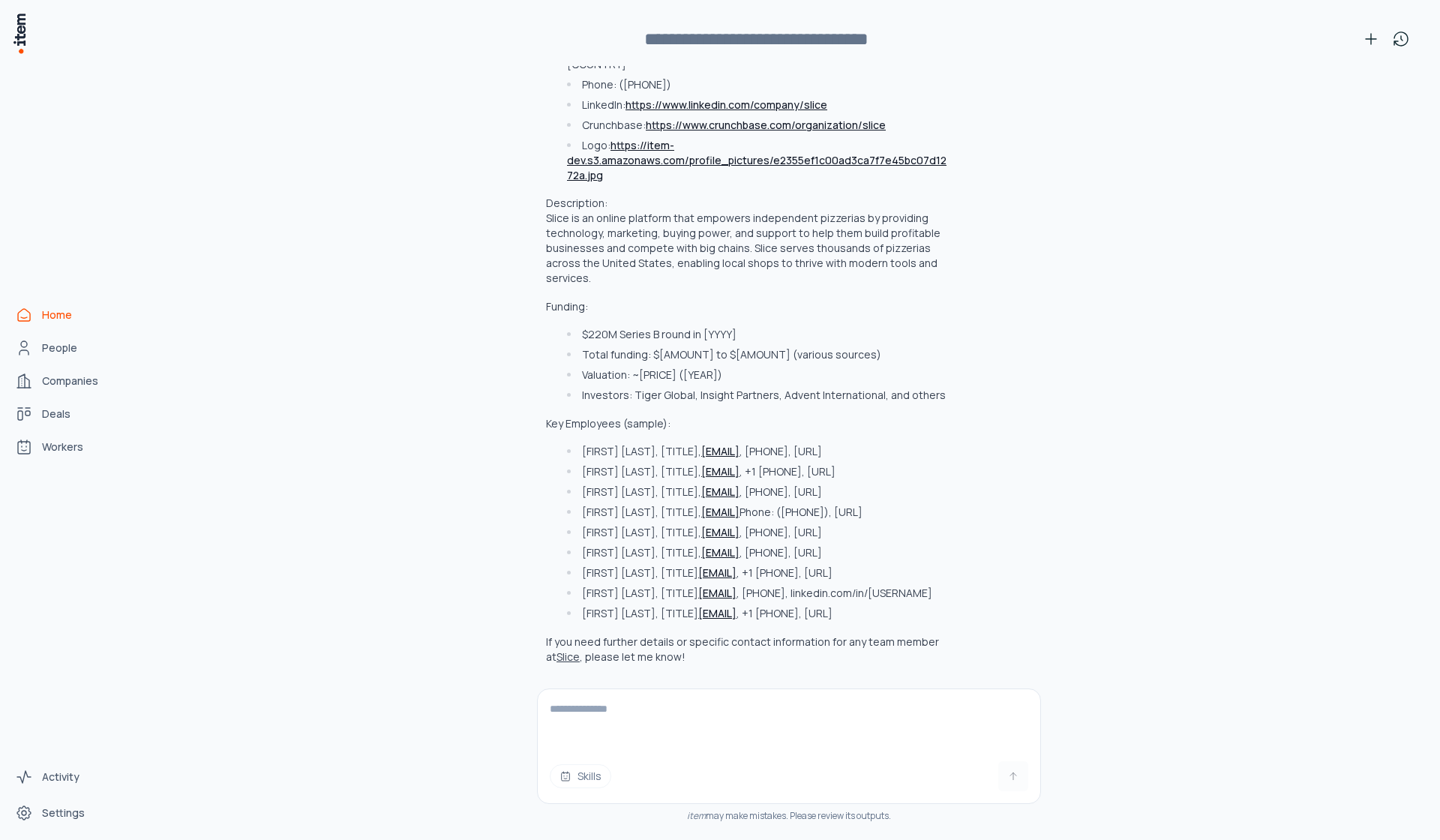 scroll, scrollTop: 698, scrollLeft: 0, axis: vertical 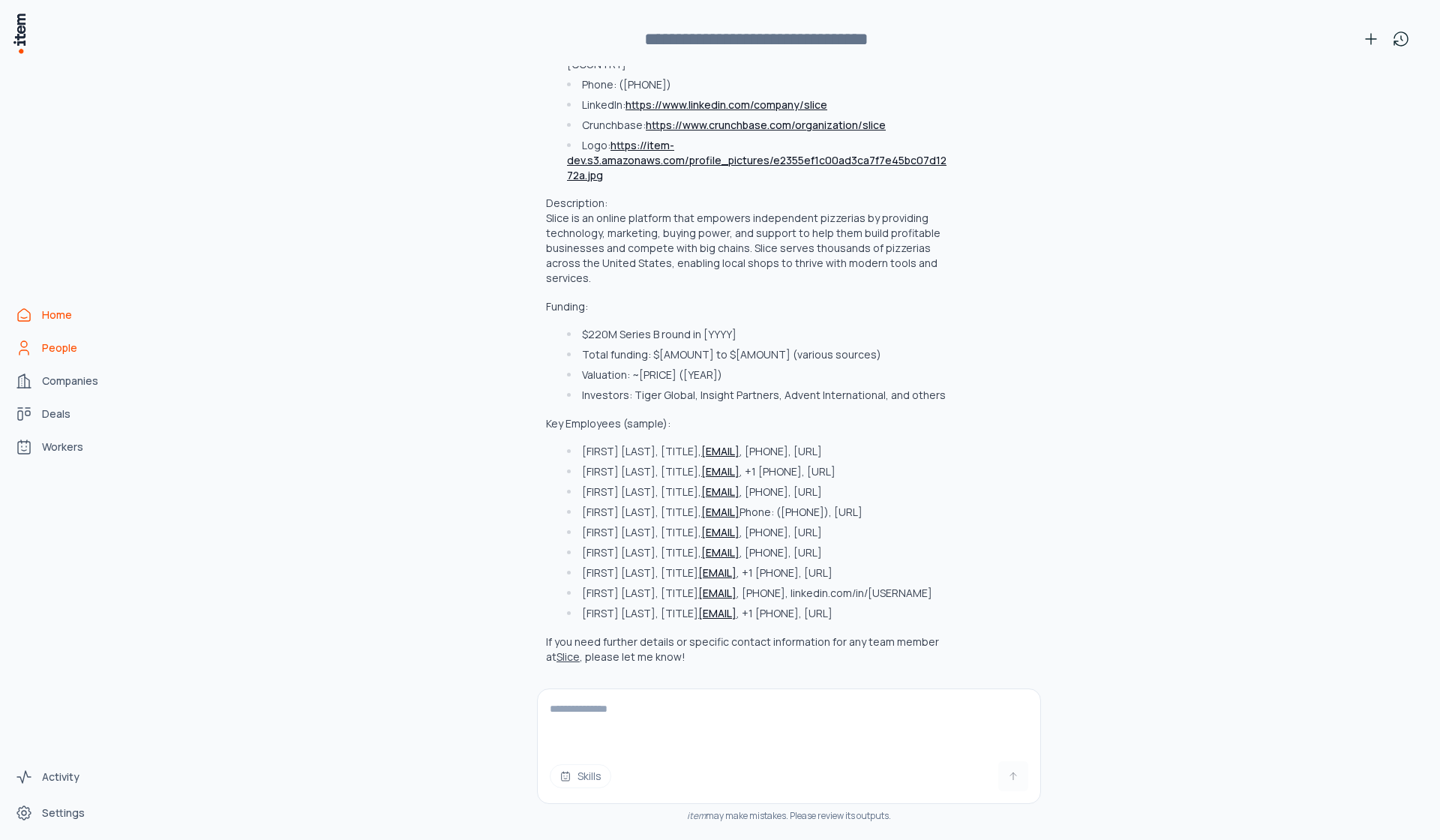 click on "People" at bounding box center (59, 348) 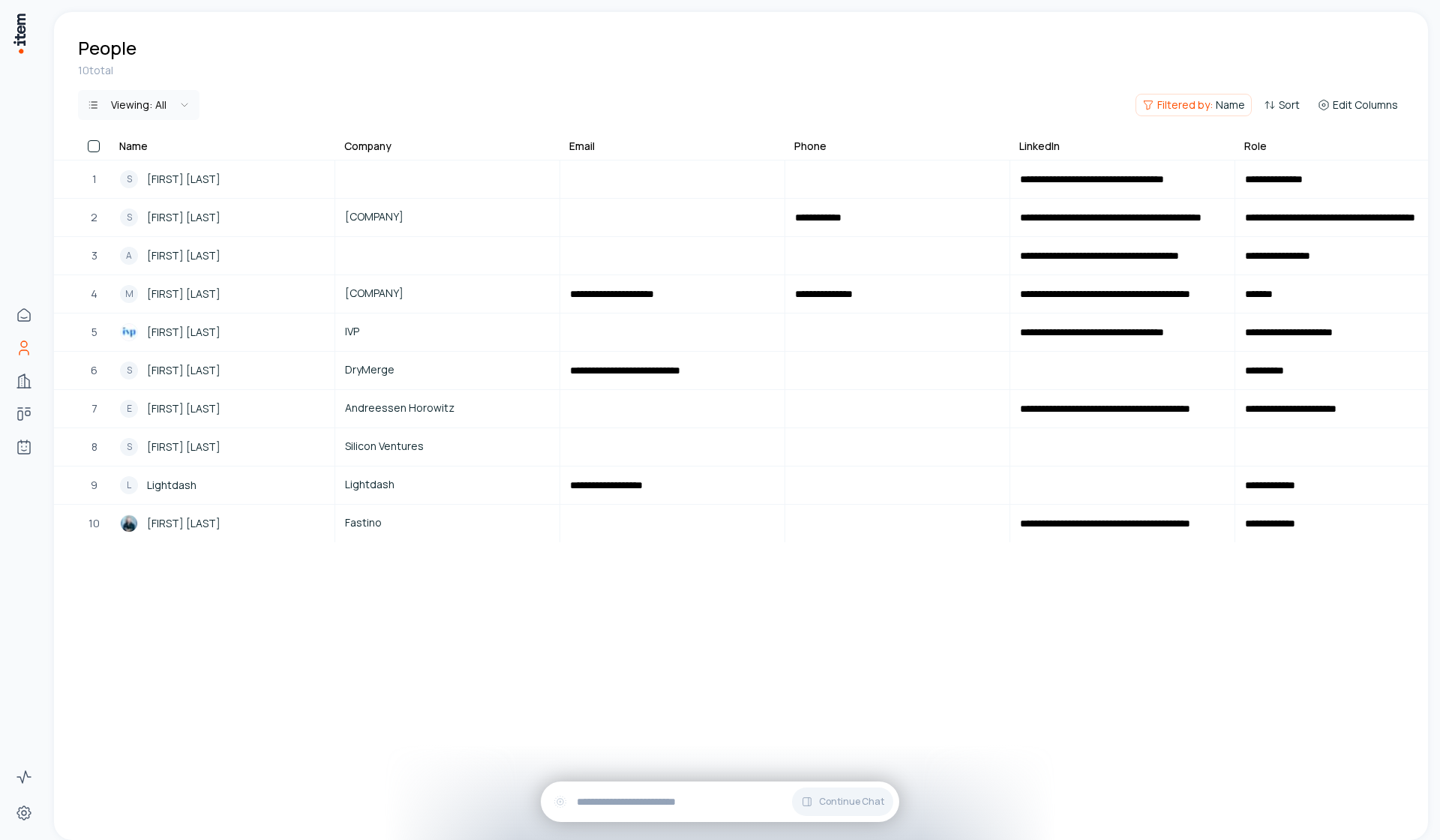 click at bounding box center [82, 148] 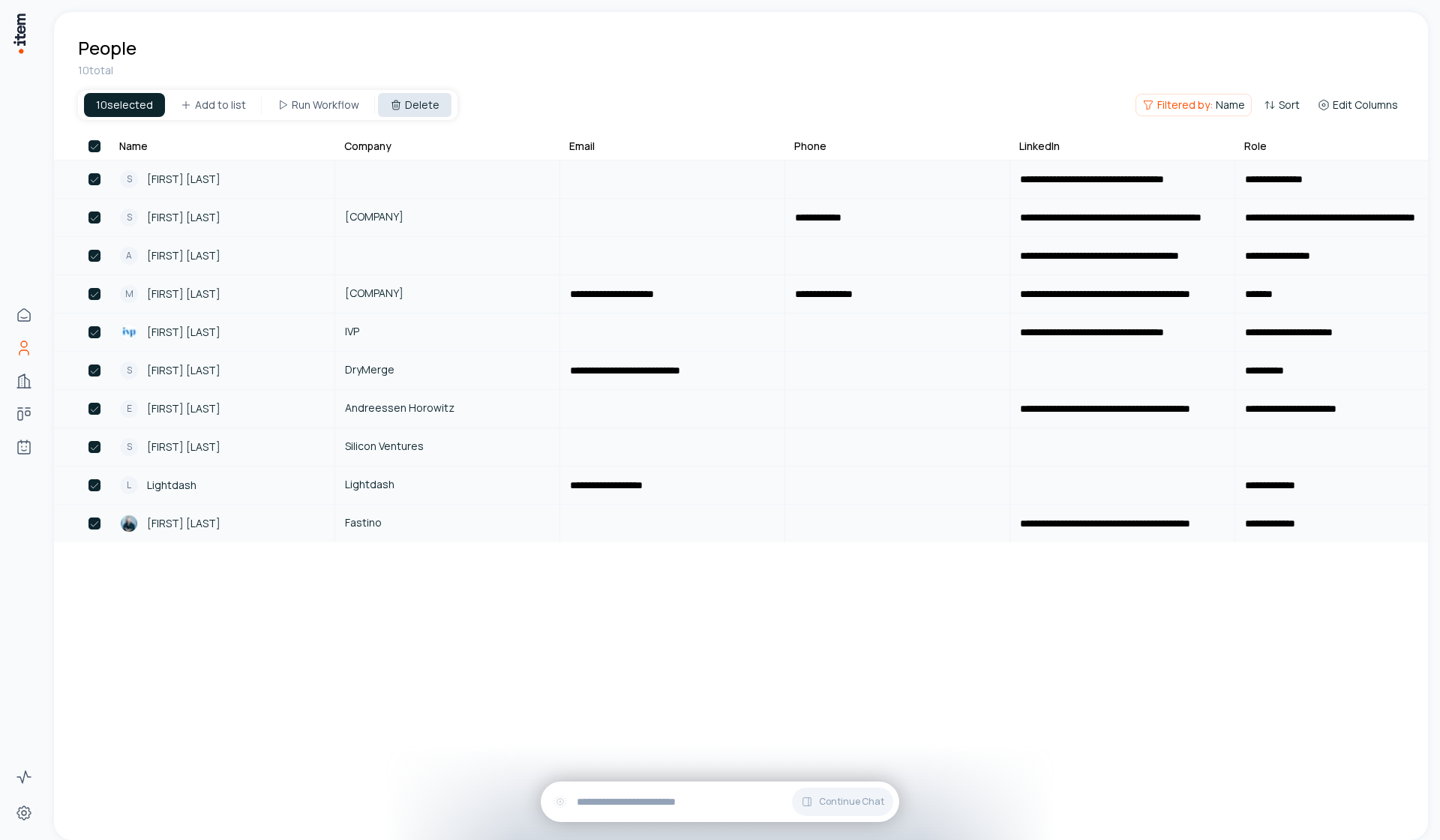 click on "Delete" at bounding box center (415, 105) 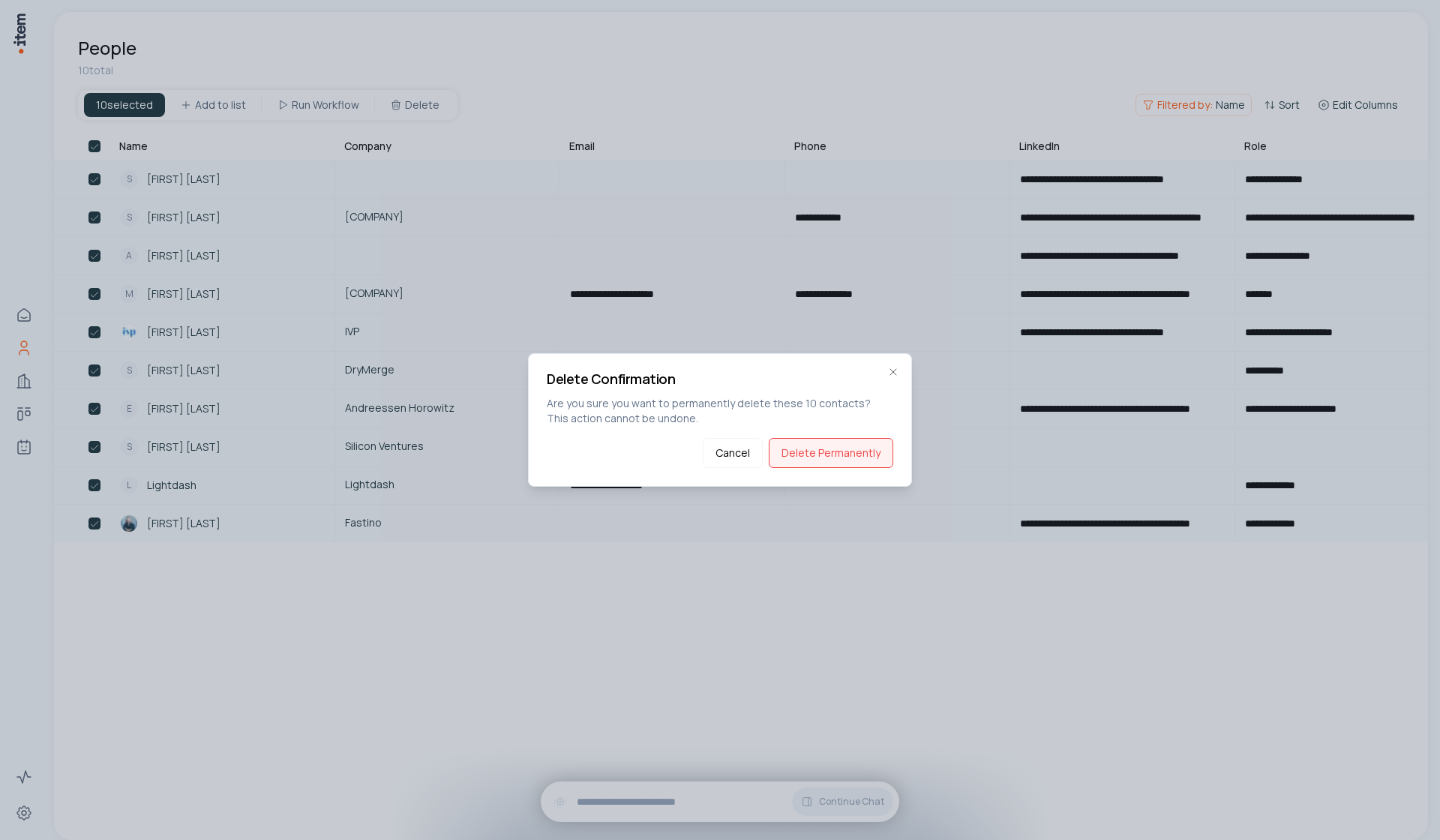 click on "Delete Permanently" at bounding box center (831, 453) 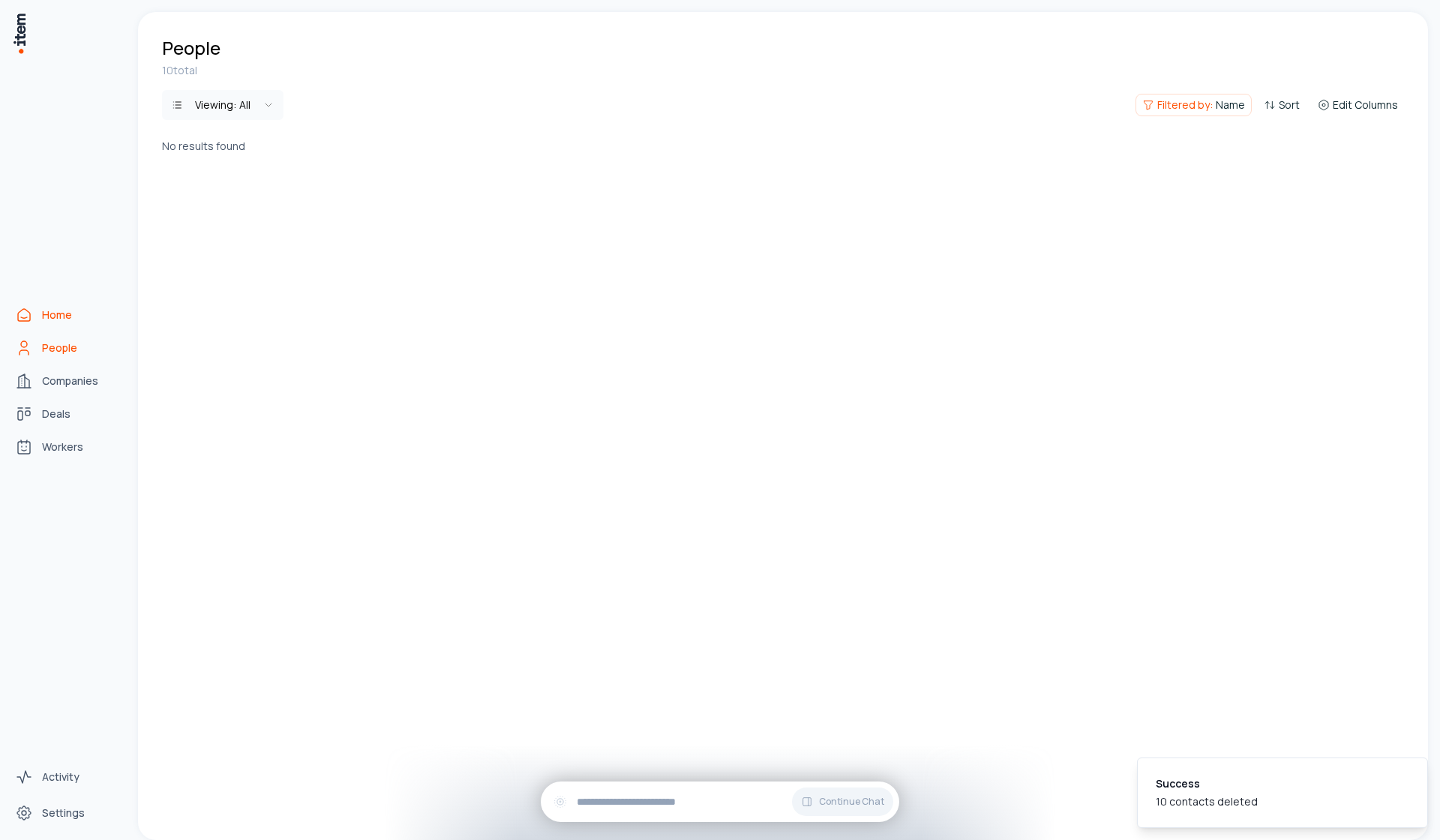 click 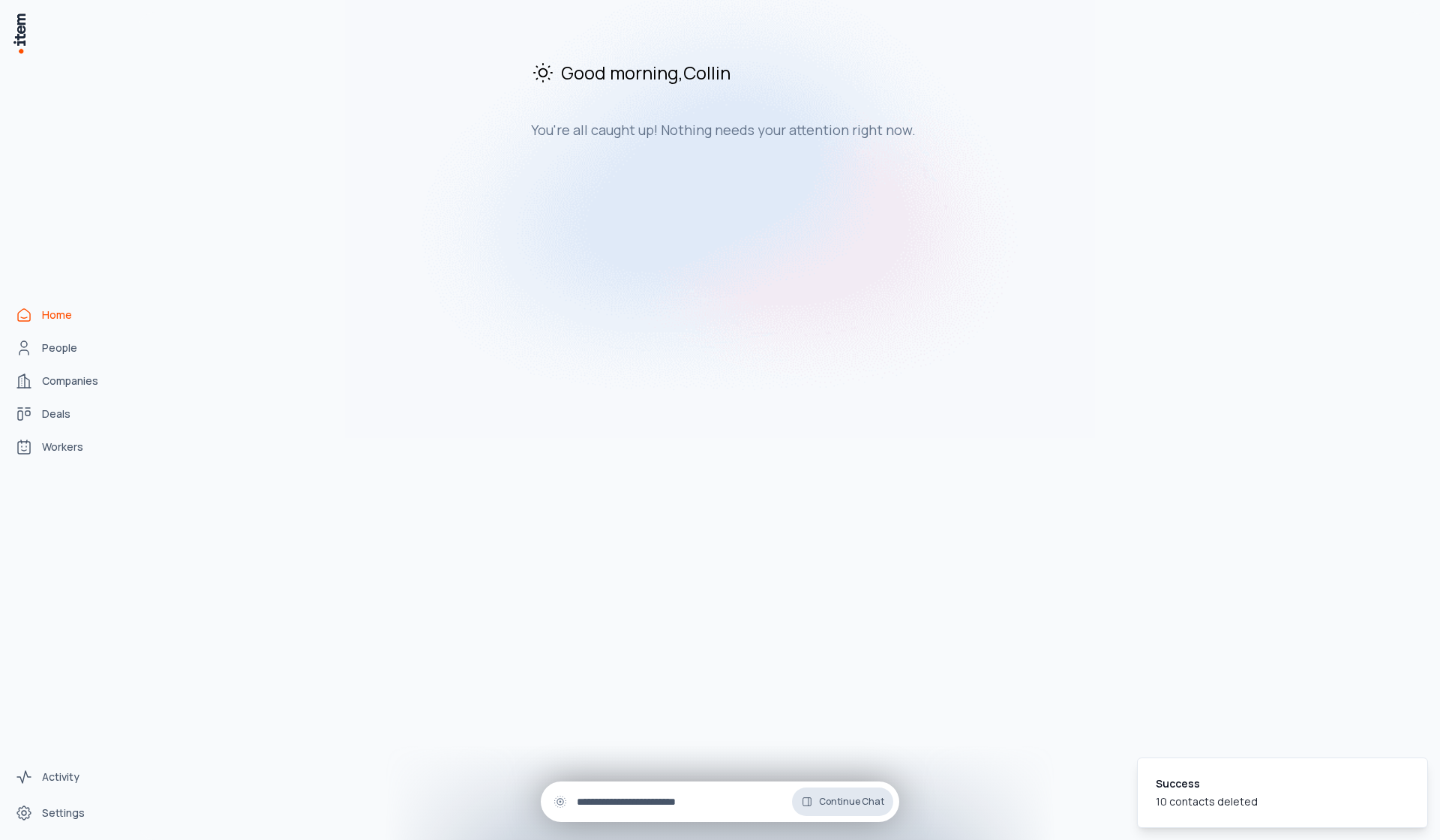 click on "Continue Chat" at bounding box center (842, 802) 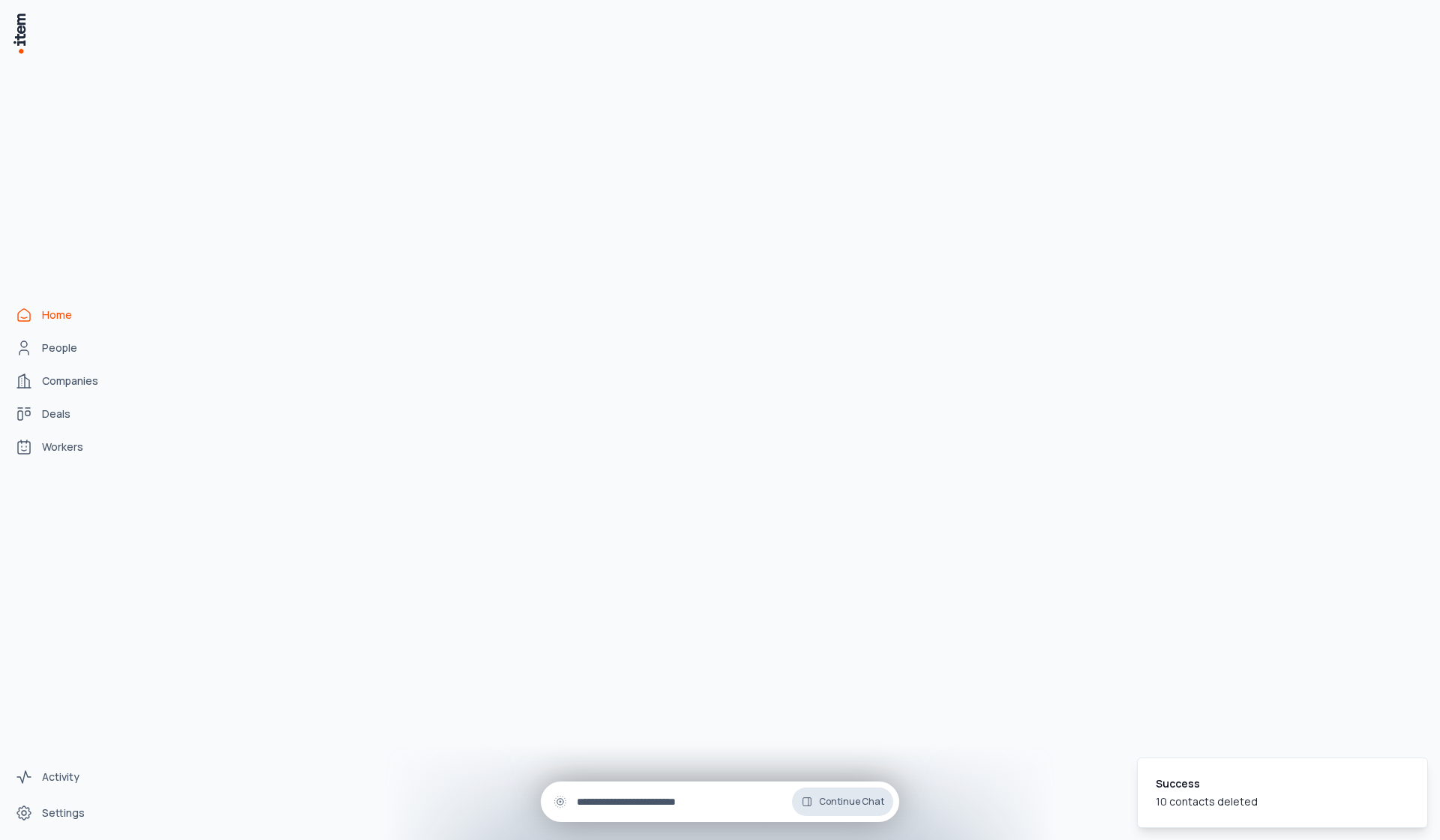 click on "Skills" at bounding box center [796, 242] 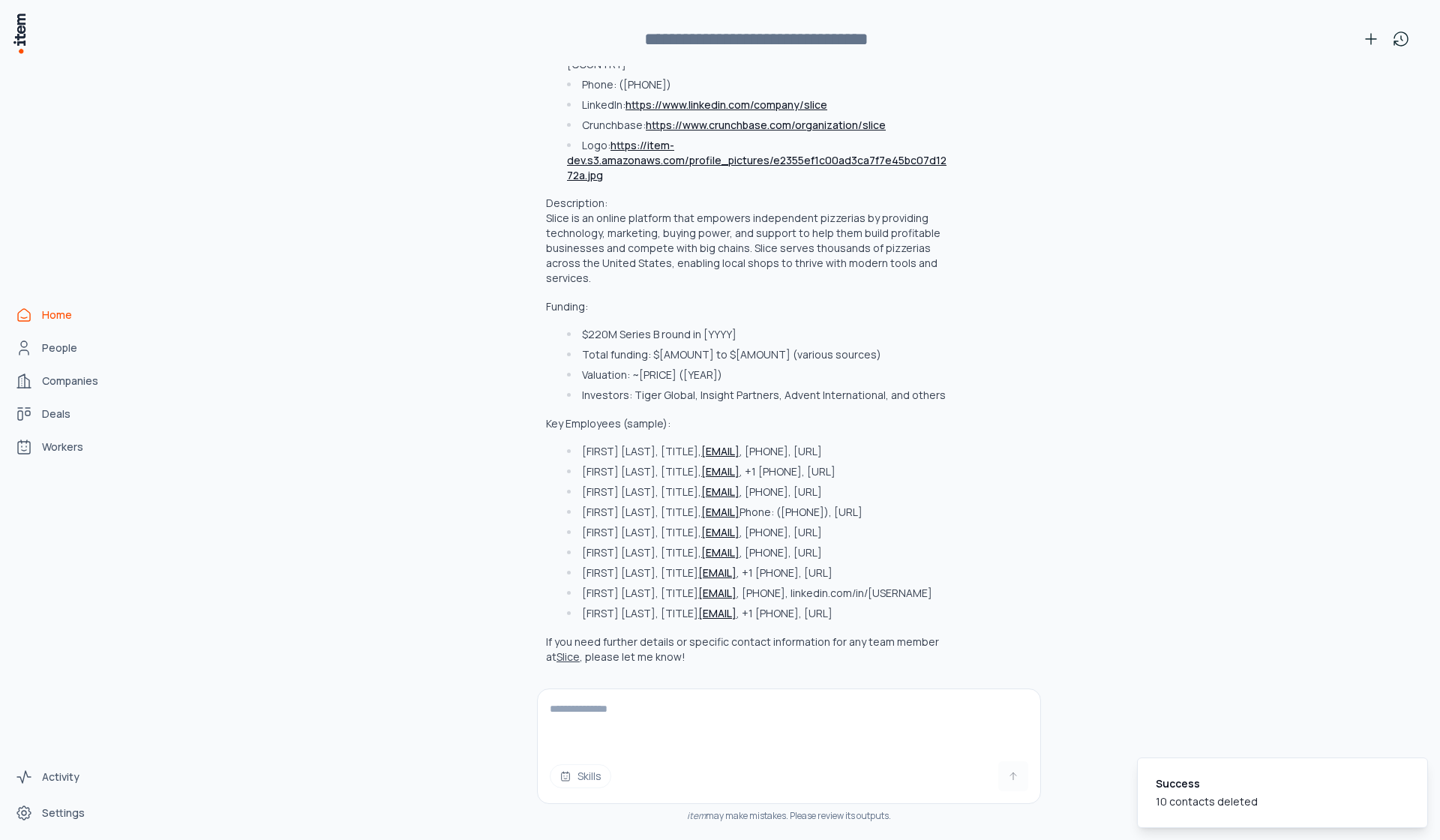 scroll, scrollTop: 698, scrollLeft: 0, axis: vertical 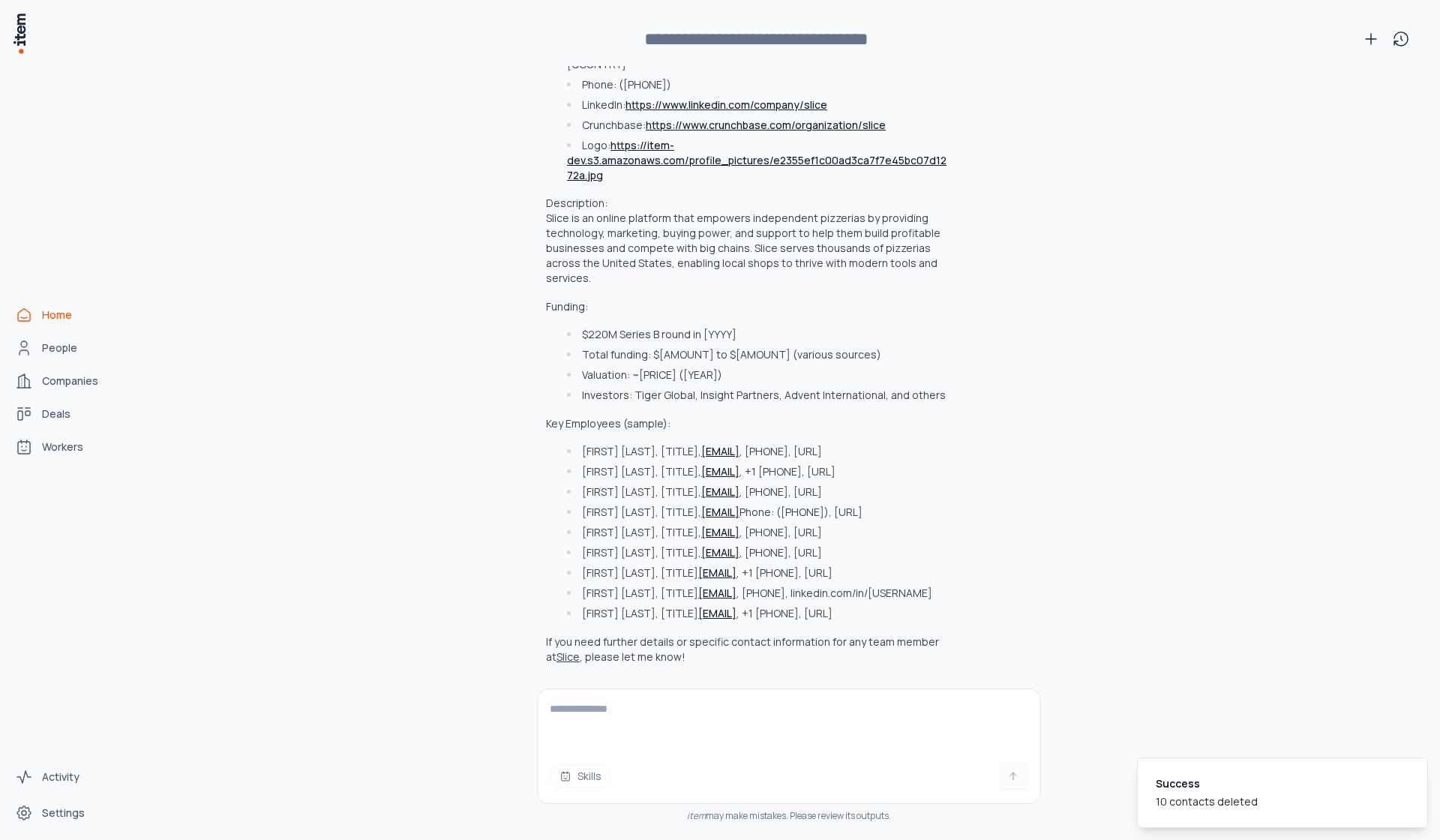 click at bounding box center (789, 719) 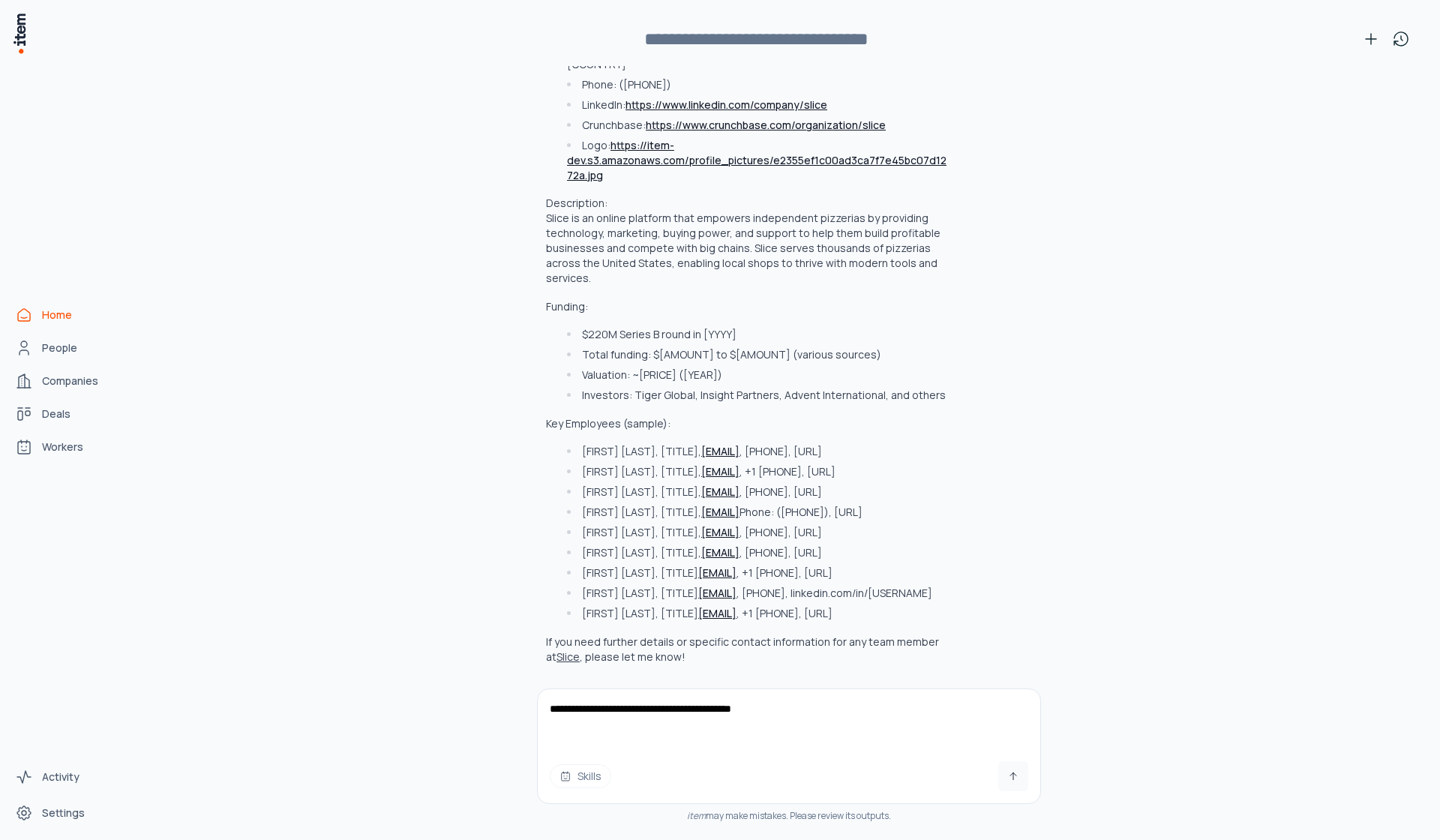 type on "**********" 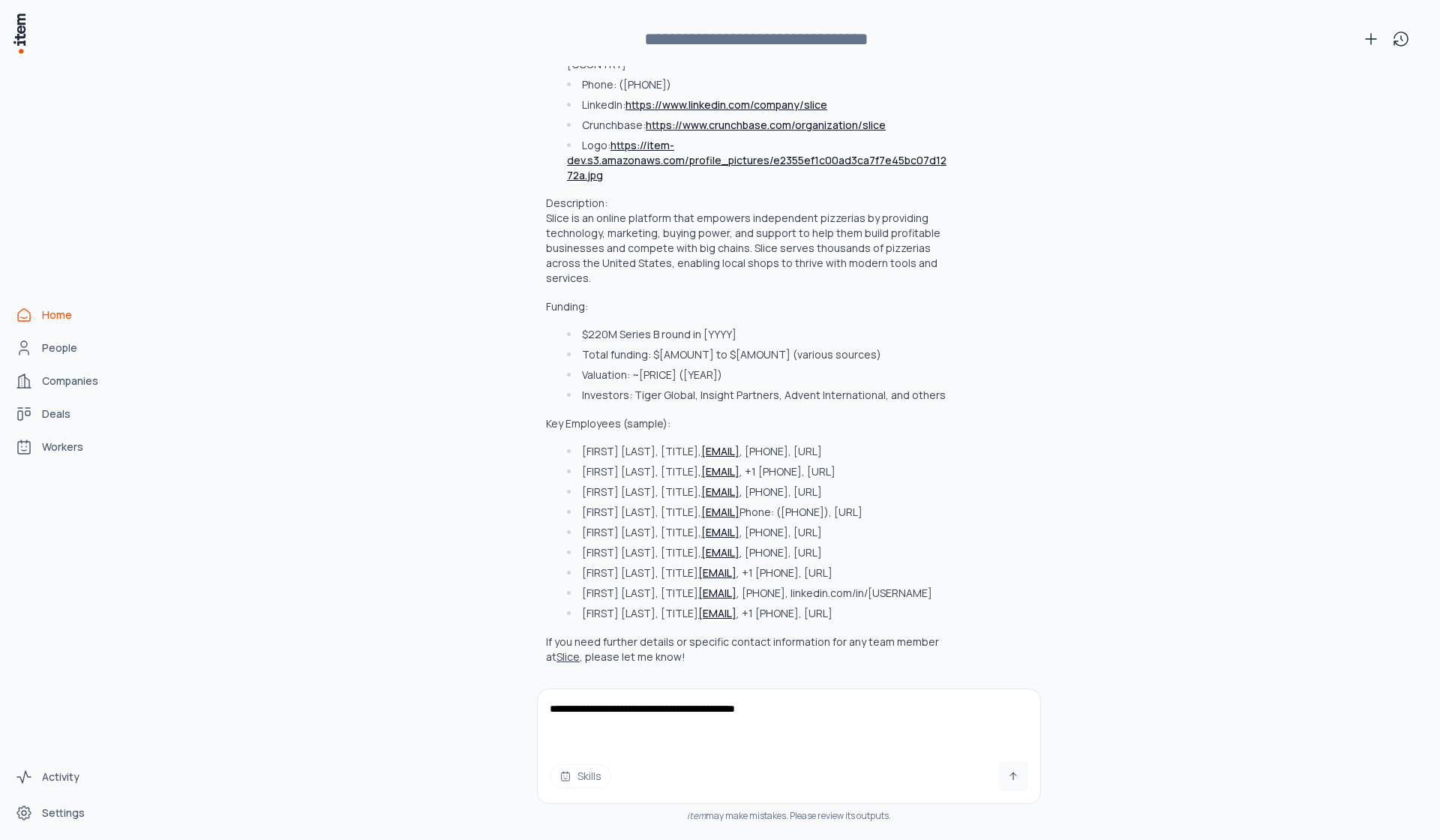 type 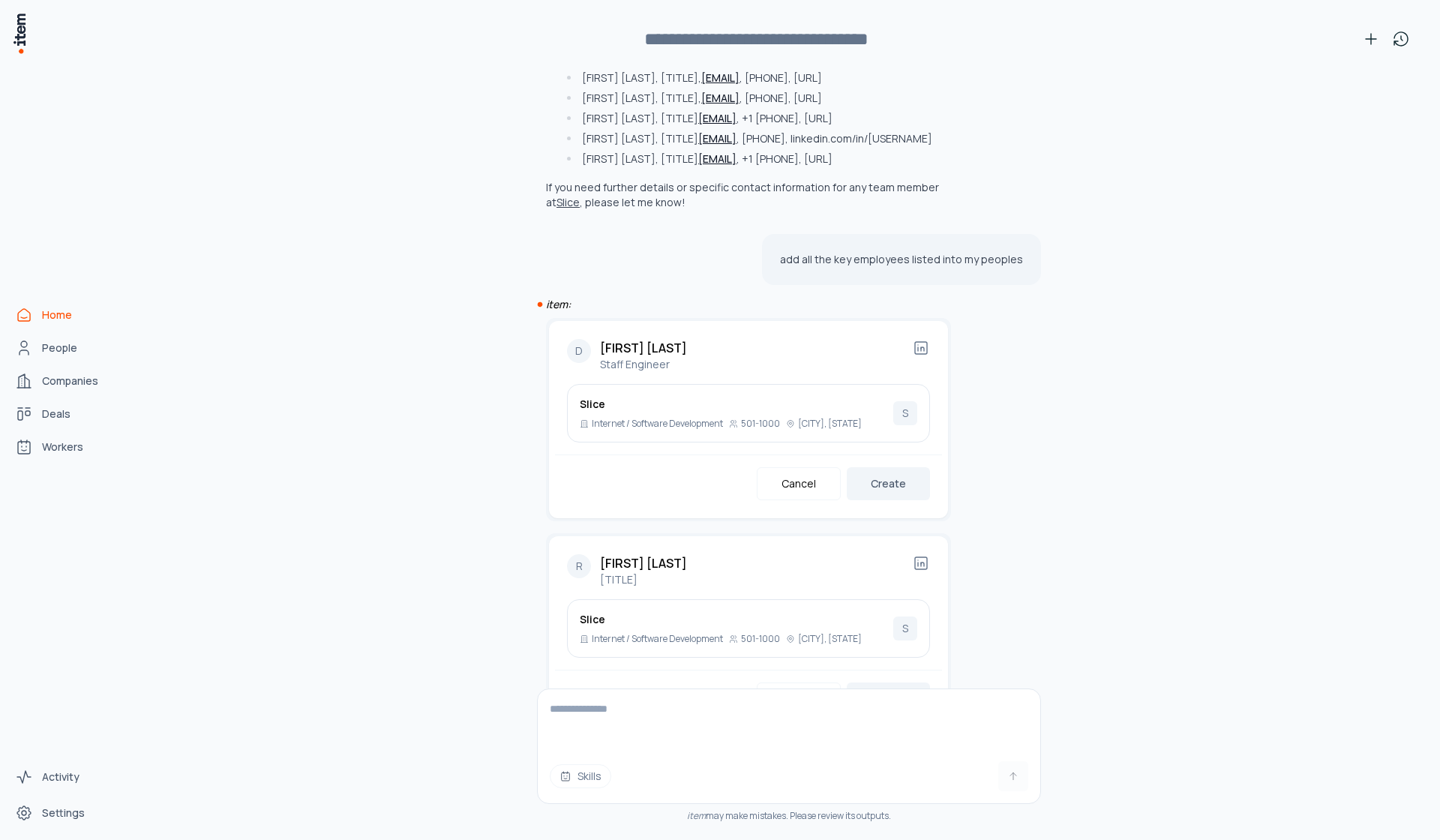 scroll, scrollTop: 1186, scrollLeft: 0, axis: vertical 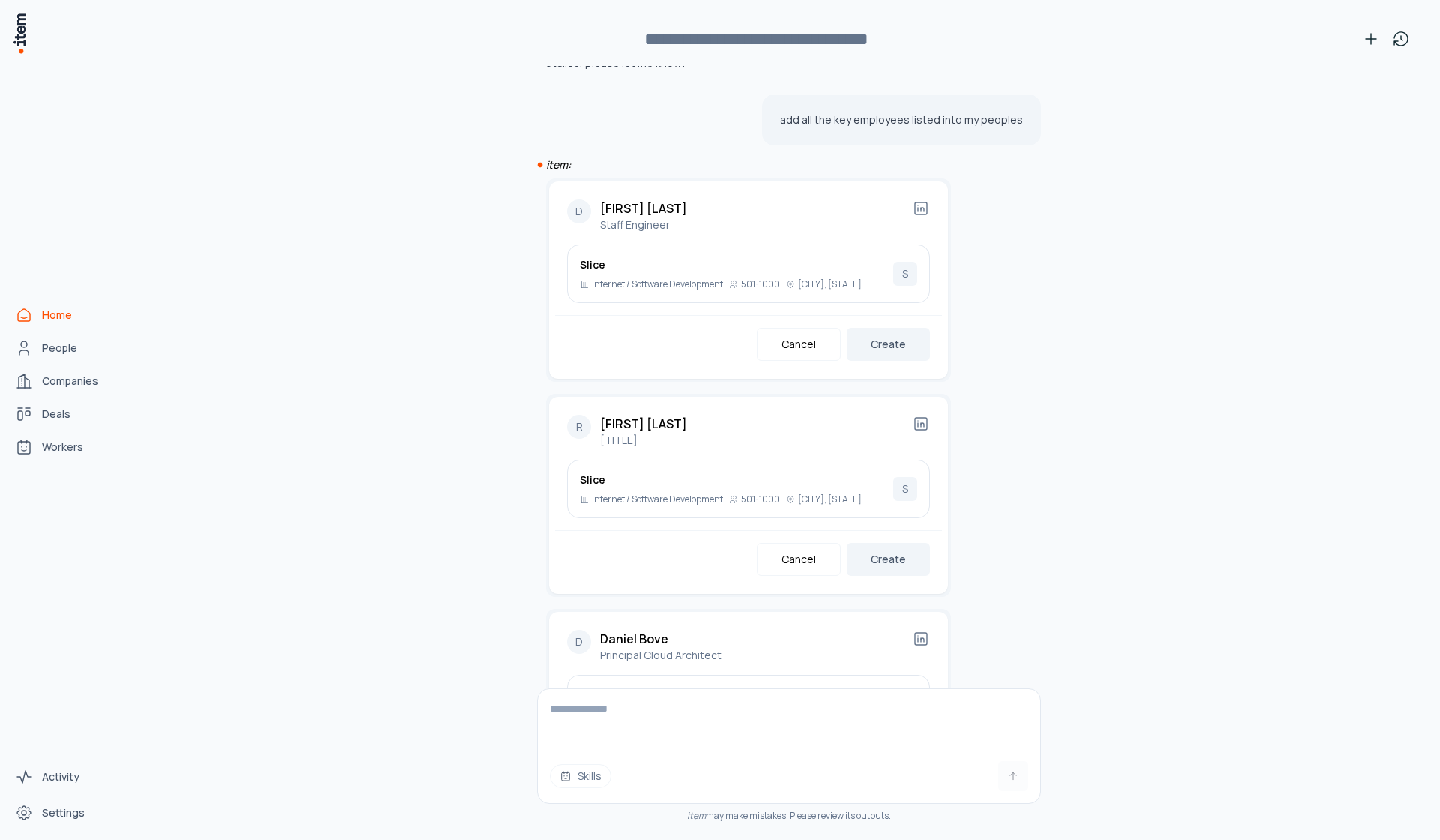 click on "Daniel B. Chang" at bounding box center [644, 208] 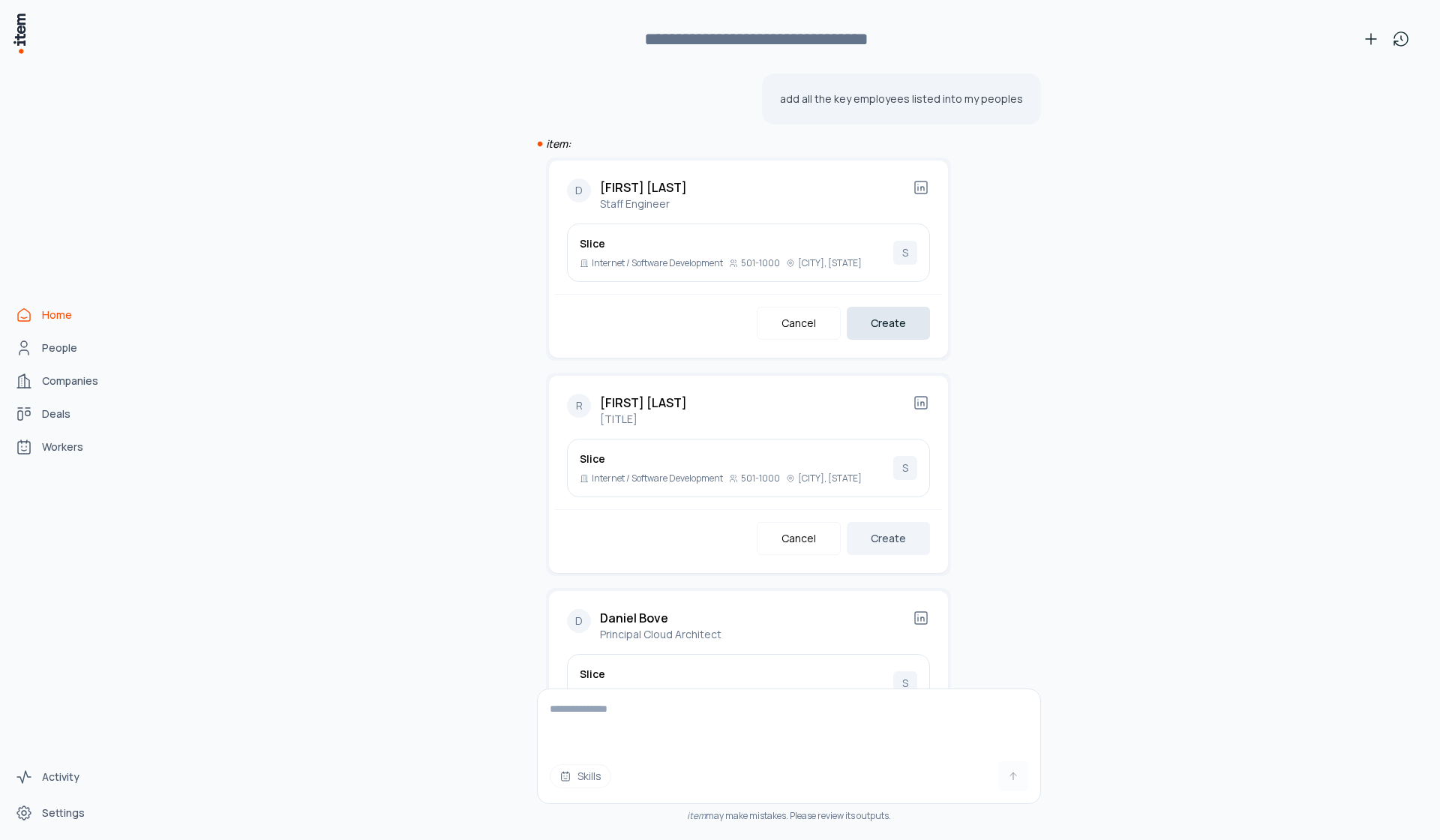 click on "Create" at bounding box center [888, 323] 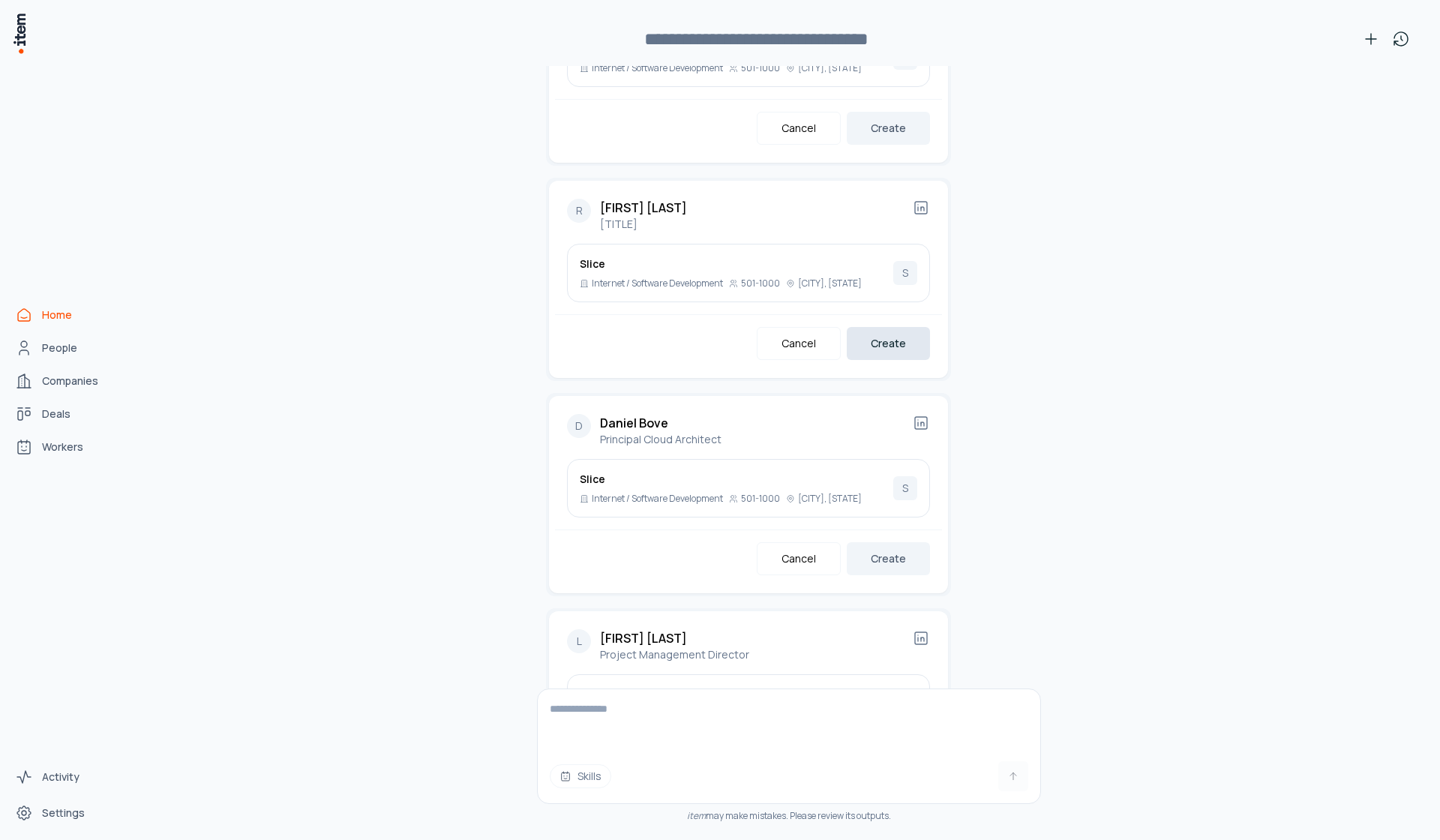 click on "Create" at bounding box center [888, 344] 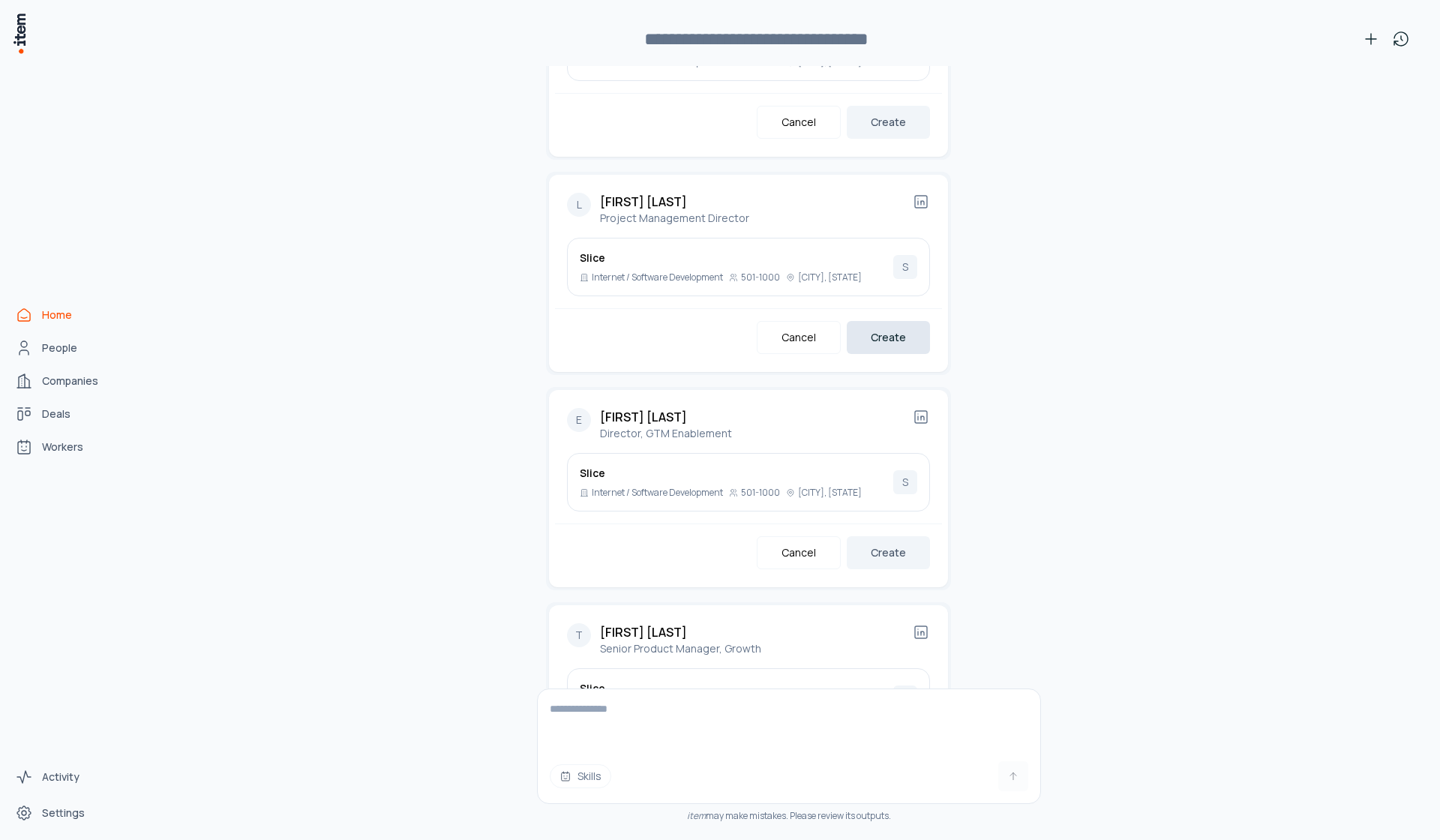 click on "Create" at bounding box center (888, 338) 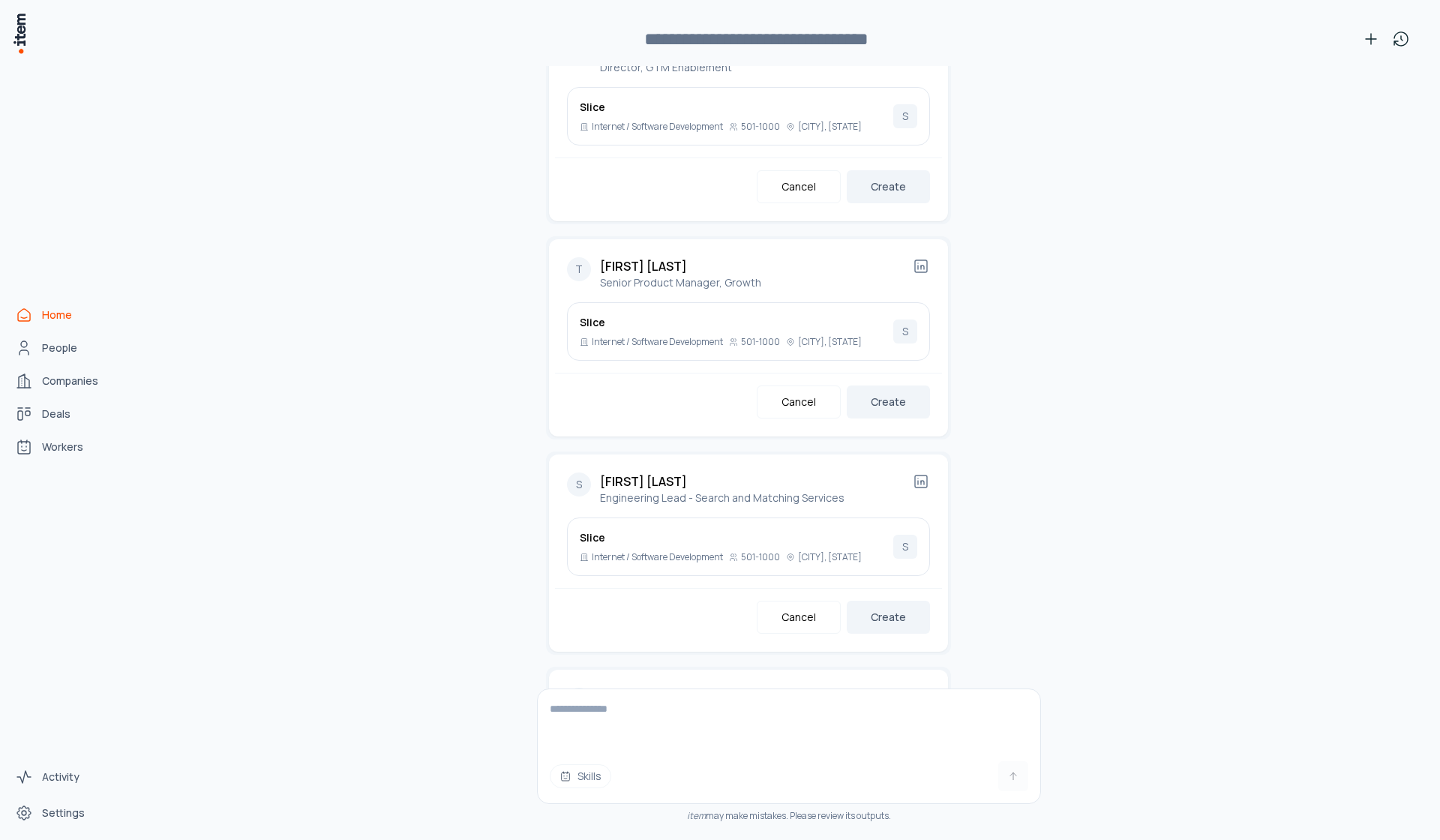 scroll, scrollTop: 2184, scrollLeft: 0, axis: vertical 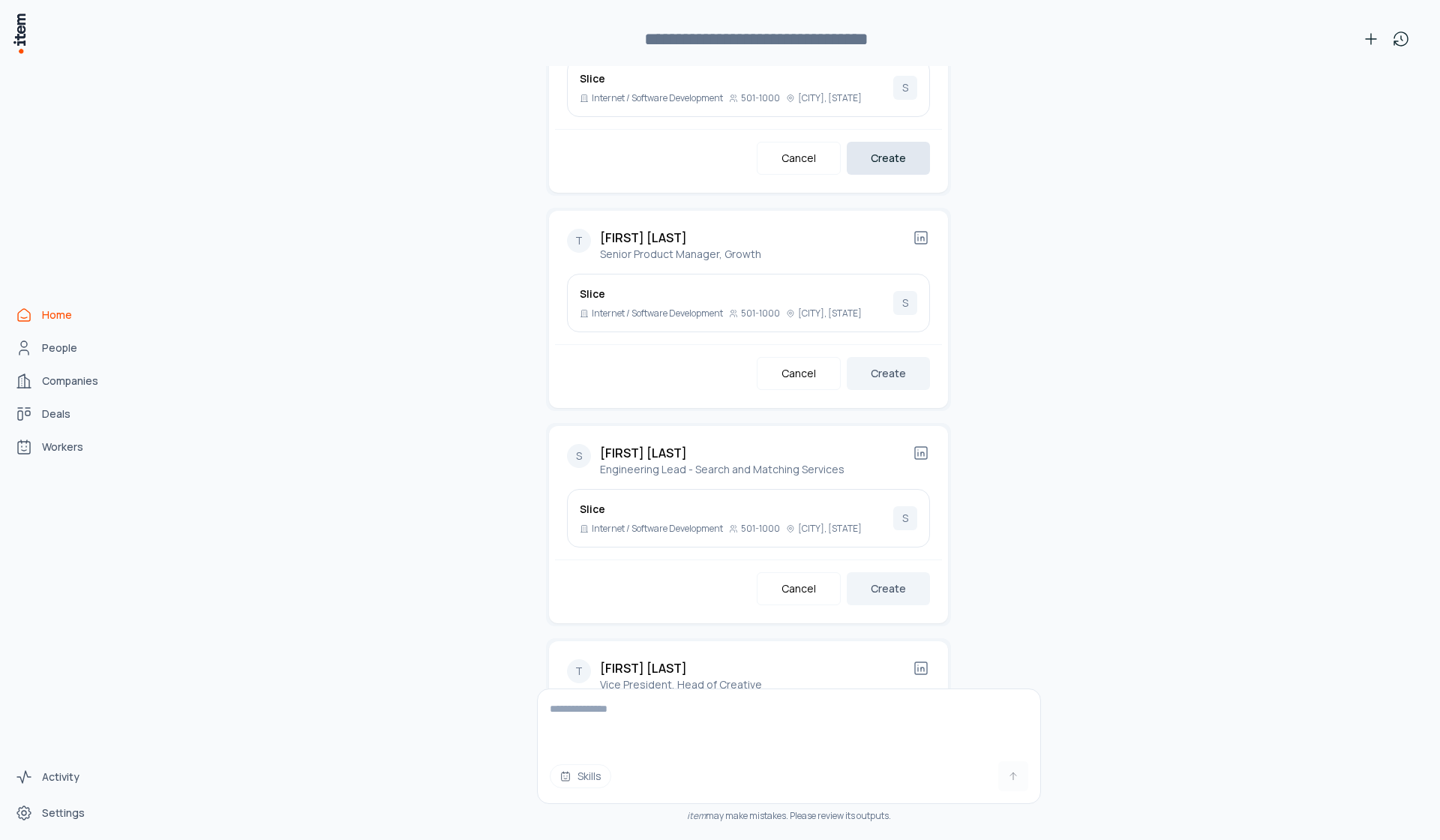 click on "Create" at bounding box center (888, 158) 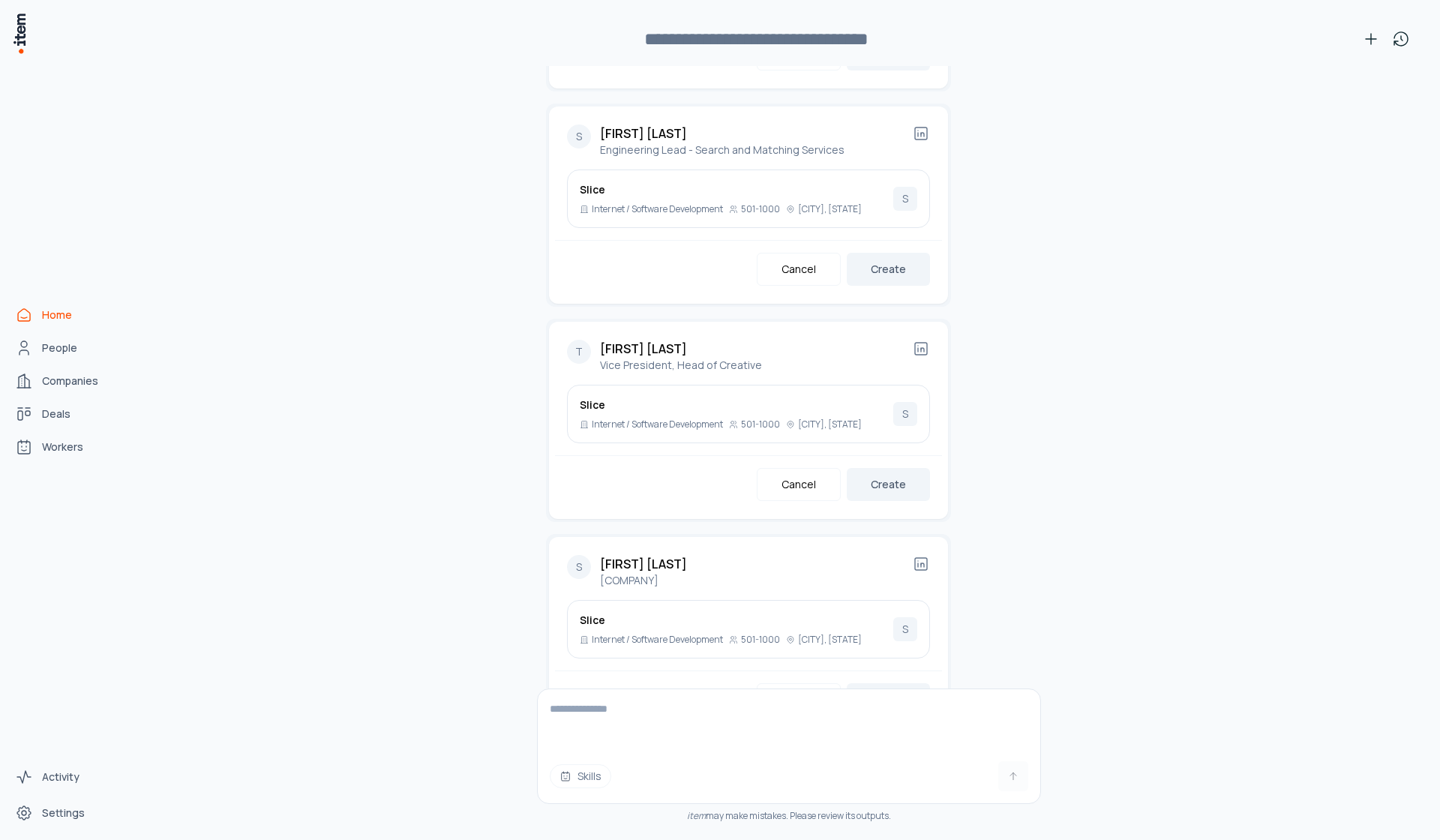 click on "Create" at bounding box center (888, 269) 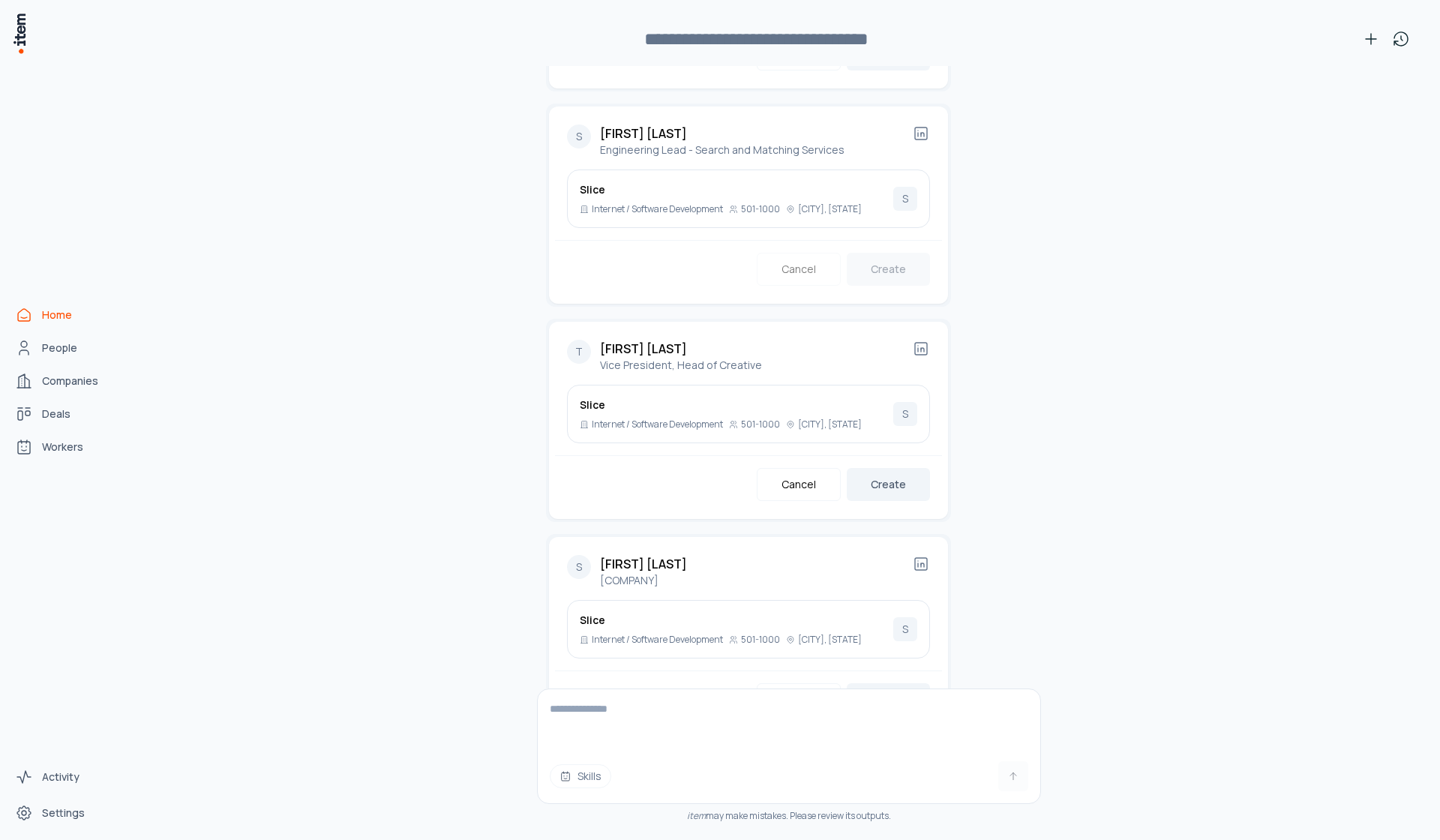 scroll, scrollTop: 2681, scrollLeft: 0, axis: vertical 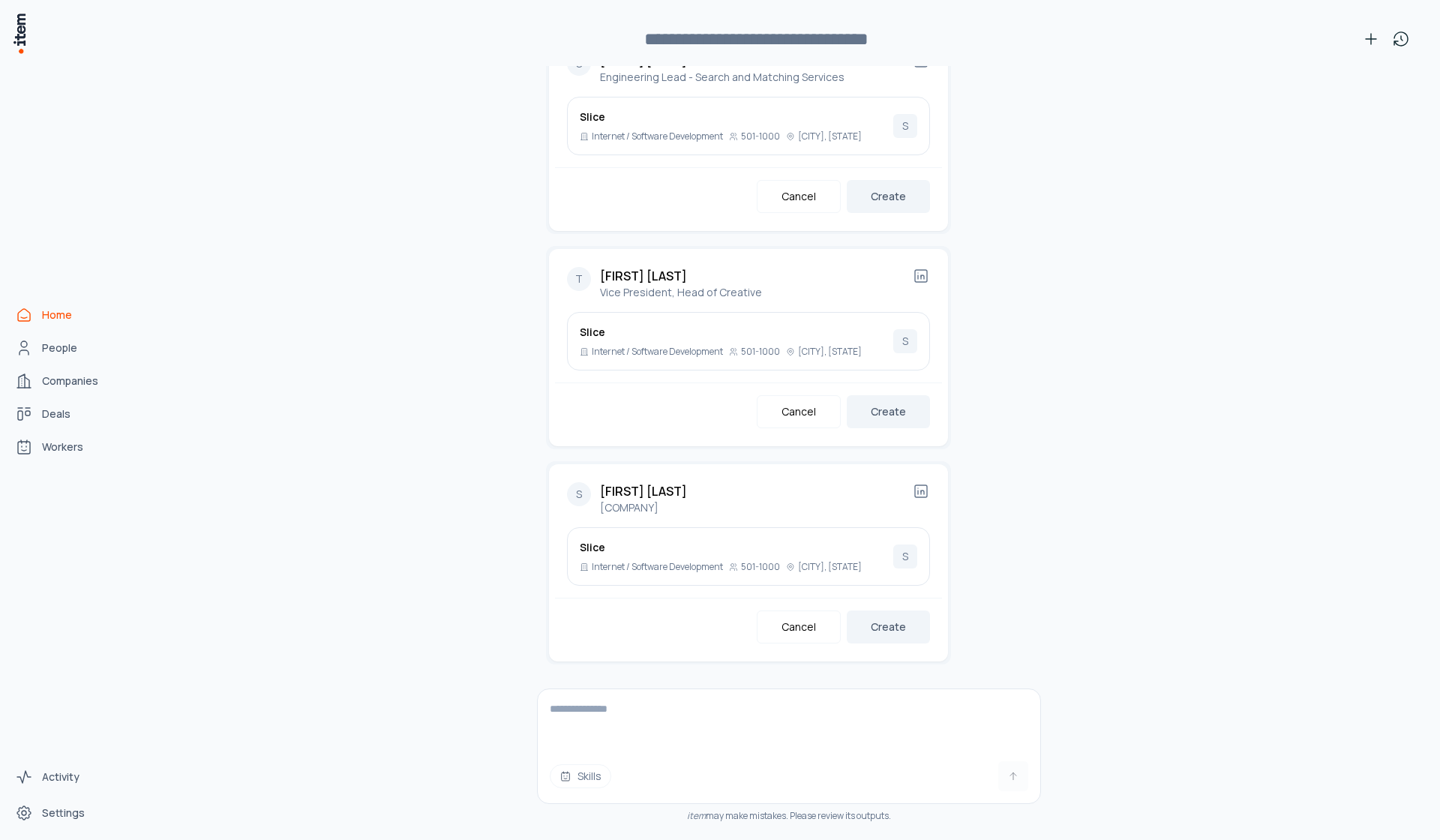 click on "Create" at bounding box center [888, 412] 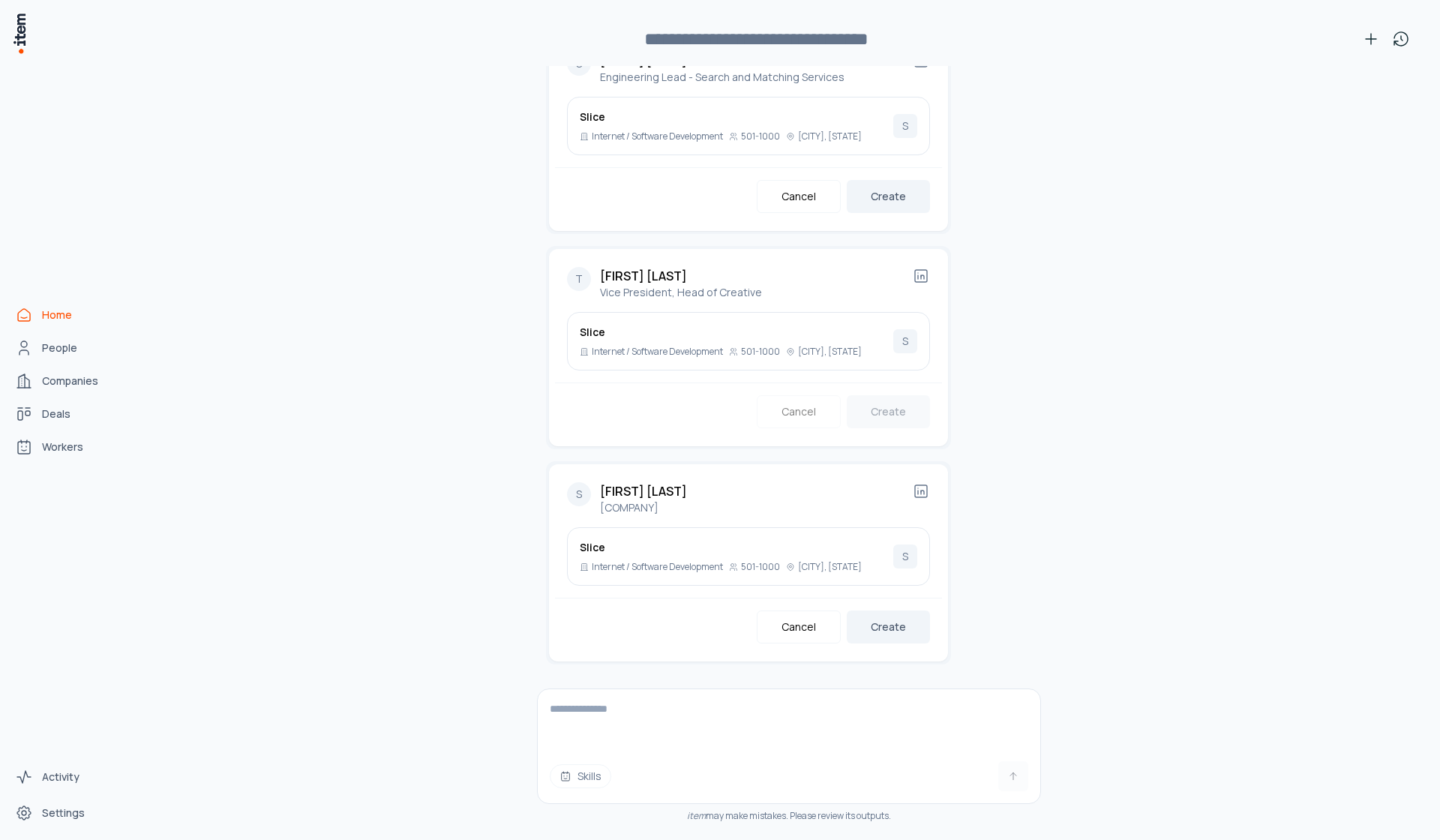 scroll, scrollTop: 2632, scrollLeft: 0, axis: vertical 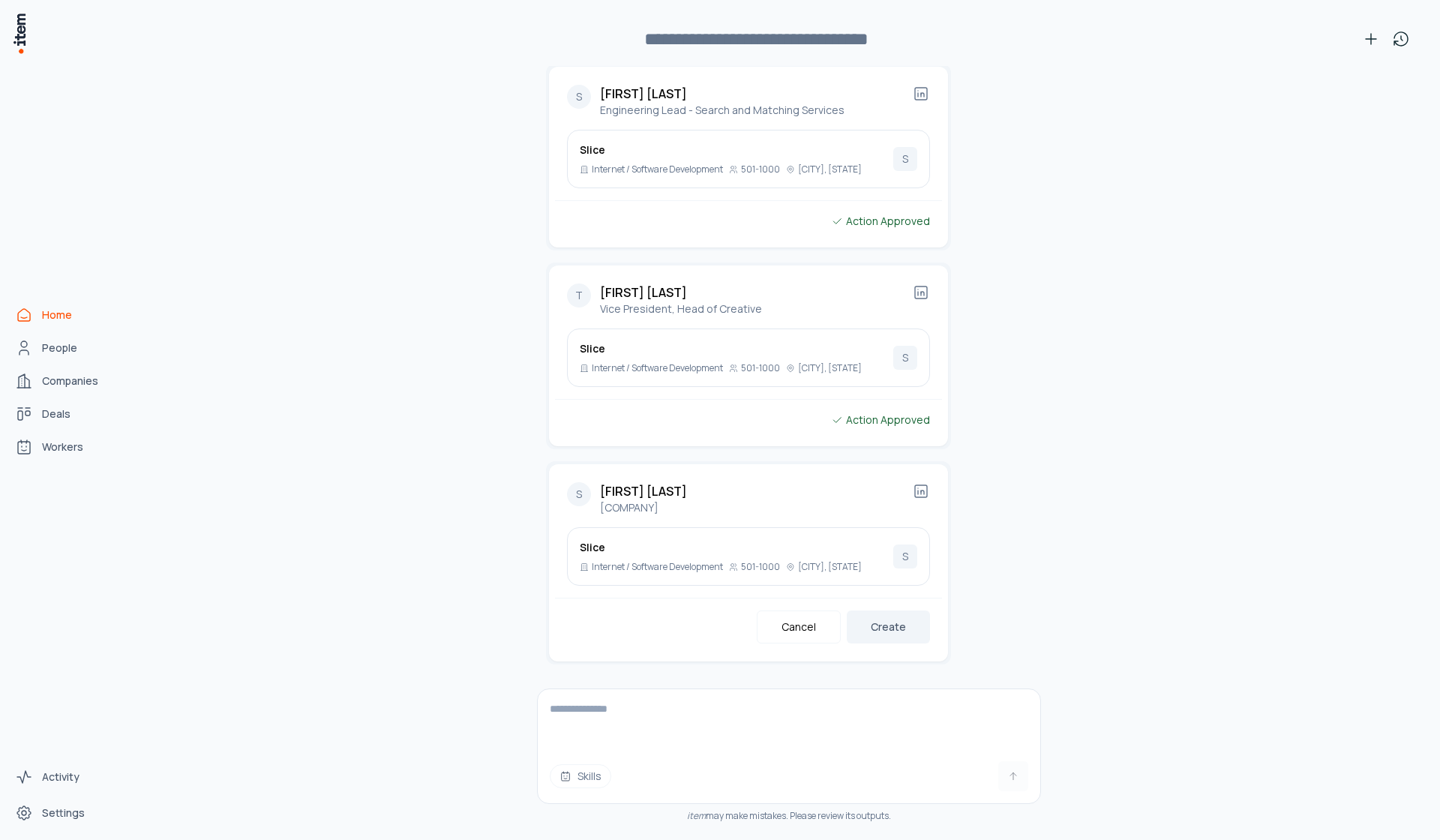 click on "Create" at bounding box center [888, 627] 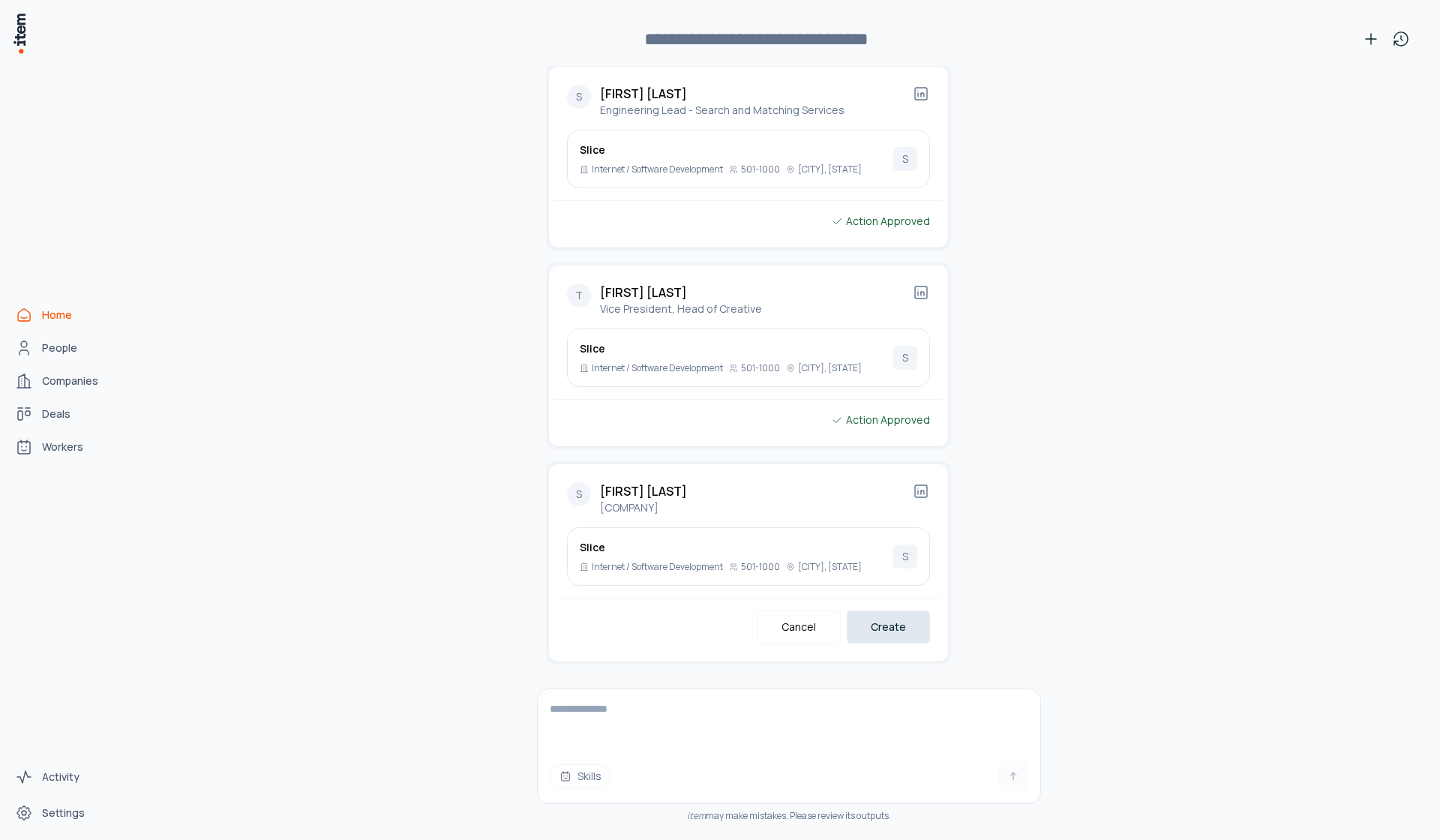 click on "Create" at bounding box center (888, 627) 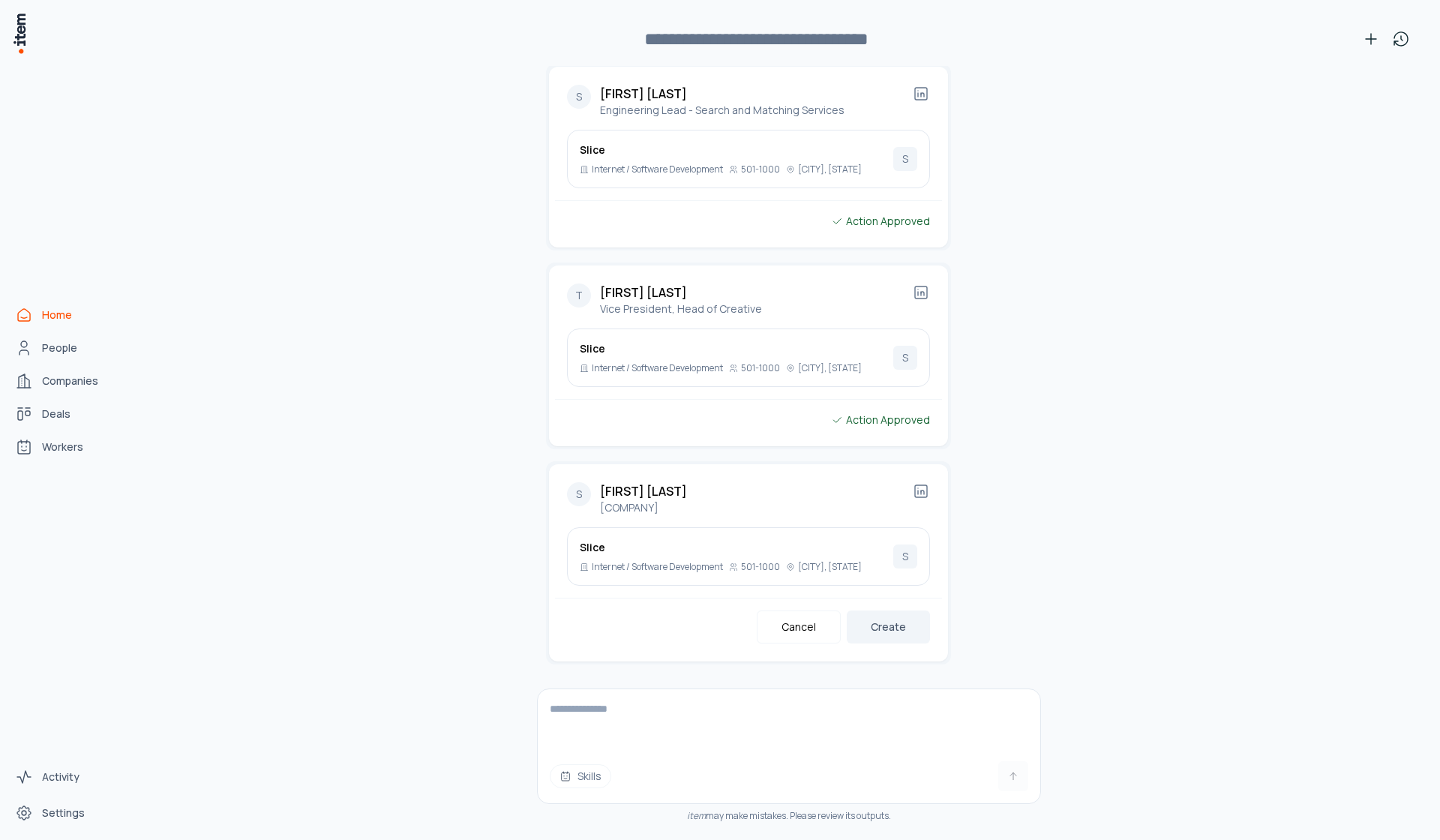scroll, scrollTop: 2615, scrollLeft: 0, axis: vertical 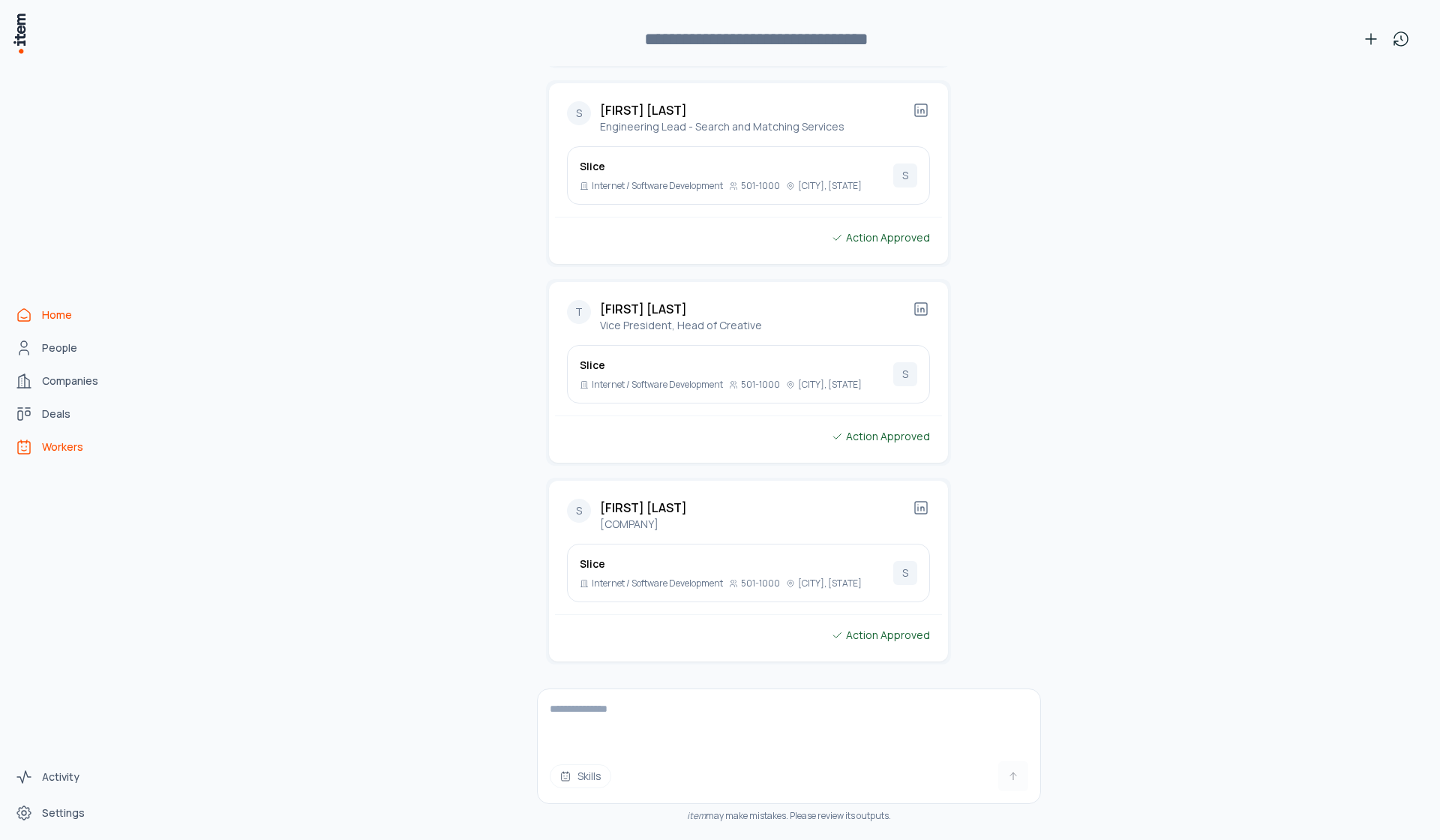 click on "Workers" at bounding box center (66, 447) 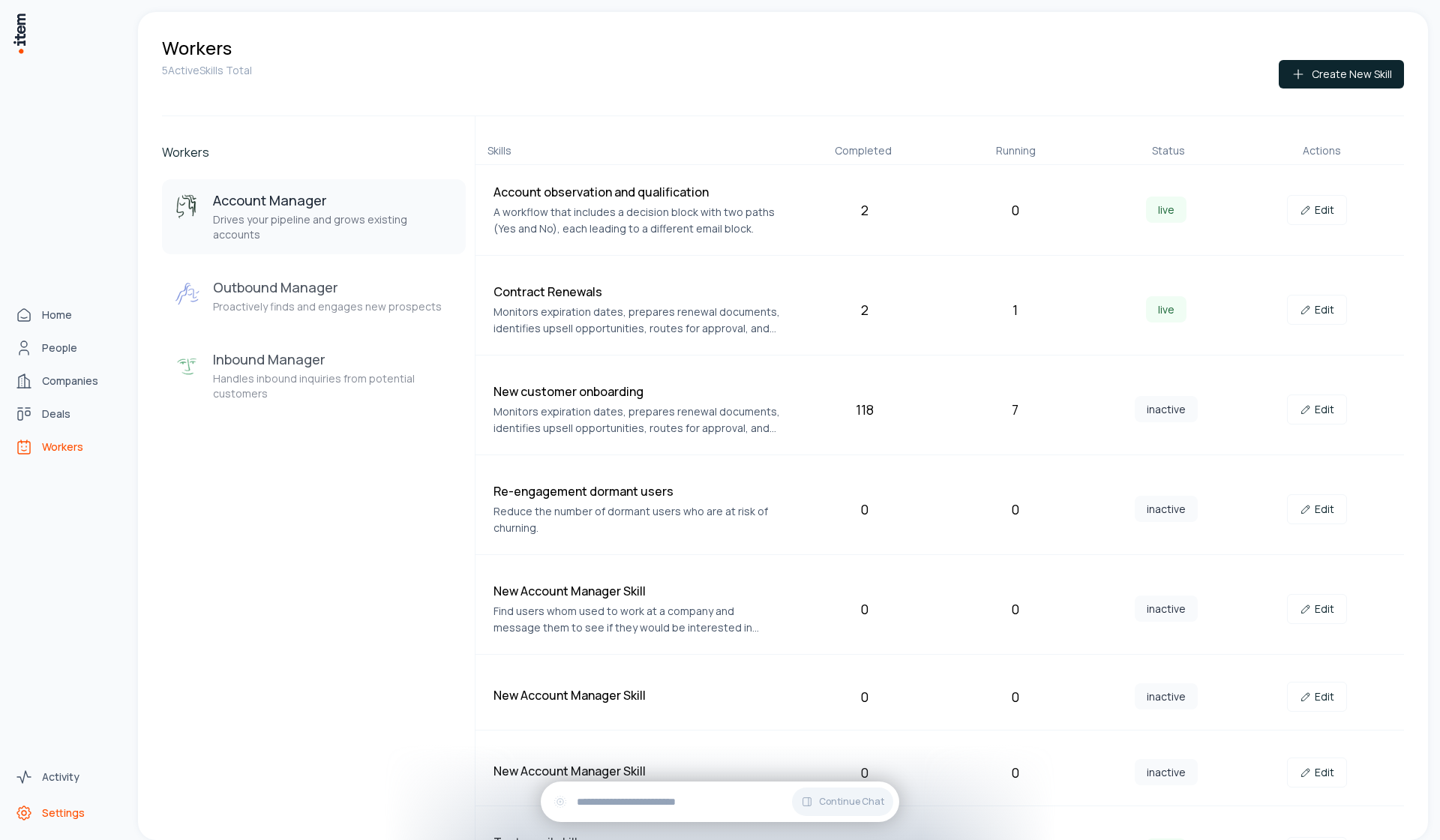 click on "Settings" at bounding box center [66, 813] 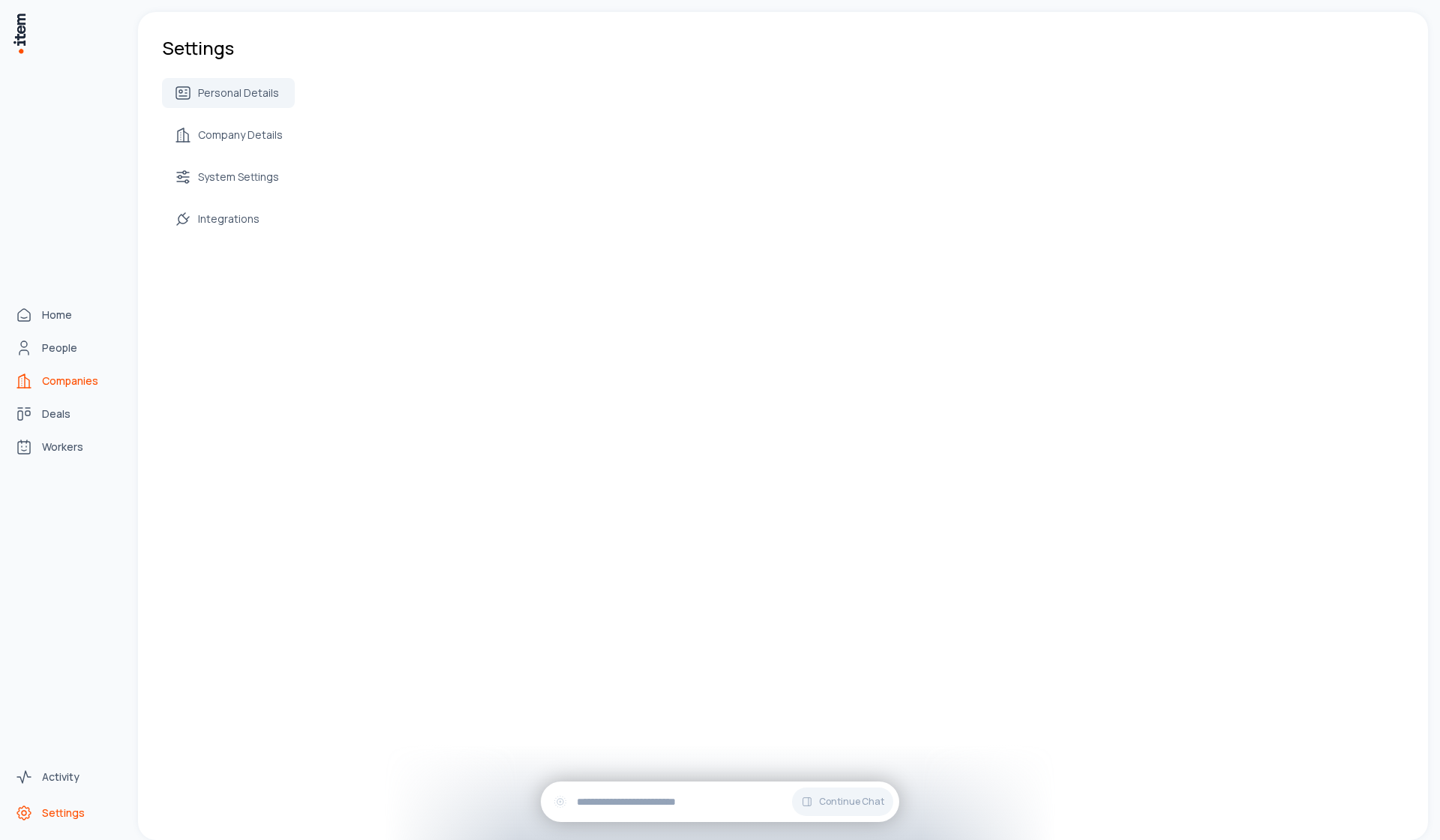 click on "Companies" at bounding box center [66, 381] 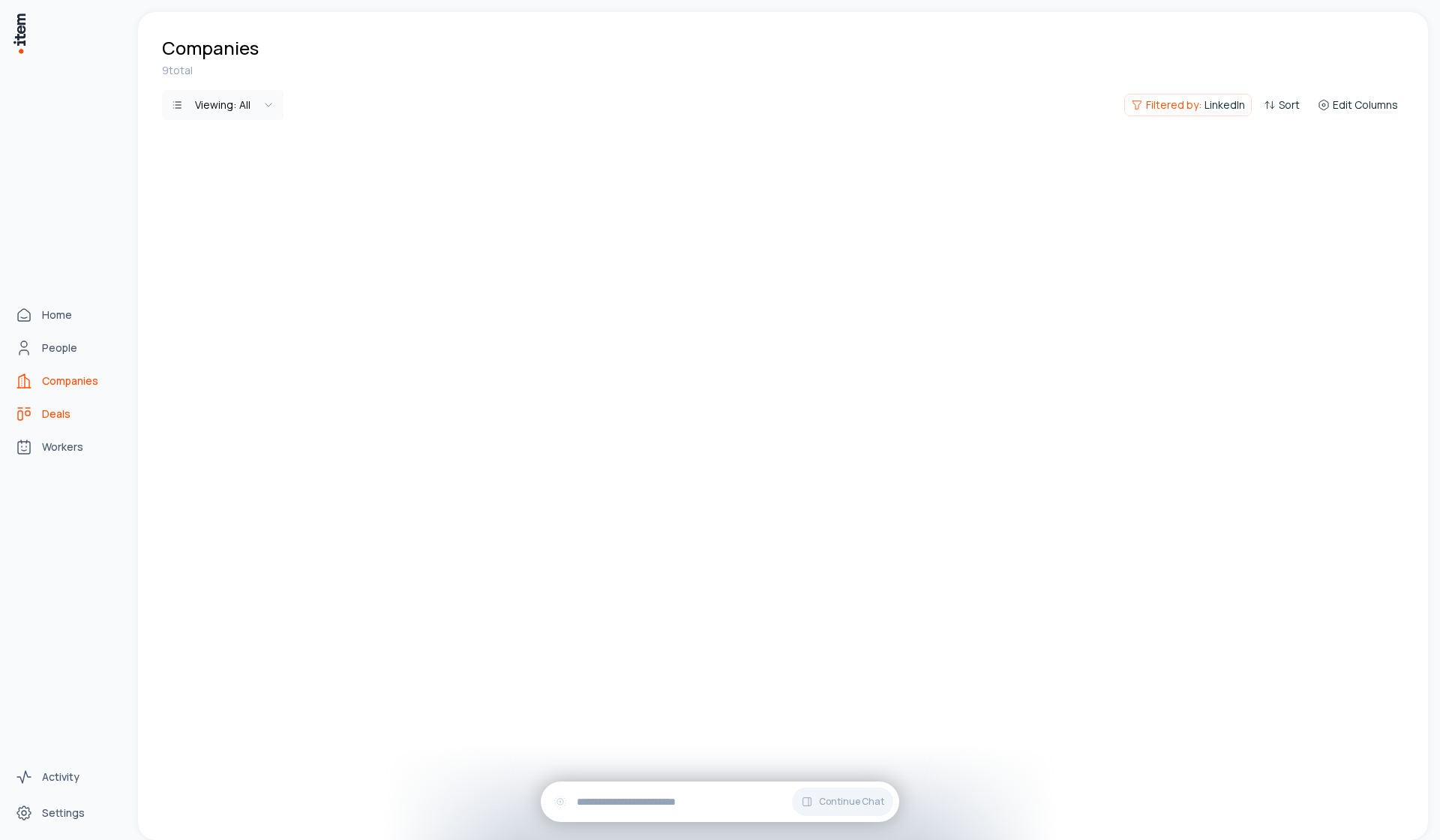click on "Deals" at bounding box center [66, 414] 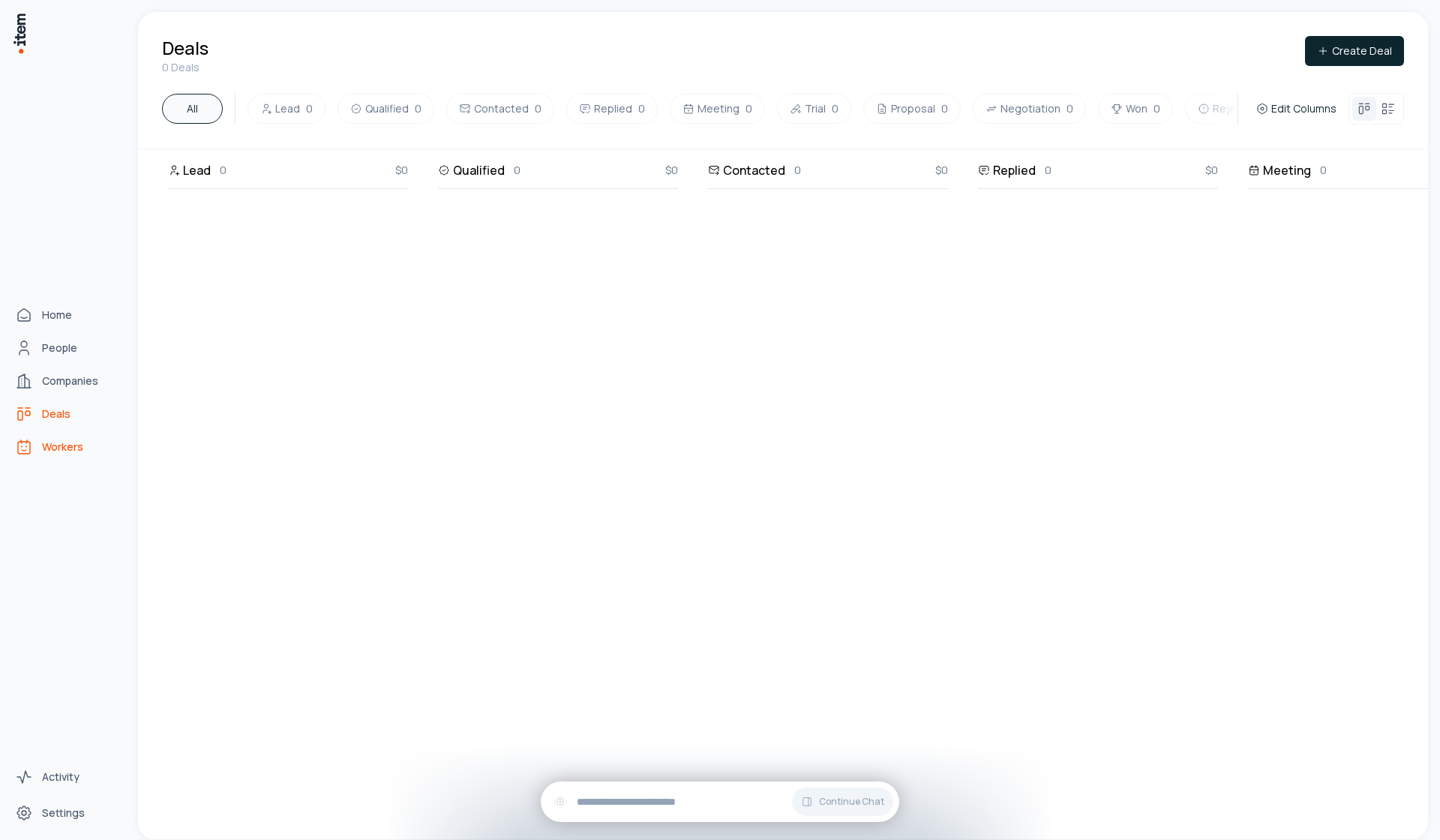 click on "Workers" at bounding box center (66, 447) 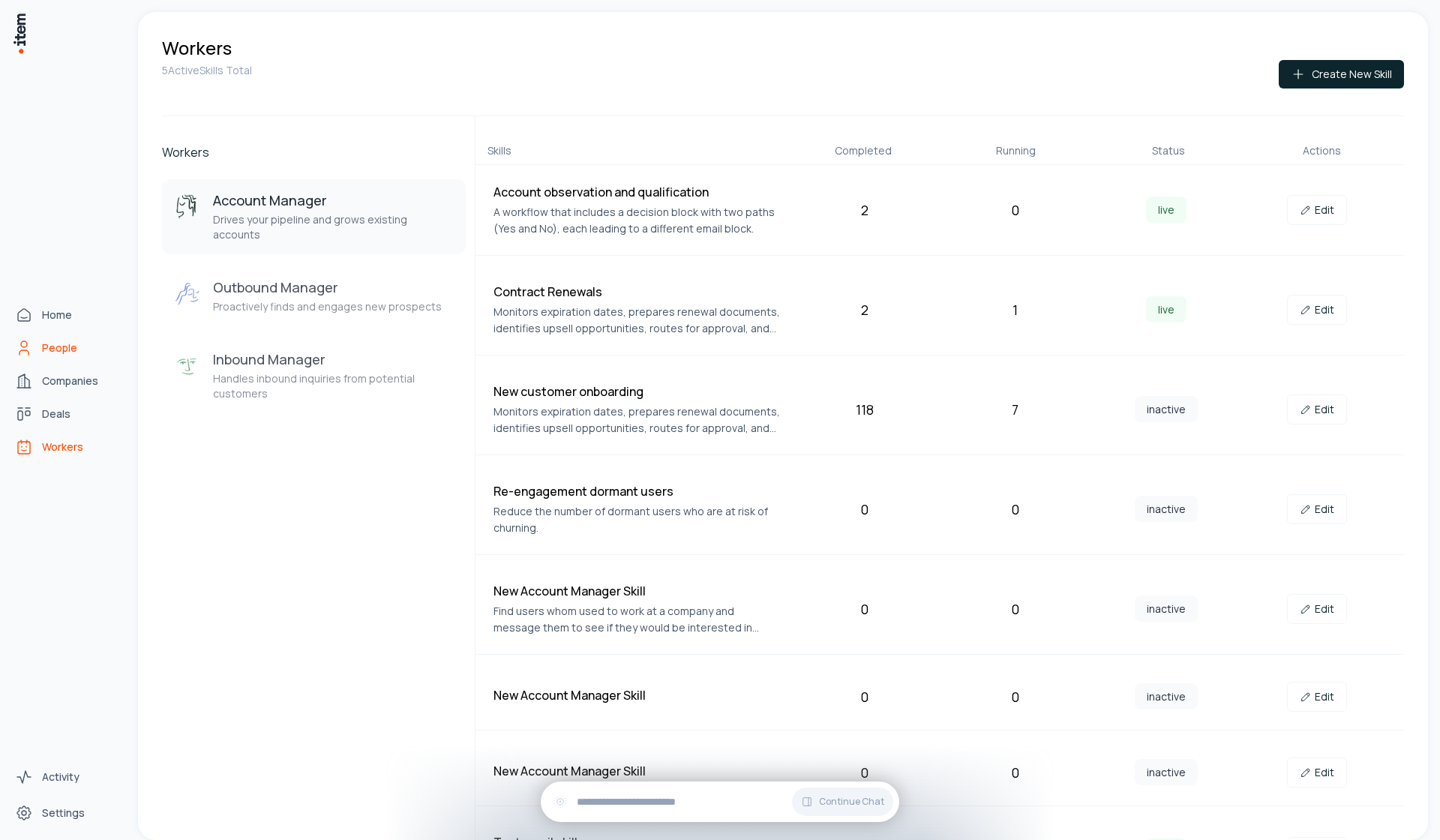 click on "People" at bounding box center [66, 348] 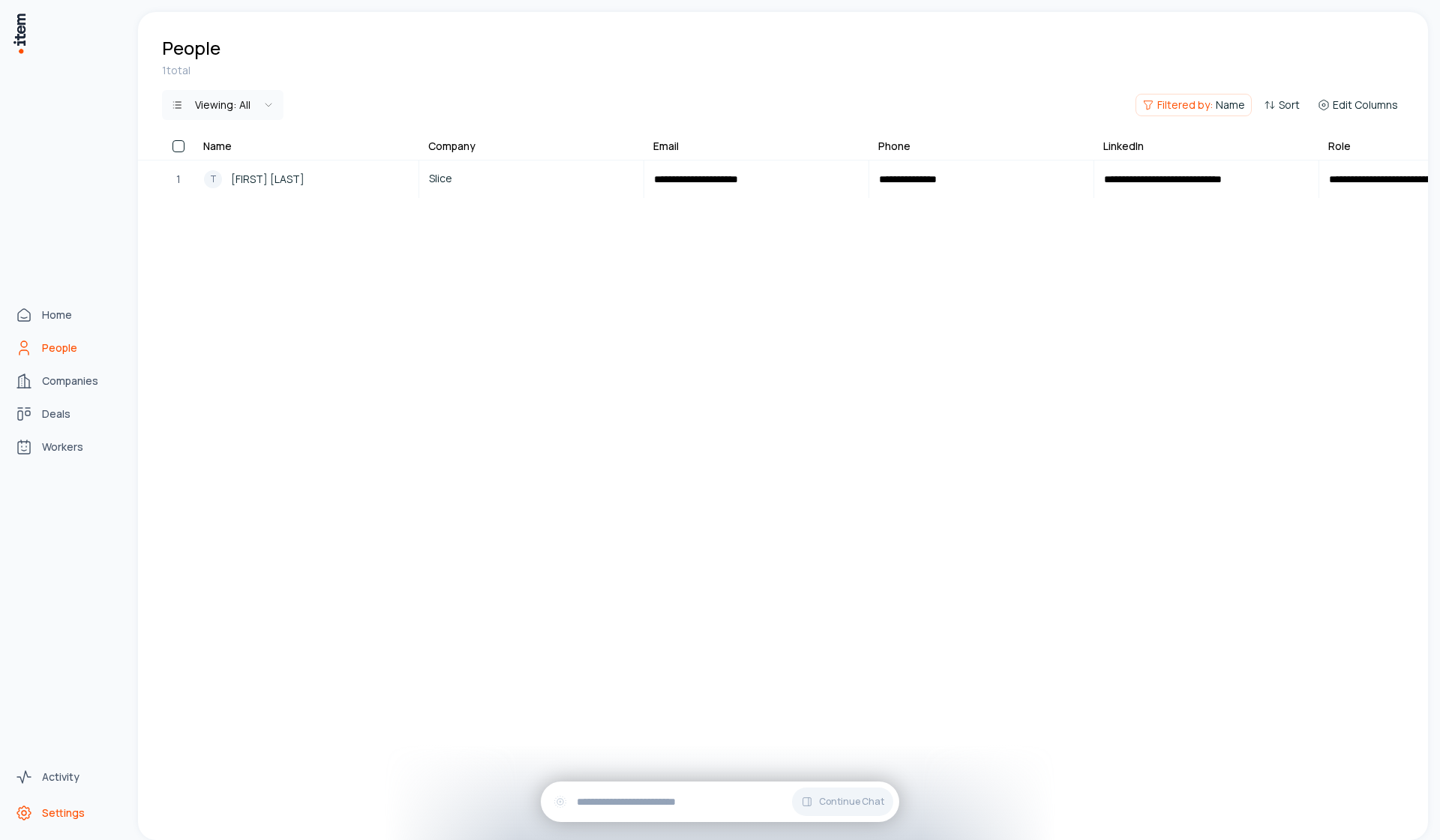 drag, startPoint x: 38, startPoint y: 835, endPoint x: 46, endPoint y: 827, distance: 11.313708 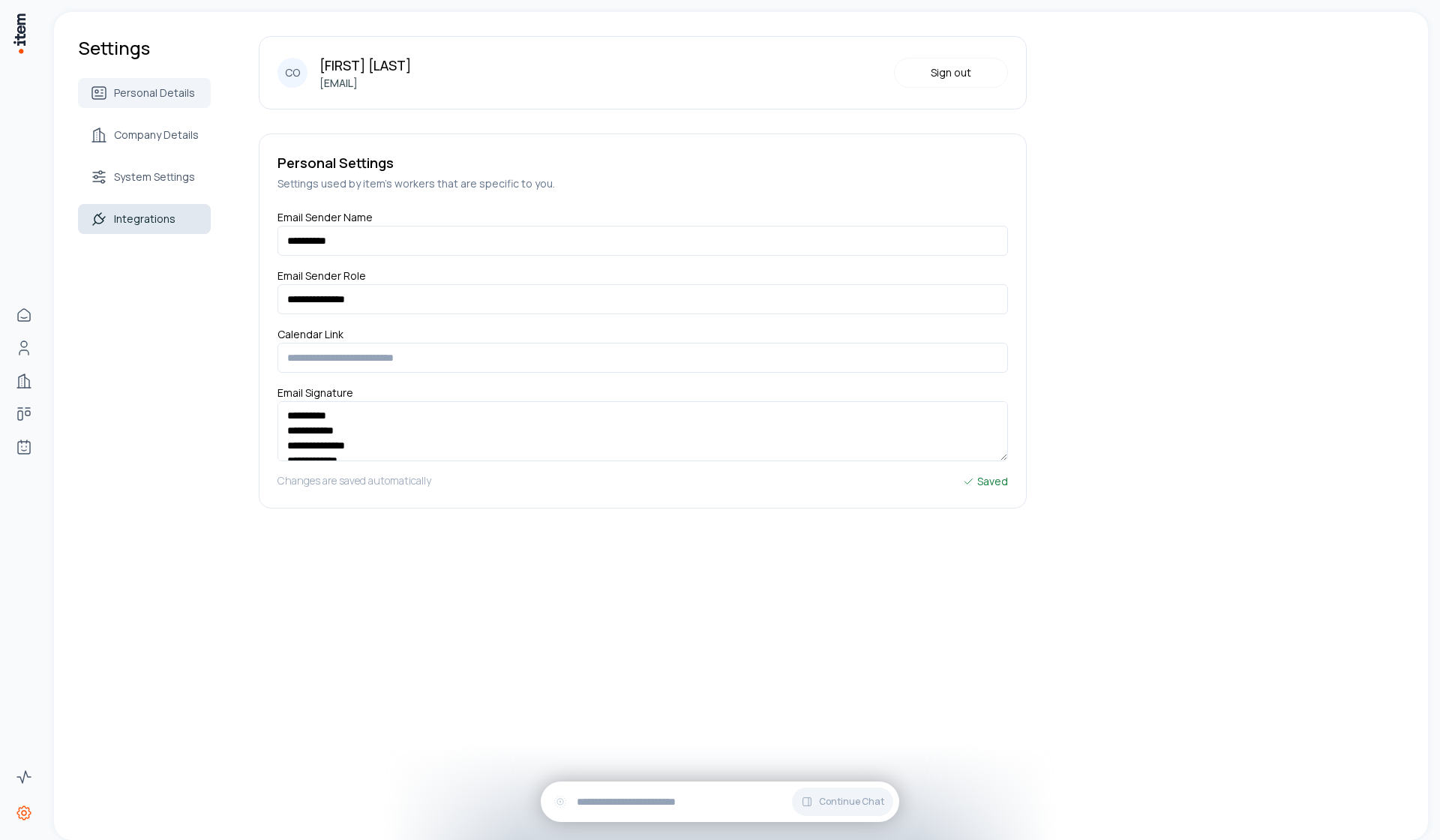 click on "Integrations" at bounding box center [144, 219] 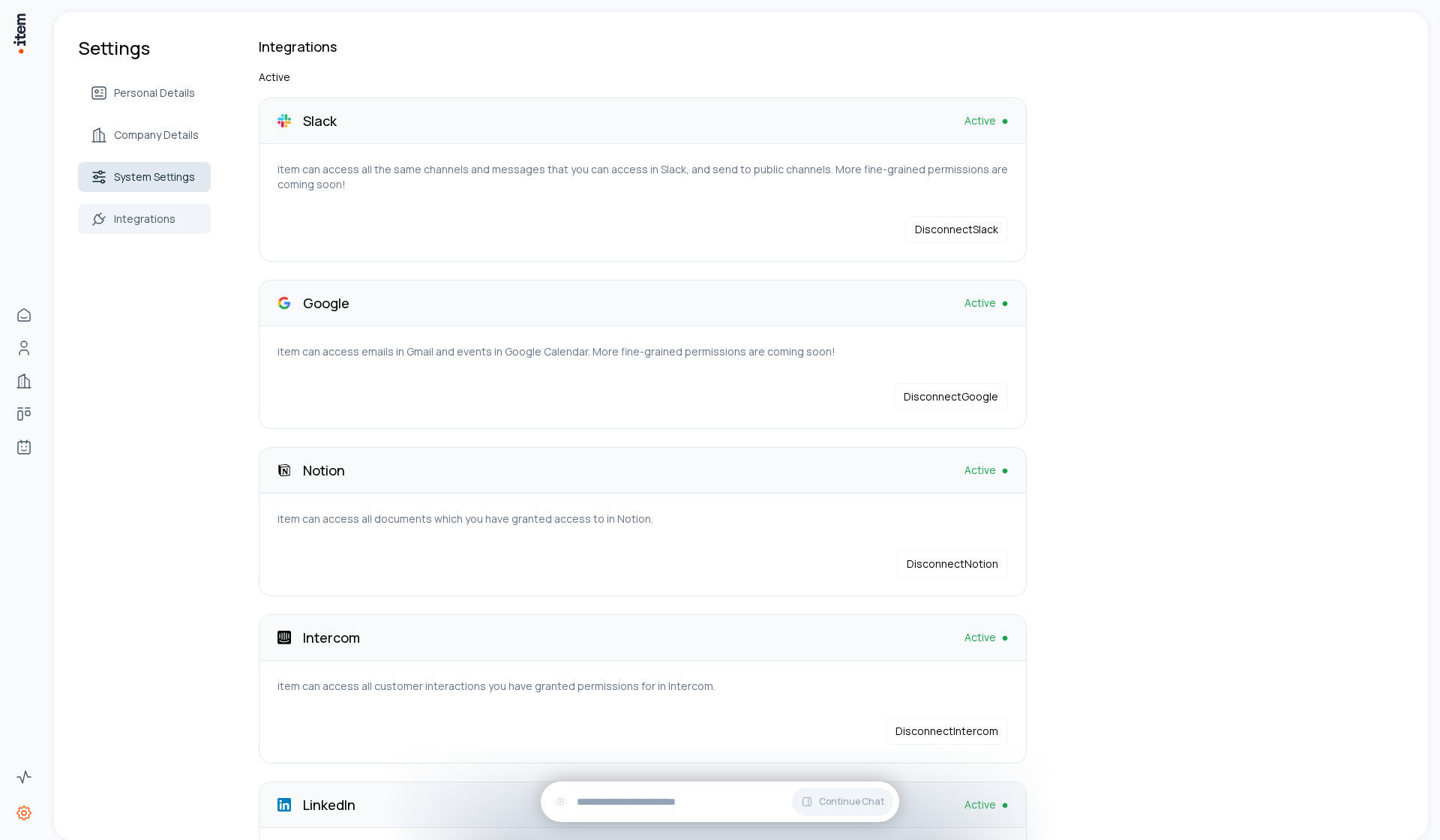 click on "System Settings" at bounding box center [144, 177] 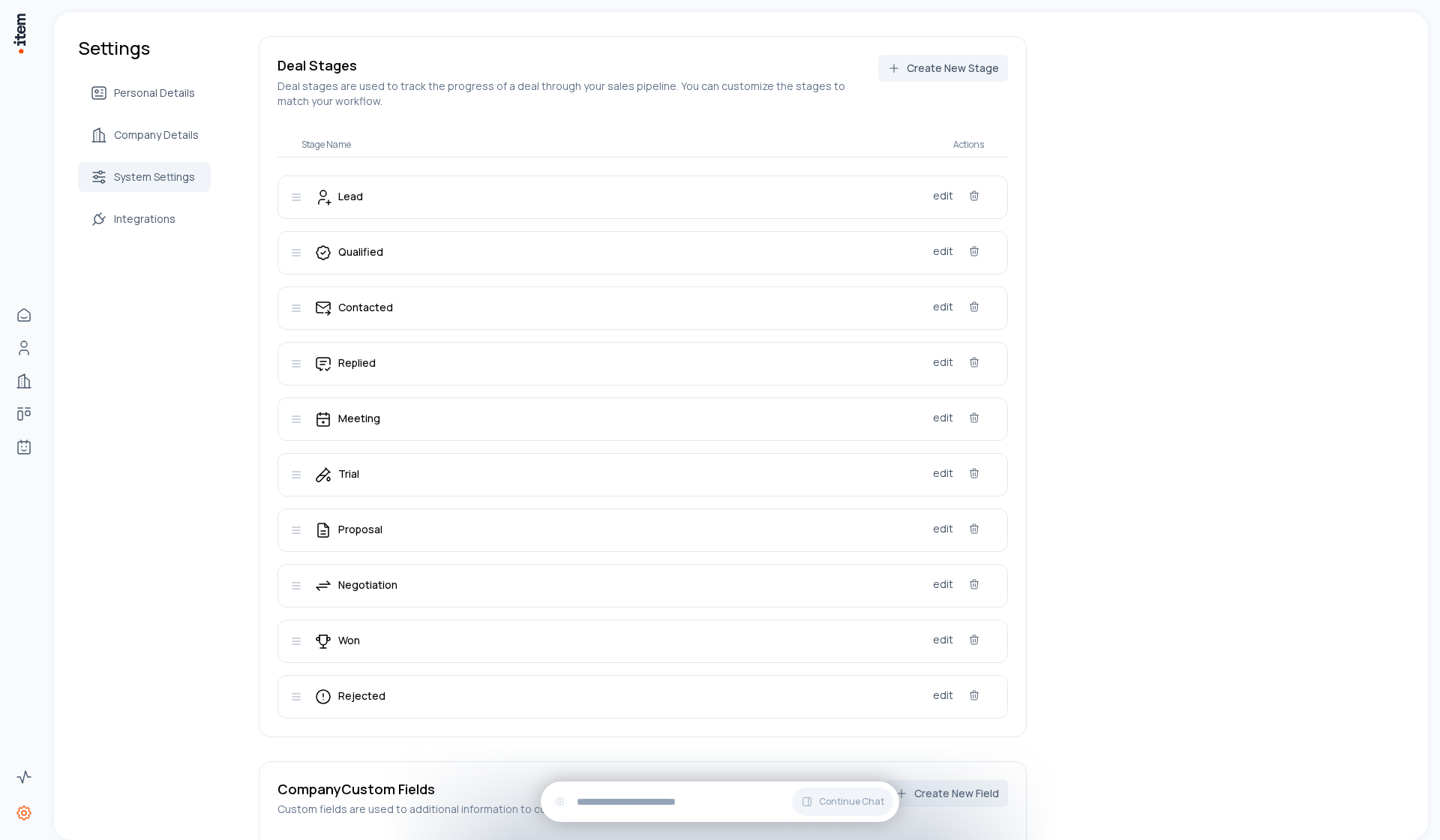 click on "Personal Details Company Details System Settings Integrations" at bounding box center (144, 156) 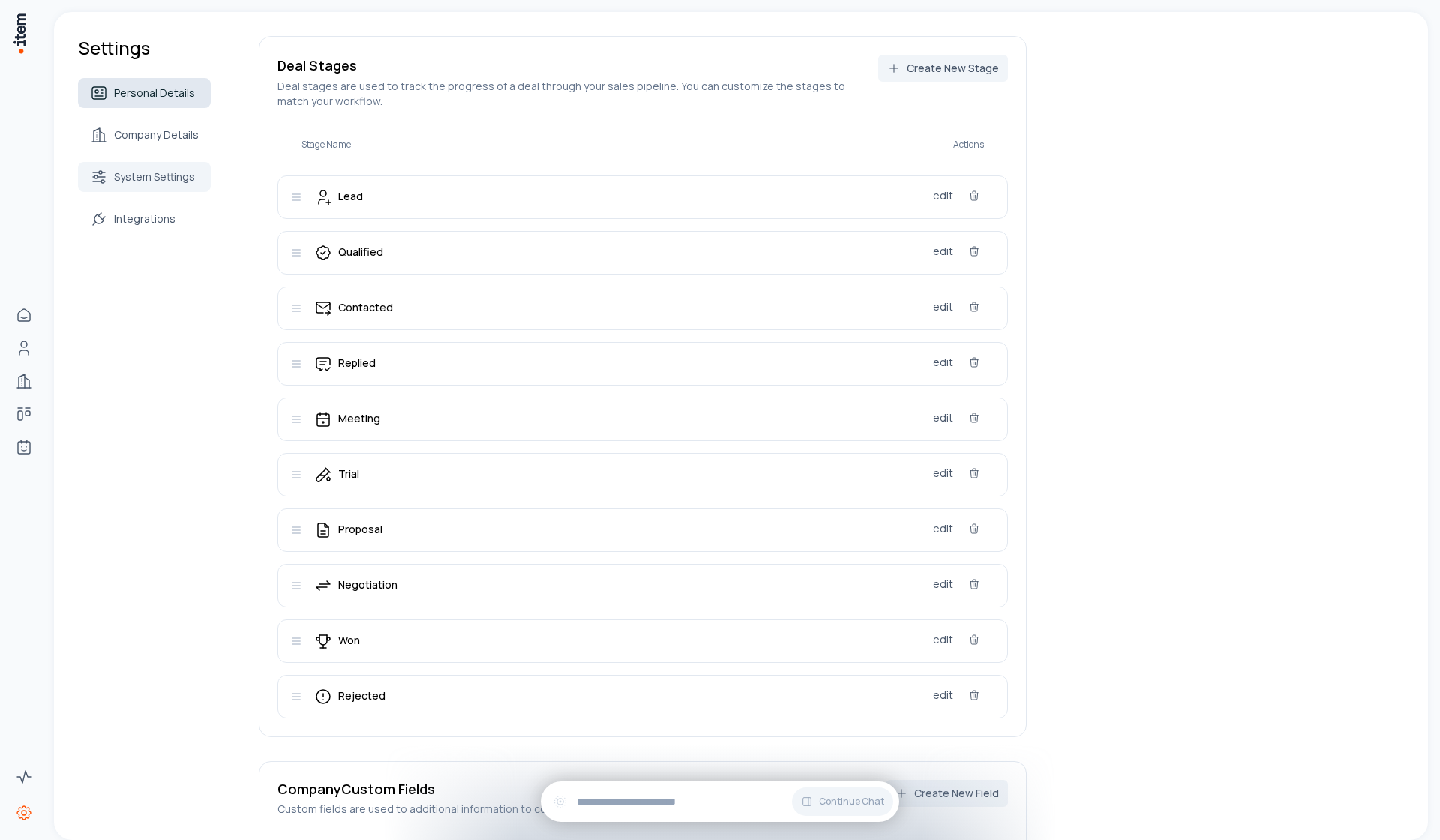click on "Personal Details" at bounding box center (144, 93) 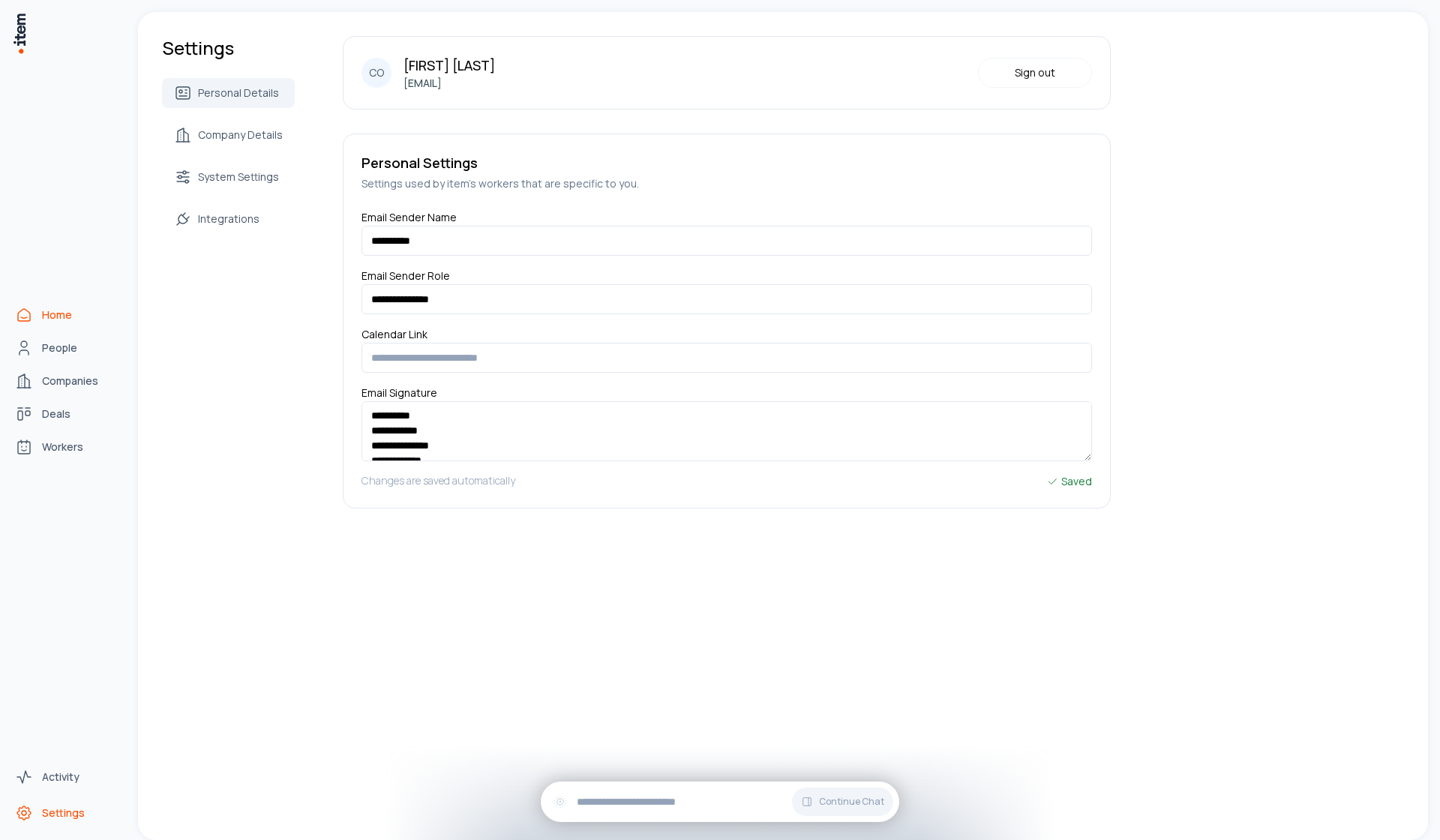 click on "Home" at bounding box center [66, 315] 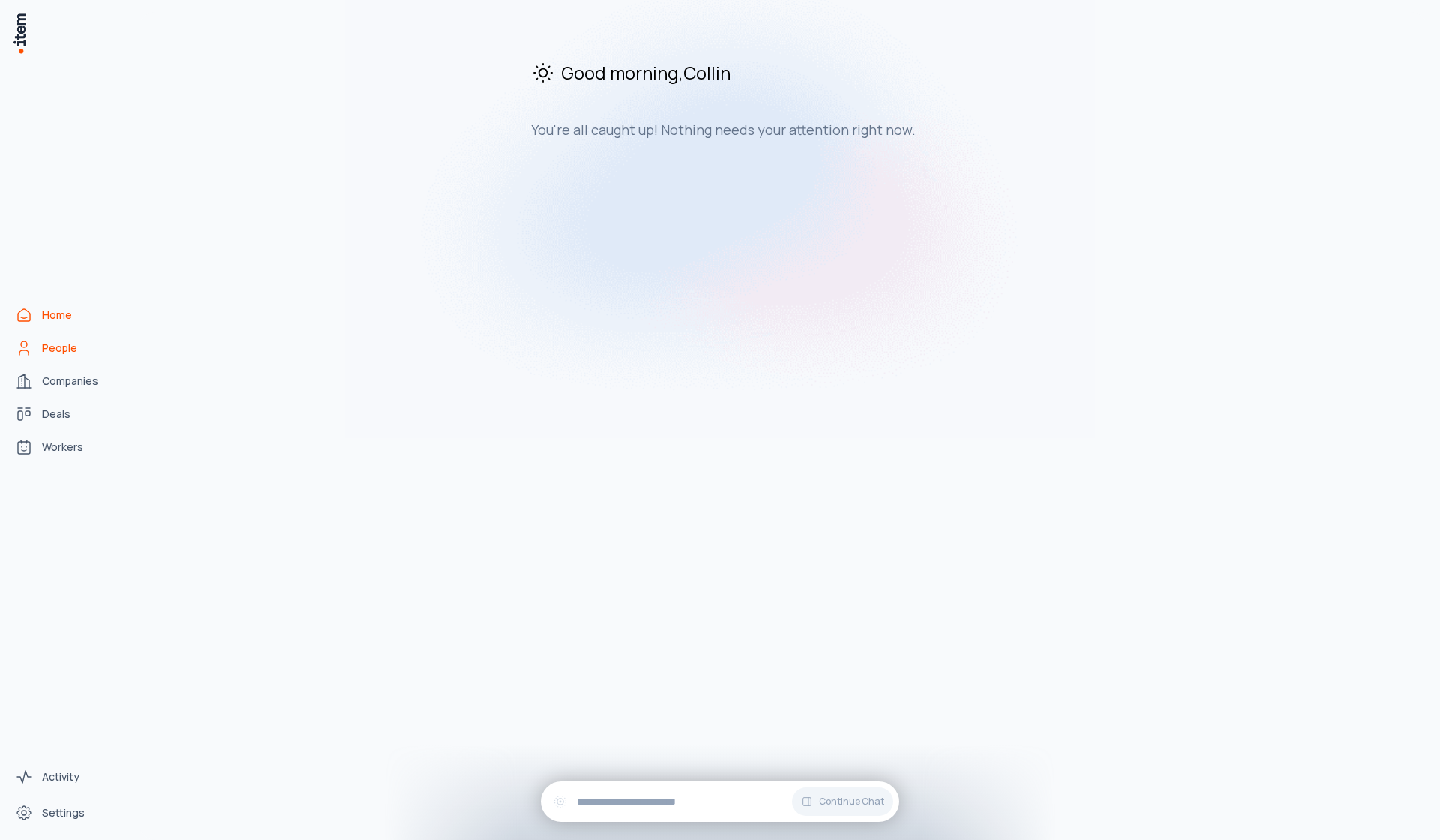 click 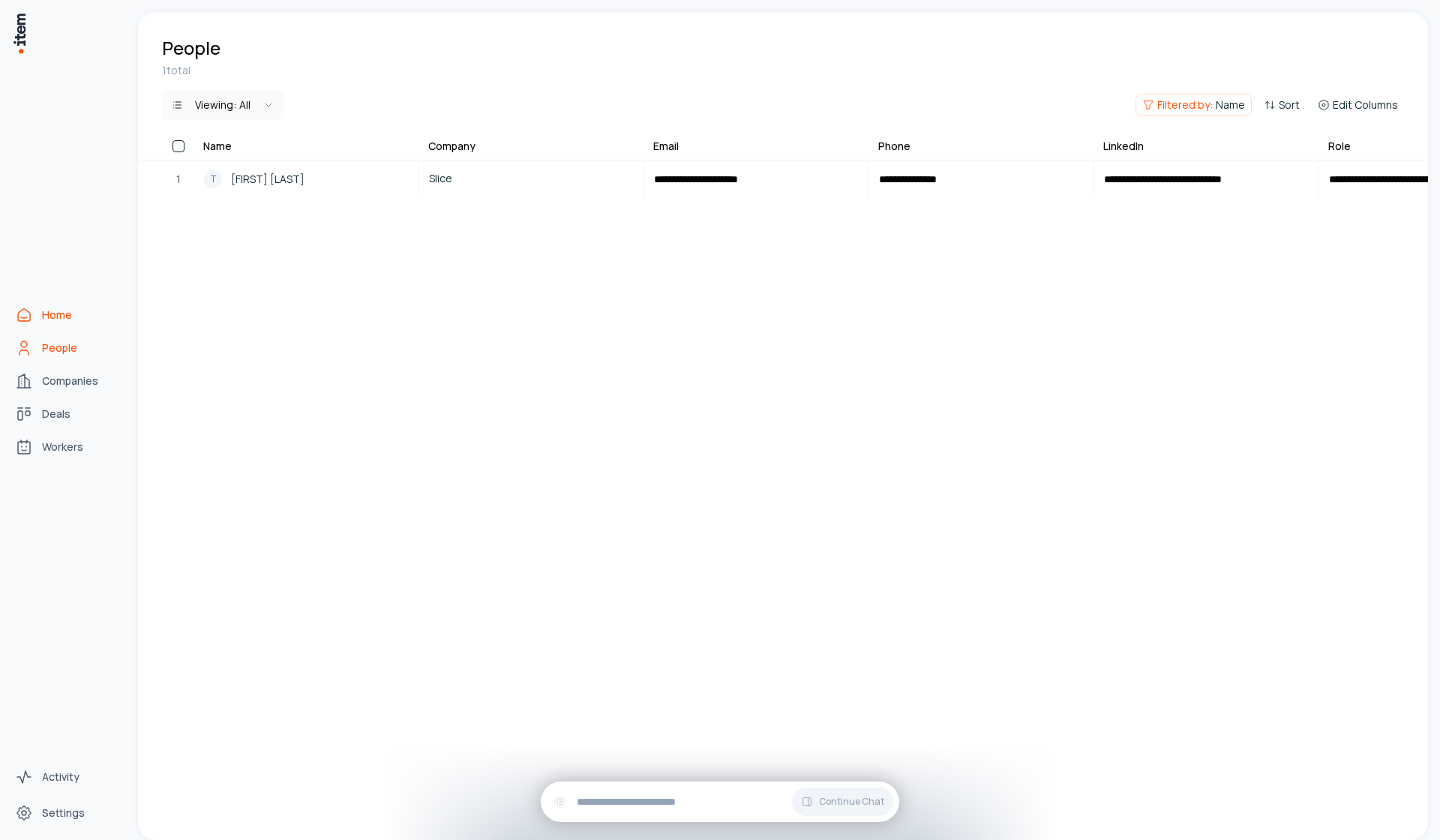 click on "Home" at bounding box center [66, 315] 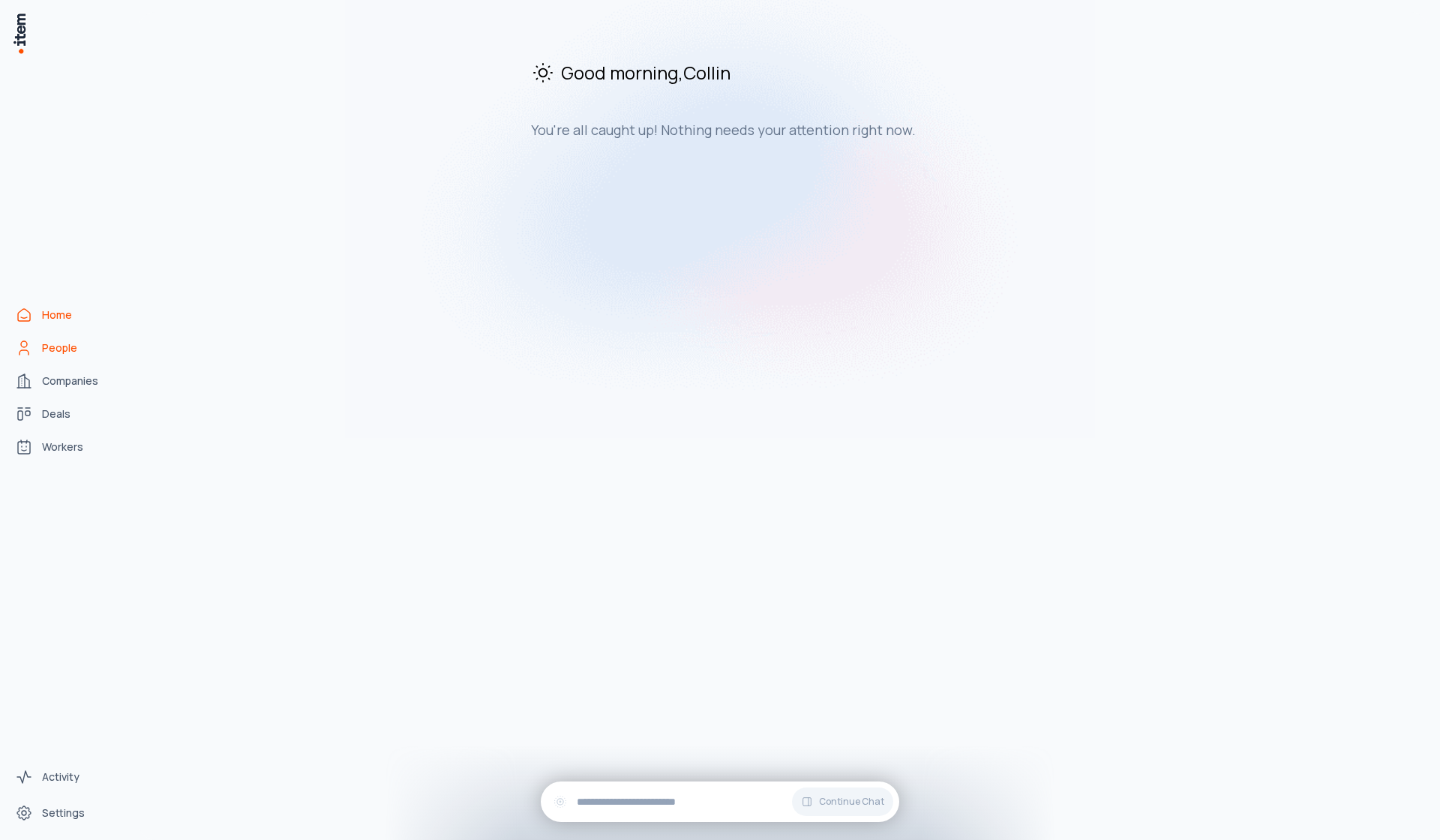 click on "People" at bounding box center [59, 348] 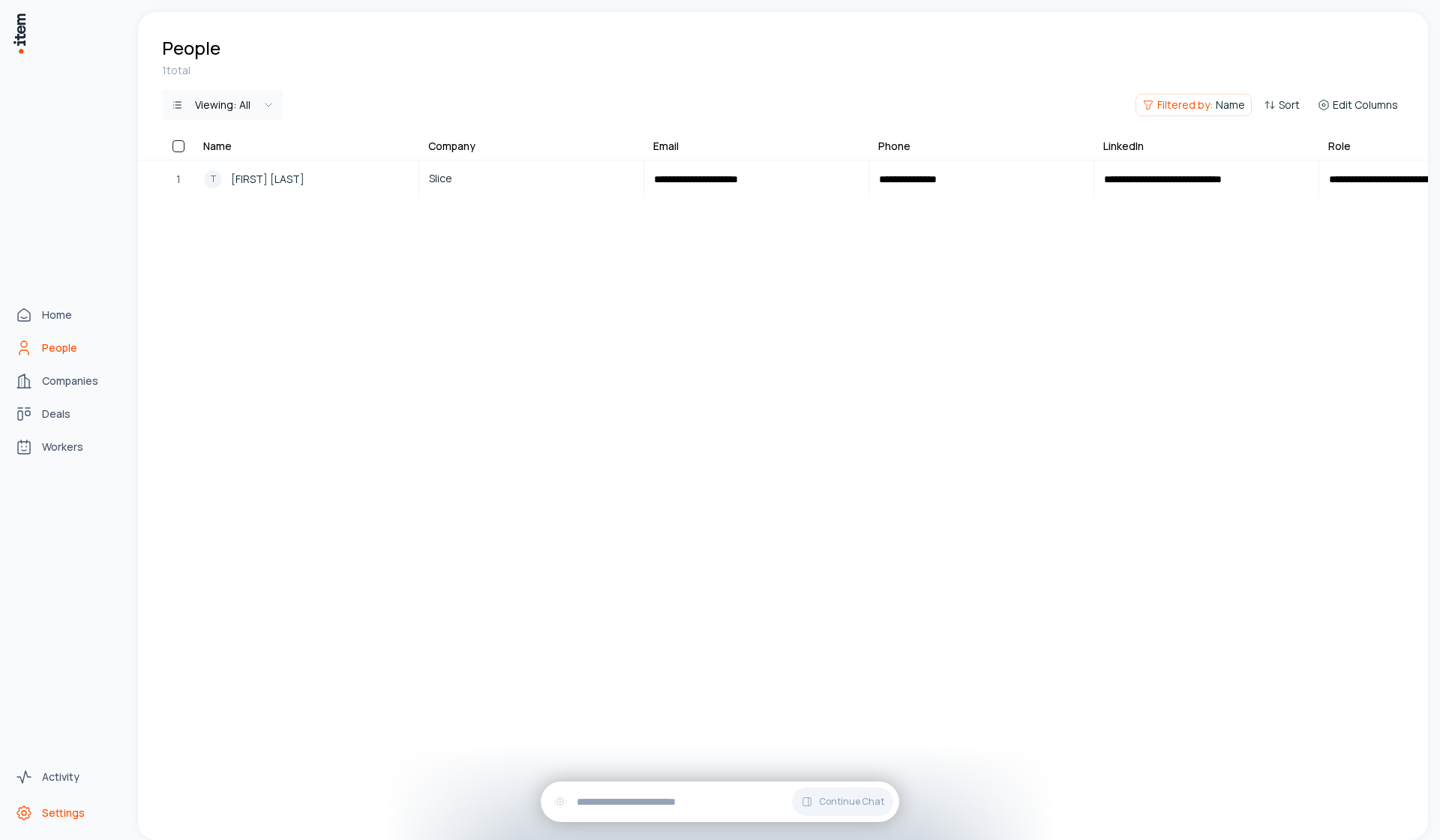 click on "Settings" at bounding box center [66, 813] 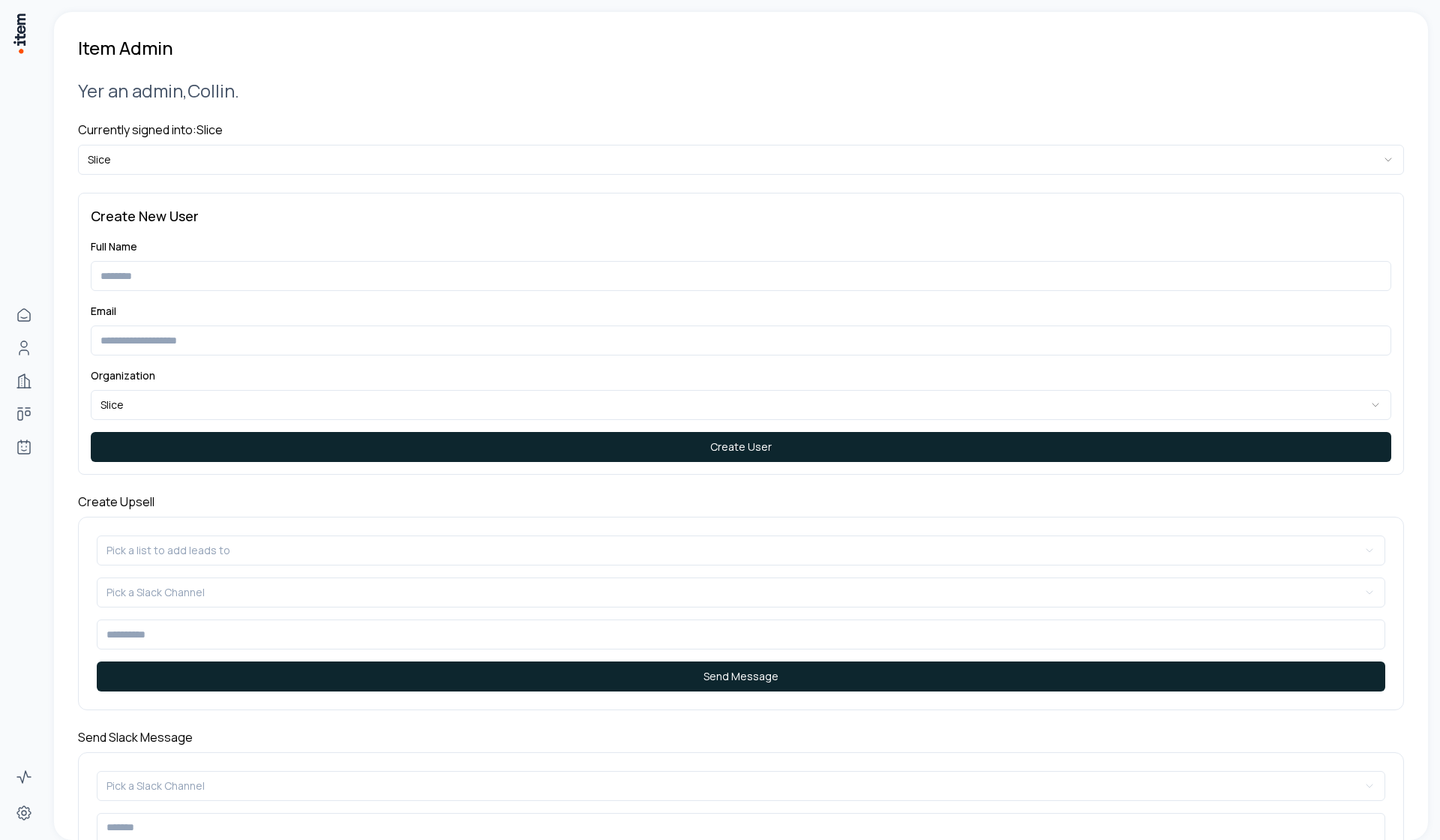 scroll, scrollTop: 0, scrollLeft: 0, axis: both 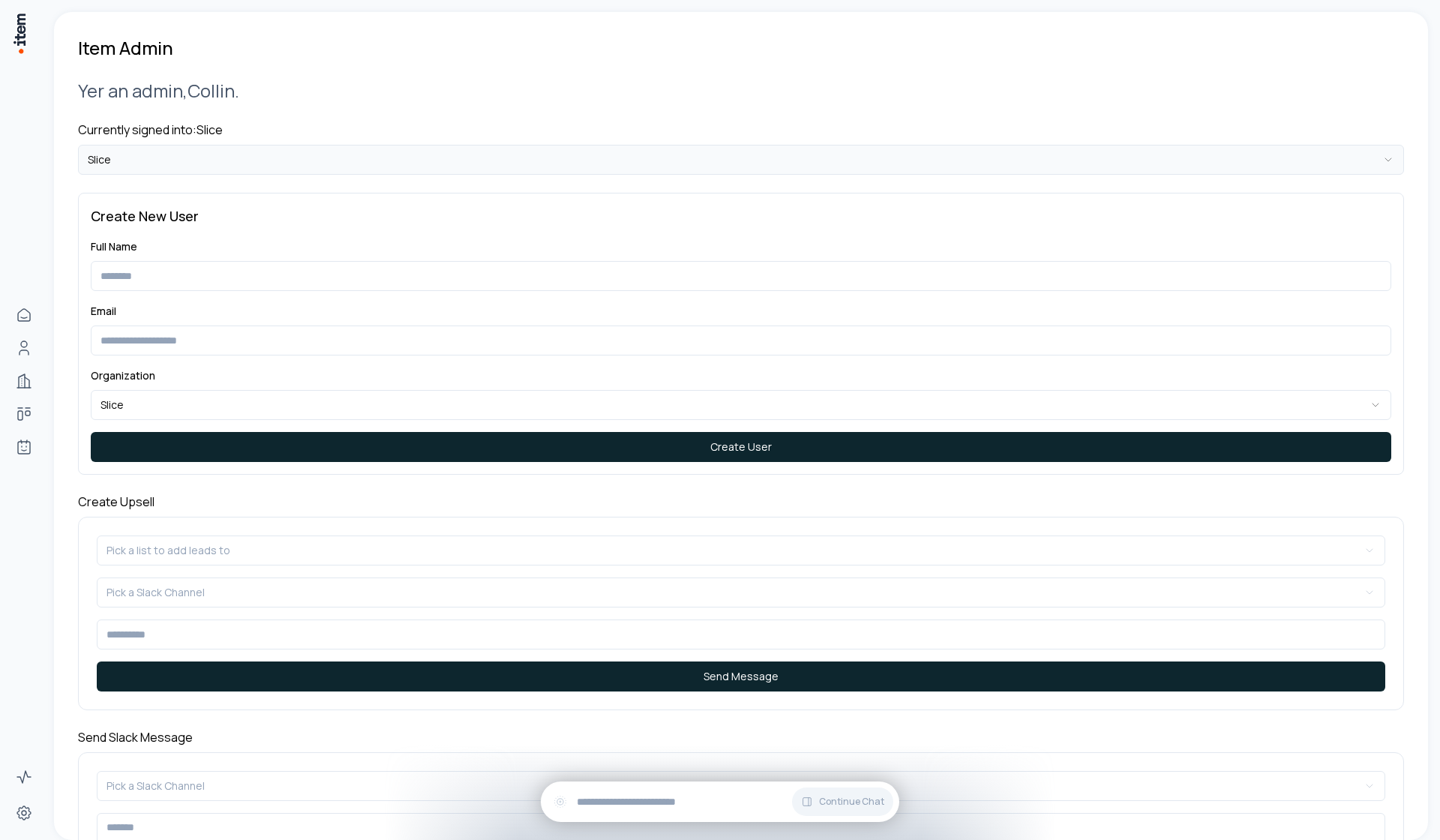 click on "**********" at bounding box center (720, 420) 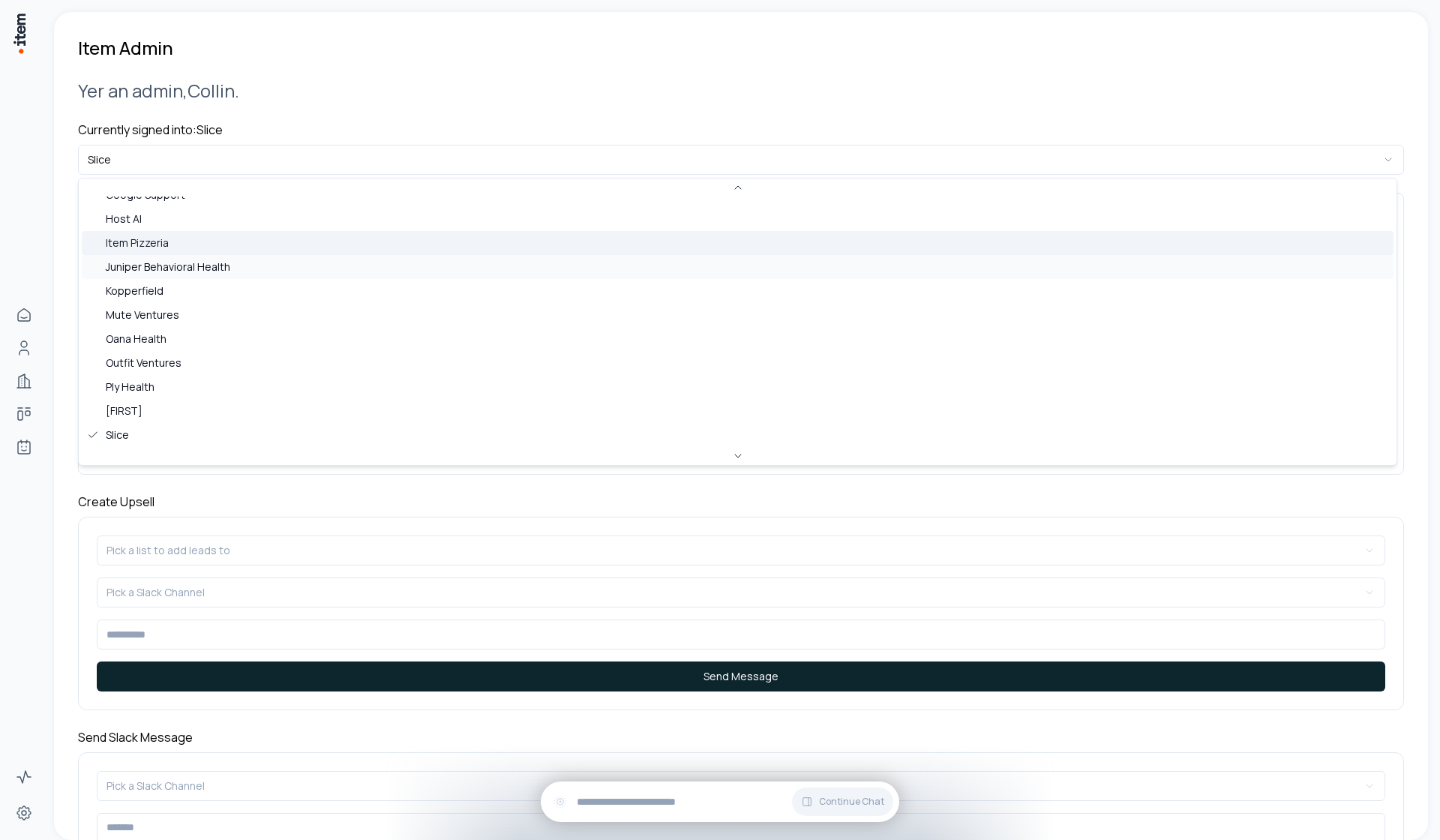 scroll, scrollTop: 256, scrollLeft: 0, axis: vertical 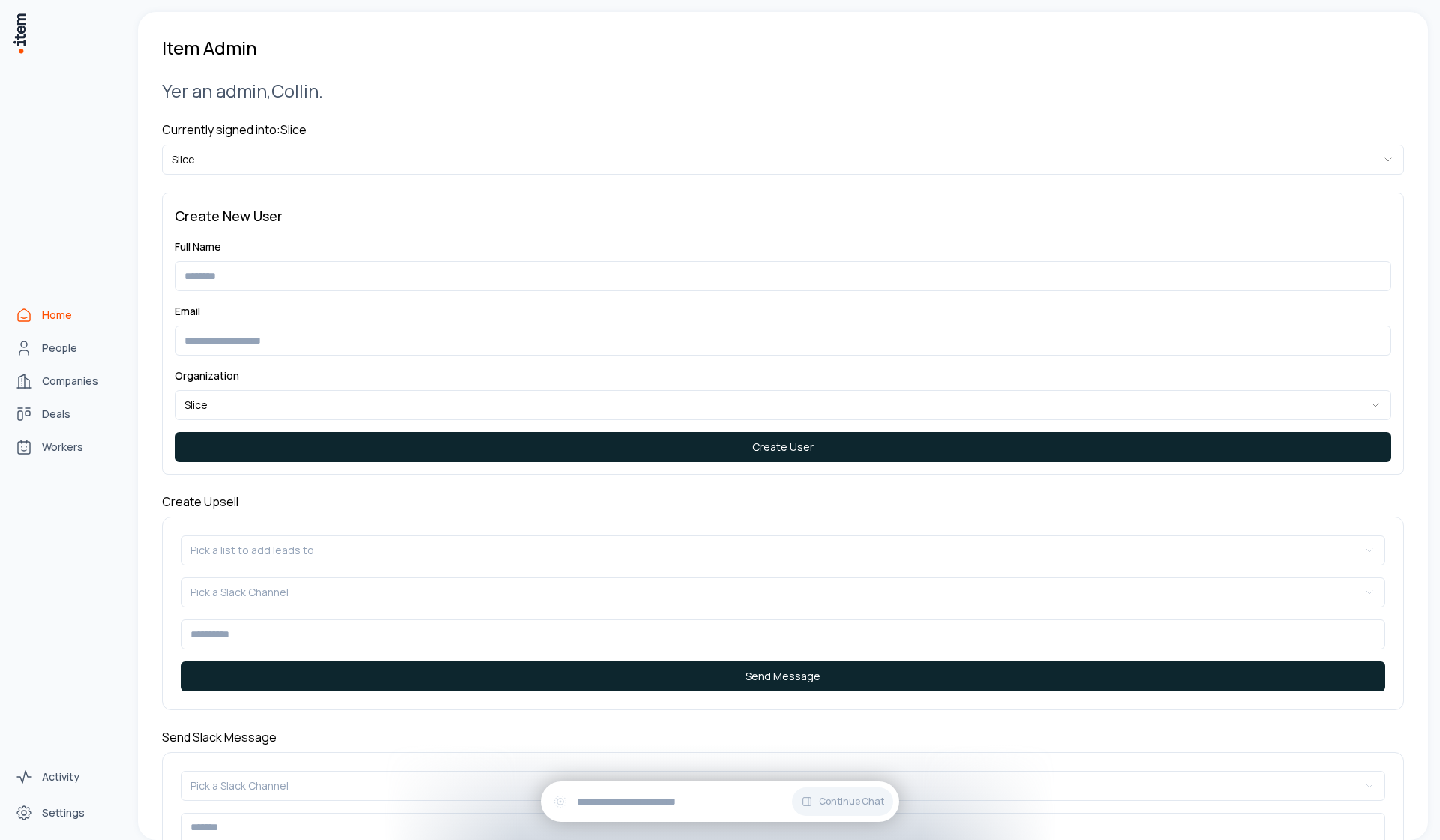 click 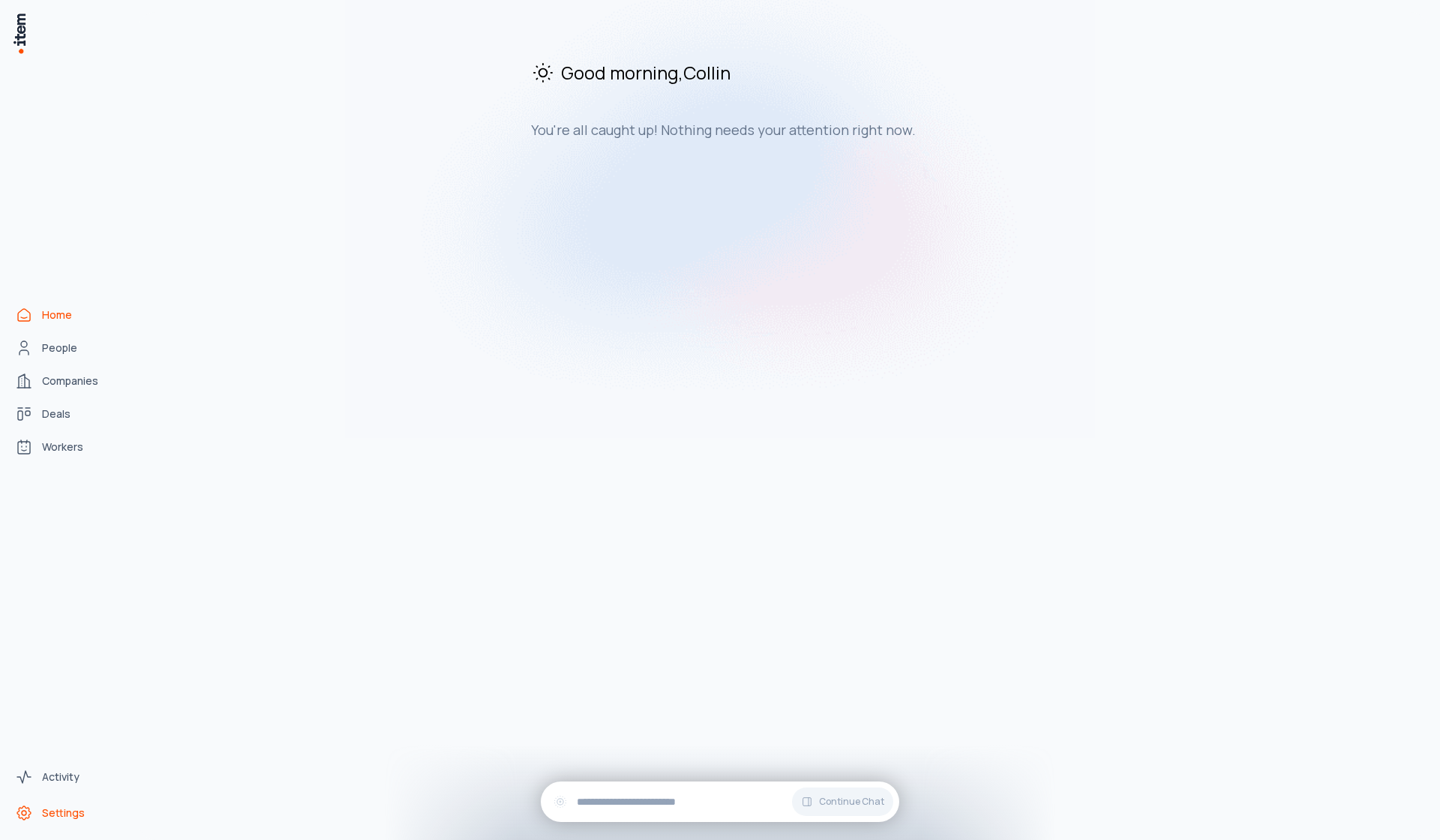 click on "Settings" at bounding box center [63, 813] 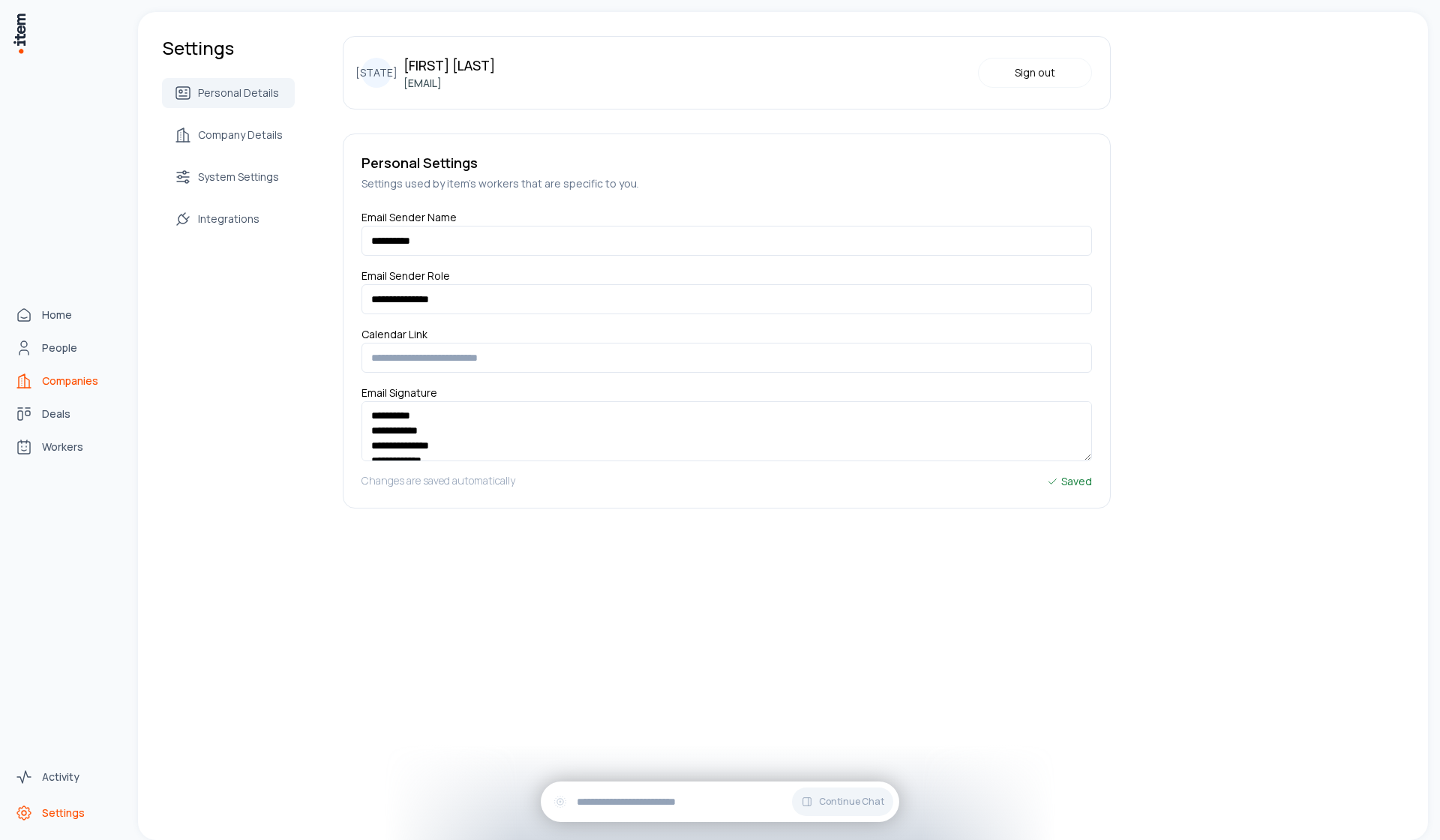 click on "Companies" at bounding box center (66, 381) 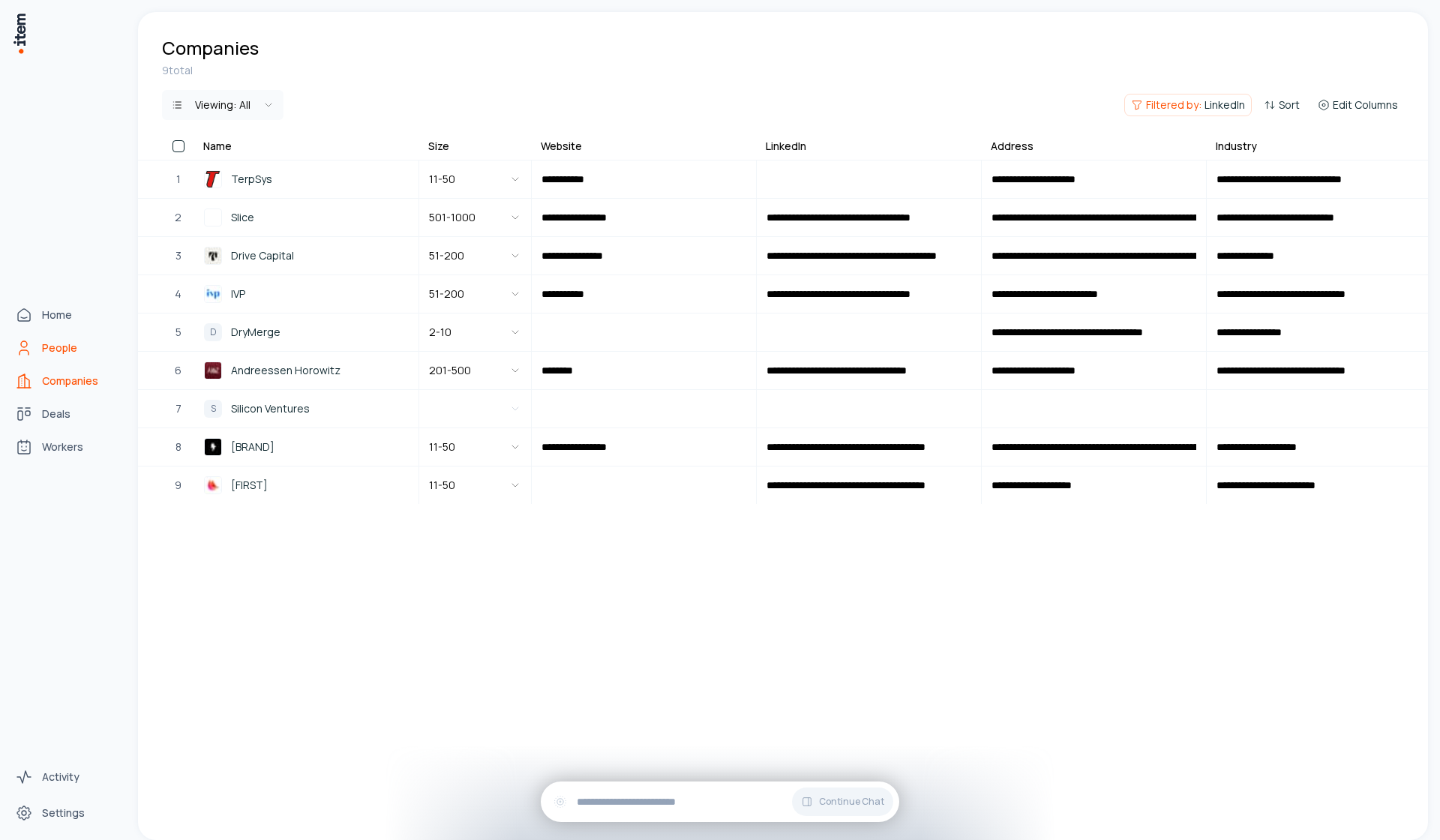 click on "People" at bounding box center (59, 348) 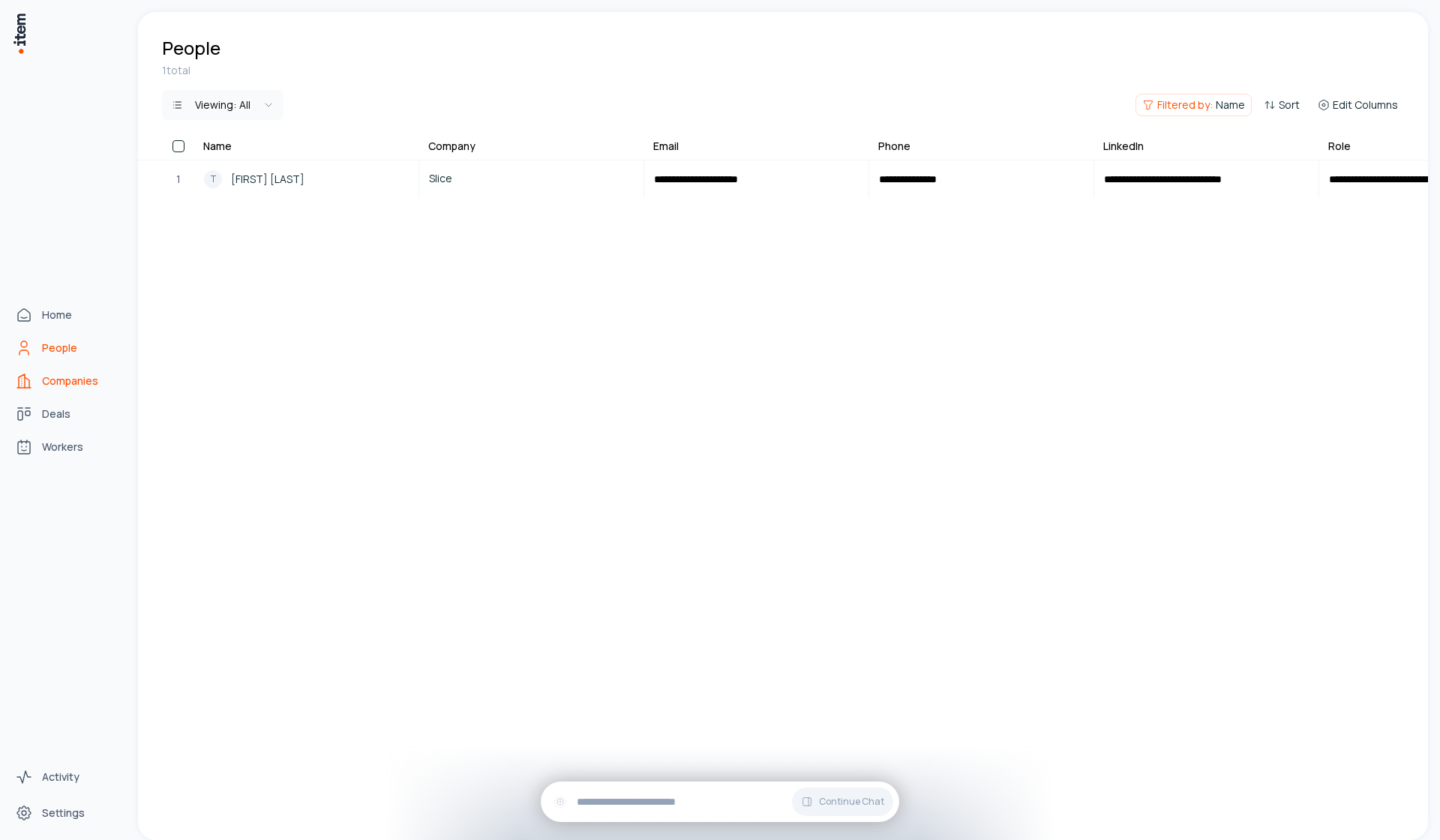 click on "Companies" at bounding box center [66, 381] 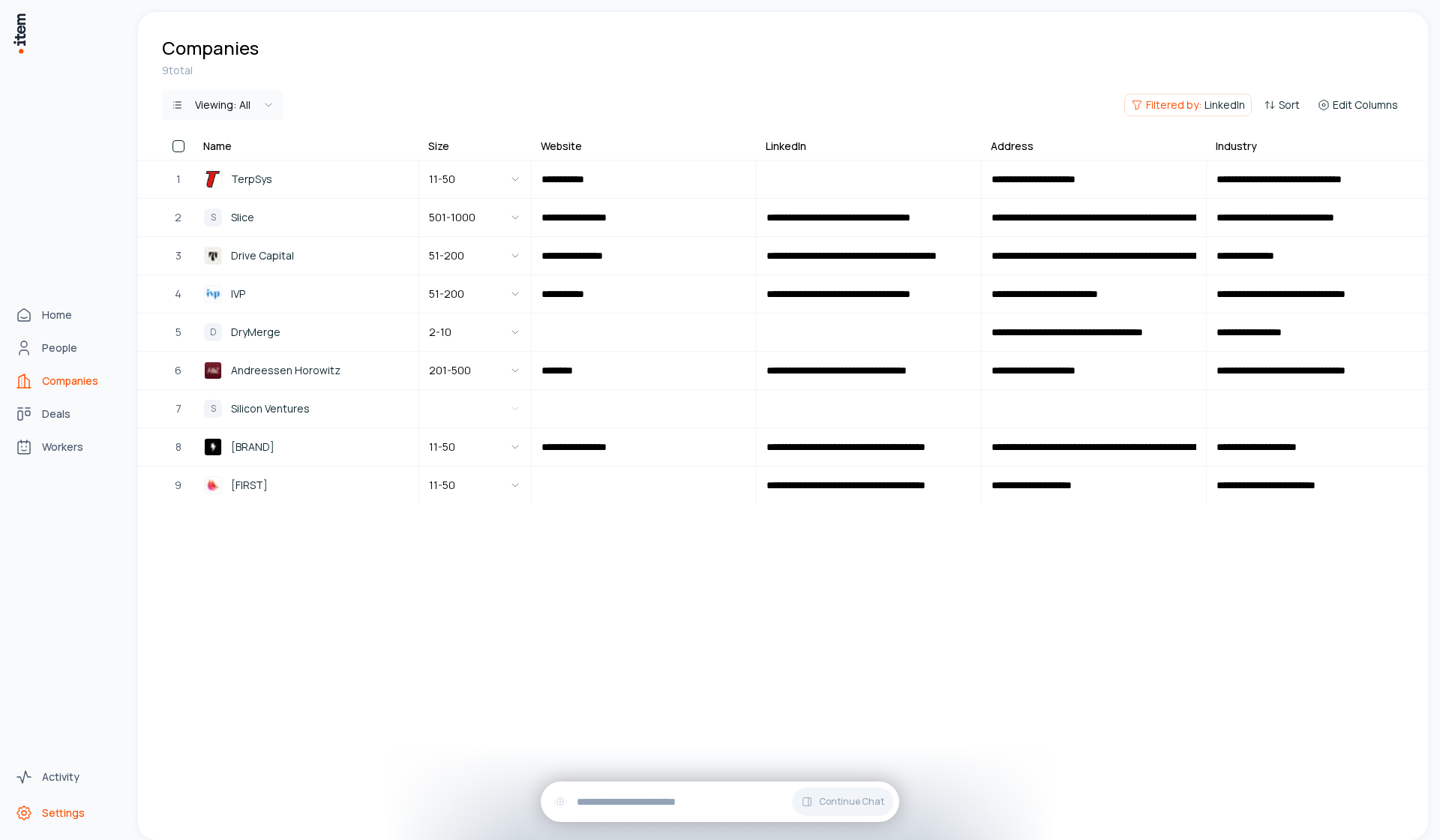 click on "Settings" at bounding box center (63, 813) 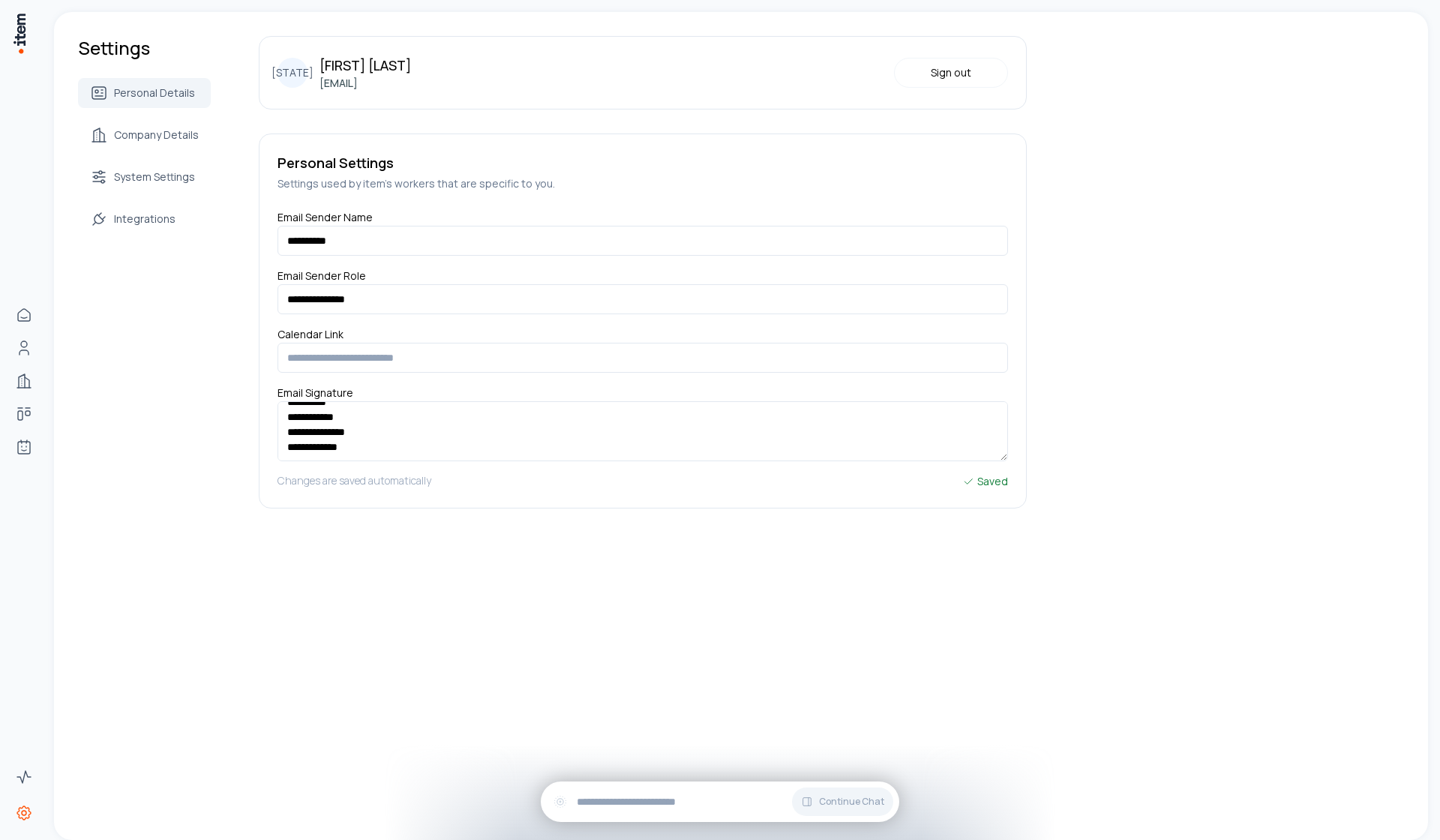 scroll, scrollTop: 0, scrollLeft: 0, axis: both 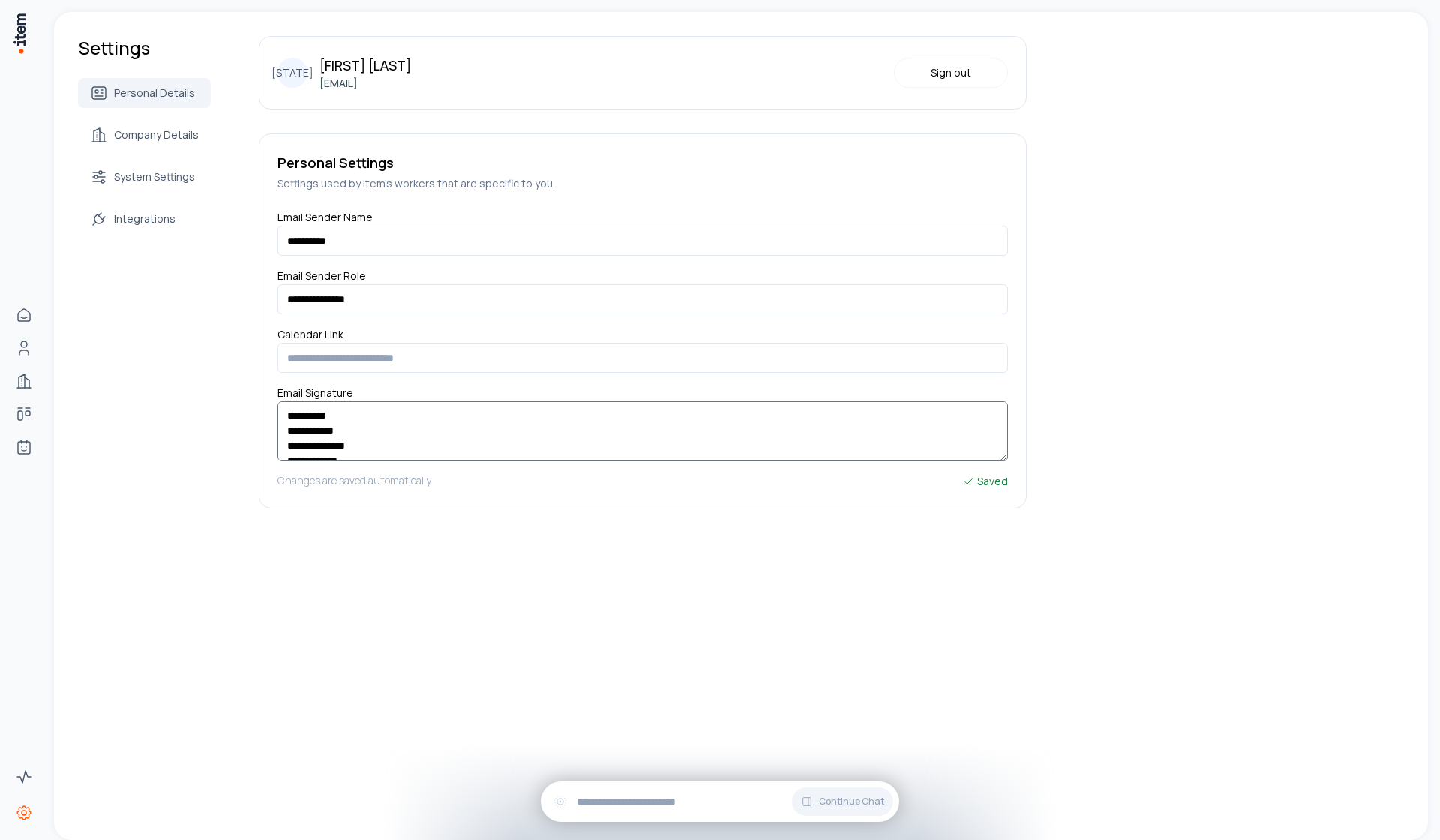 click on "**********" at bounding box center (643, 431) 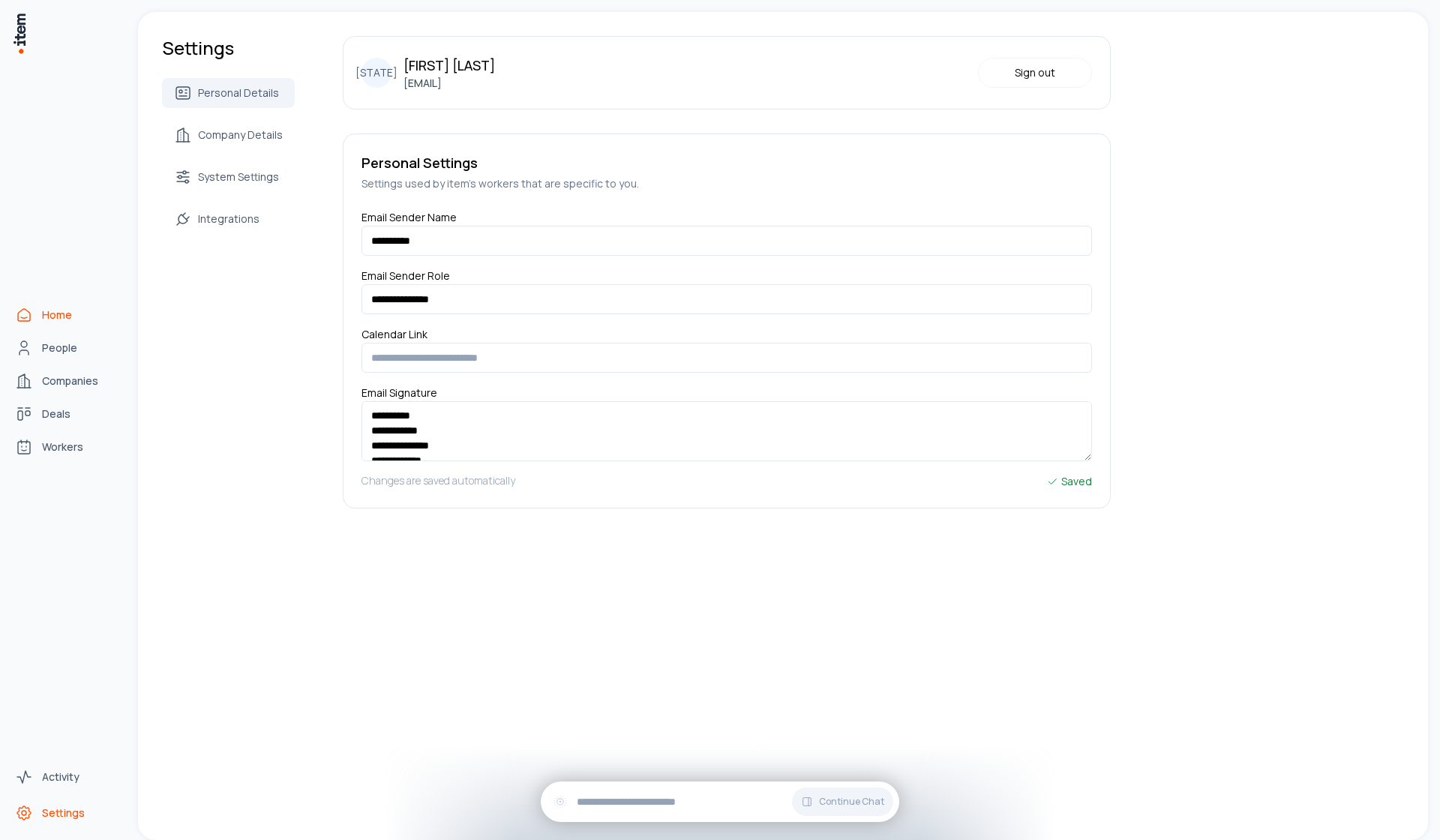 click on "Home" at bounding box center (66, 315) 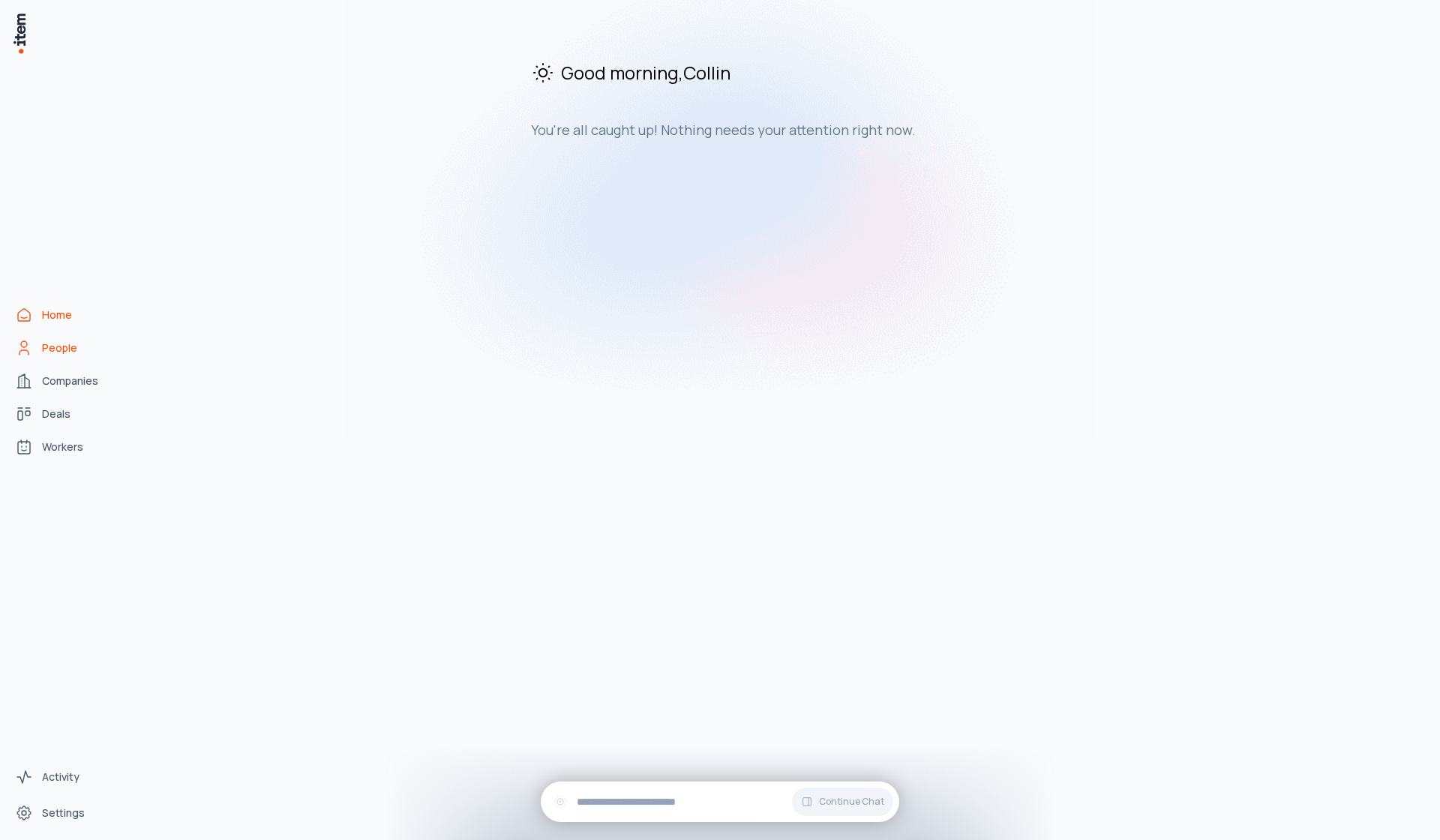 click on "People" at bounding box center [59, 348] 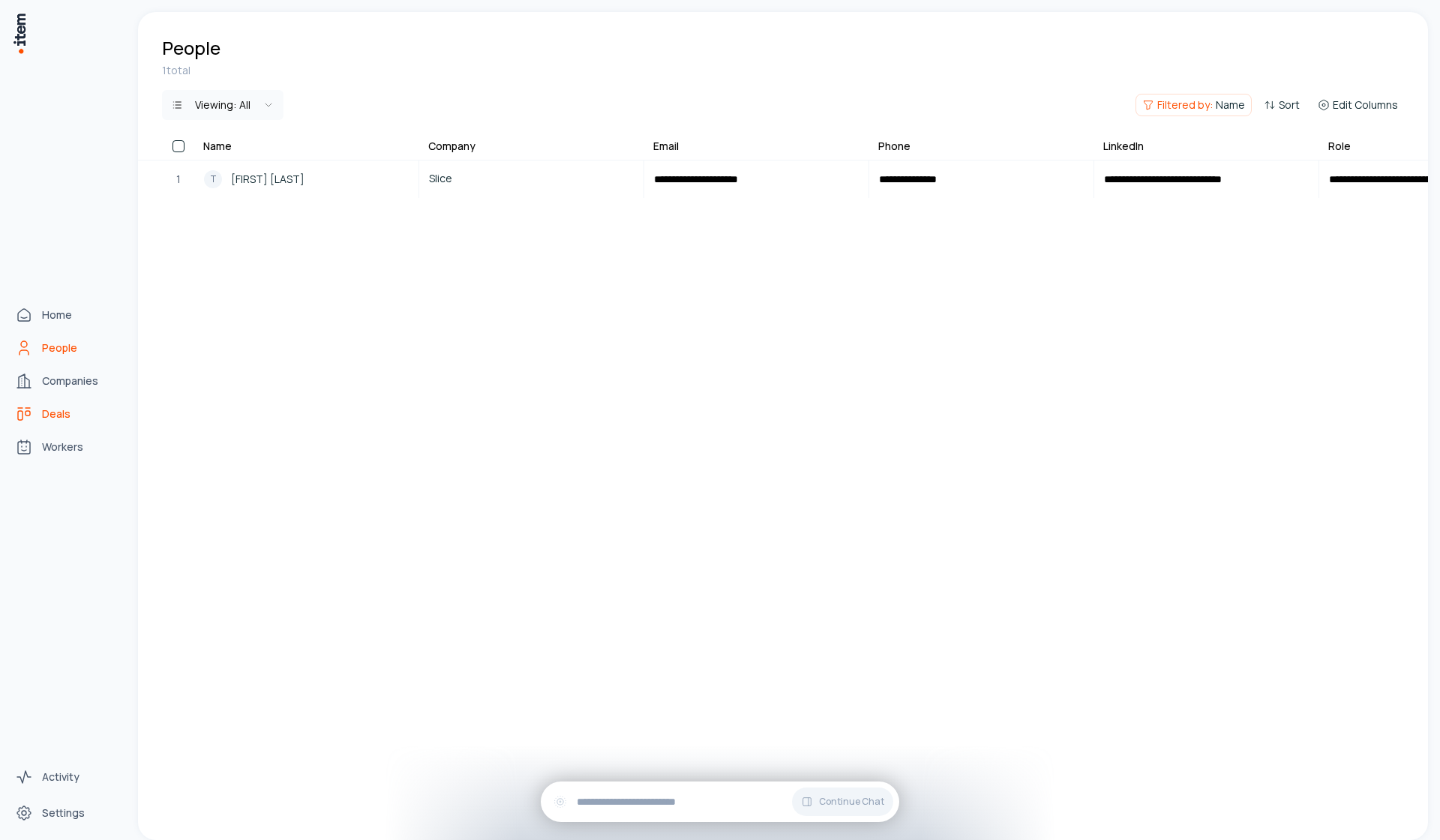 click on "Deals" at bounding box center (56, 414) 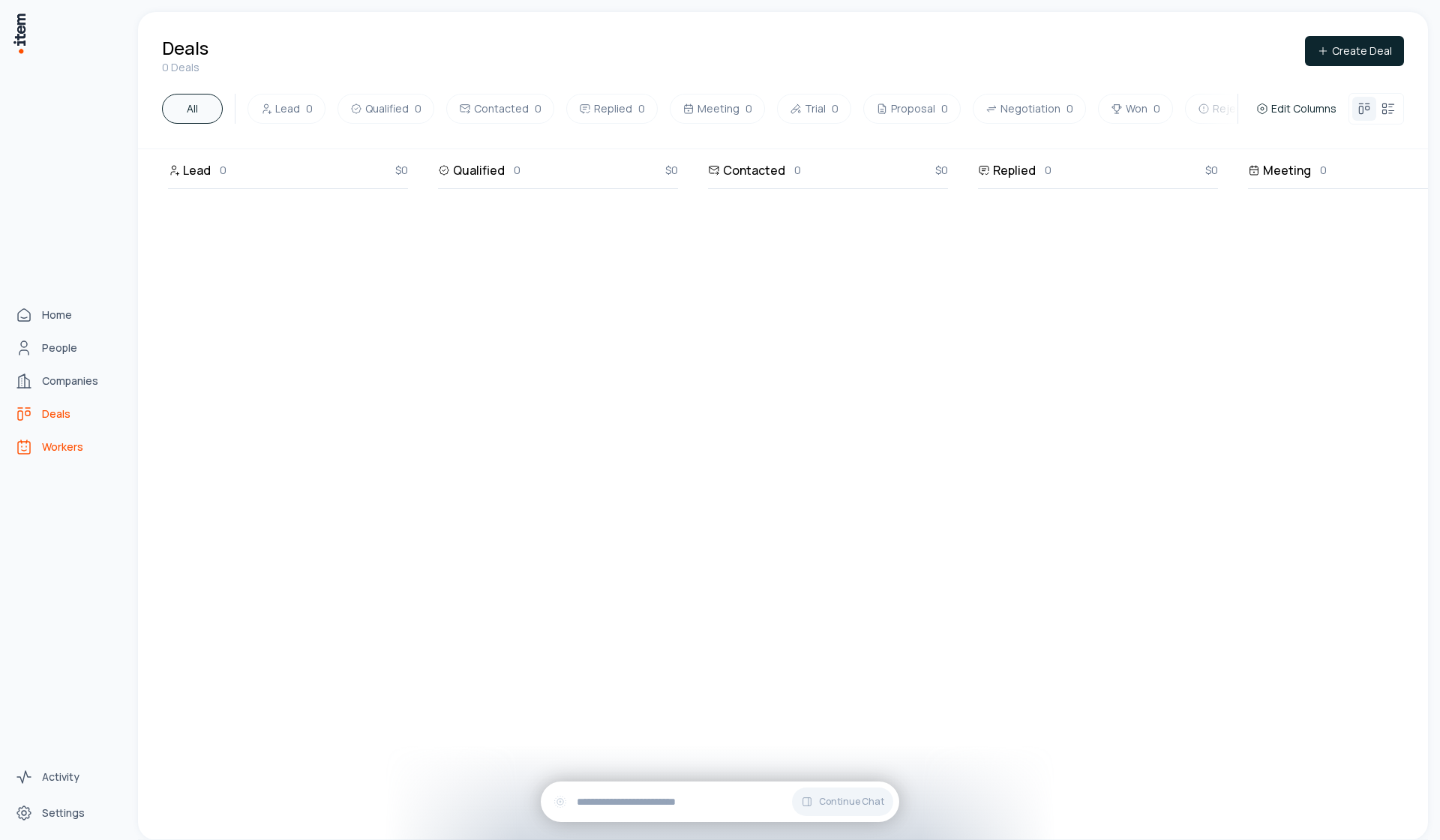 click on "Home People Companies Deals Workers" at bounding box center [66, 381] 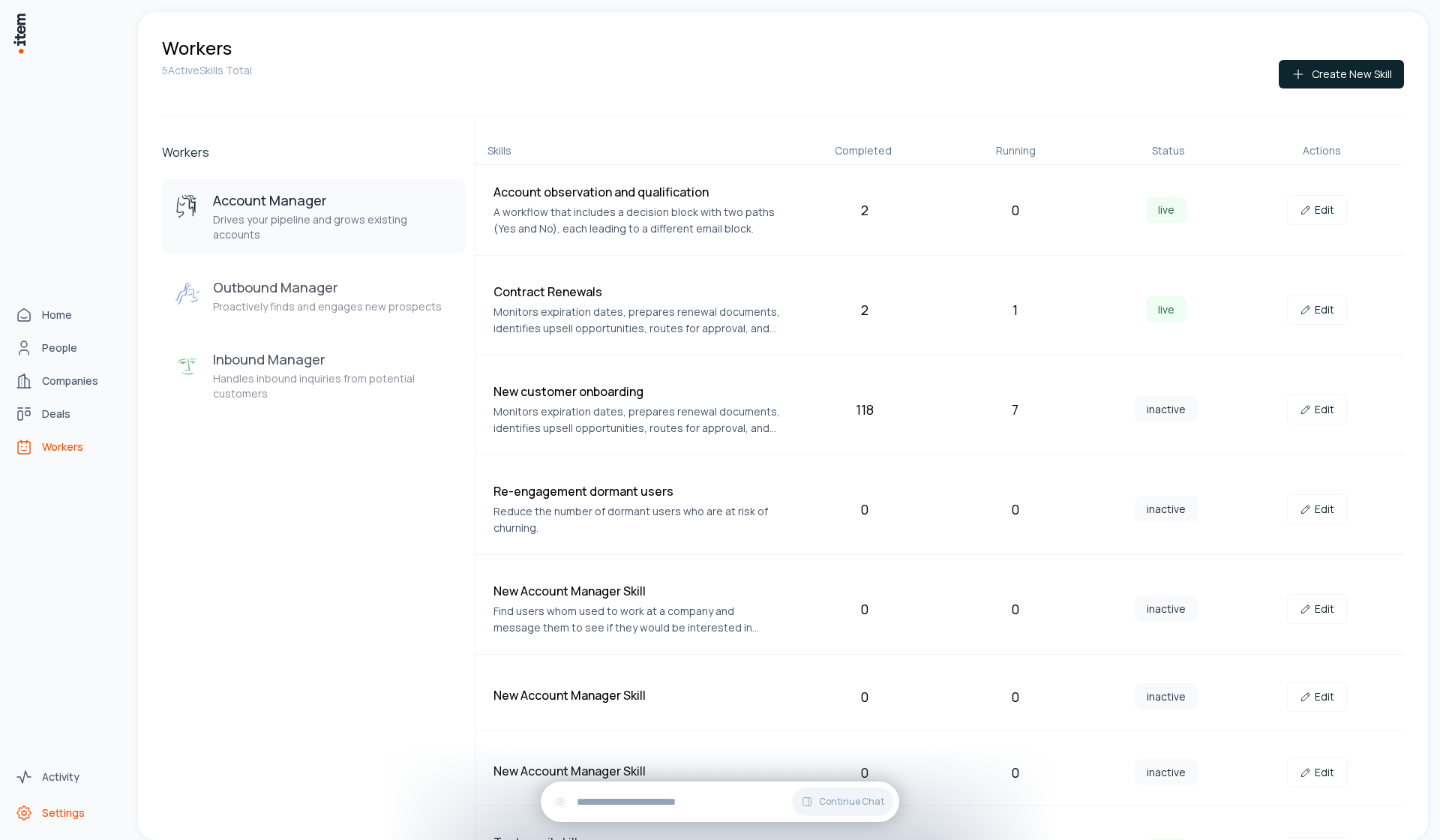 click on "Settings" at bounding box center [63, 813] 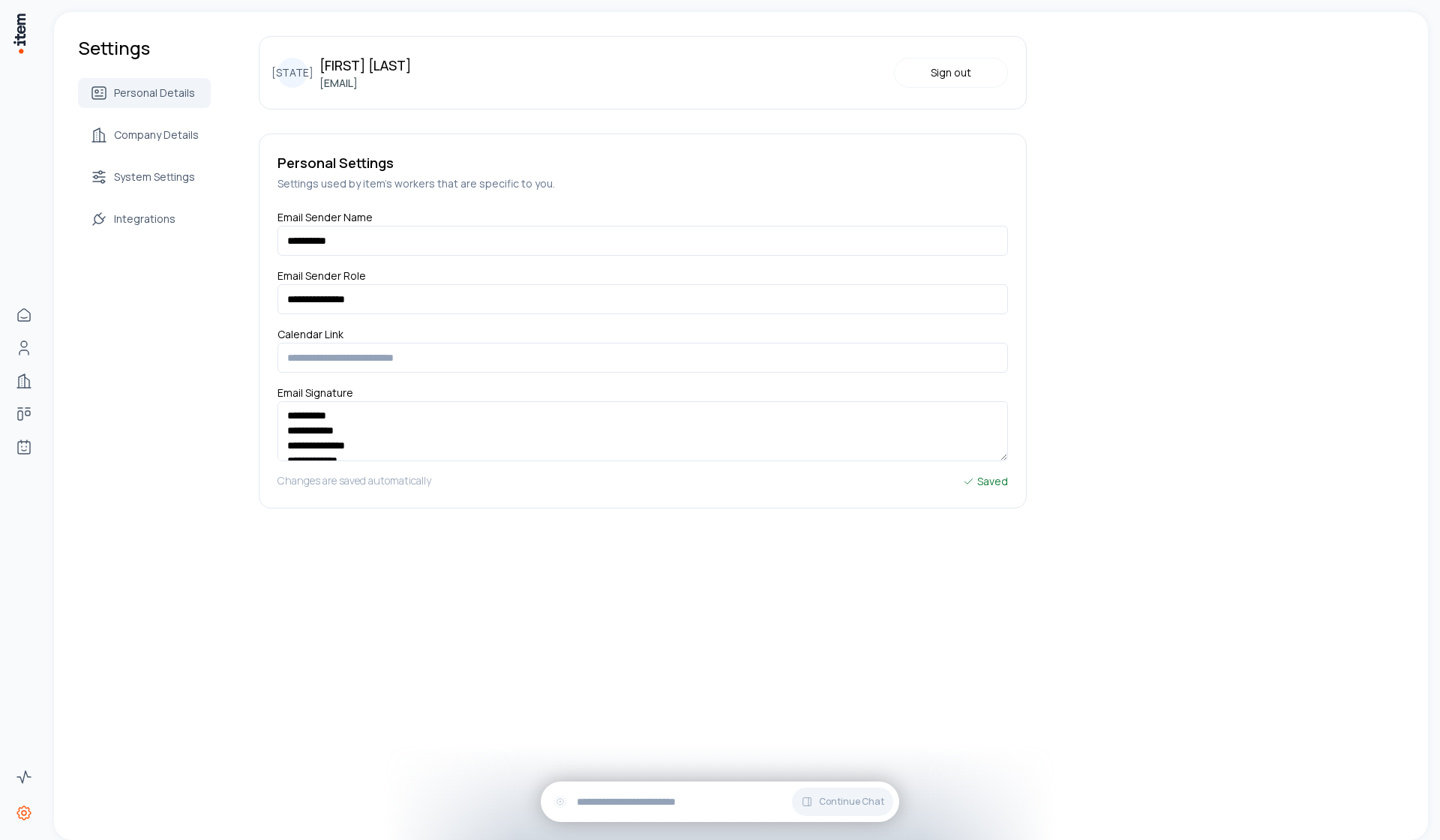 scroll, scrollTop: 14, scrollLeft: 0, axis: vertical 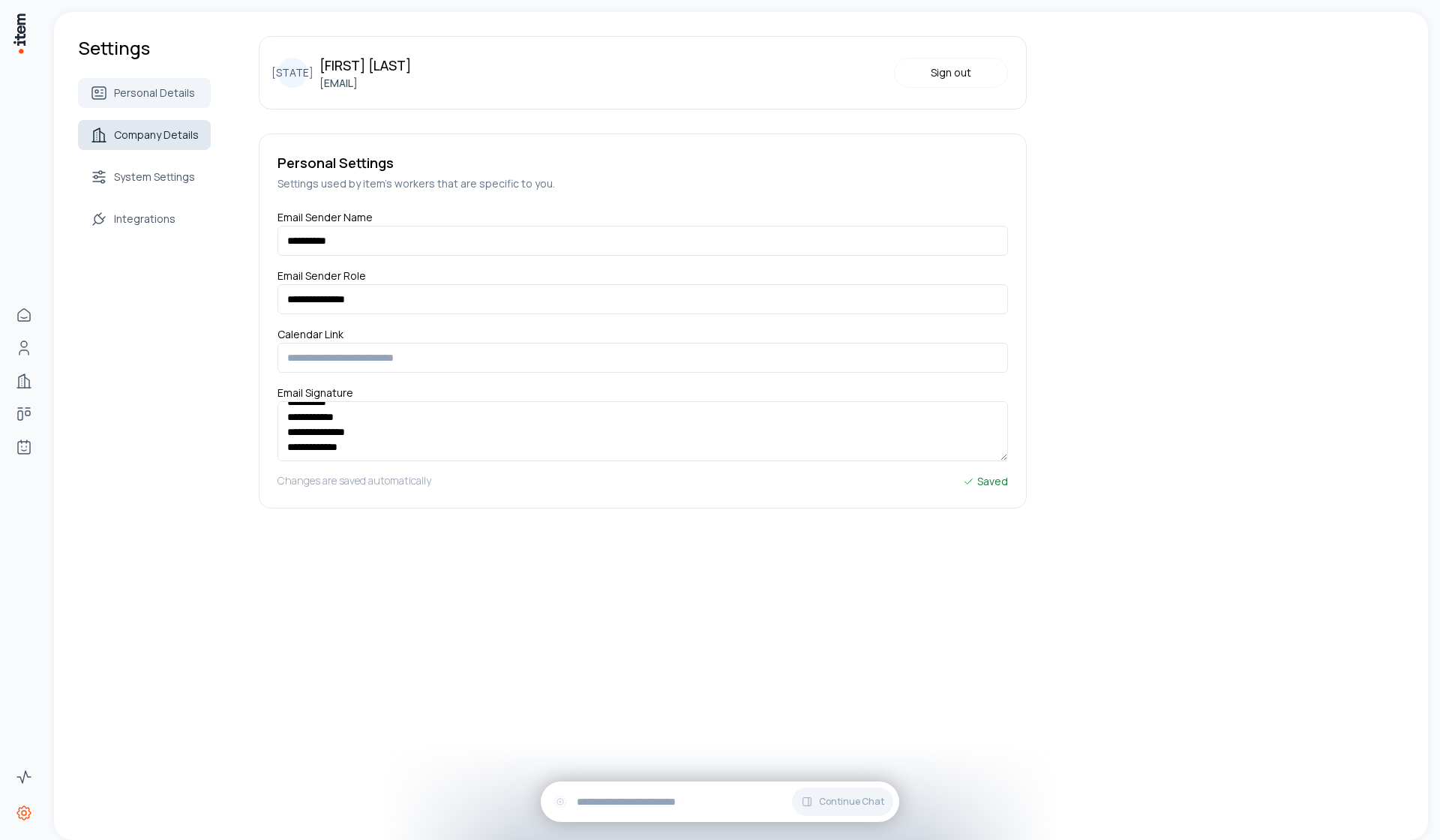 click on "Company Details" at bounding box center (156, 135) 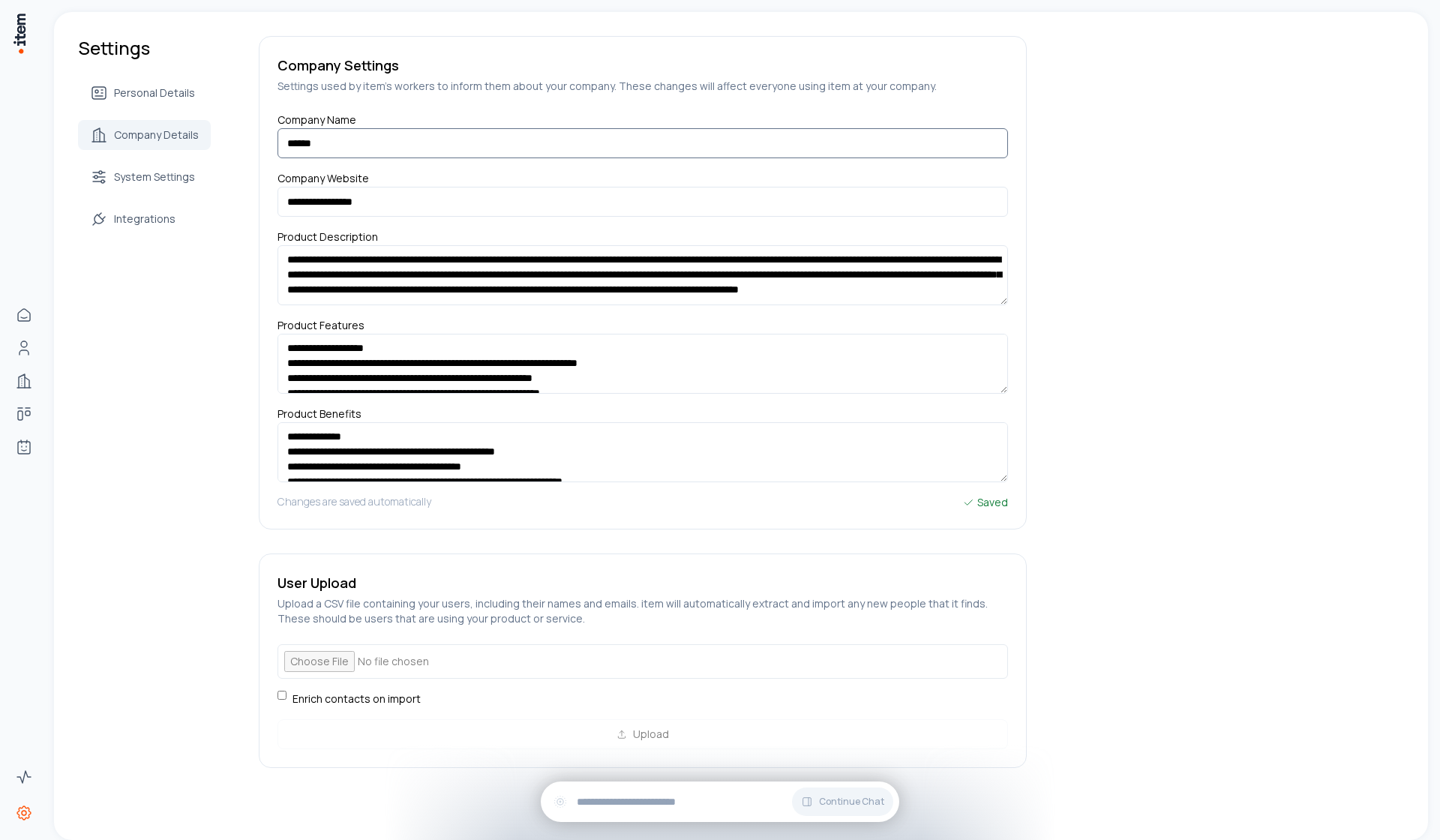 drag, startPoint x: 376, startPoint y: 142, endPoint x: 259, endPoint y: 142, distance: 117 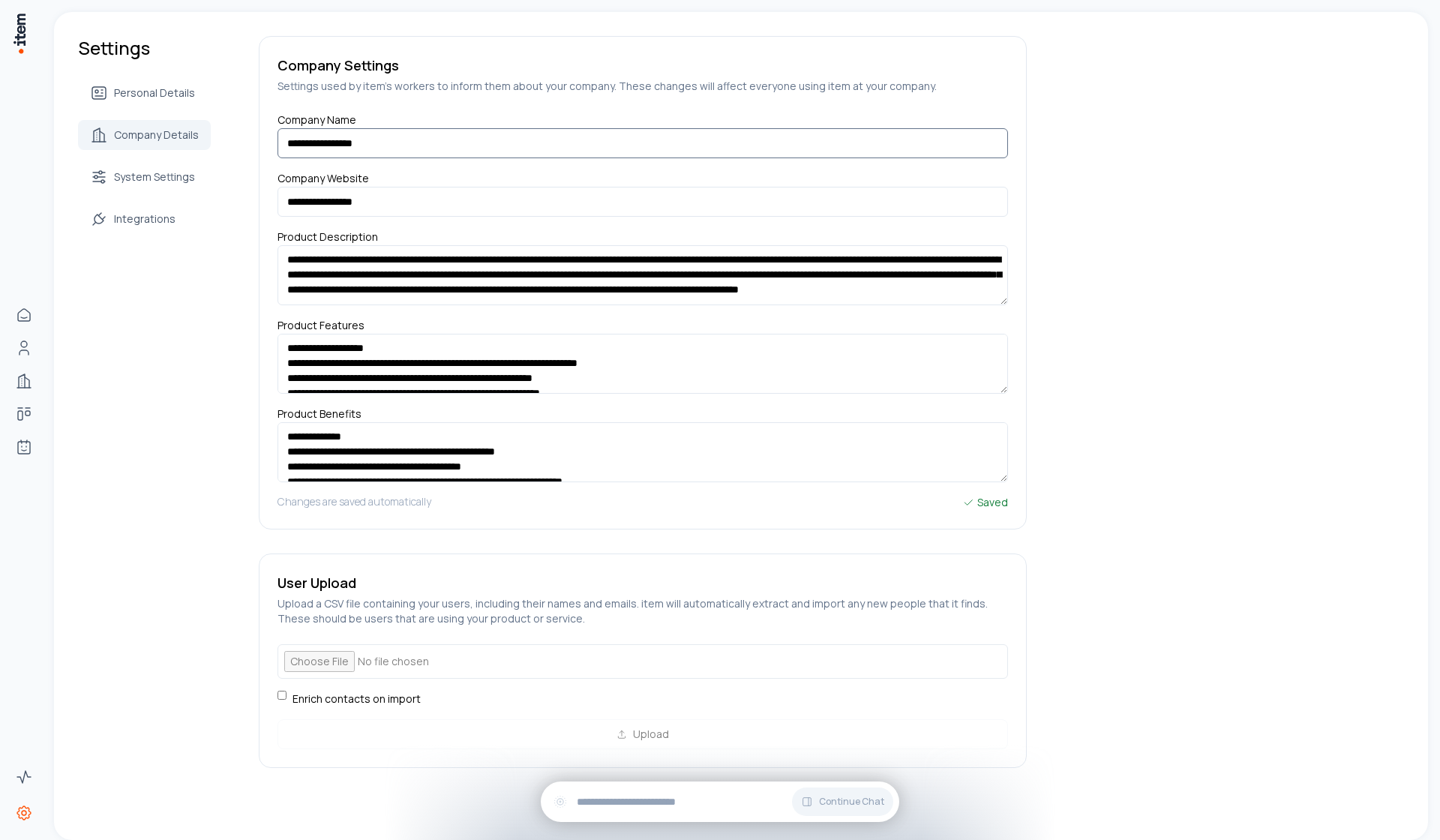 type on "**********" 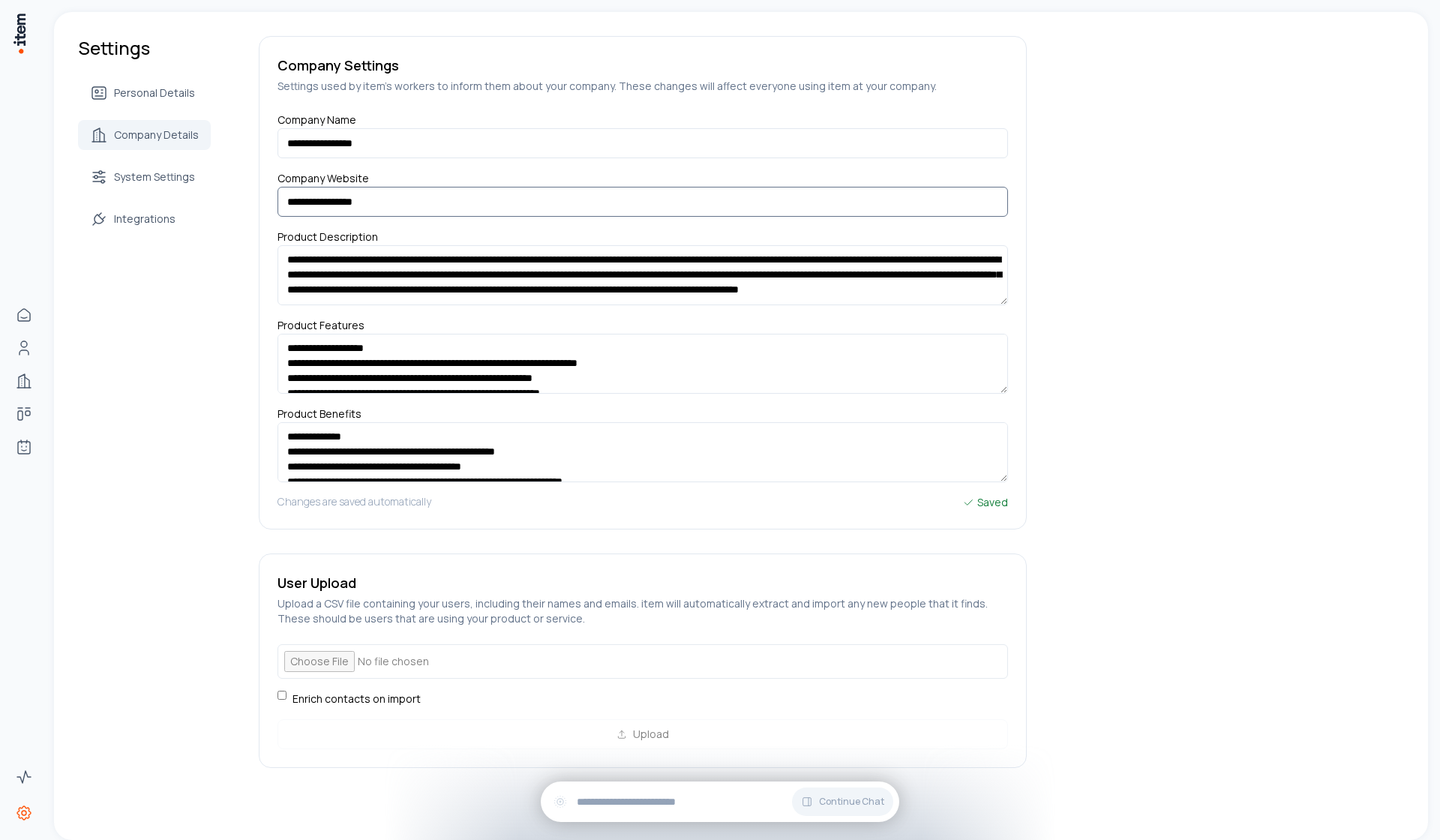 drag, startPoint x: 404, startPoint y: 203, endPoint x: 160, endPoint y: 196, distance: 244.10039 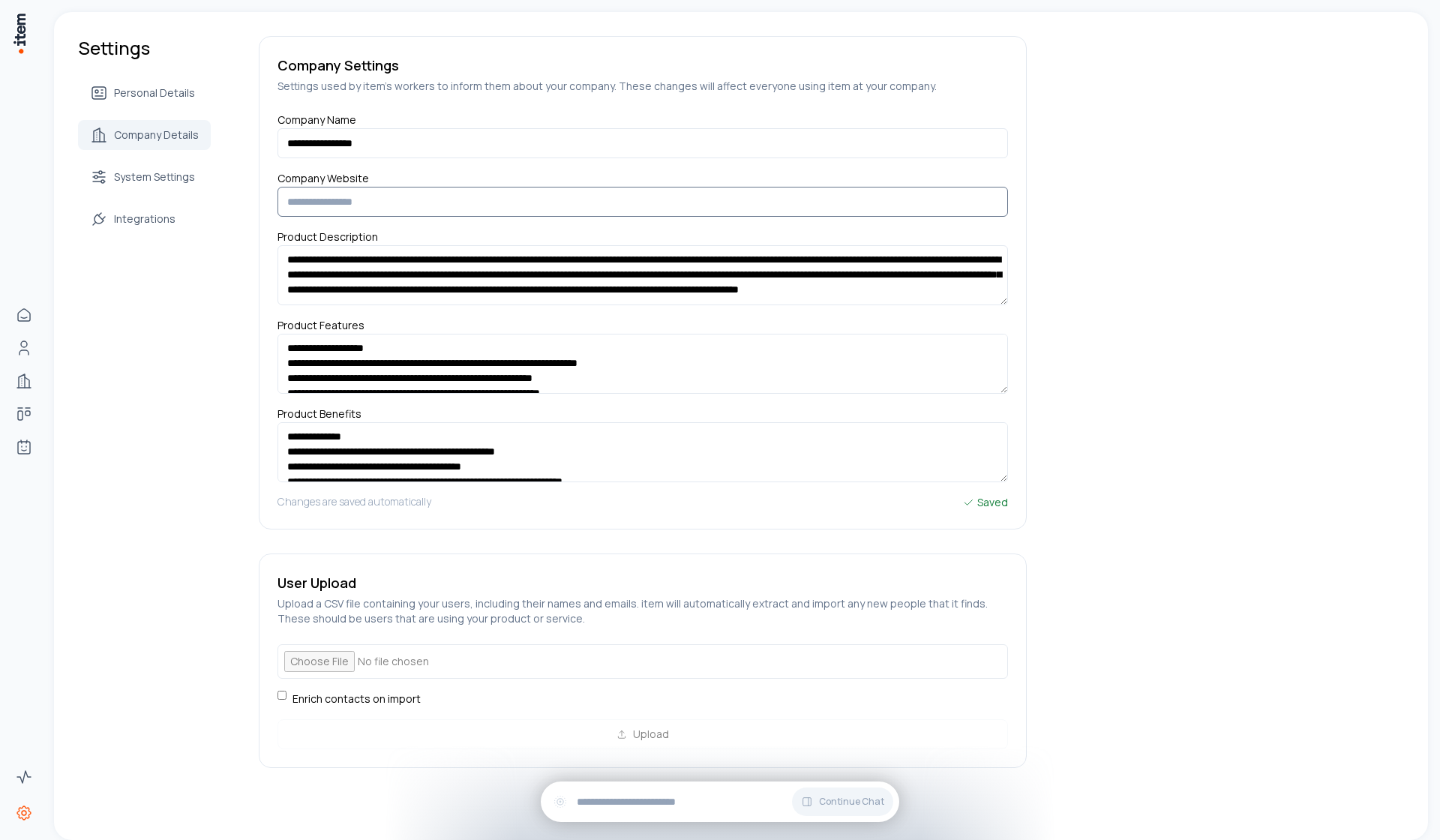 type 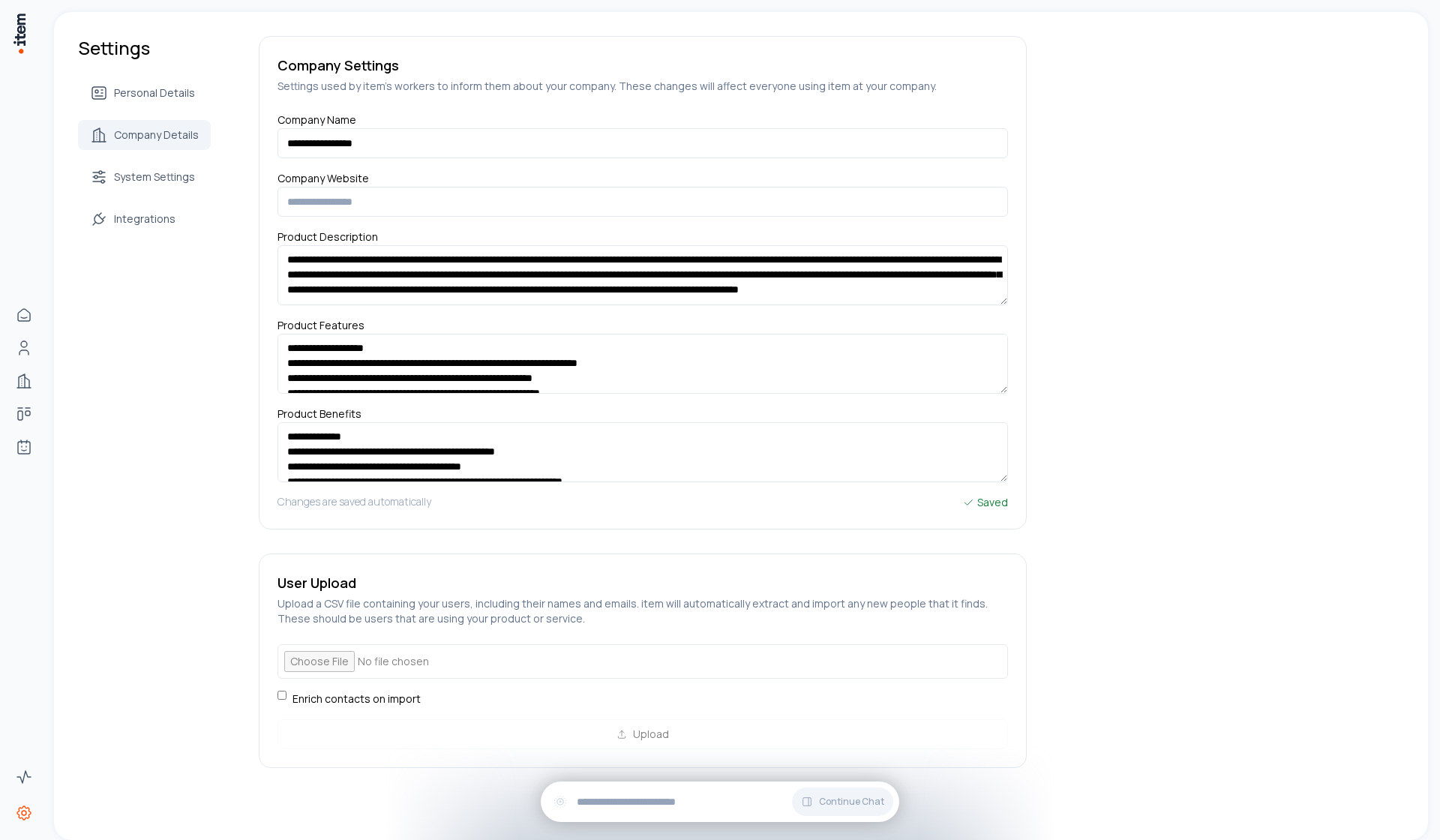 click on "**********" at bounding box center (741, 426) 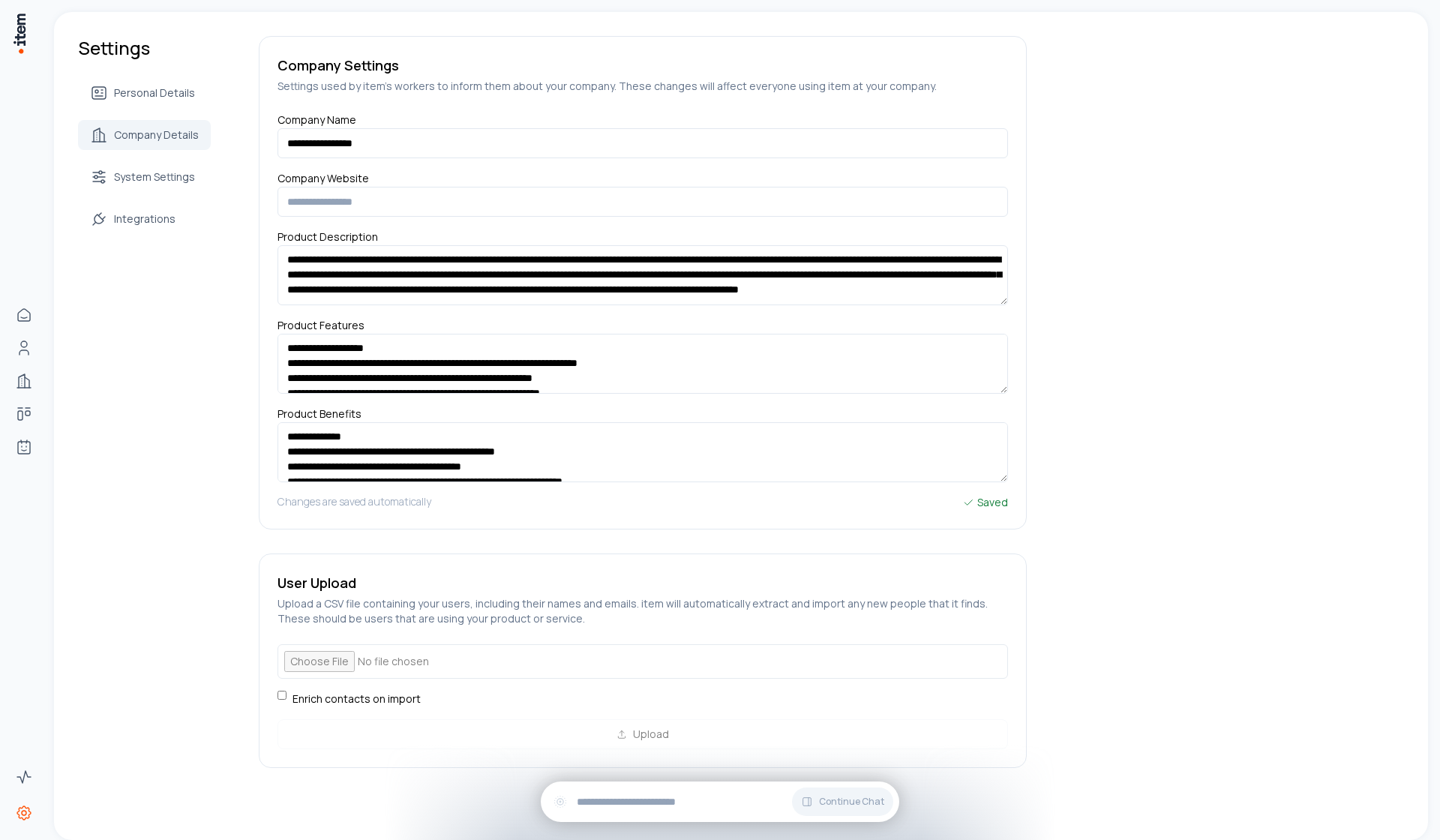 scroll, scrollTop: 118, scrollLeft: 0, axis: vertical 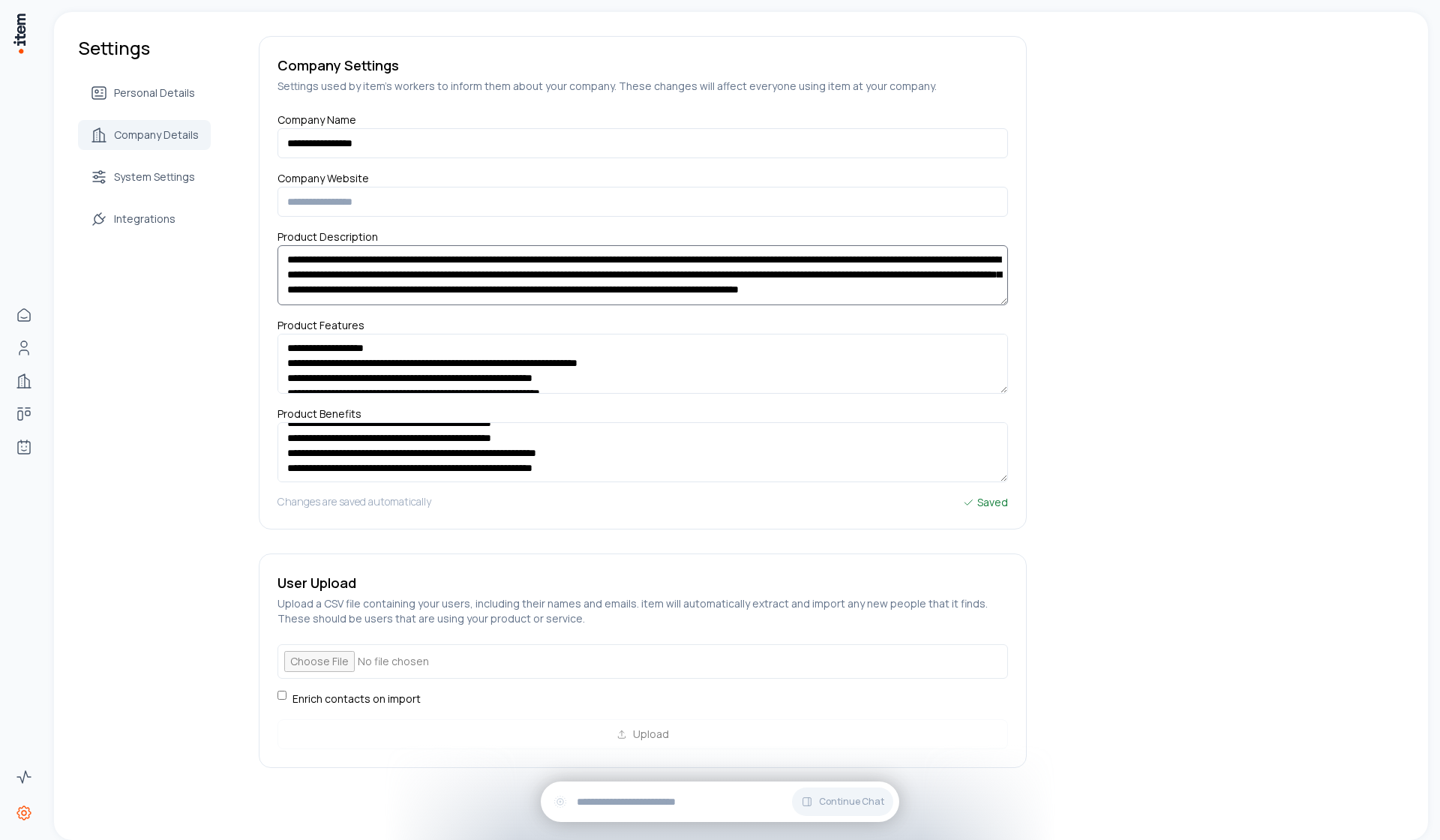drag, startPoint x: 327, startPoint y: 260, endPoint x: 286, endPoint y: 260, distance: 41 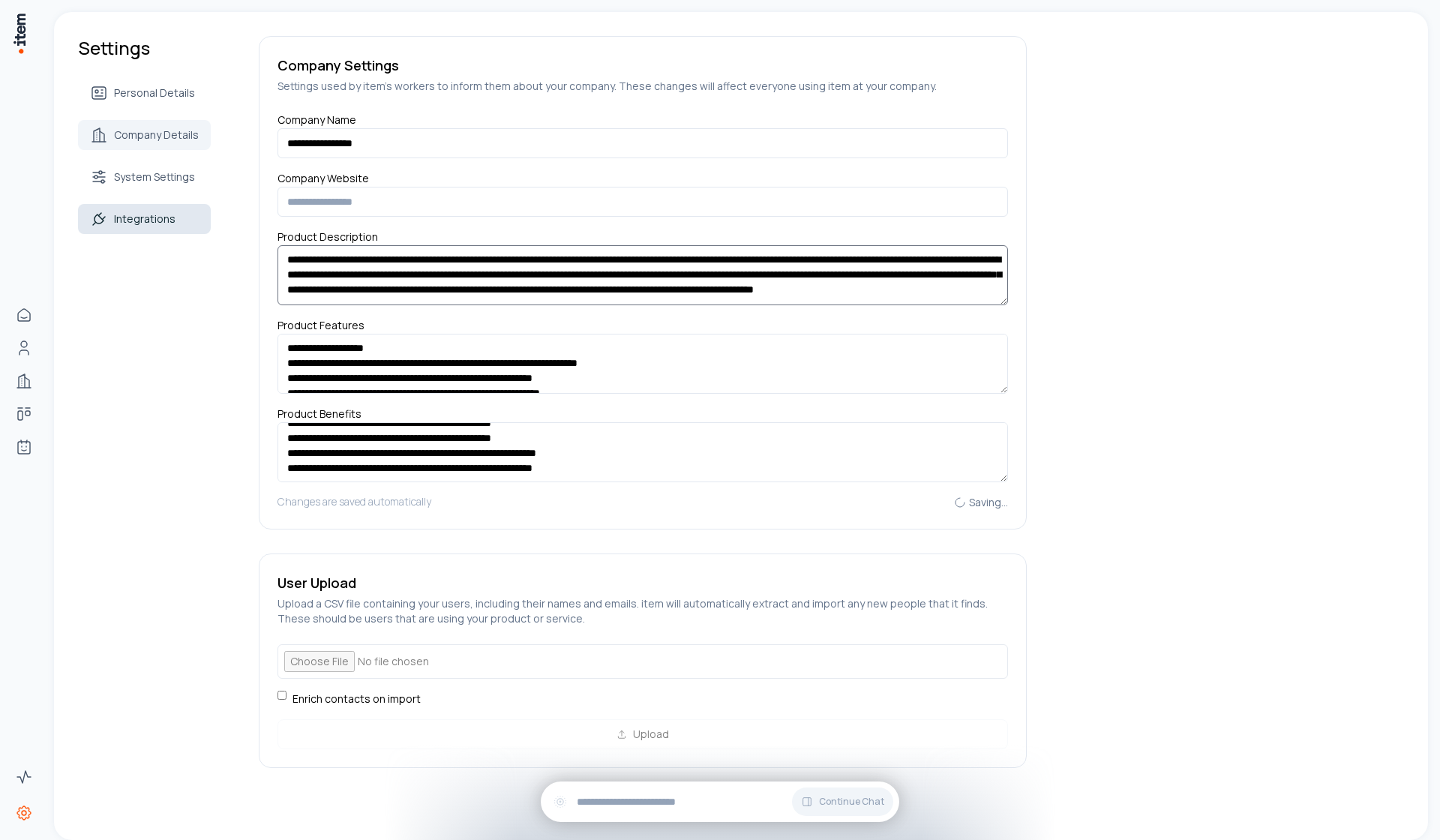 type on "**********" 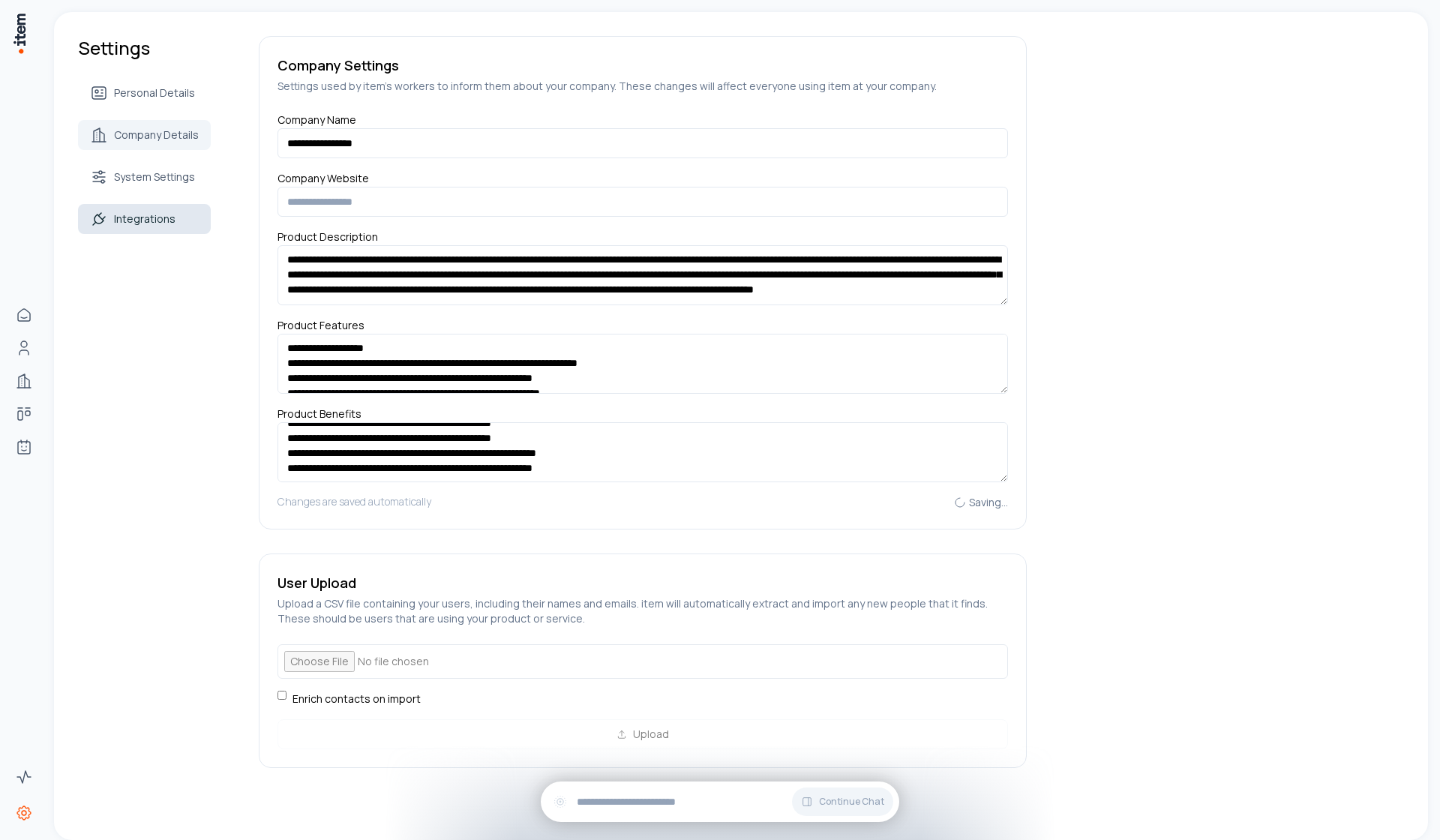 click on "Integrations" at bounding box center [145, 219] 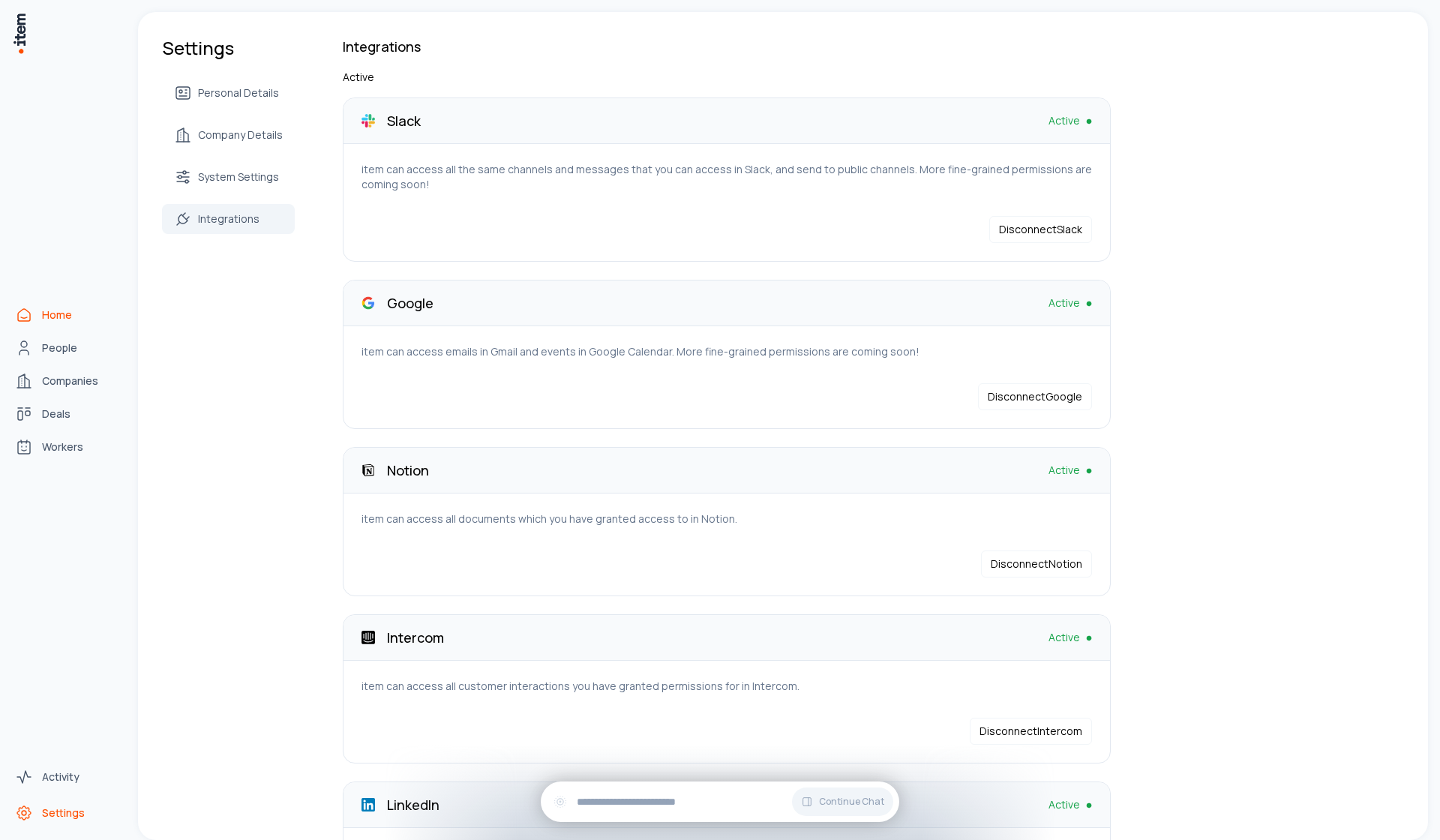 click on "Home" at bounding box center [57, 315] 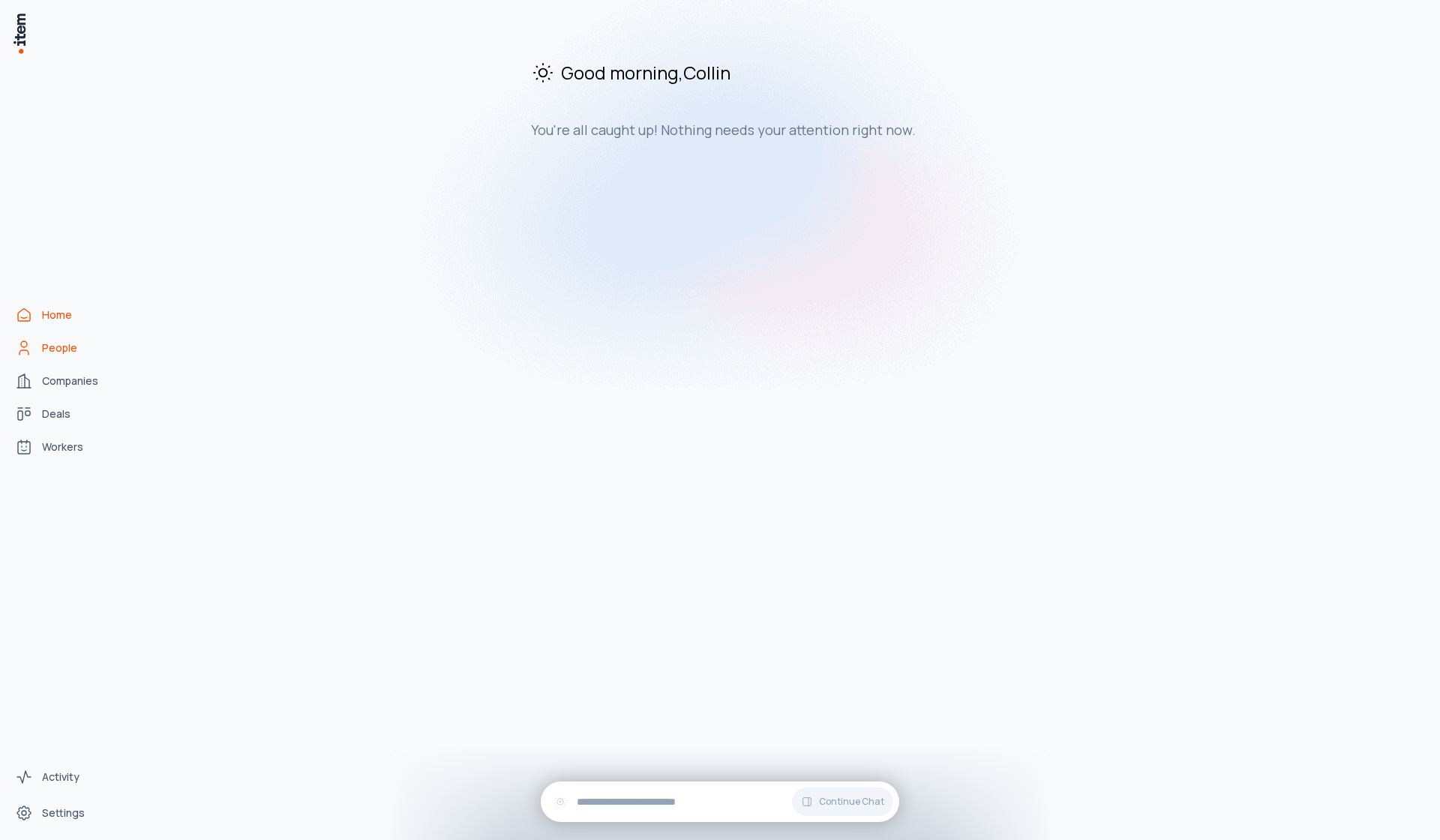 click on "People" at bounding box center (59, 348) 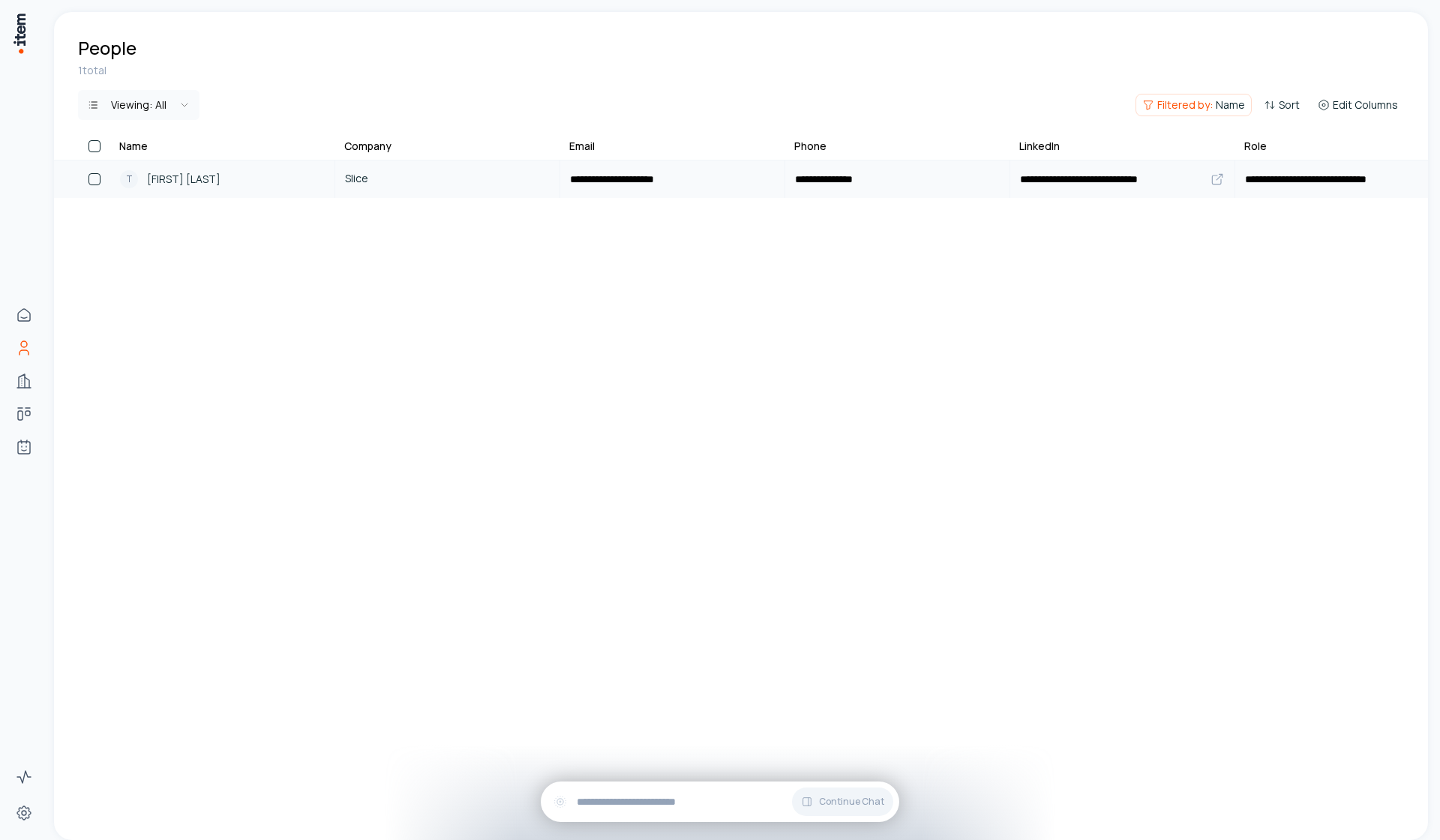 click on "[FIRST] [LAST]" at bounding box center [184, 179] 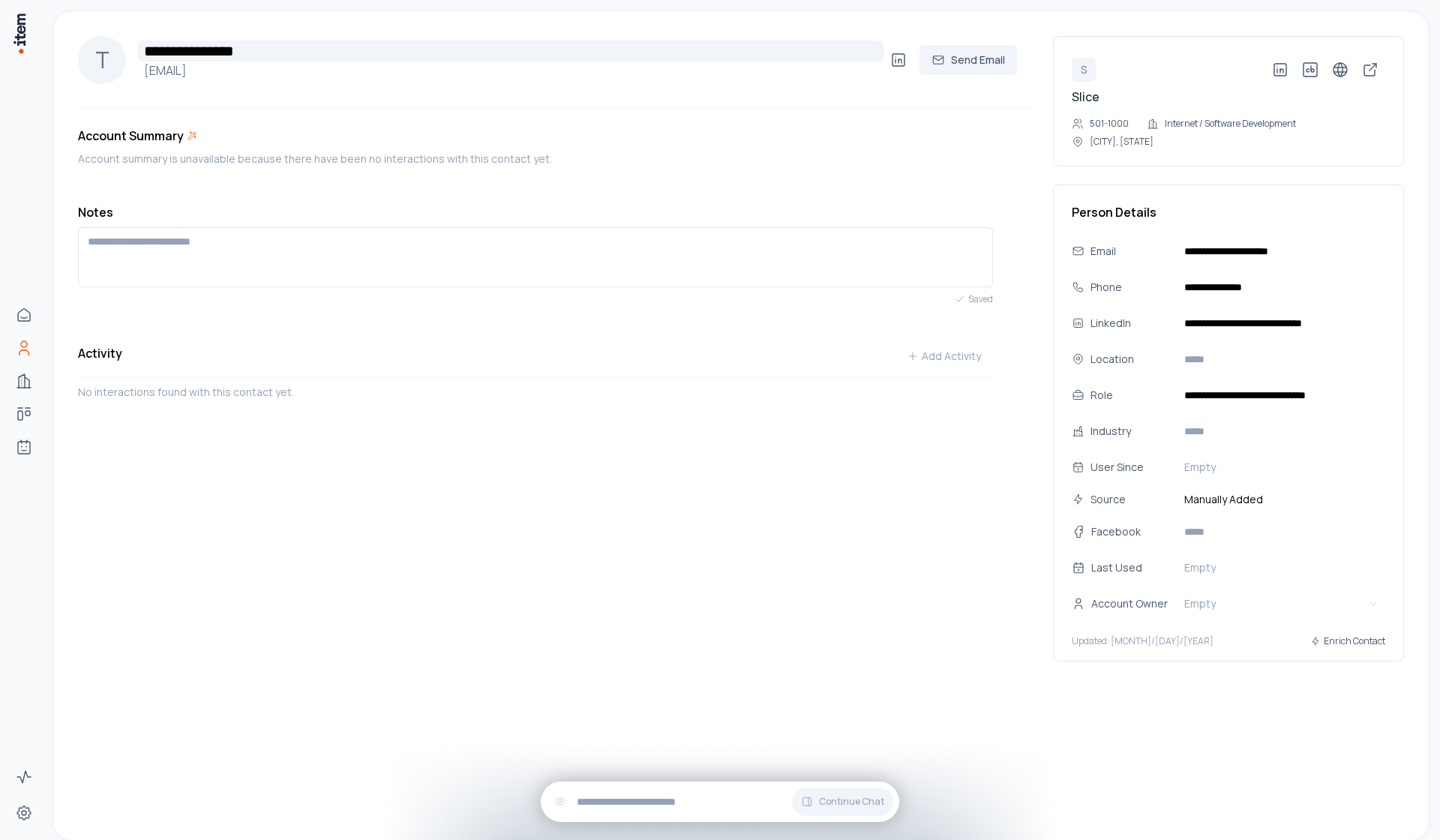 click on "**********" at bounding box center [511, 51] 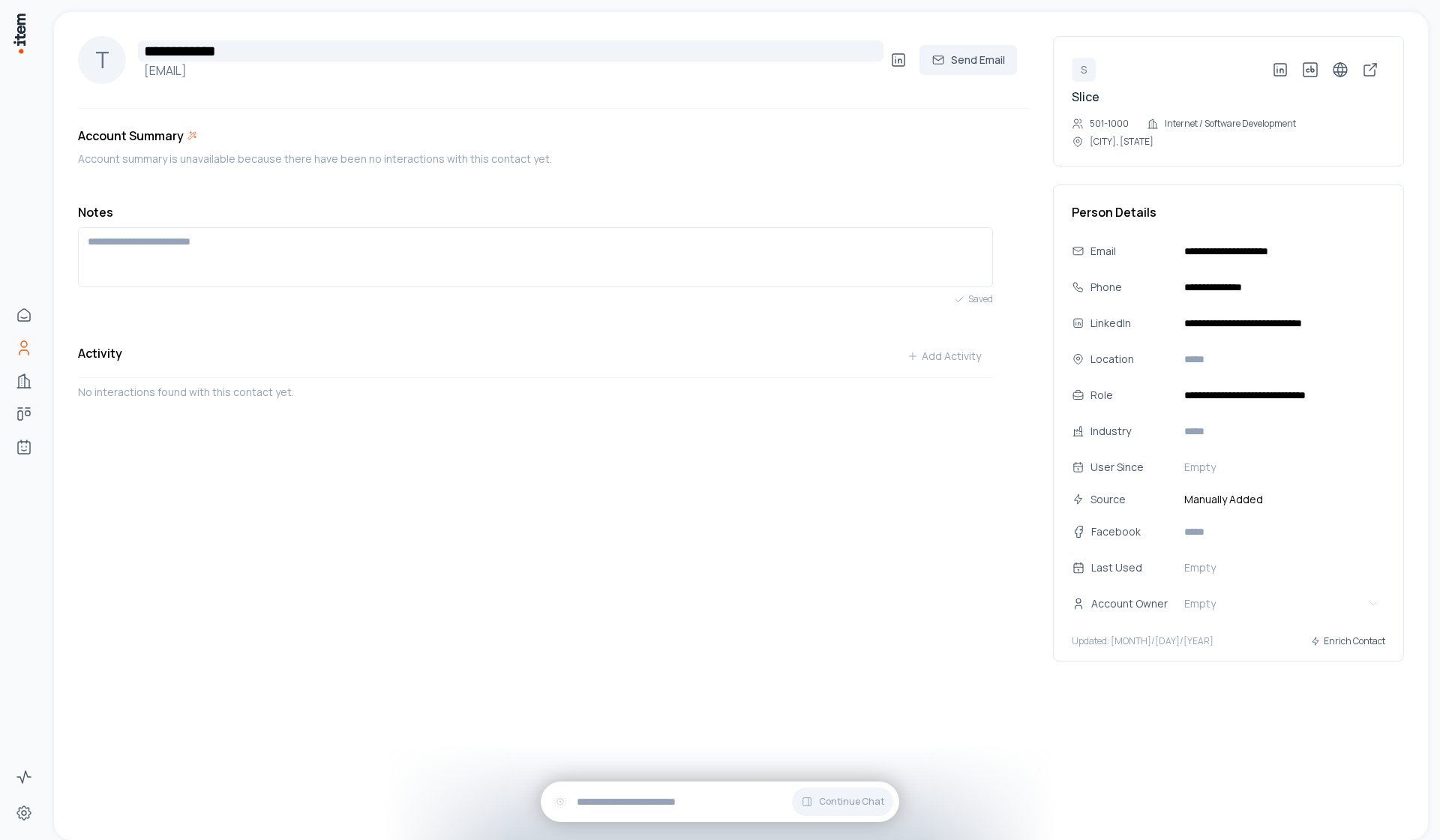 click on "**********" at bounding box center [511, 51] 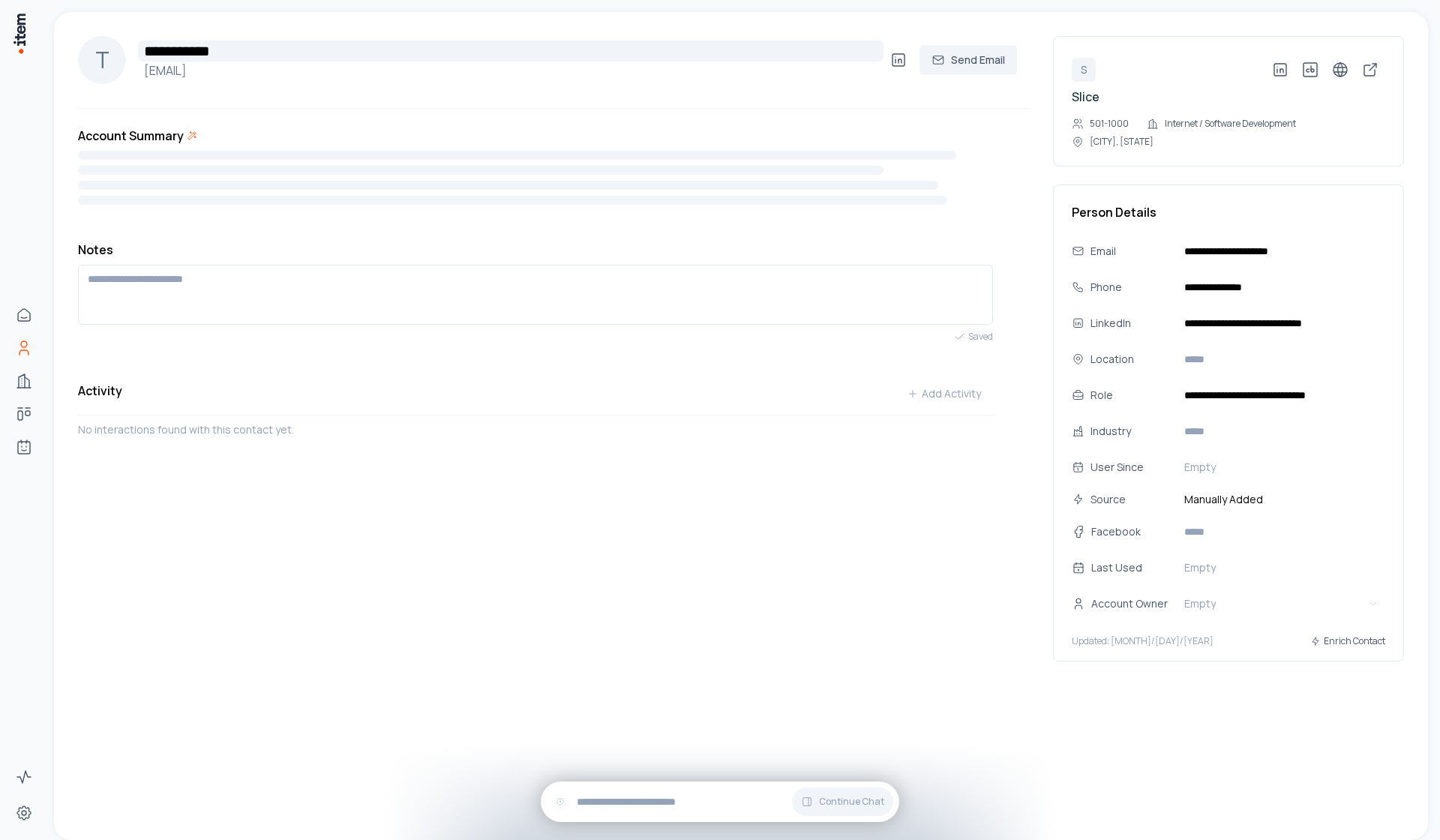 type on "**********" 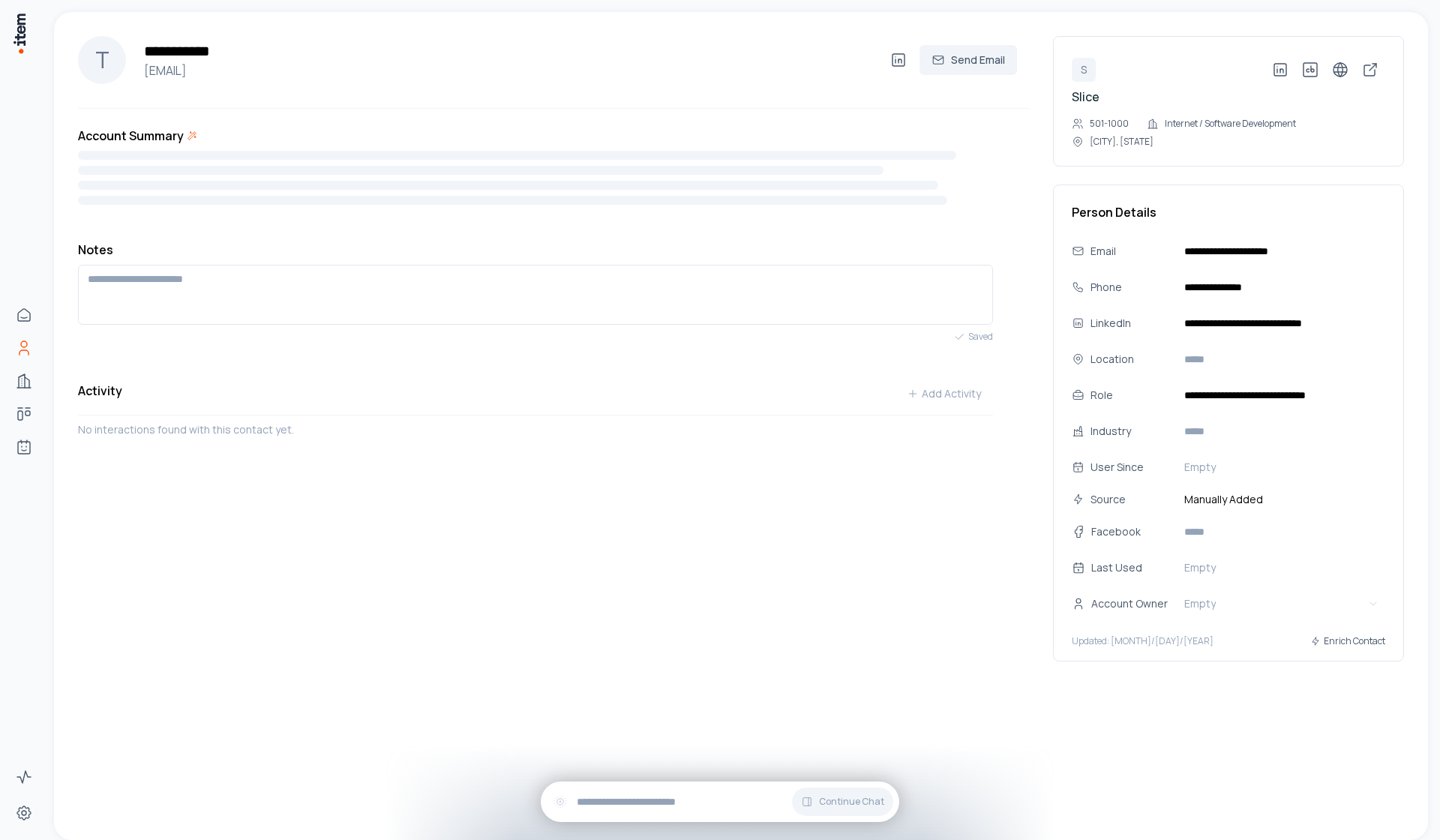 click on "**********" at bounding box center (554, 337) 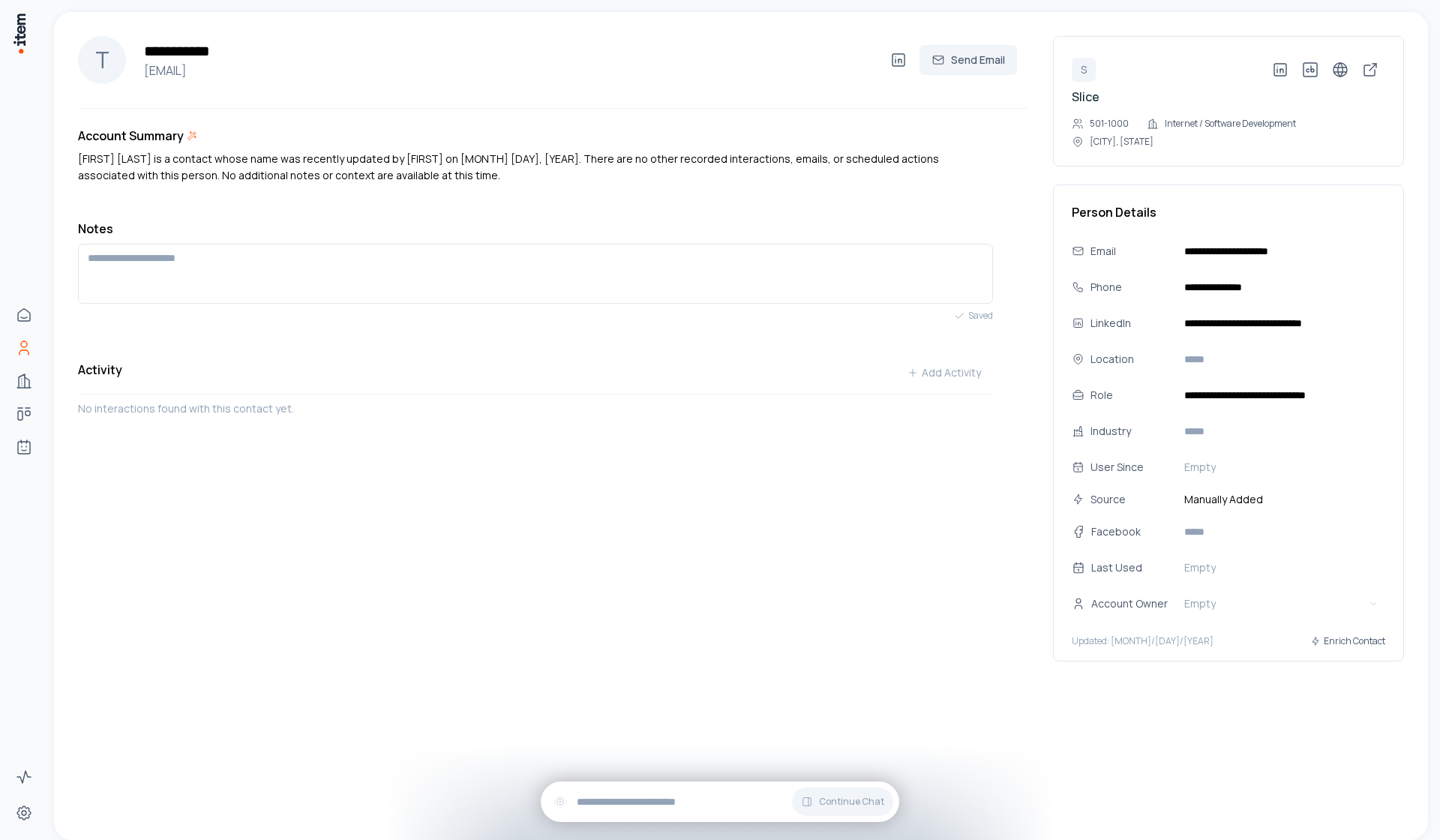 click on "Trace Morash is a contact whose name was recently updated by Collin on July 18, 2025. There are no other recorded interactions, emails, or scheduled actions associated with this person. No additional notes or context are available at this time." at bounding box center (536, 167) 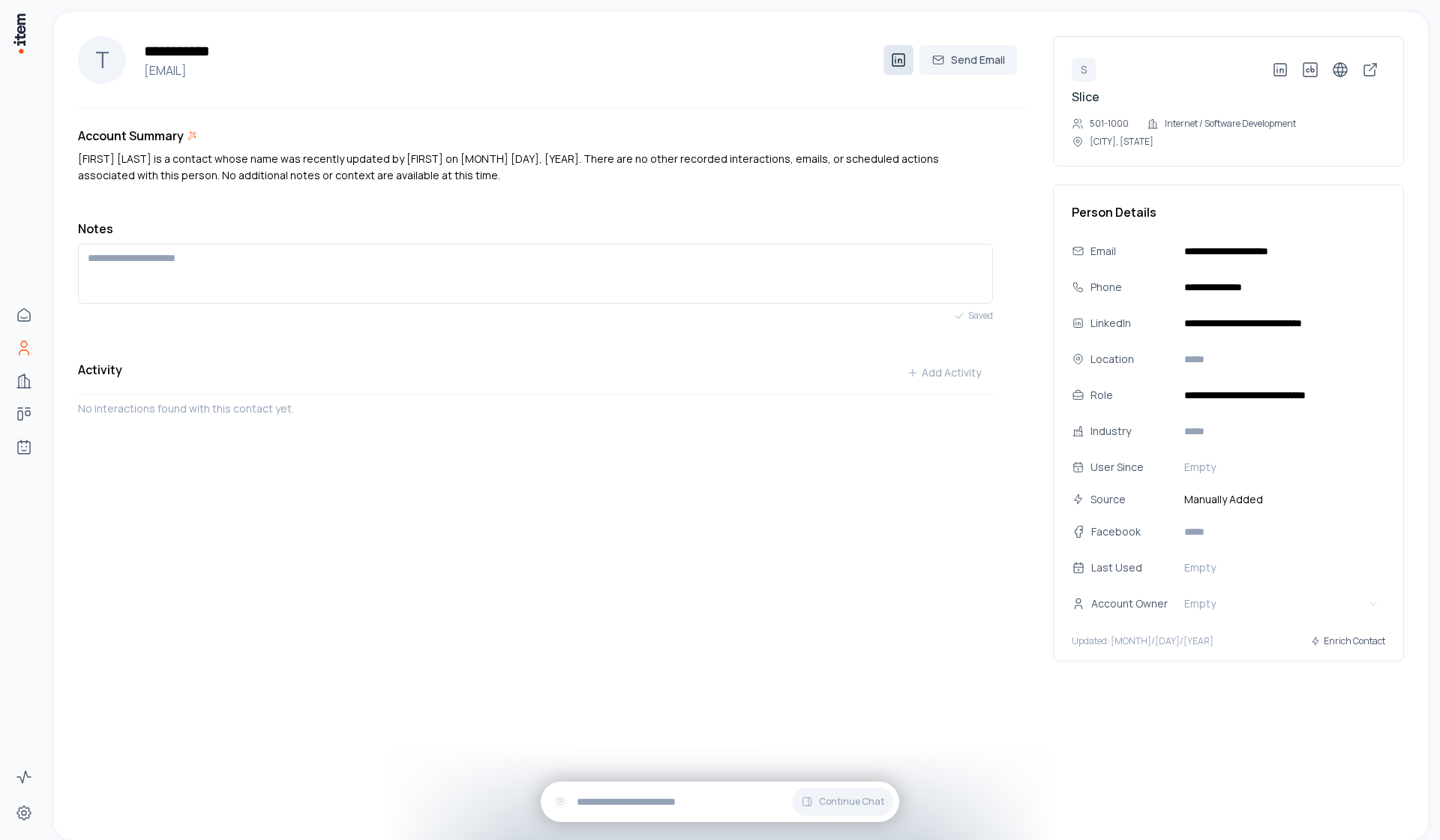 click 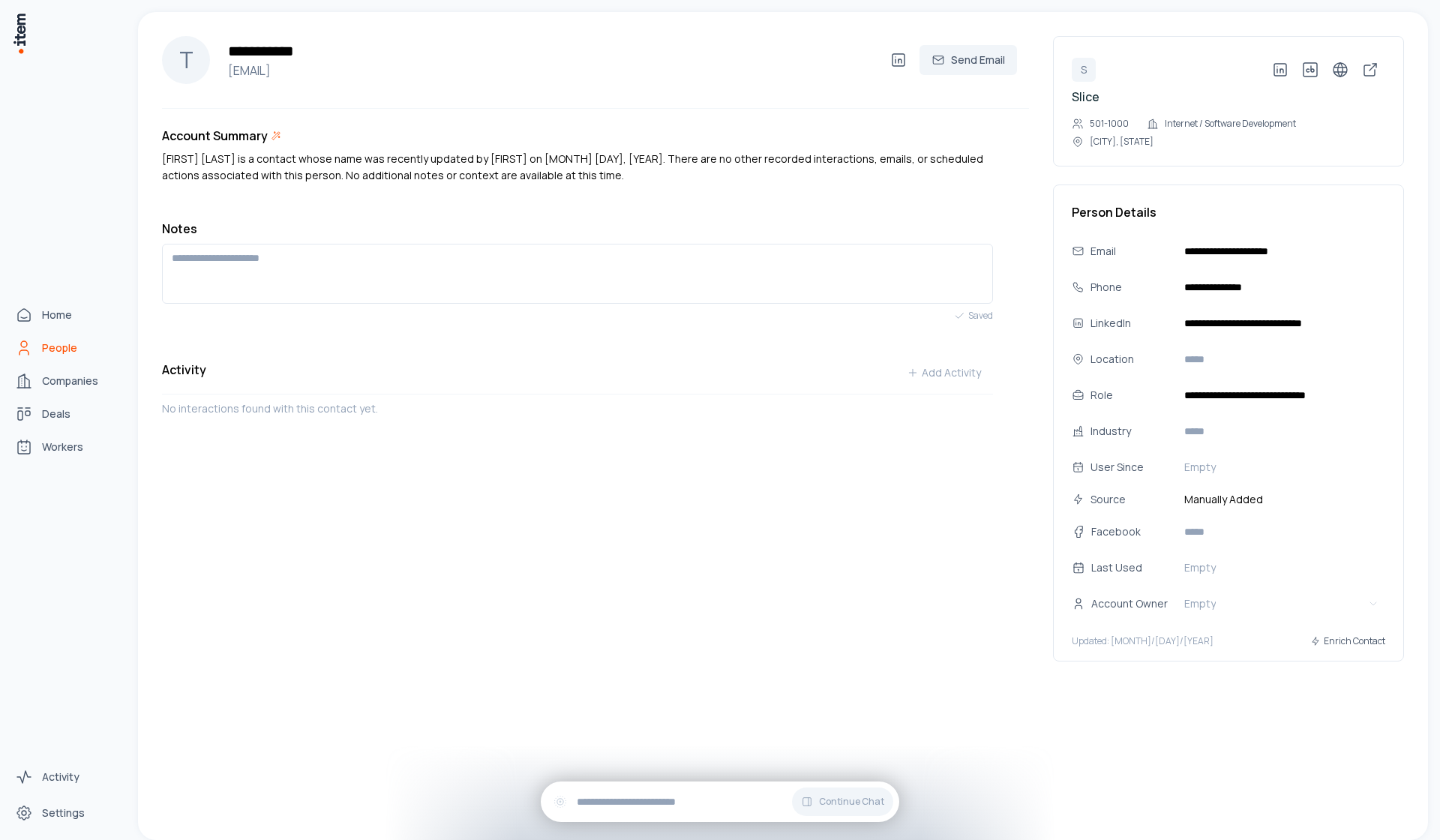 click on "People" at bounding box center (59, 348) 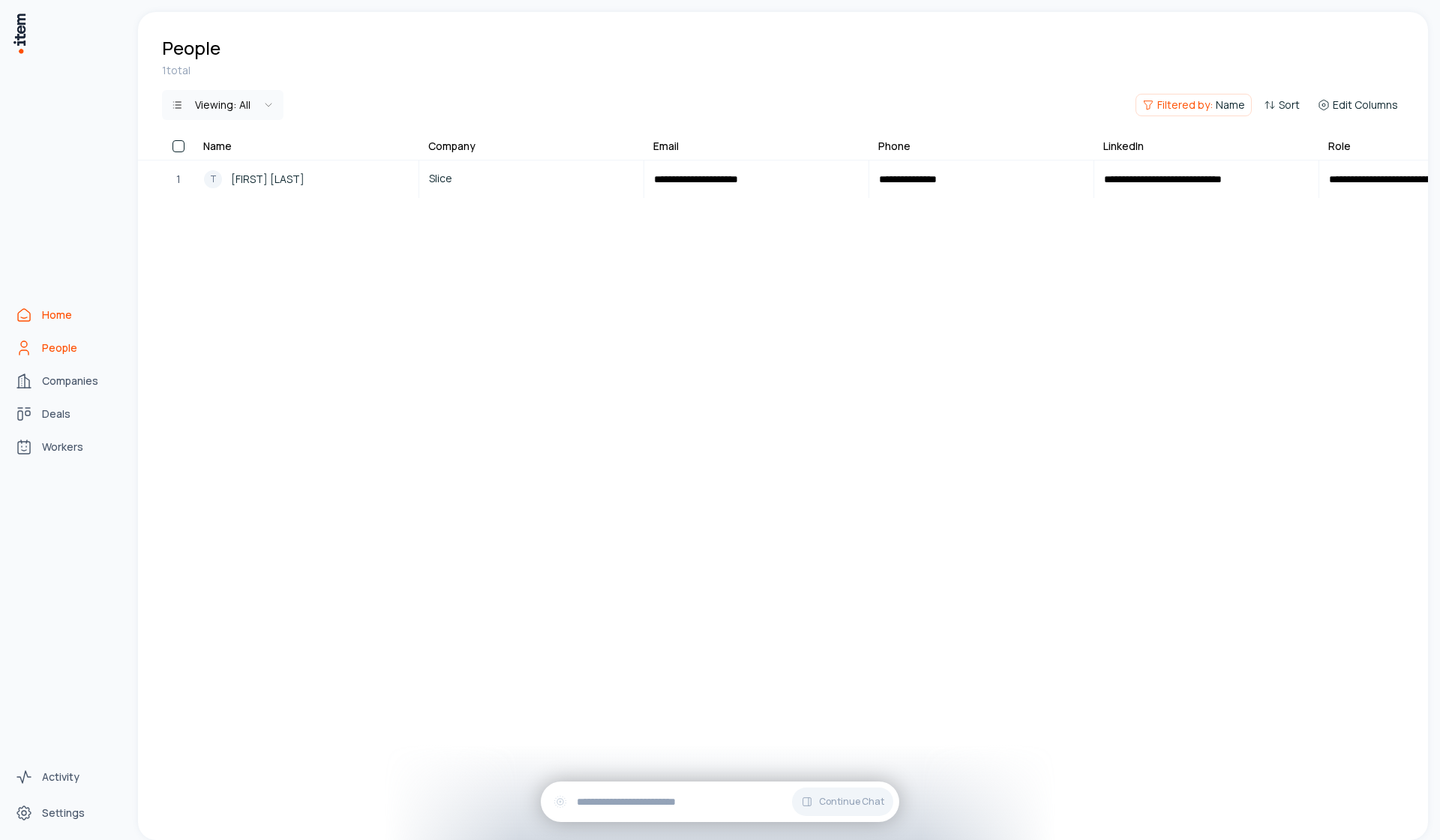 click on "Home" at bounding box center [57, 315] 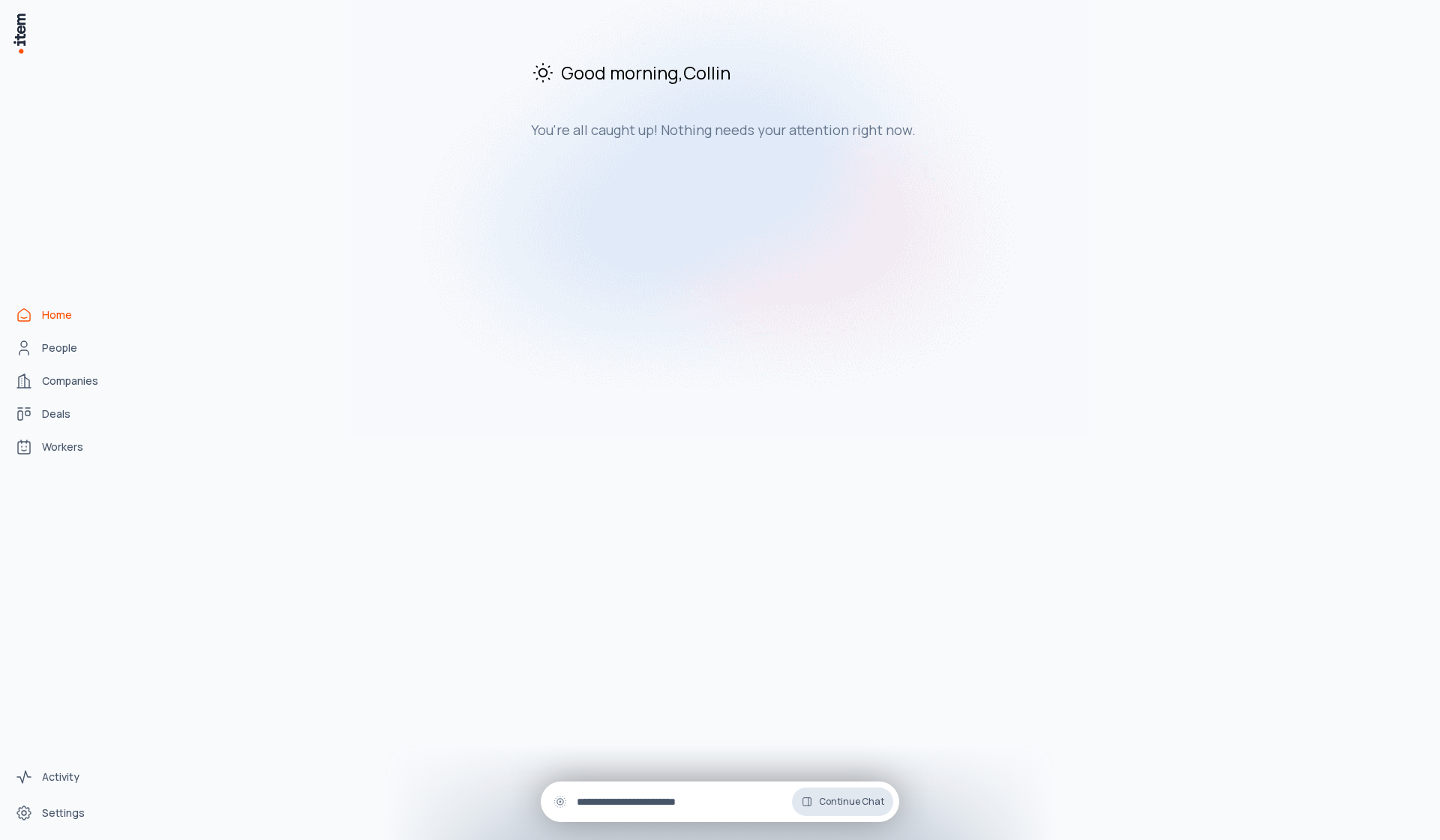 click on "Continue Chat" at bounding box center (842, 802) 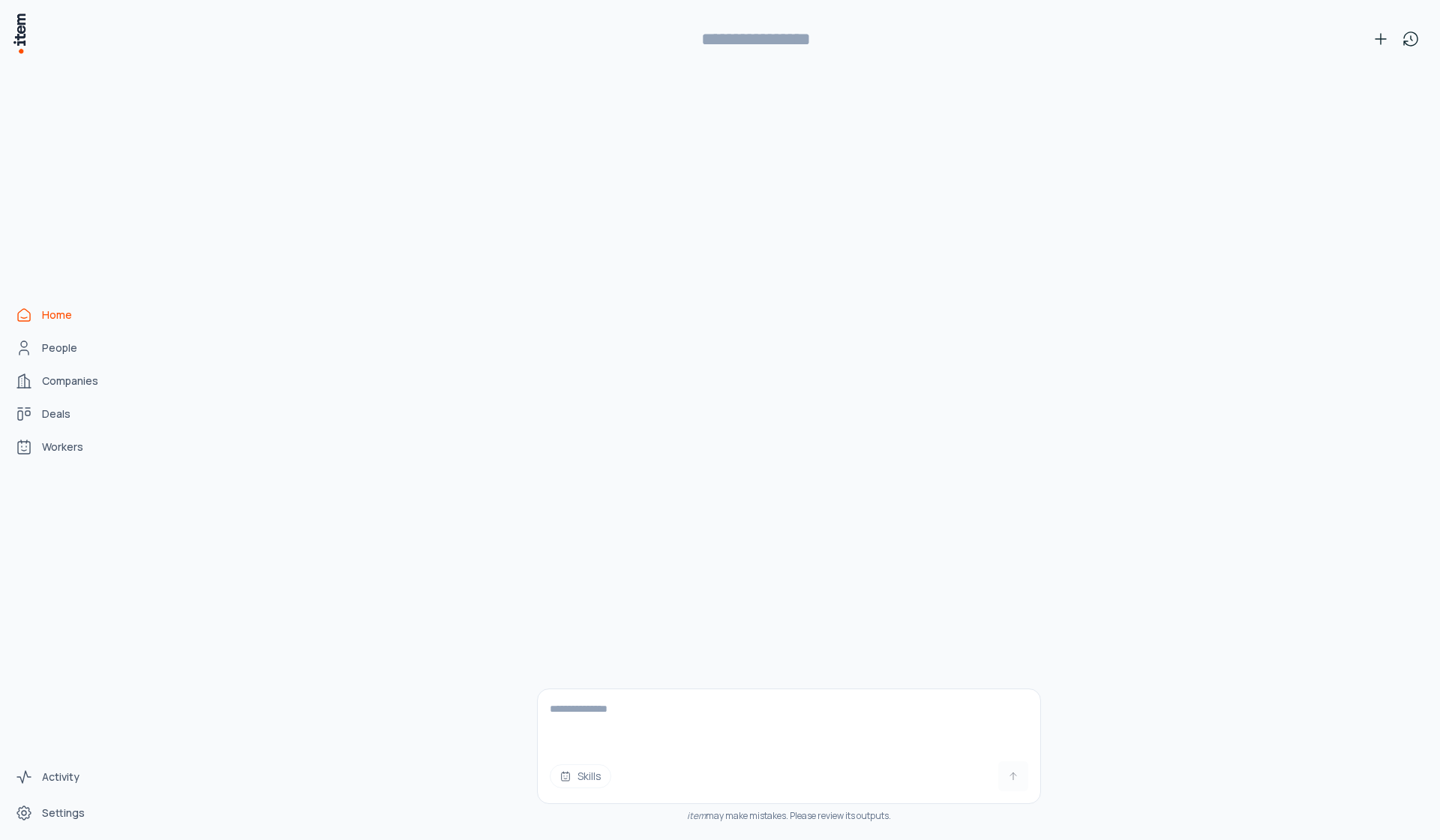 scroll, scrollTop: 0, scrollLeft: 0, axis: both 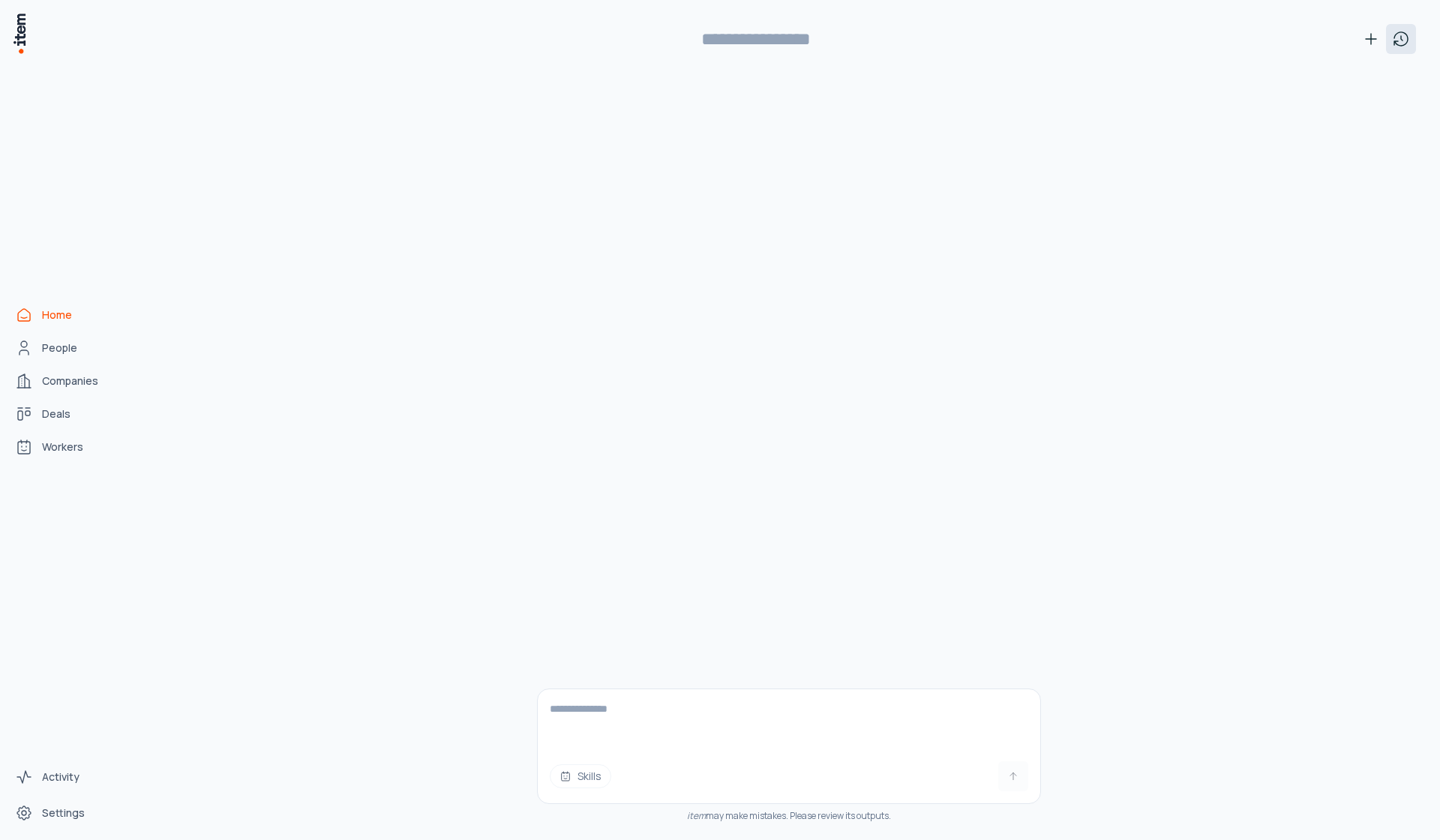 click 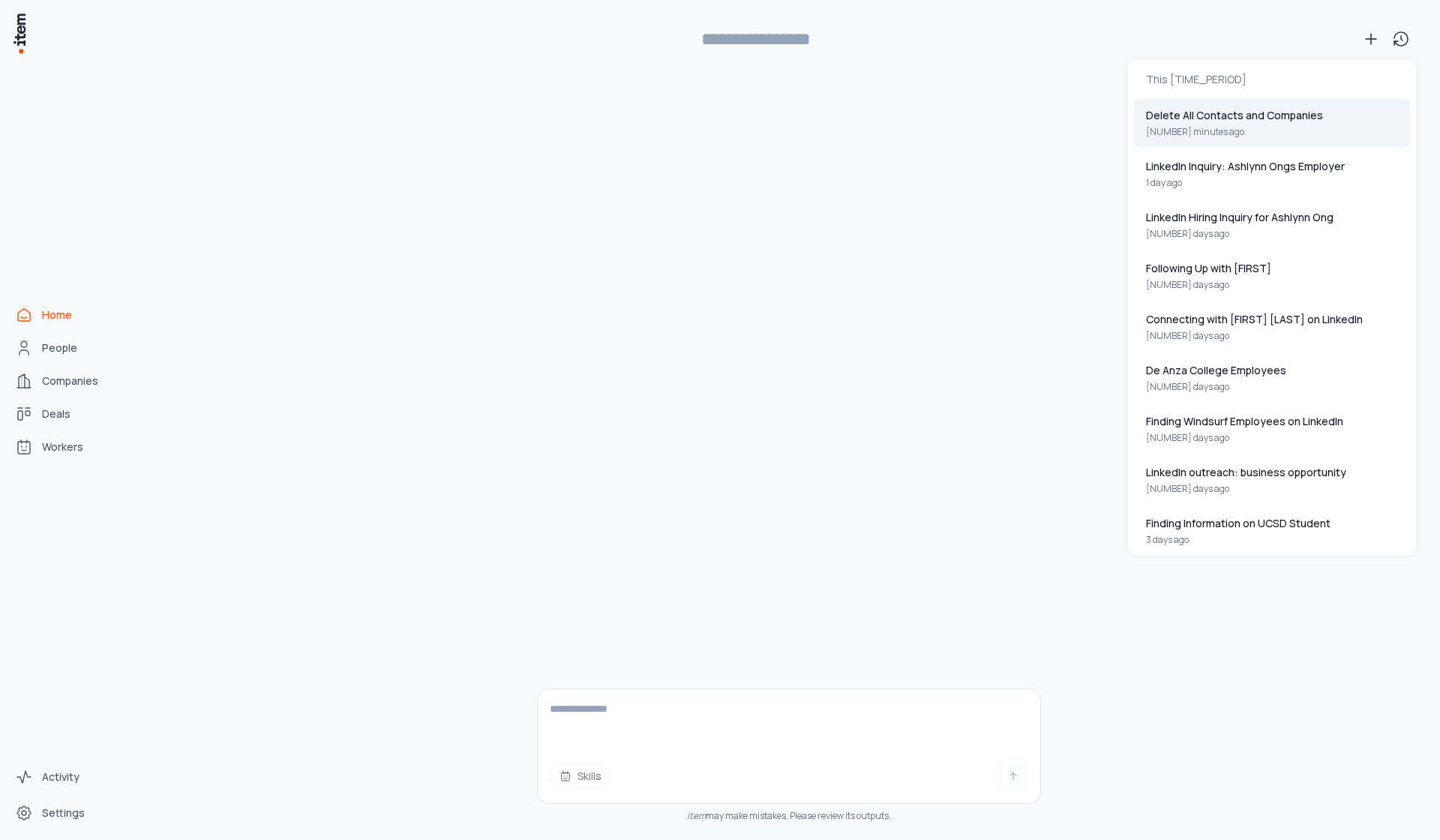 click on "Delete All Contacts and Companies" at bounding box center [1234, 116] 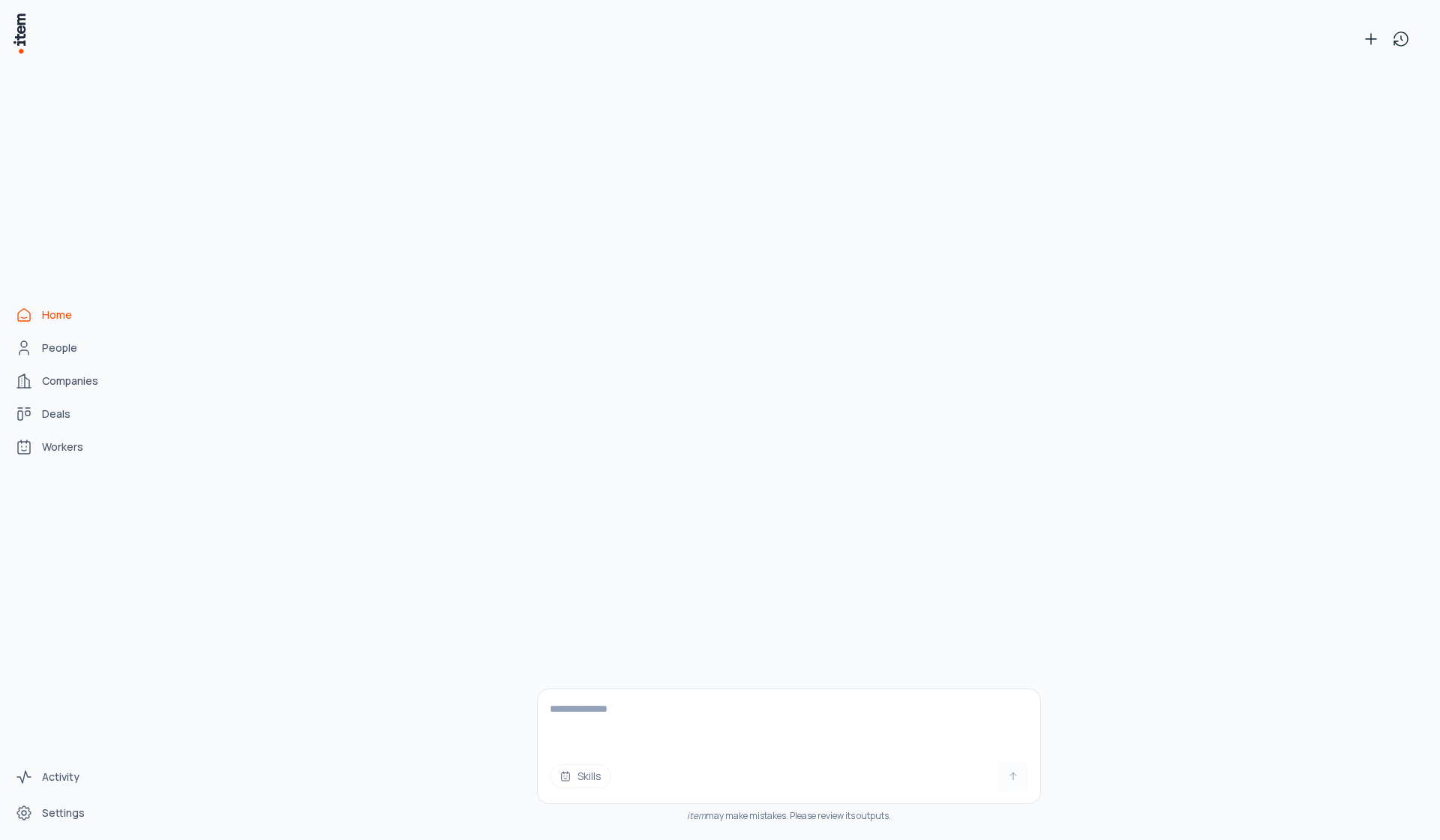 type on "**********" 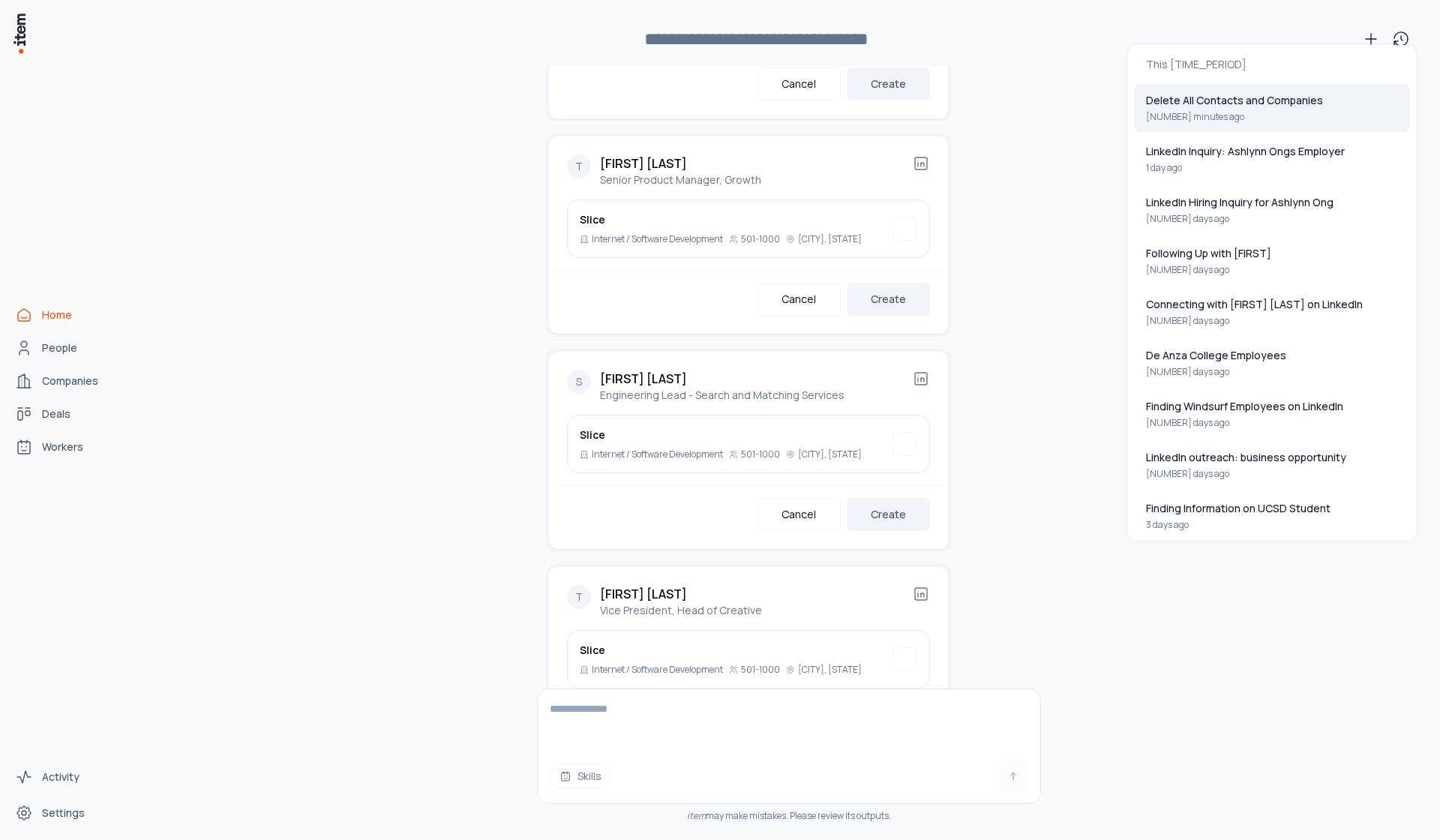 scroll, scrollTop: 2731, scrollLeft: 0, axis: vertical 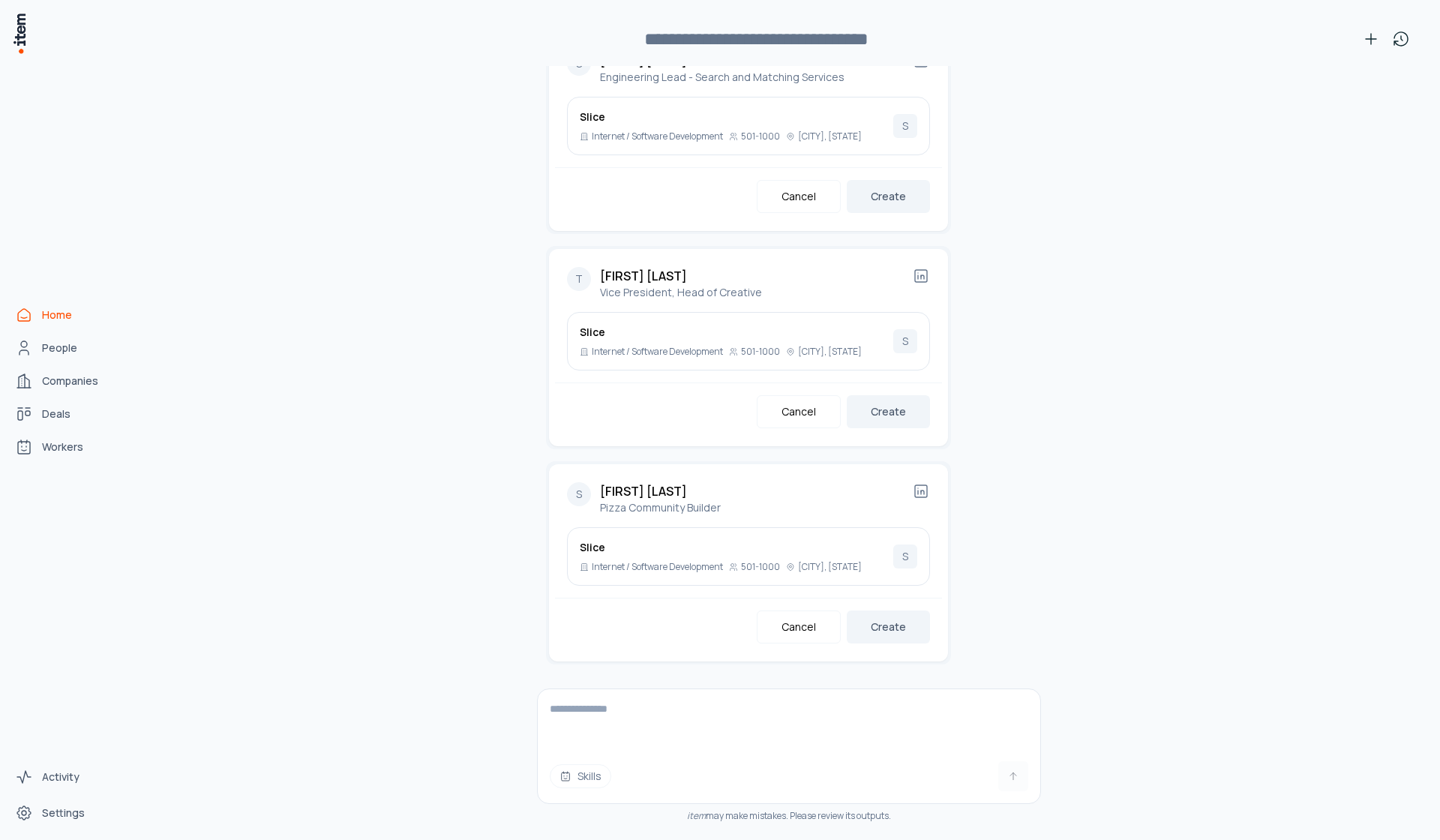 click on "Create" at bounding box center (888, 627) 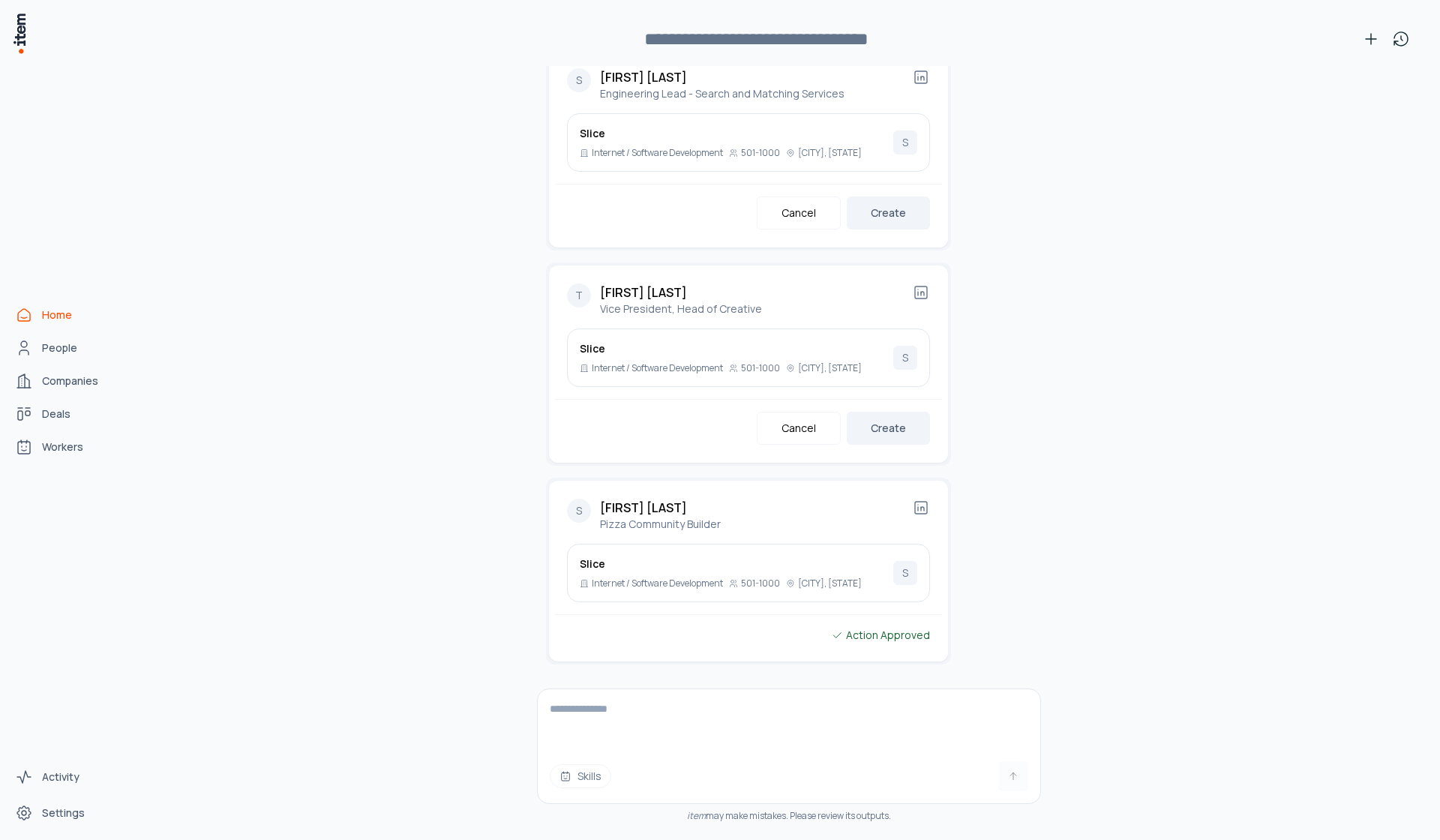 scroll, scrollTop: 2550, scrollLeft: 0, axis: vertical 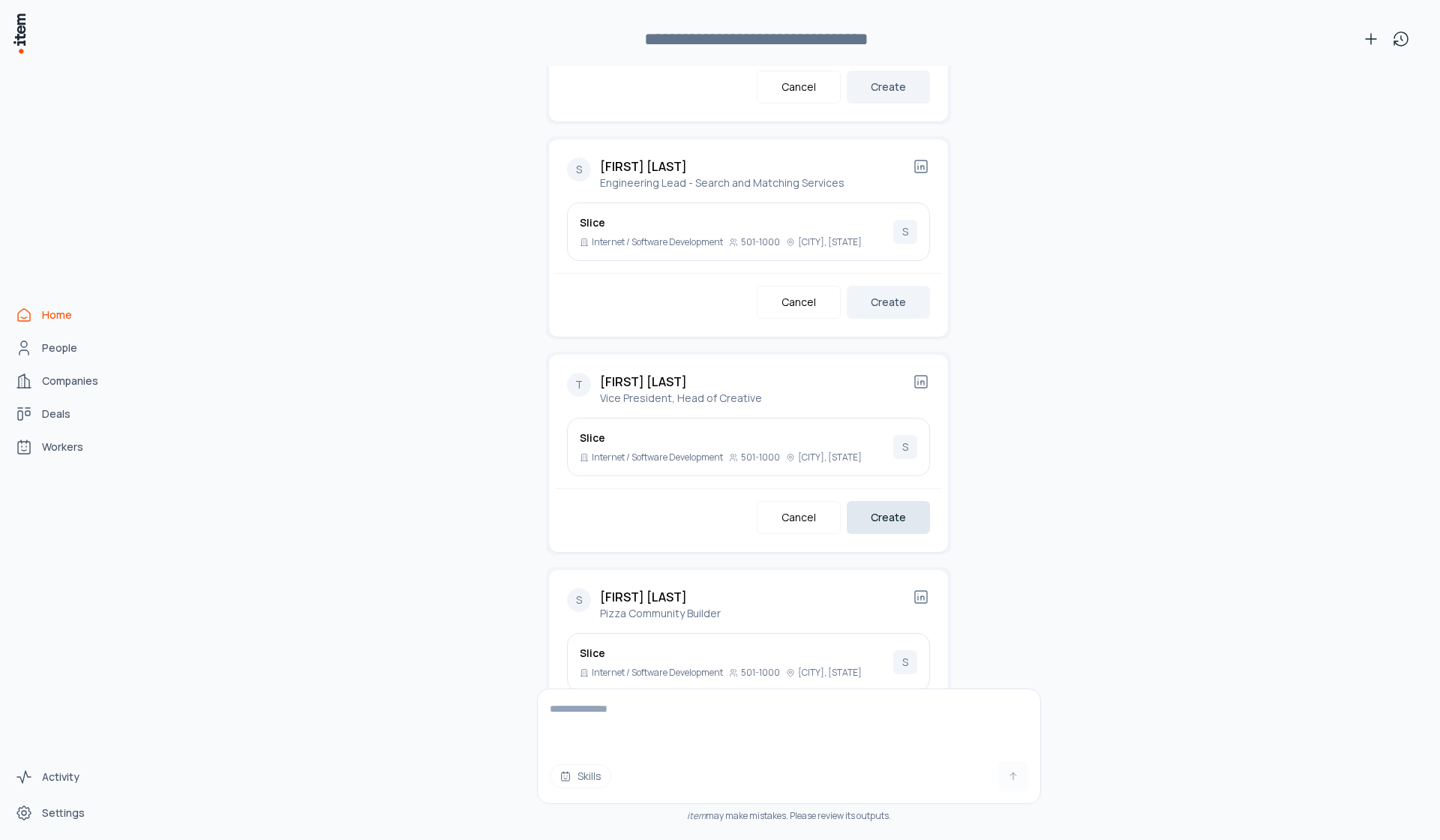 click on "Create" at bounding box center [888, 518] 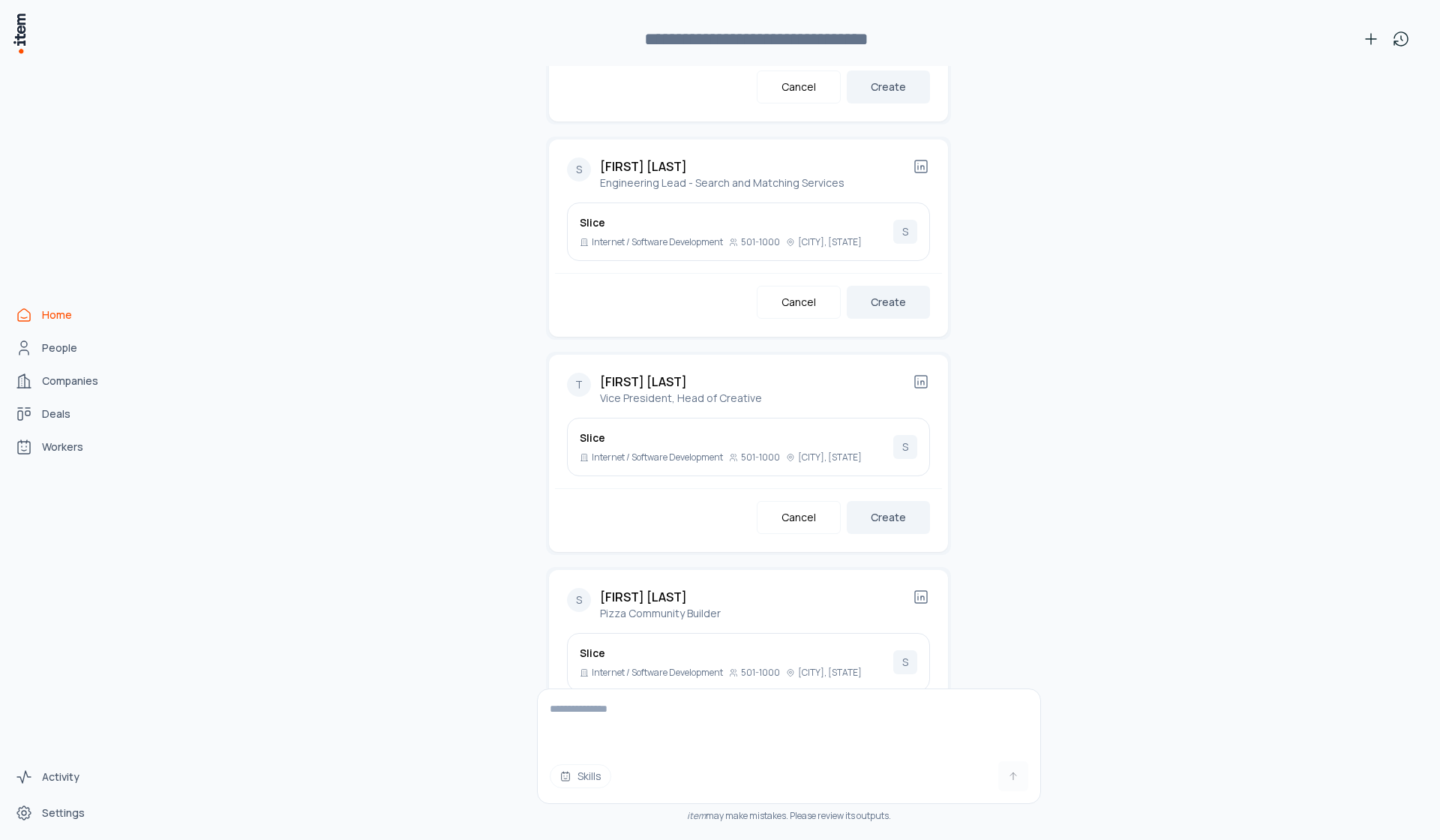 scroll, scrollTop: 2714, scrollLeft: 0, axis: vertical 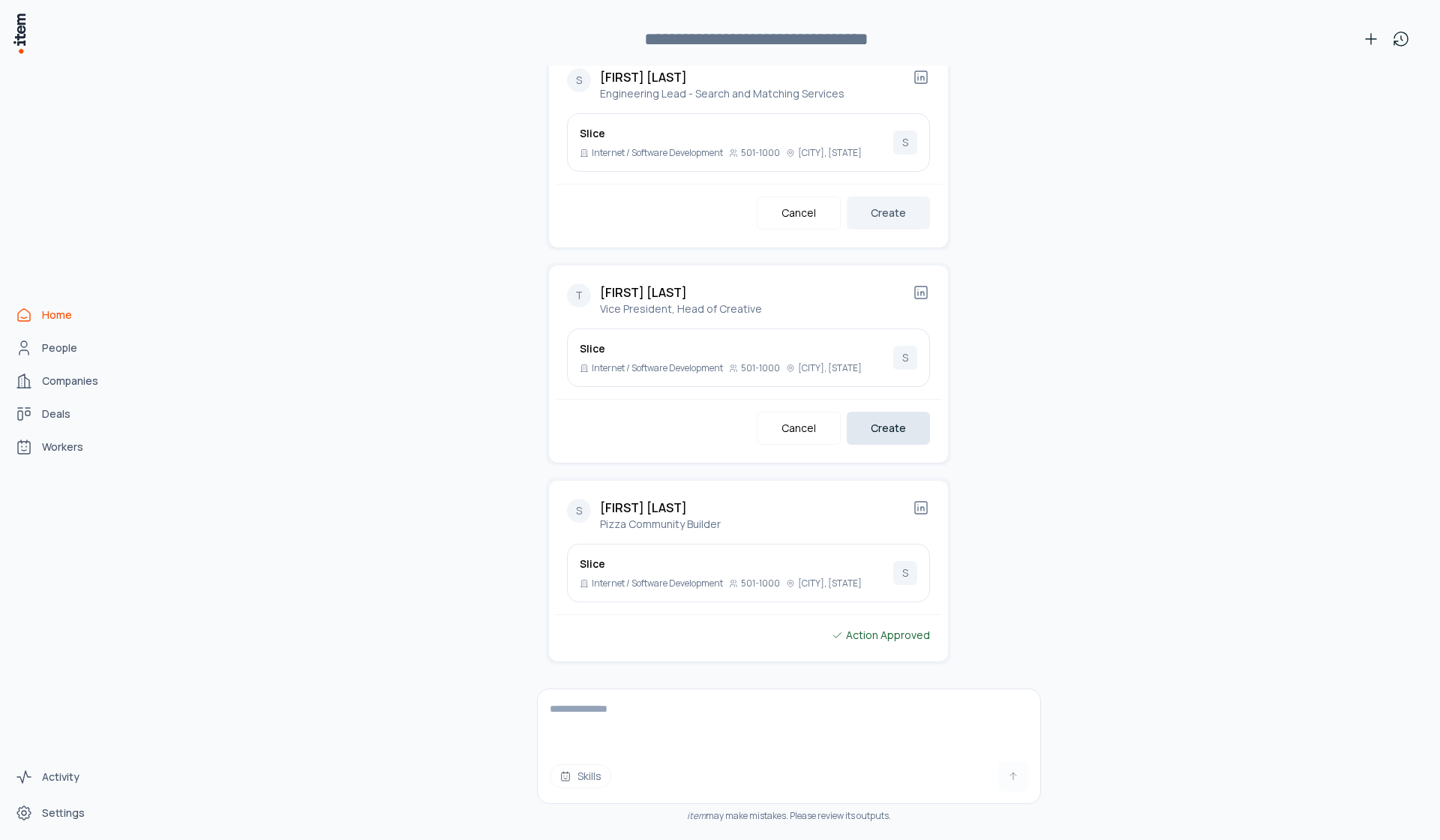 click on "Create" at bounding box center [888, 428] 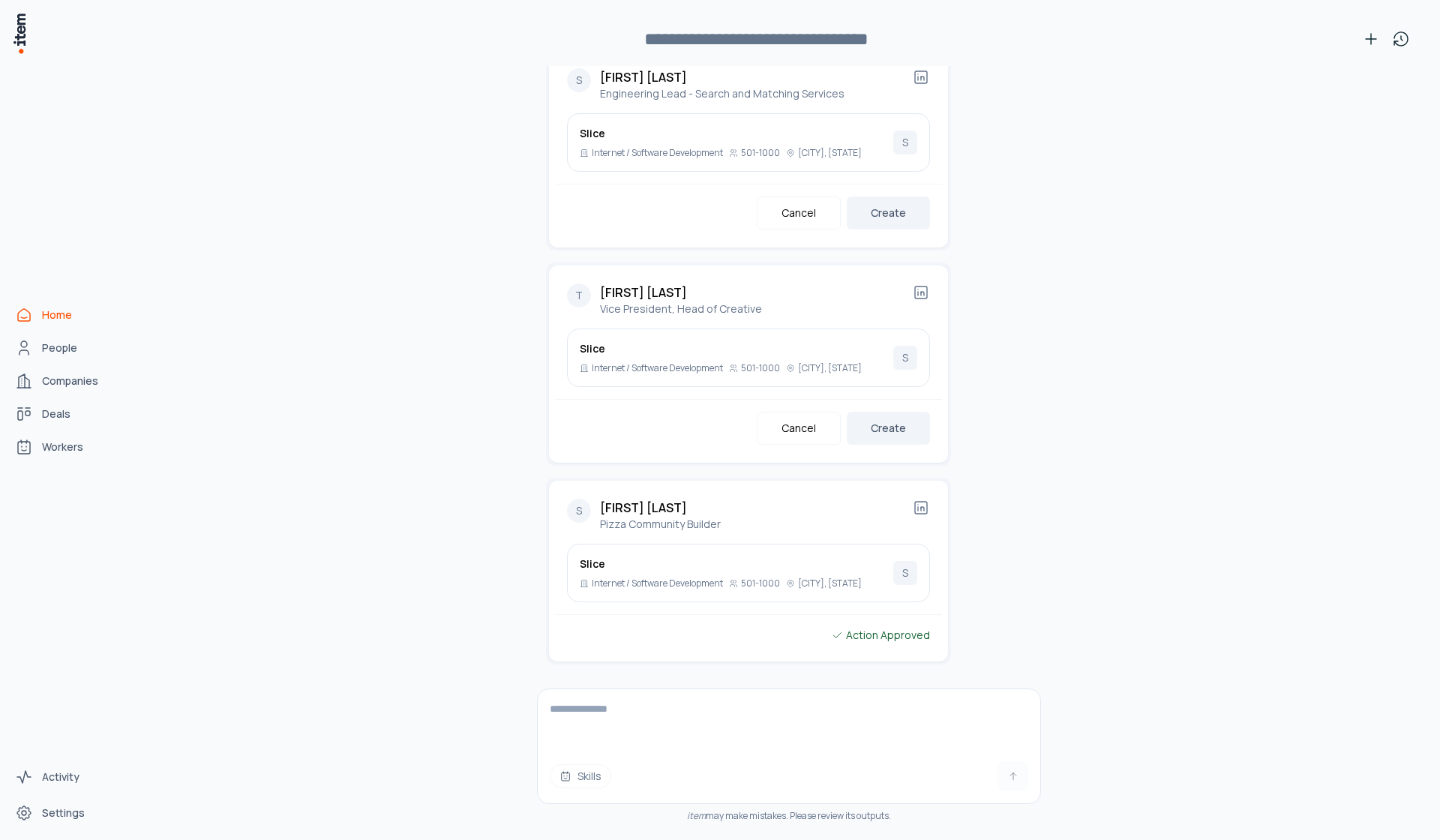 scroll, scrollTop: 2571, scrollLeft: 0, axis: vertical 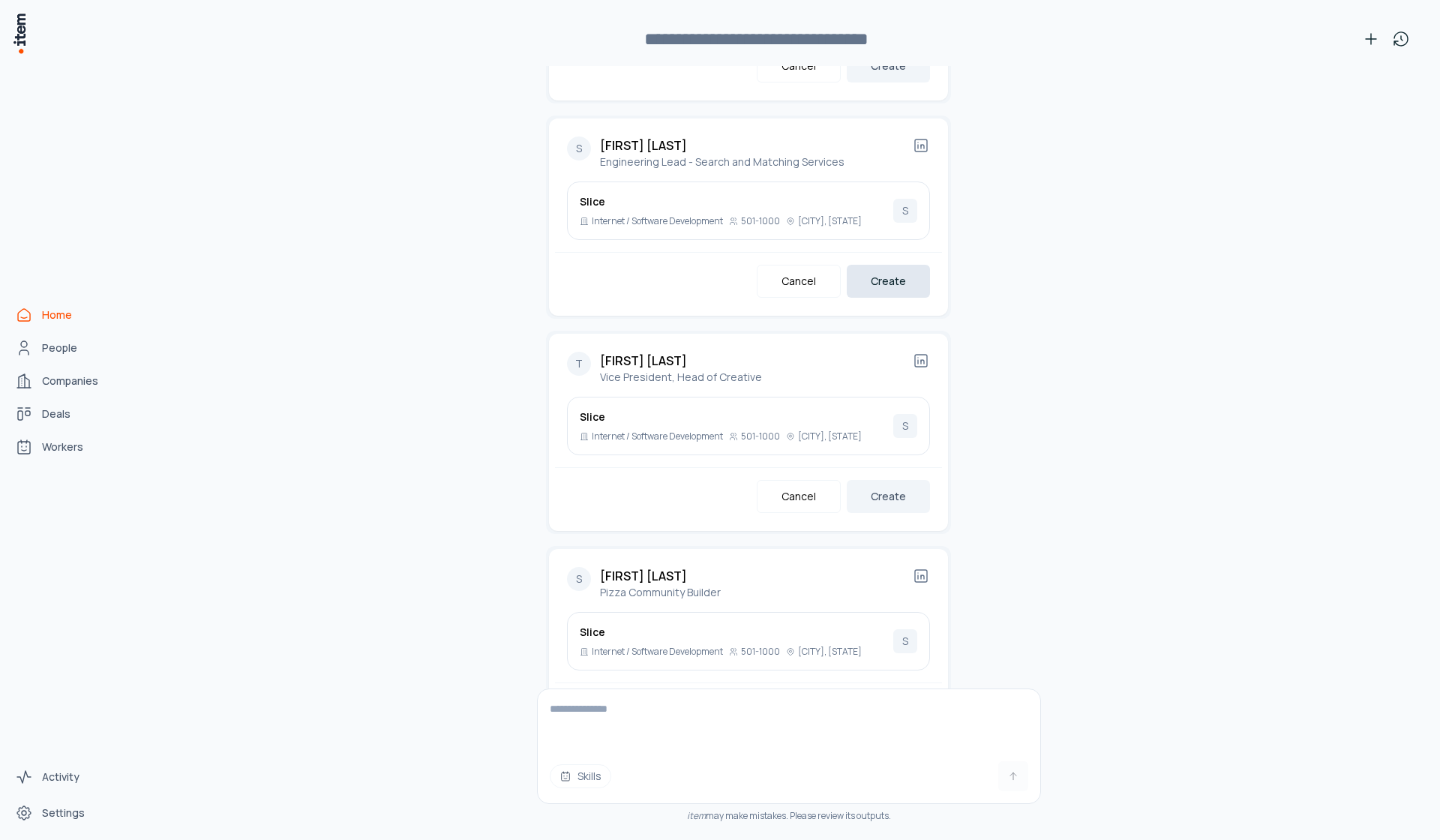 click on "Create" at bounding box center (888, 281) 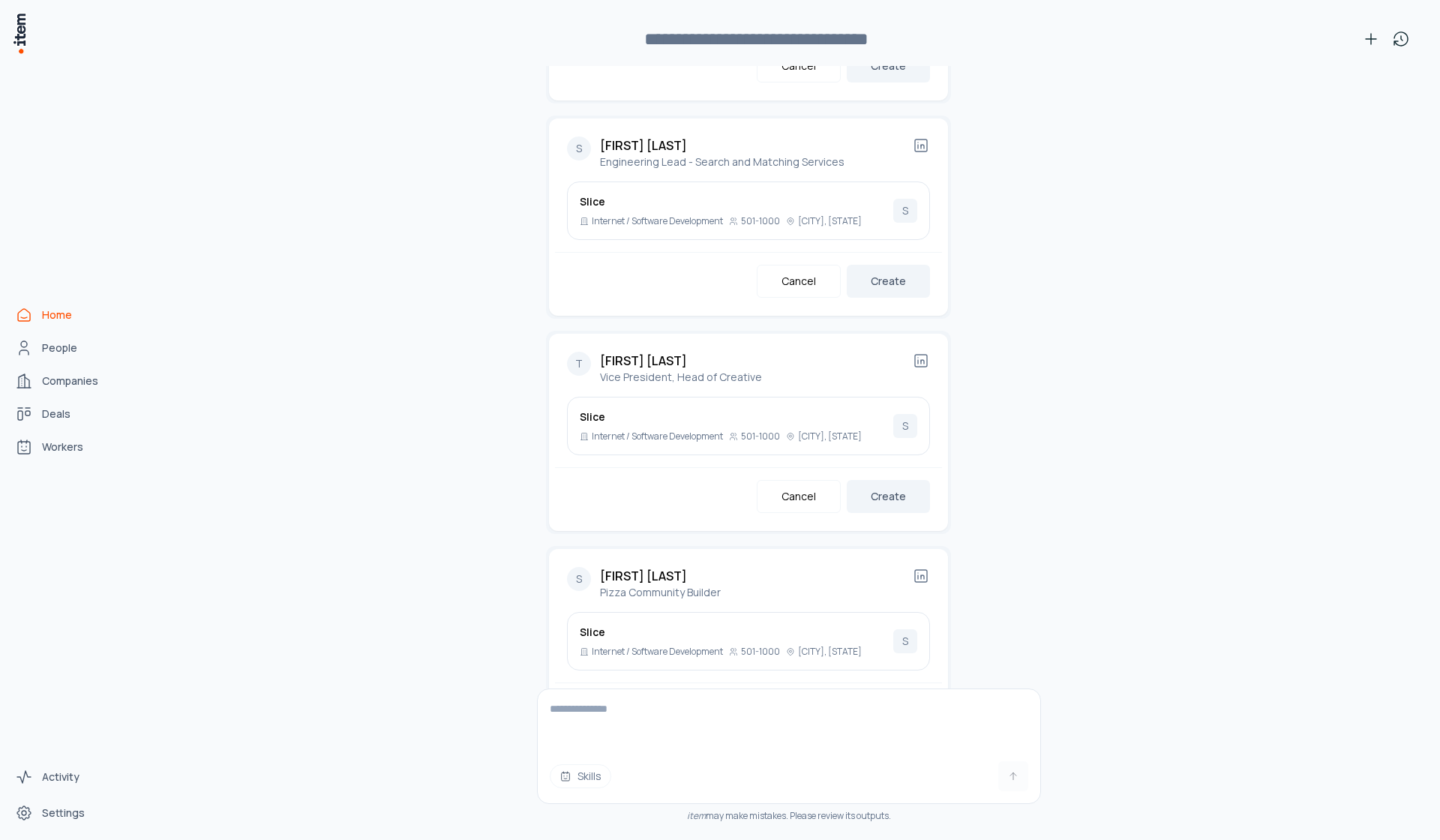 scroll, scrollTop: 2425, scrollLeft: 0, axis: vertical 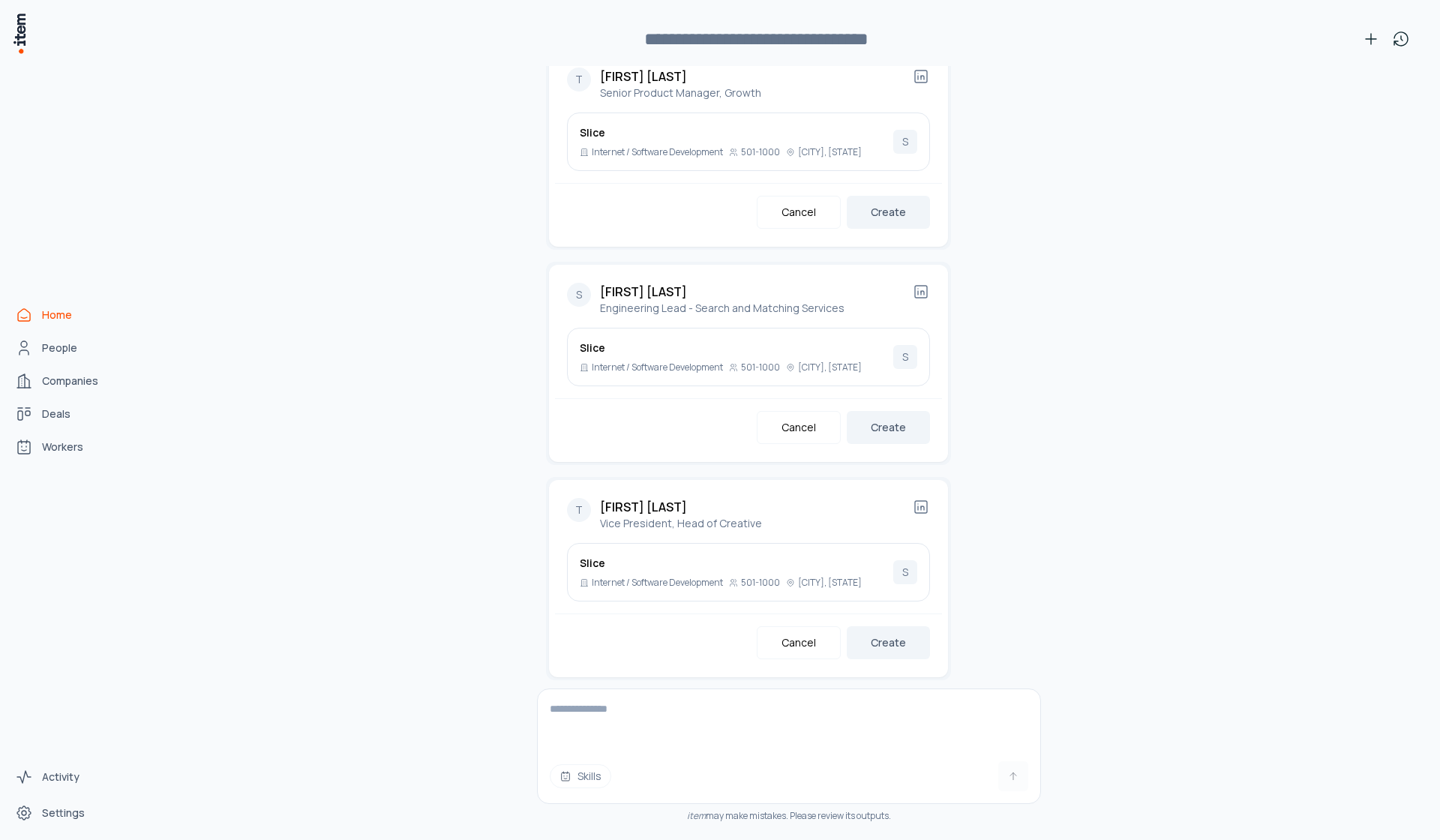 click on "Create" at bounding box center [888, 212] 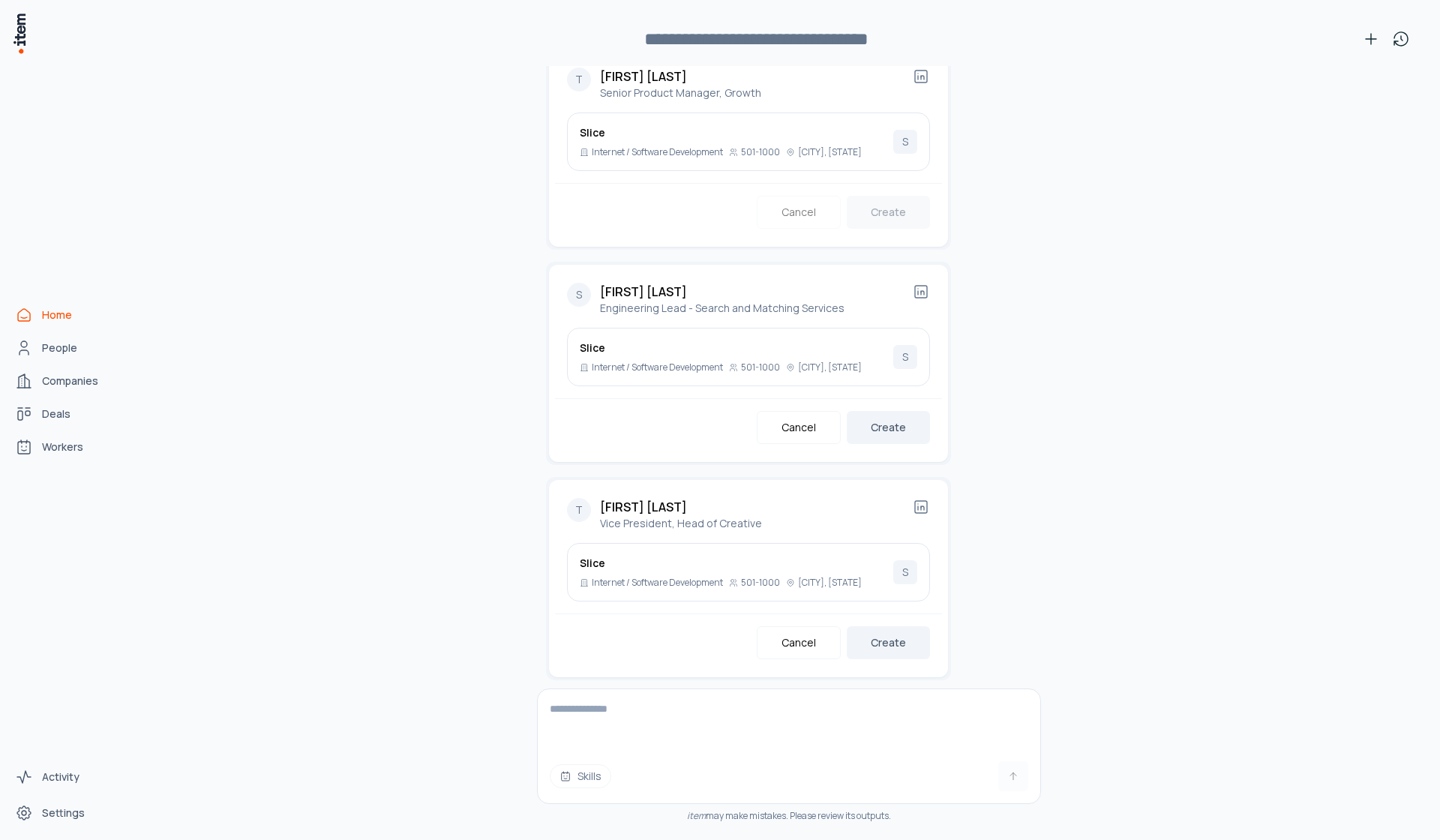 scroll, scrollTop: 2113, scrollLeft: 0, axis: vertical 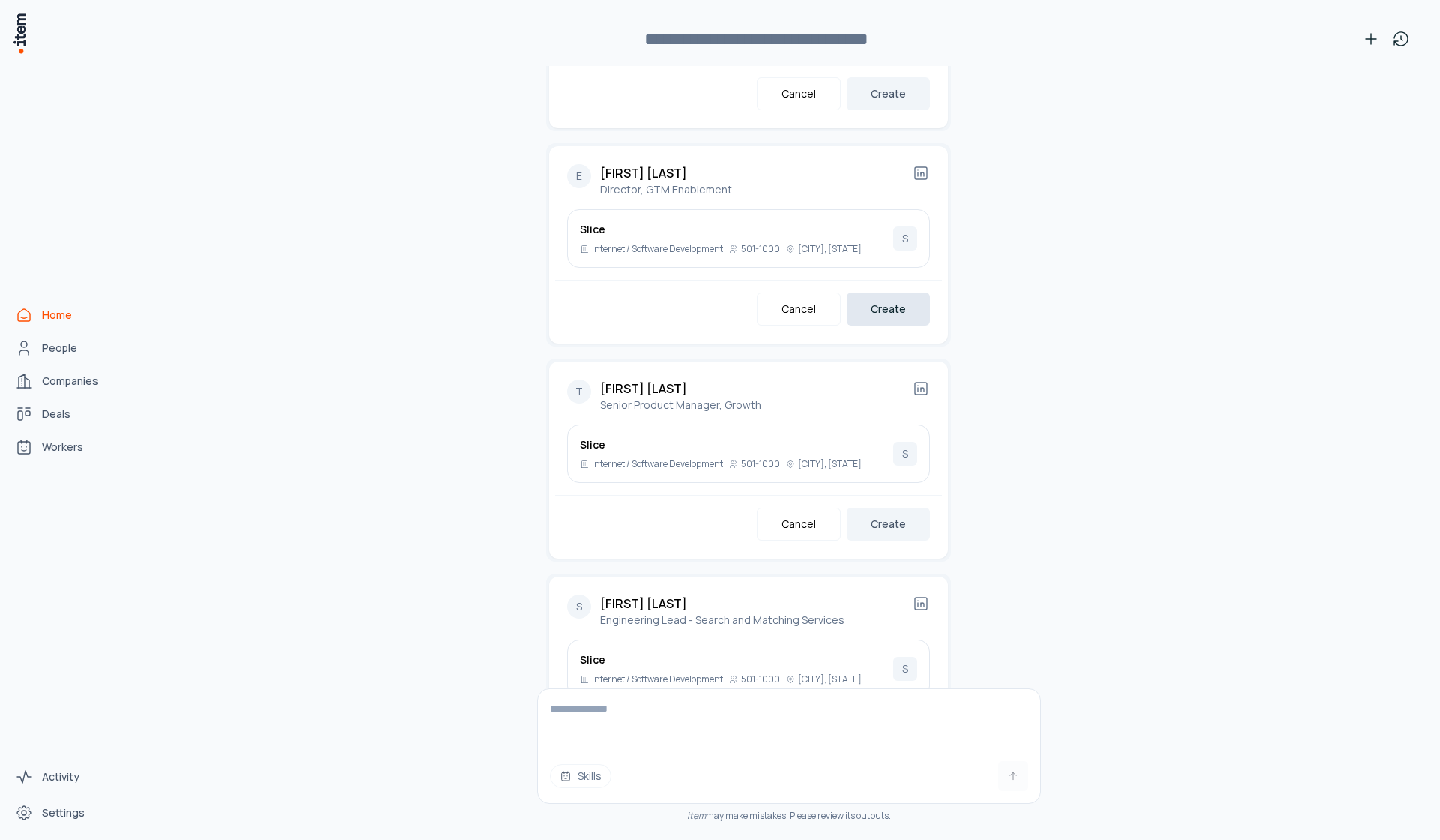 click on "Create" at bounding box center (888, 309) 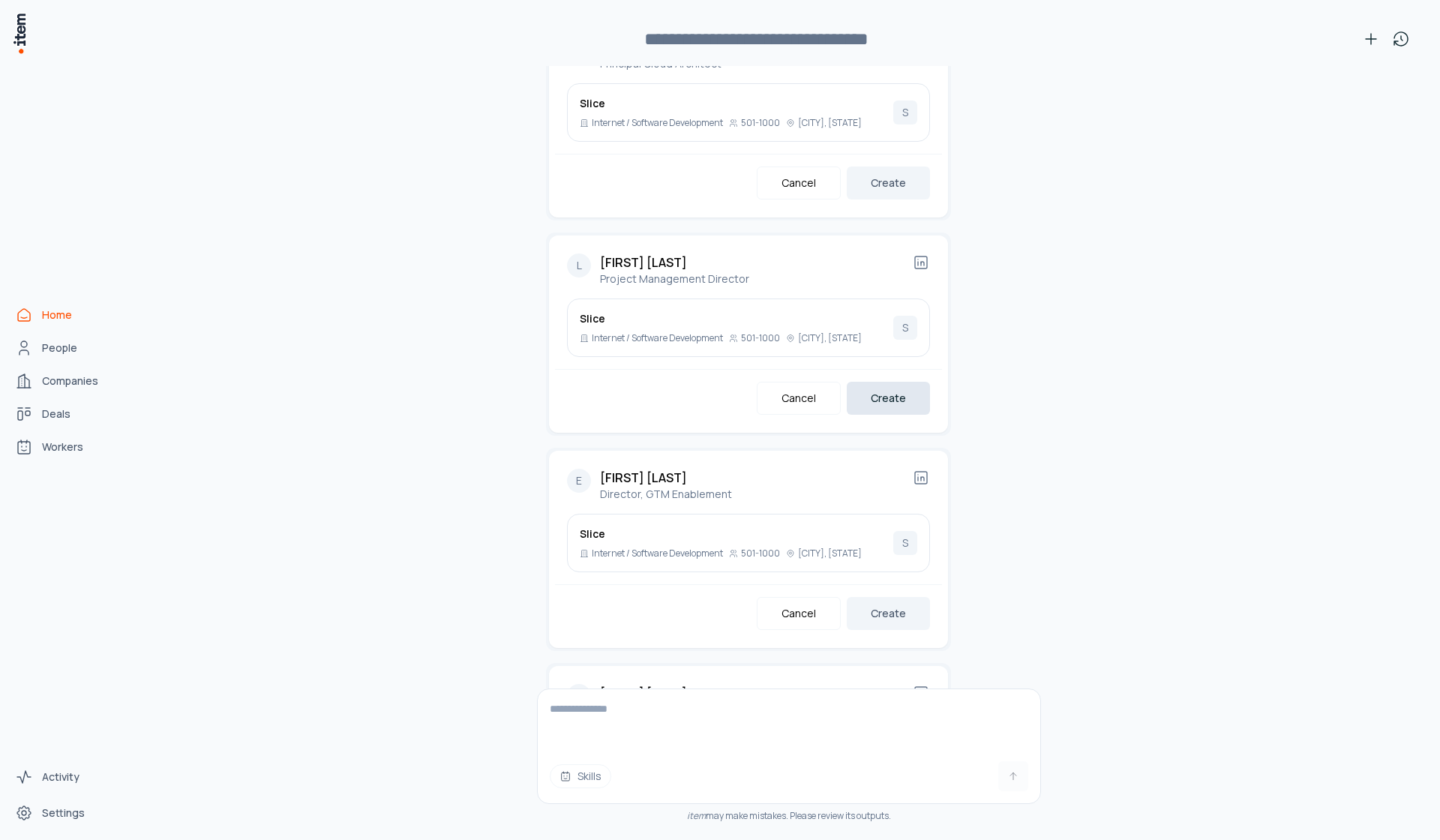 click on "Create" at bounding box center (888, 398) 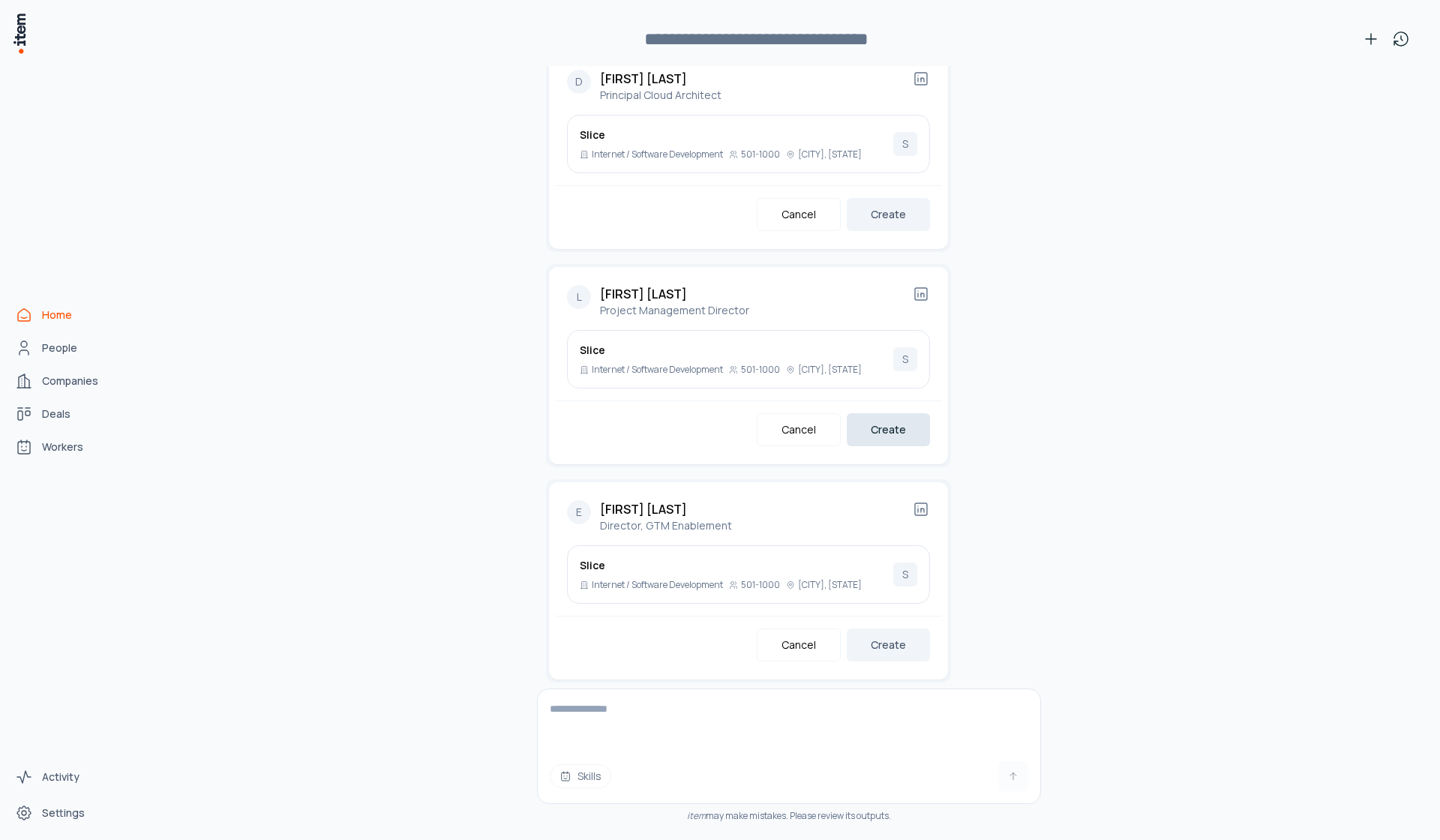 click on "Create" at bounding box center [888, 430] 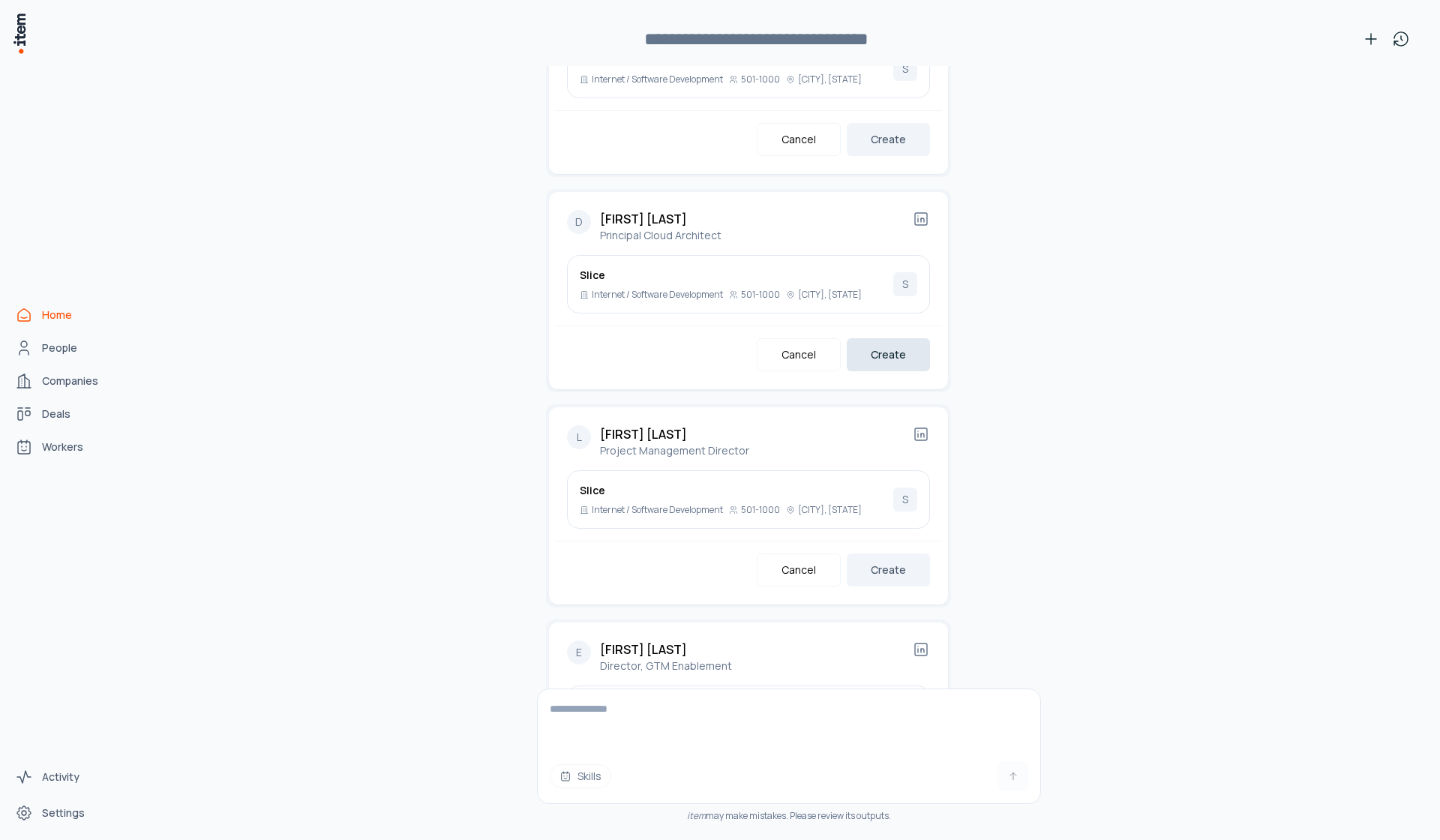 click on "Create" at bounding box center [888, 355] 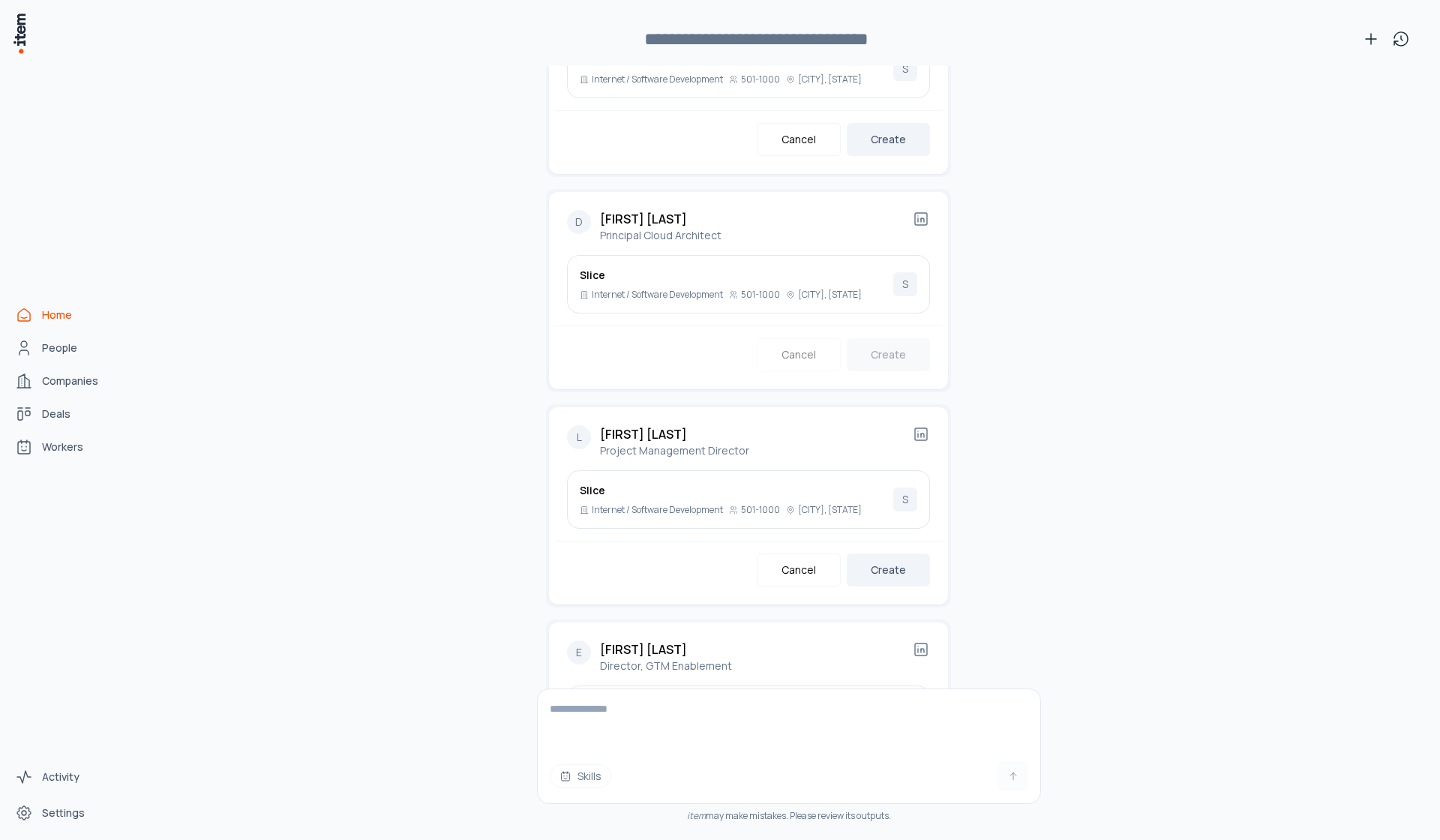 scroll, scrollTop: 1146, scrollLeft: 0, axis: vertical 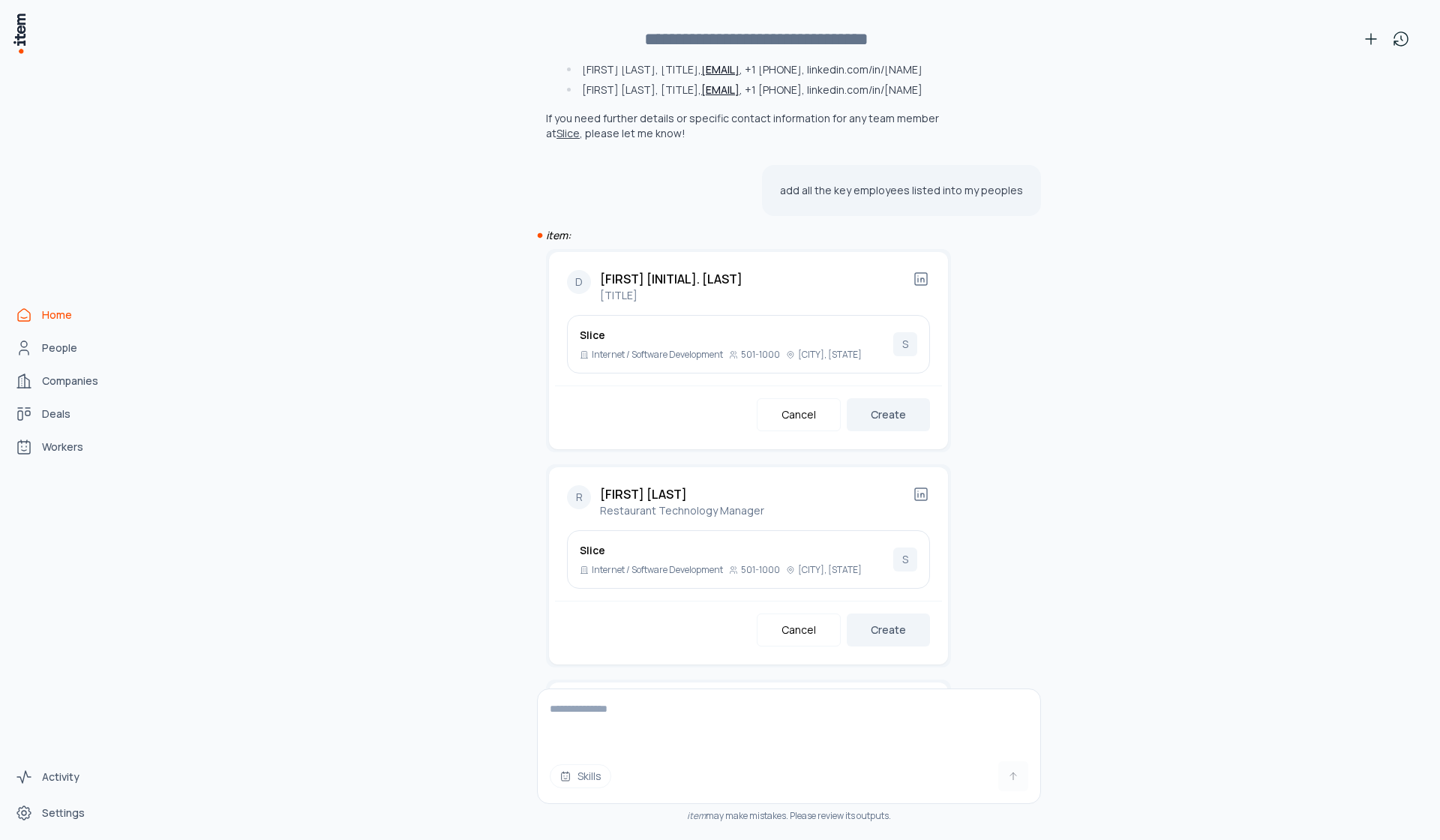click on "Create" at bounding box center (888, 415) 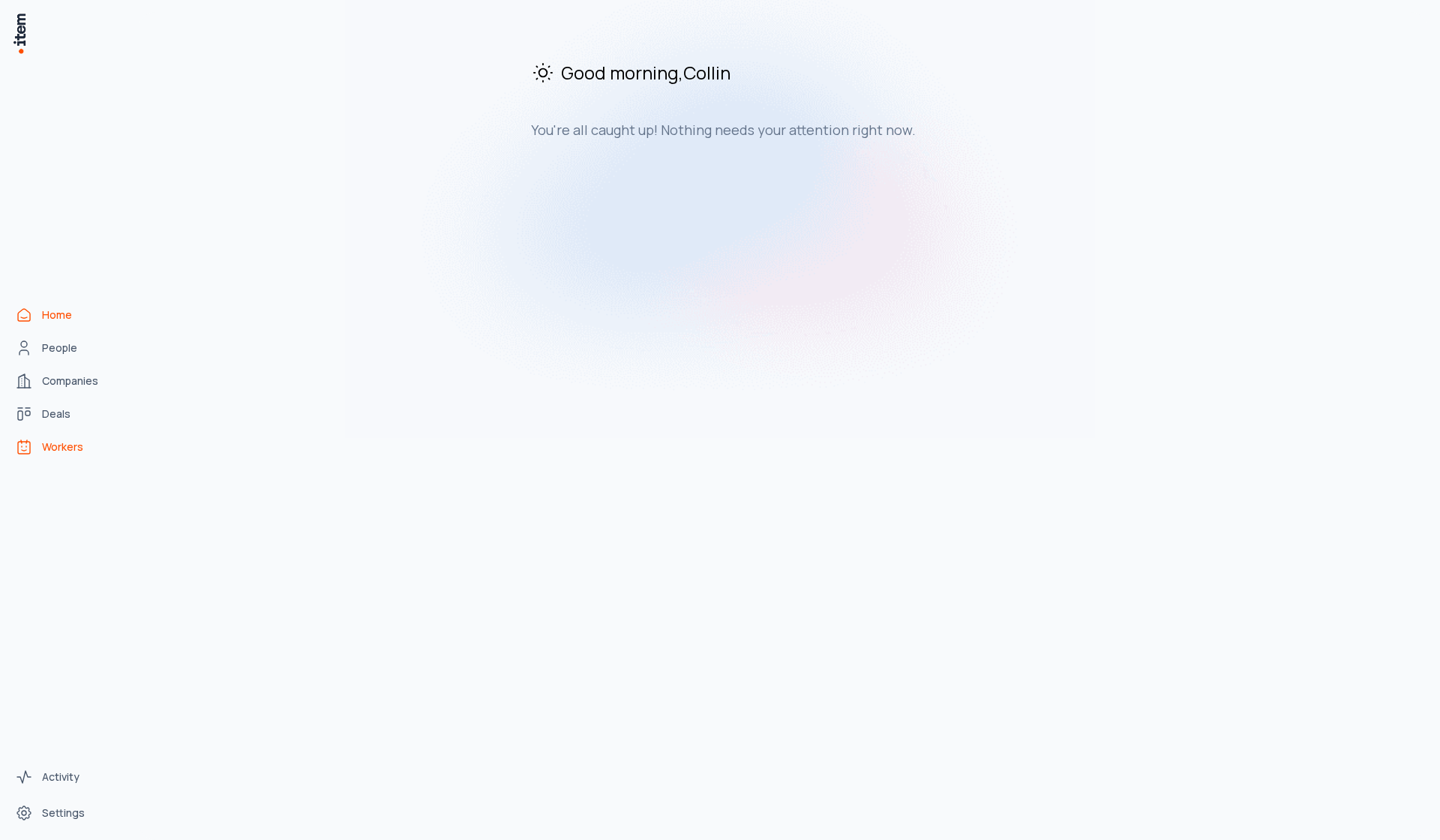 scroll, scrollTop: 0, scrollLeft: 0, axis: both 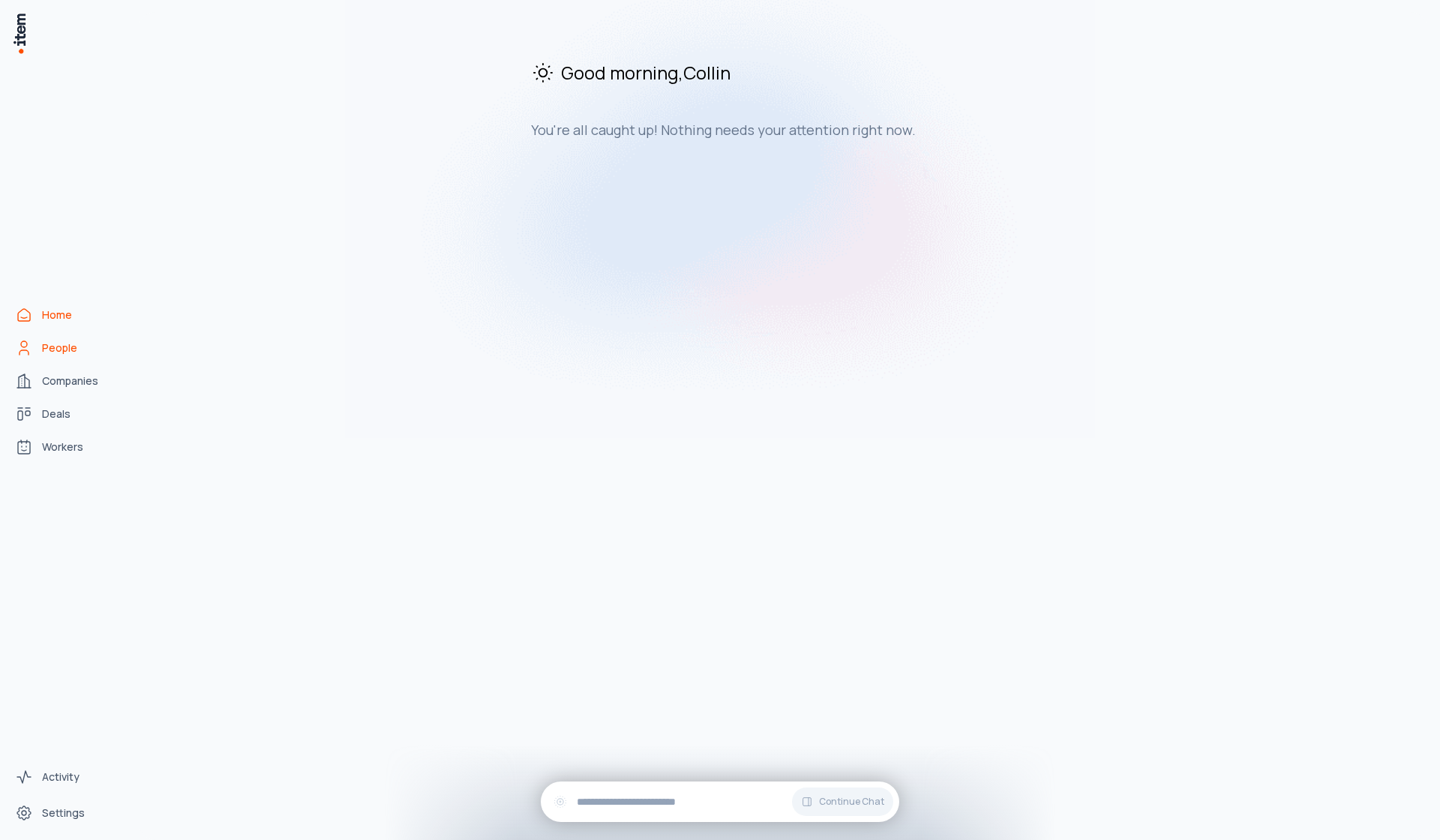 click on "People" at bounding box center (59, 348) 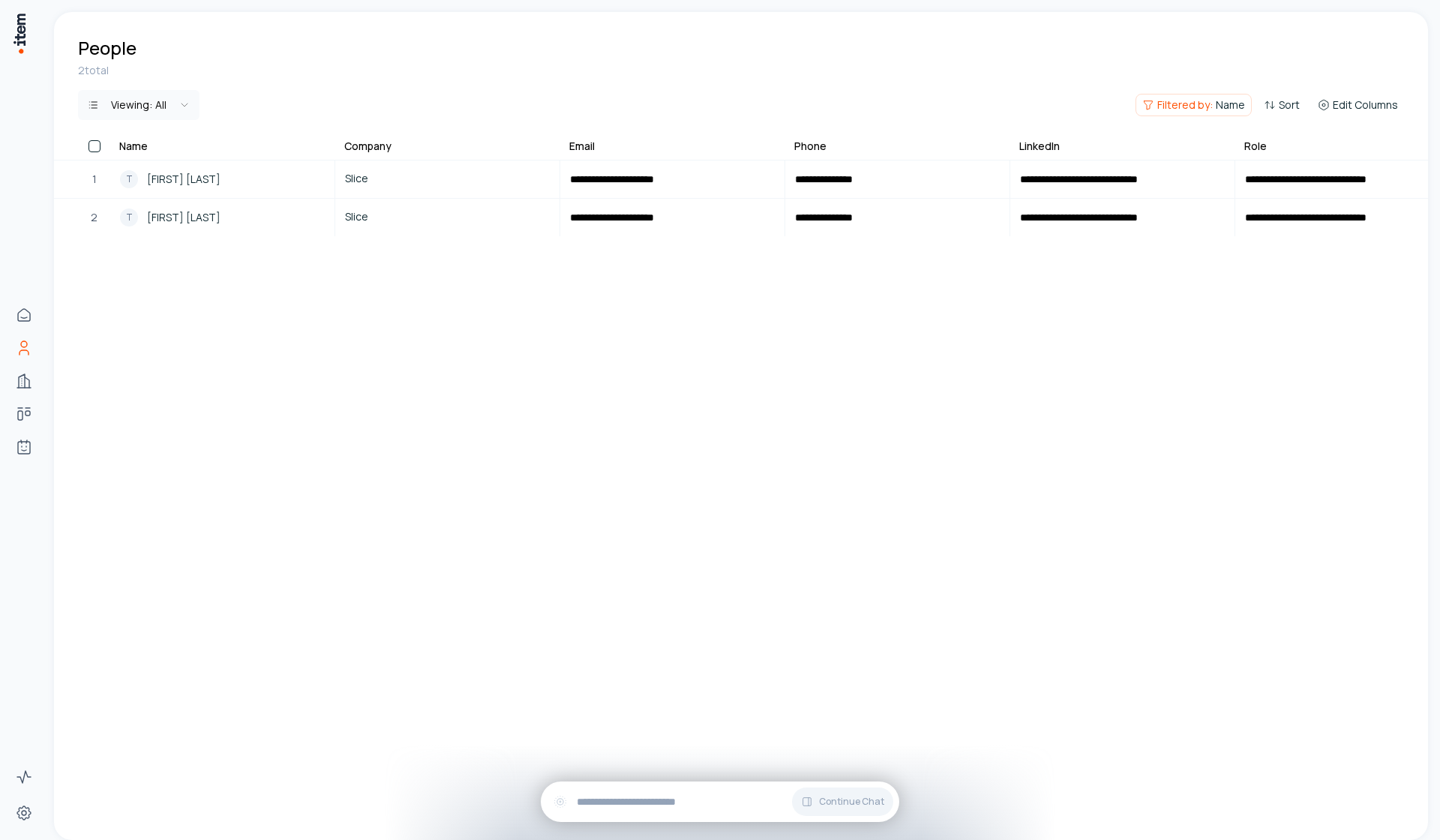 click at bounding box center [94, 146] 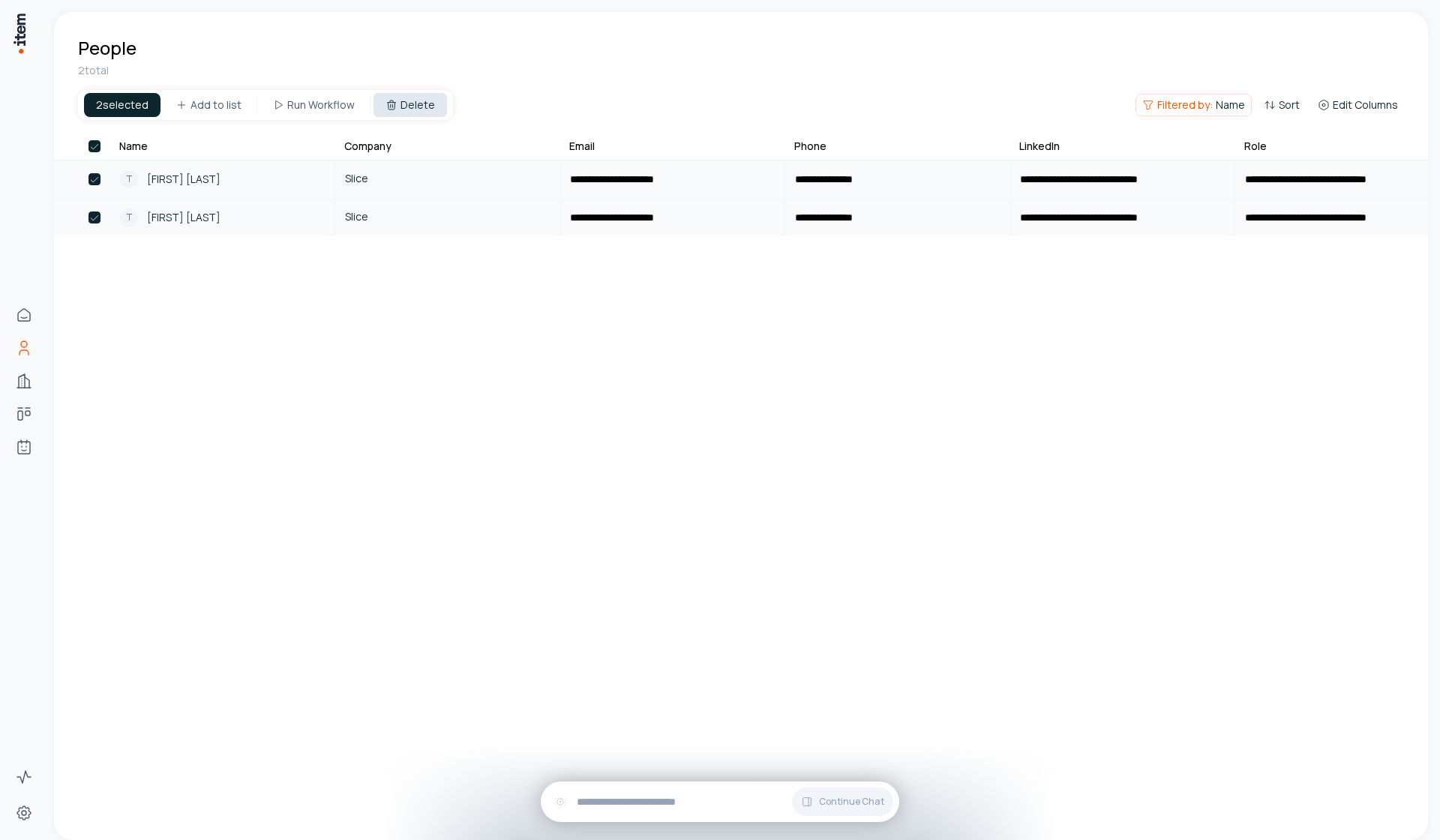 click on "Delete" at bounding box center (410, 105) 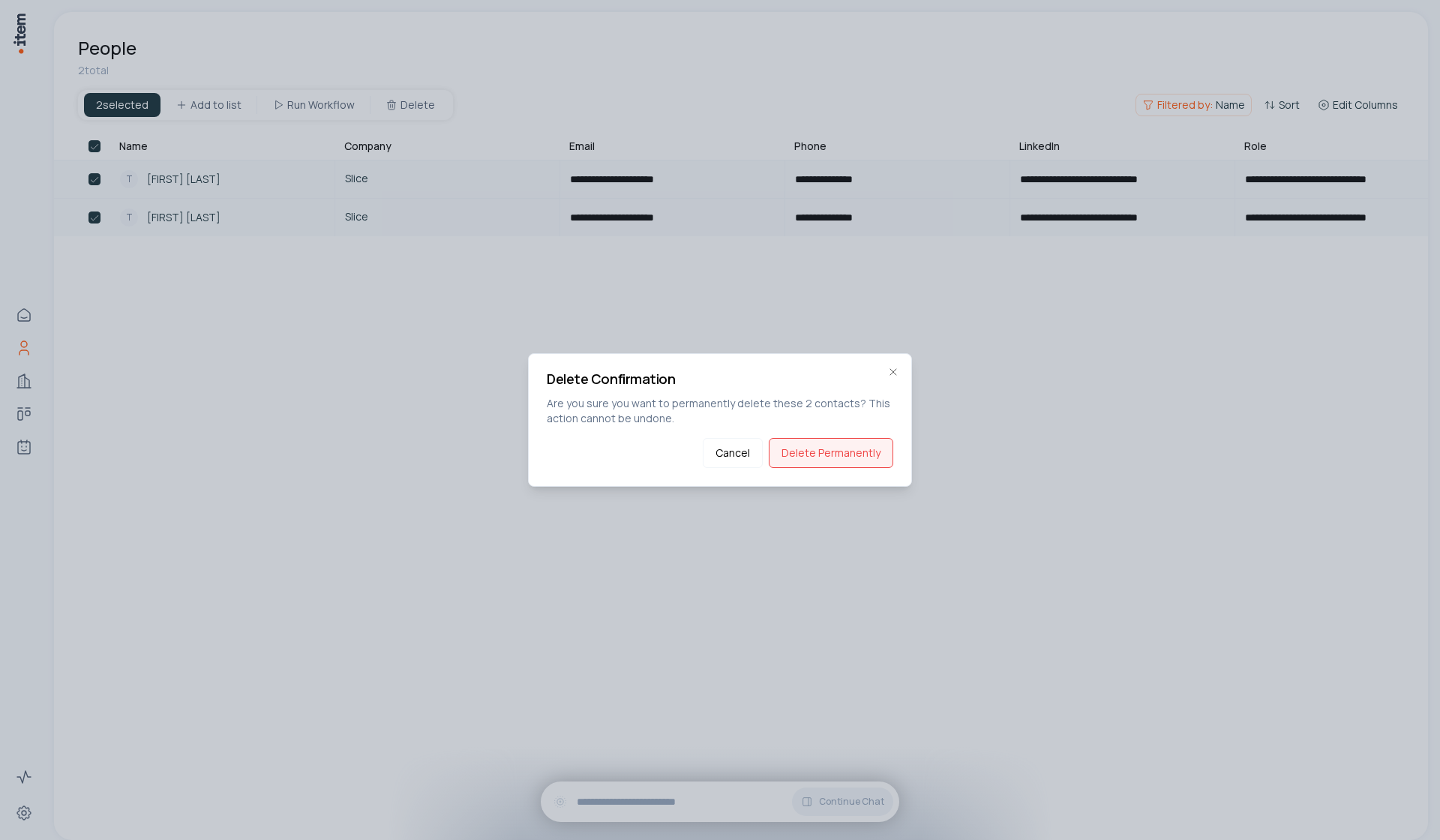click on "Delete Permanently" at bounding box center (831, 453) 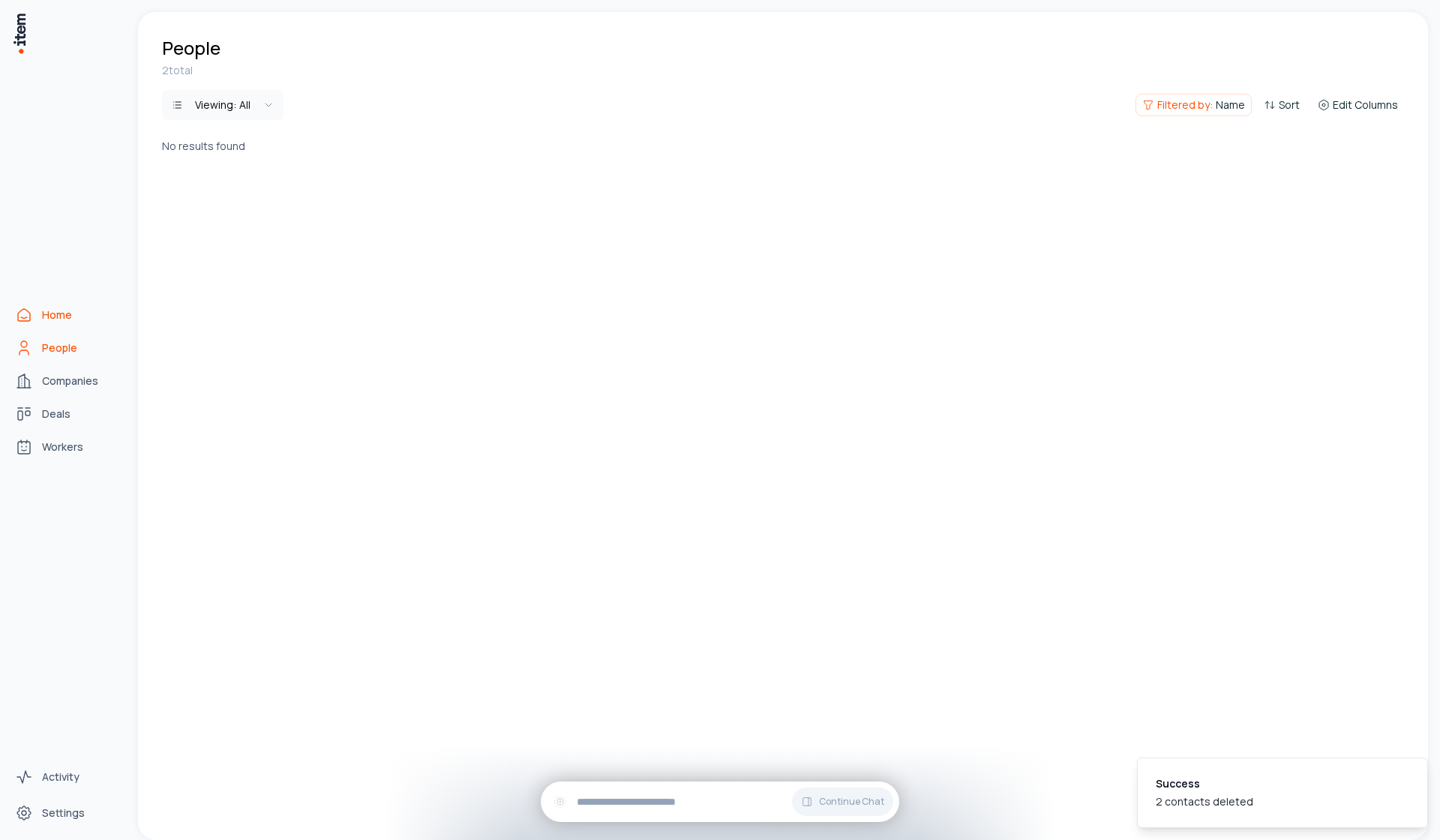 click on "Home" at bounding box center [66, 315] 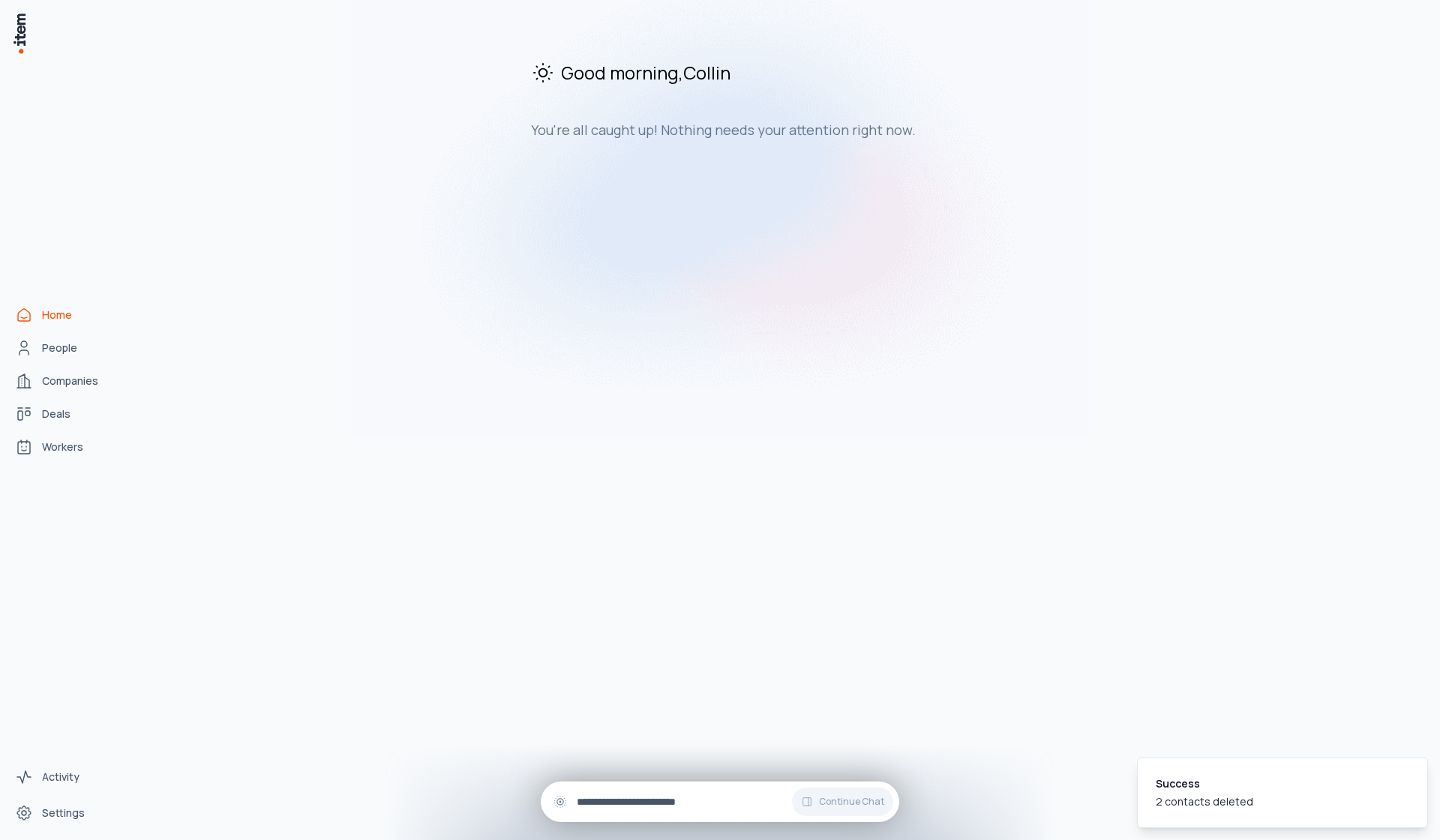 click on "Continue Chat" at bounding box center [720, 802] 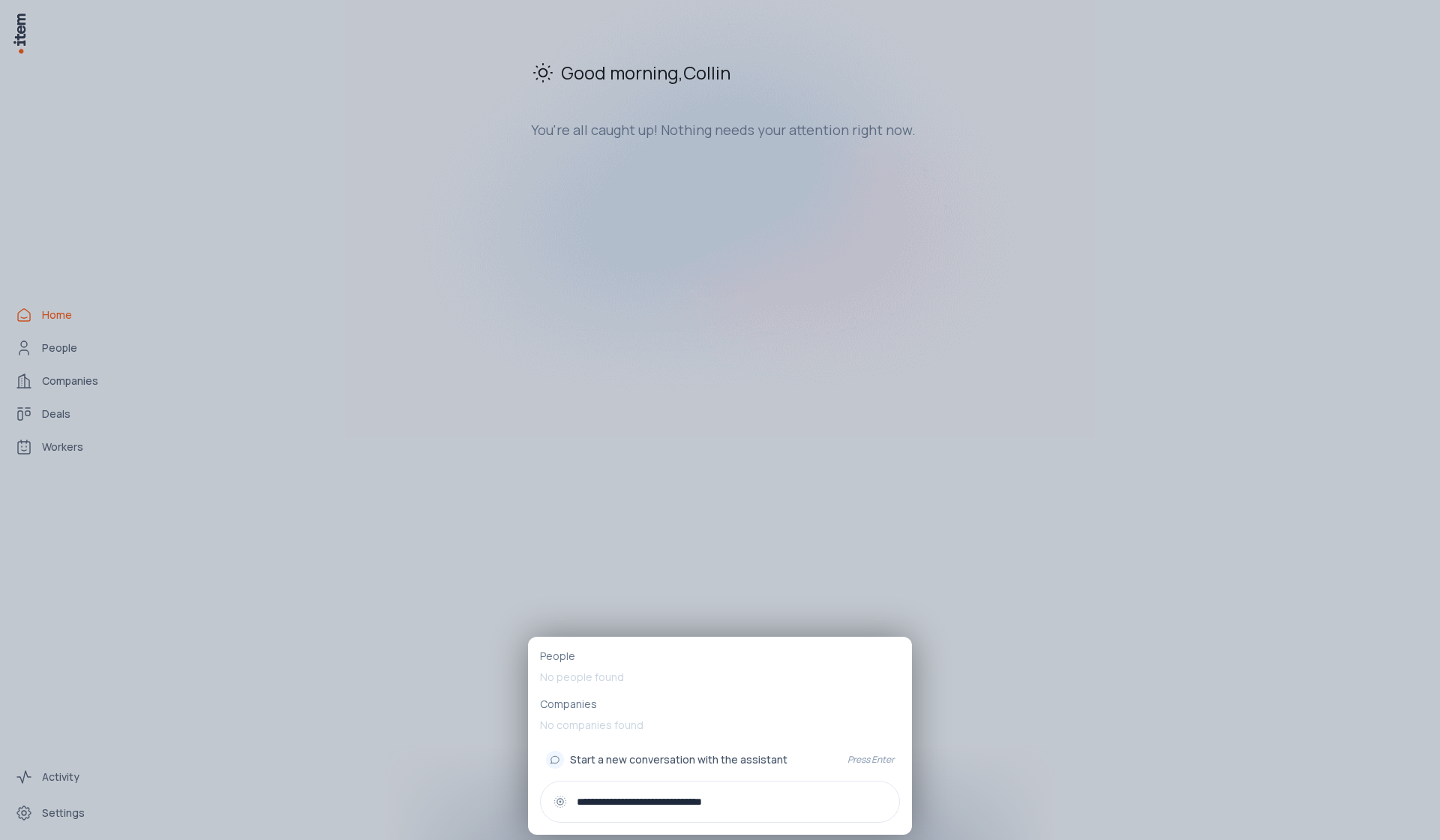 type on "**********" 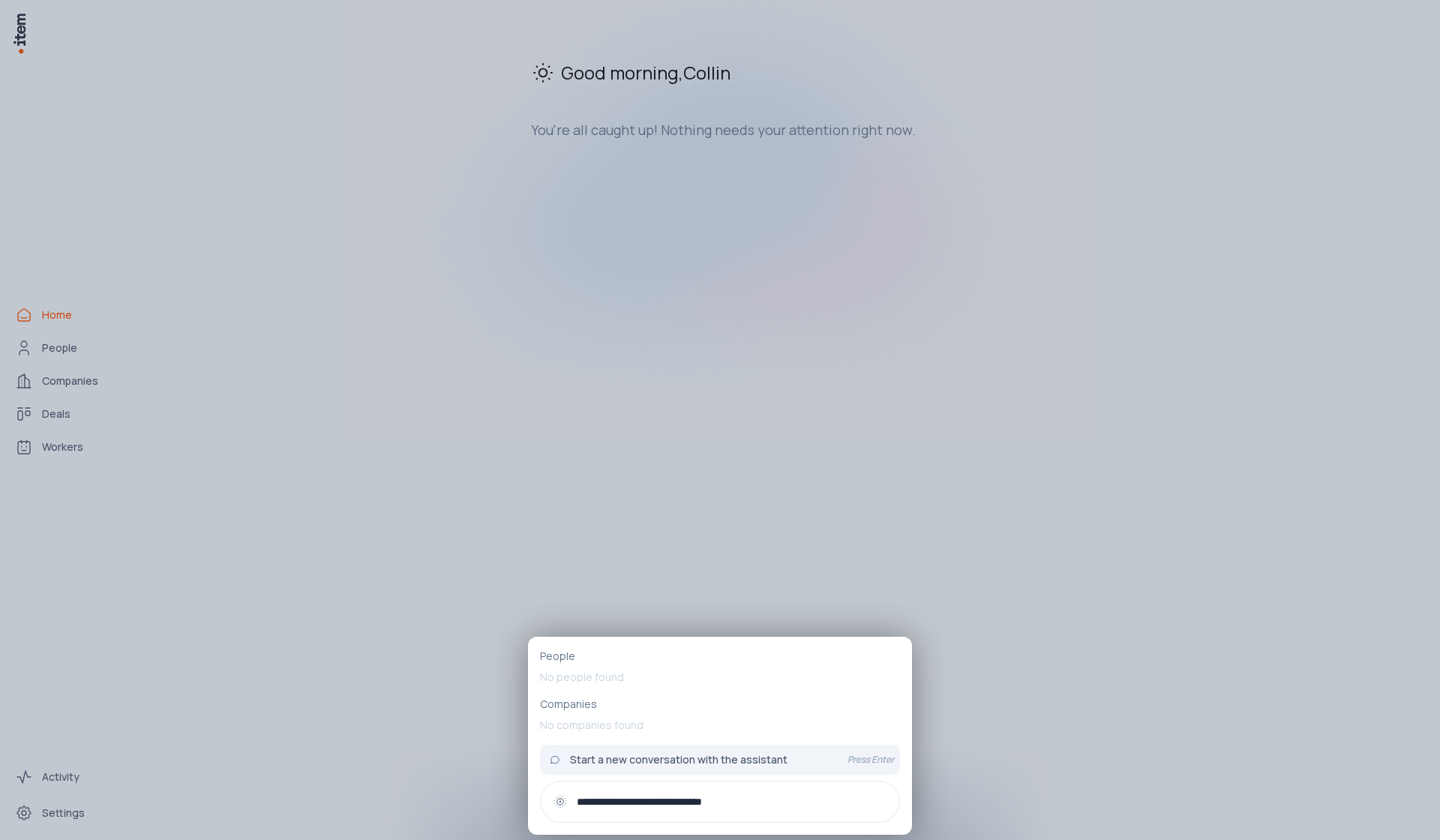 click on "**********" at bounding box center [720, 802] 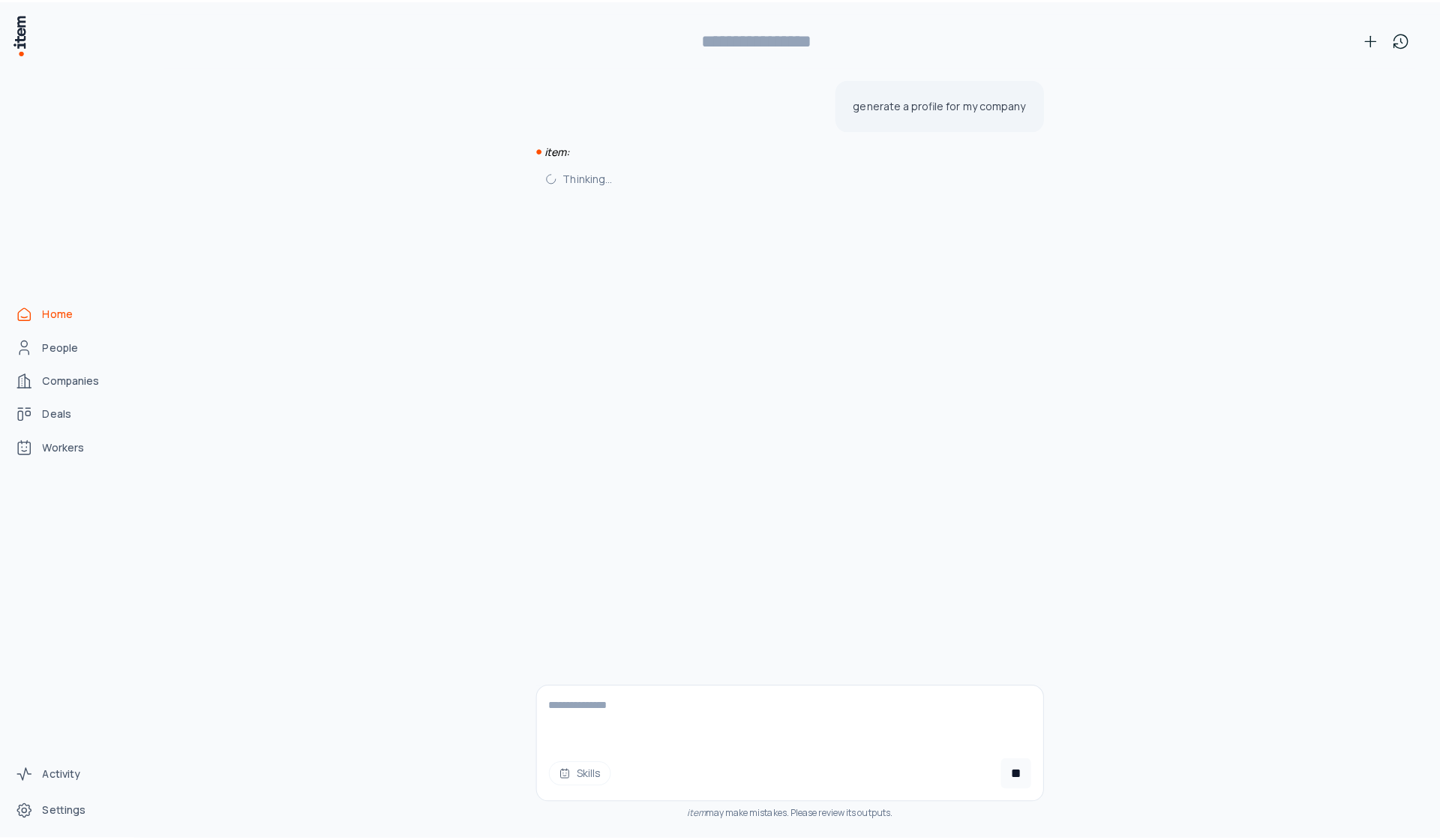 scroll, scrollTop: 0, scrollLeft: 0, axis: both 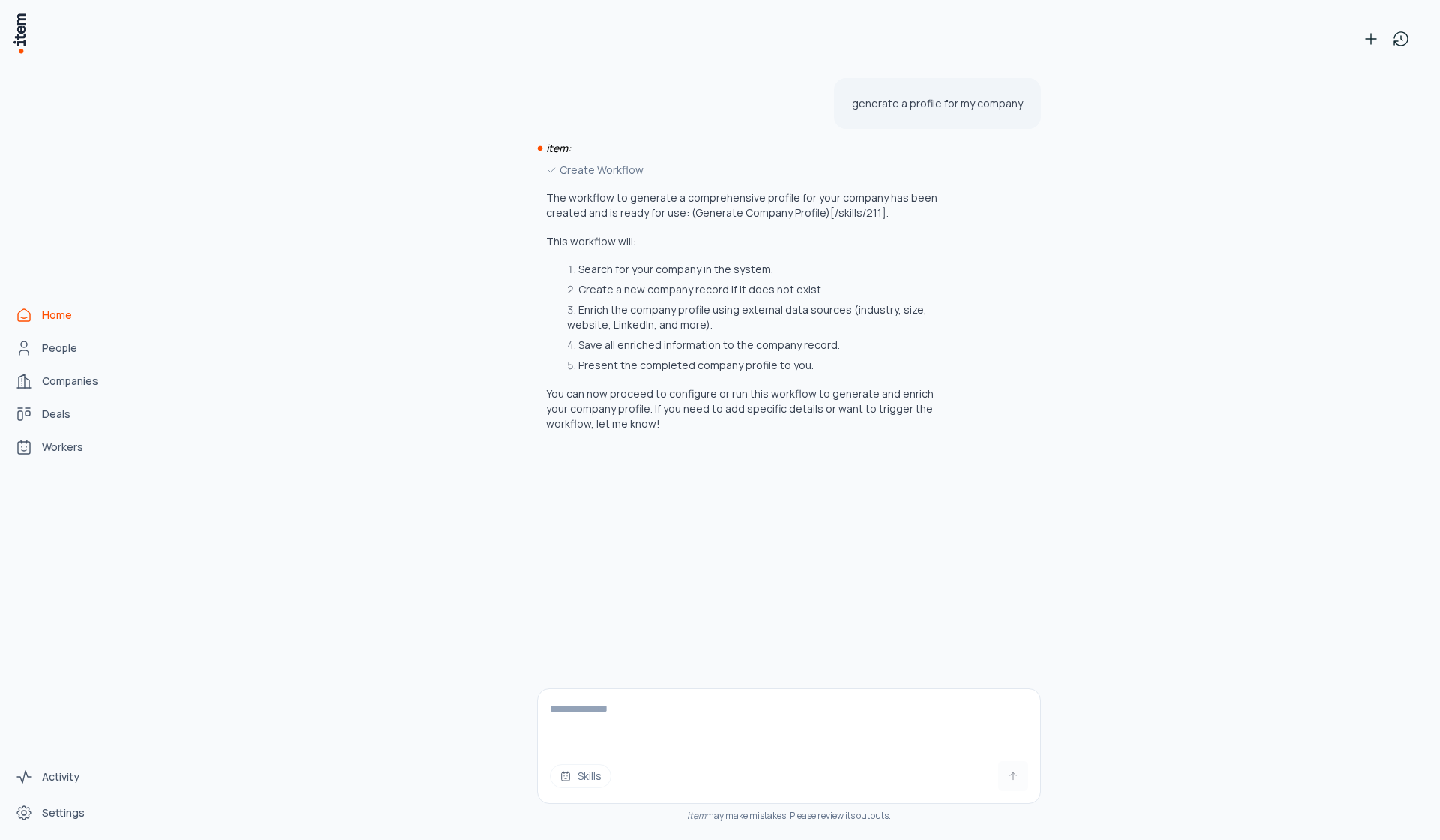type on "**********" 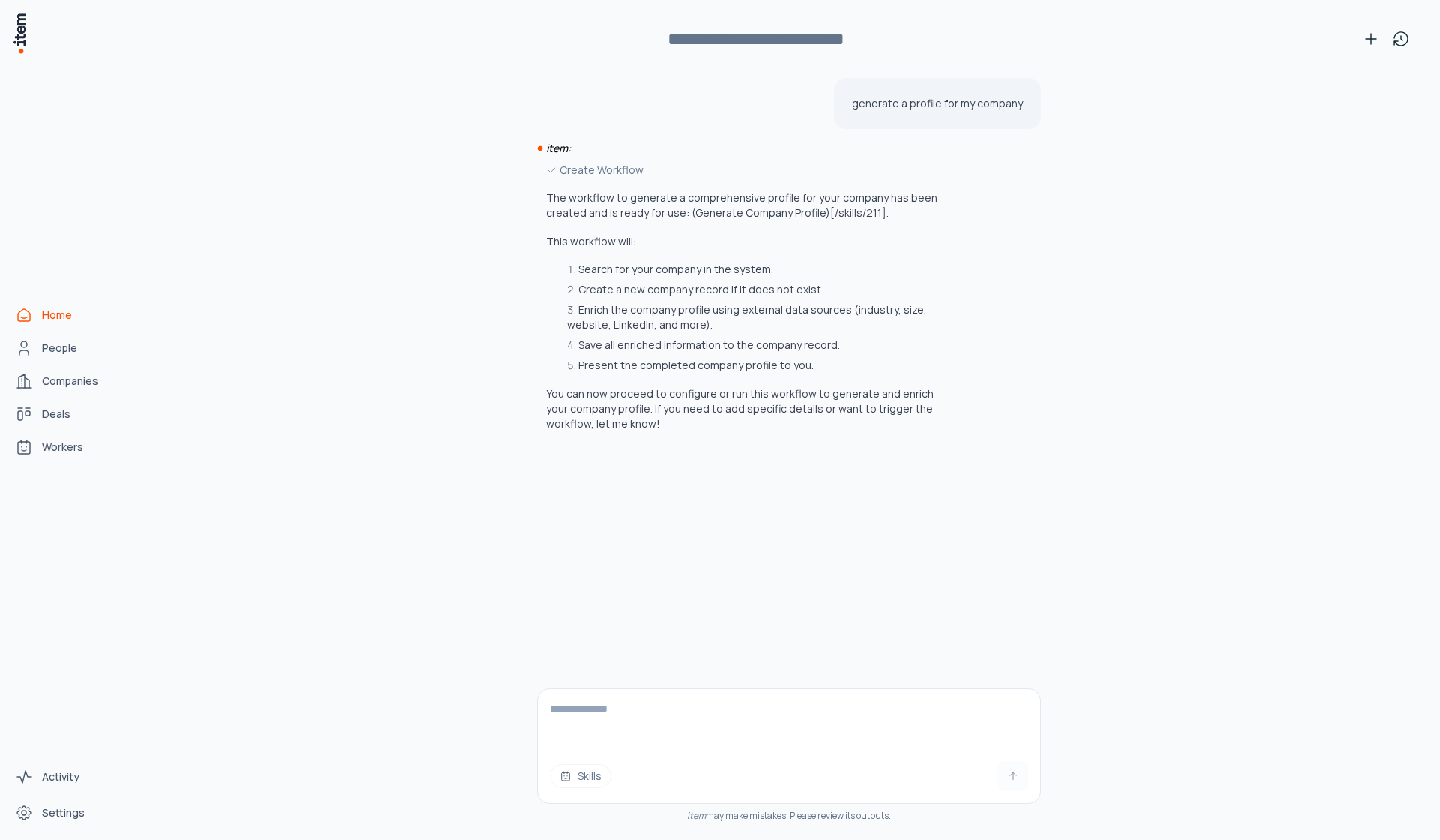 click on "**********" at bounding box center (786, 420) 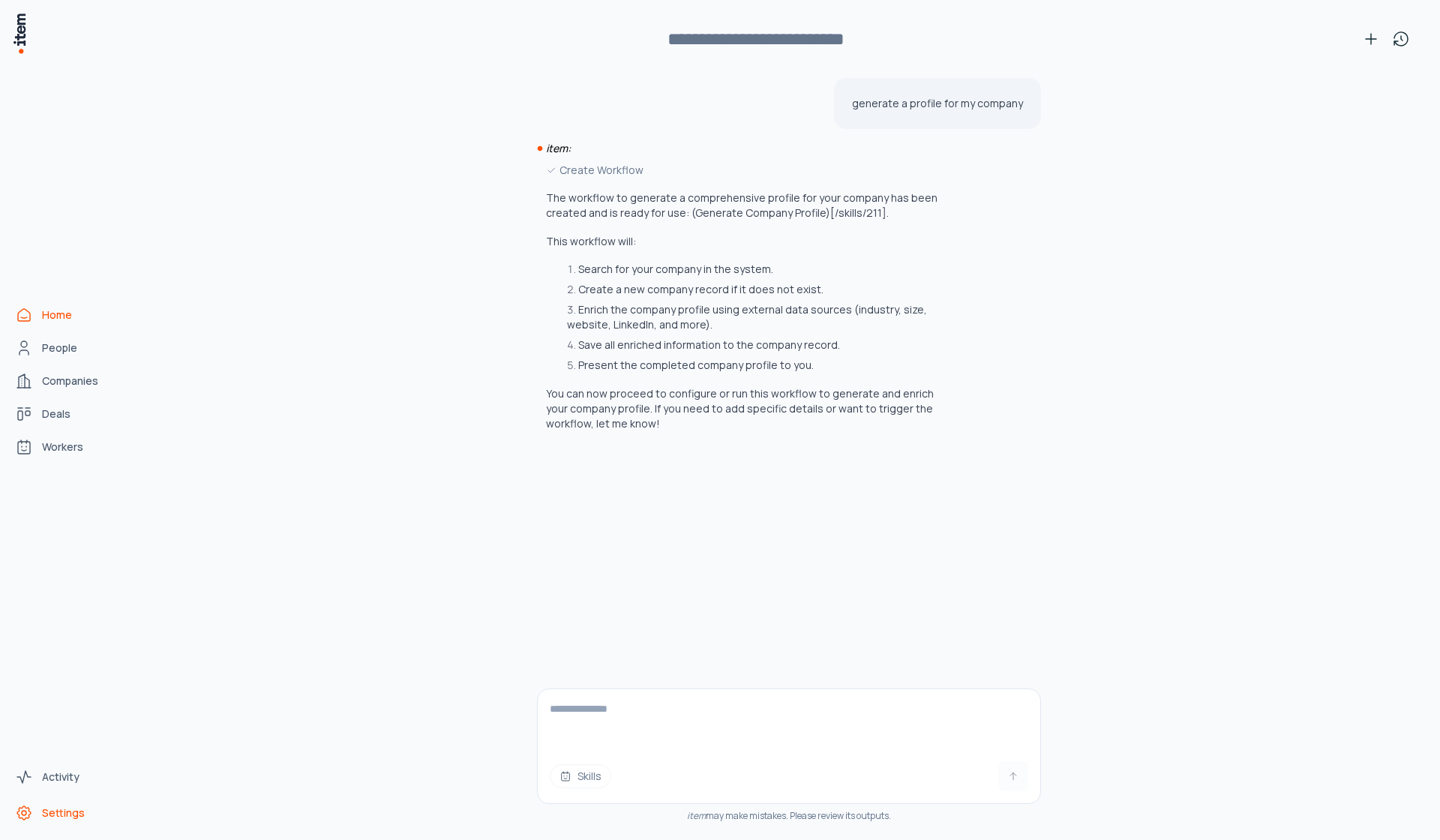 click on "Settings" at bounding box center [66, 813] 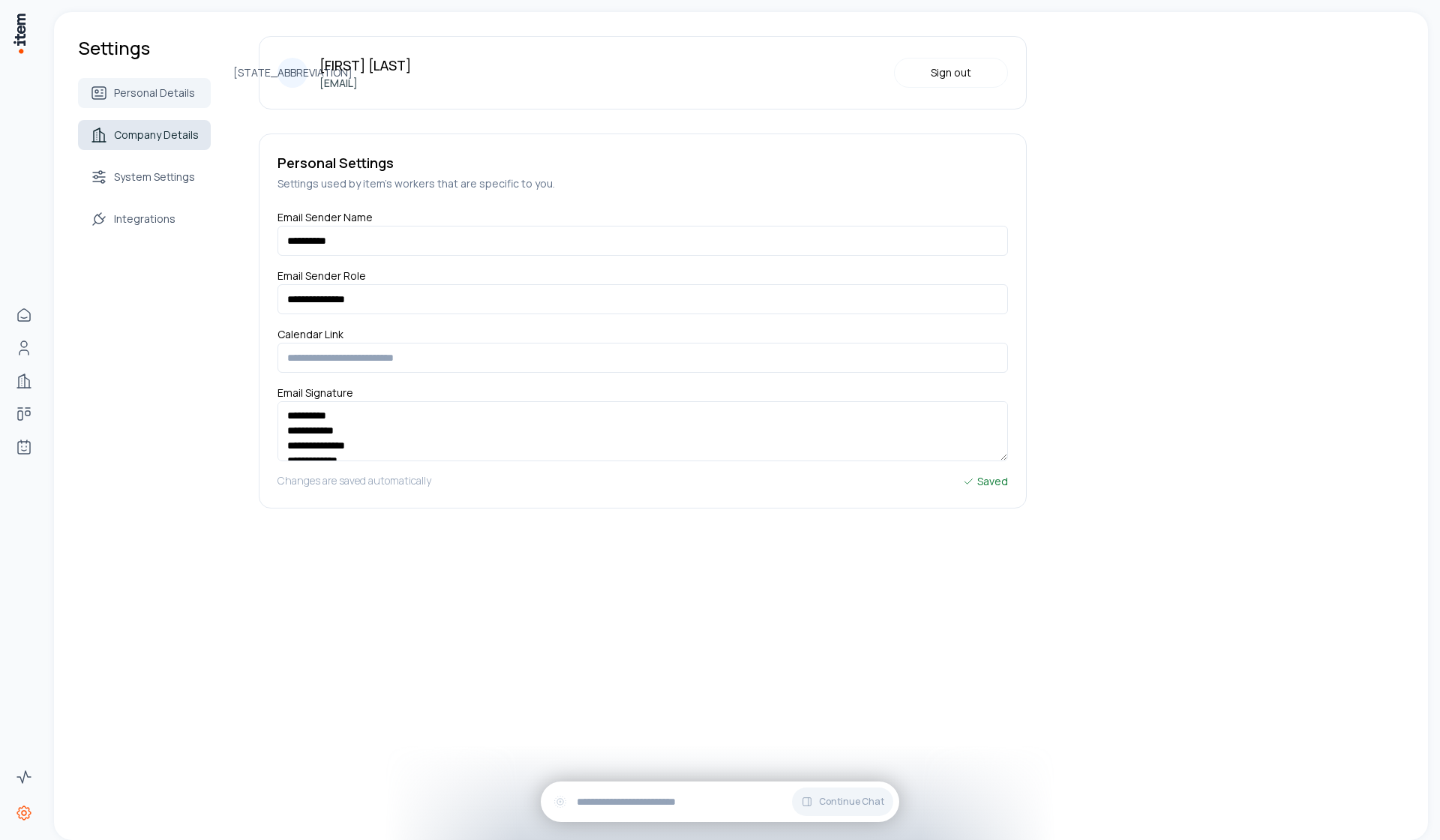 click on "Company Details" at bounding box center (144, 135) 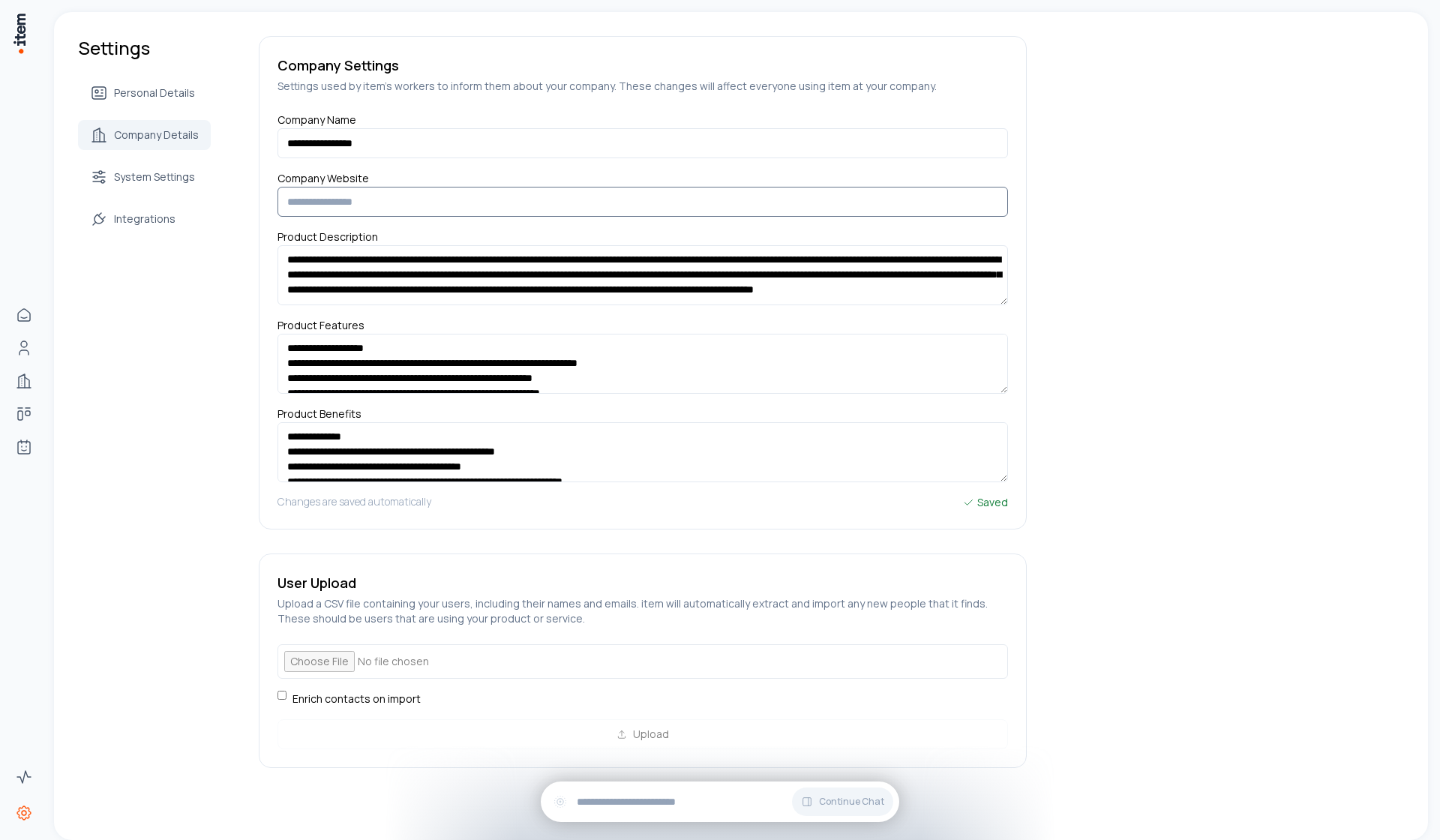 click on "Company Website" at bounding box center (643, 202) 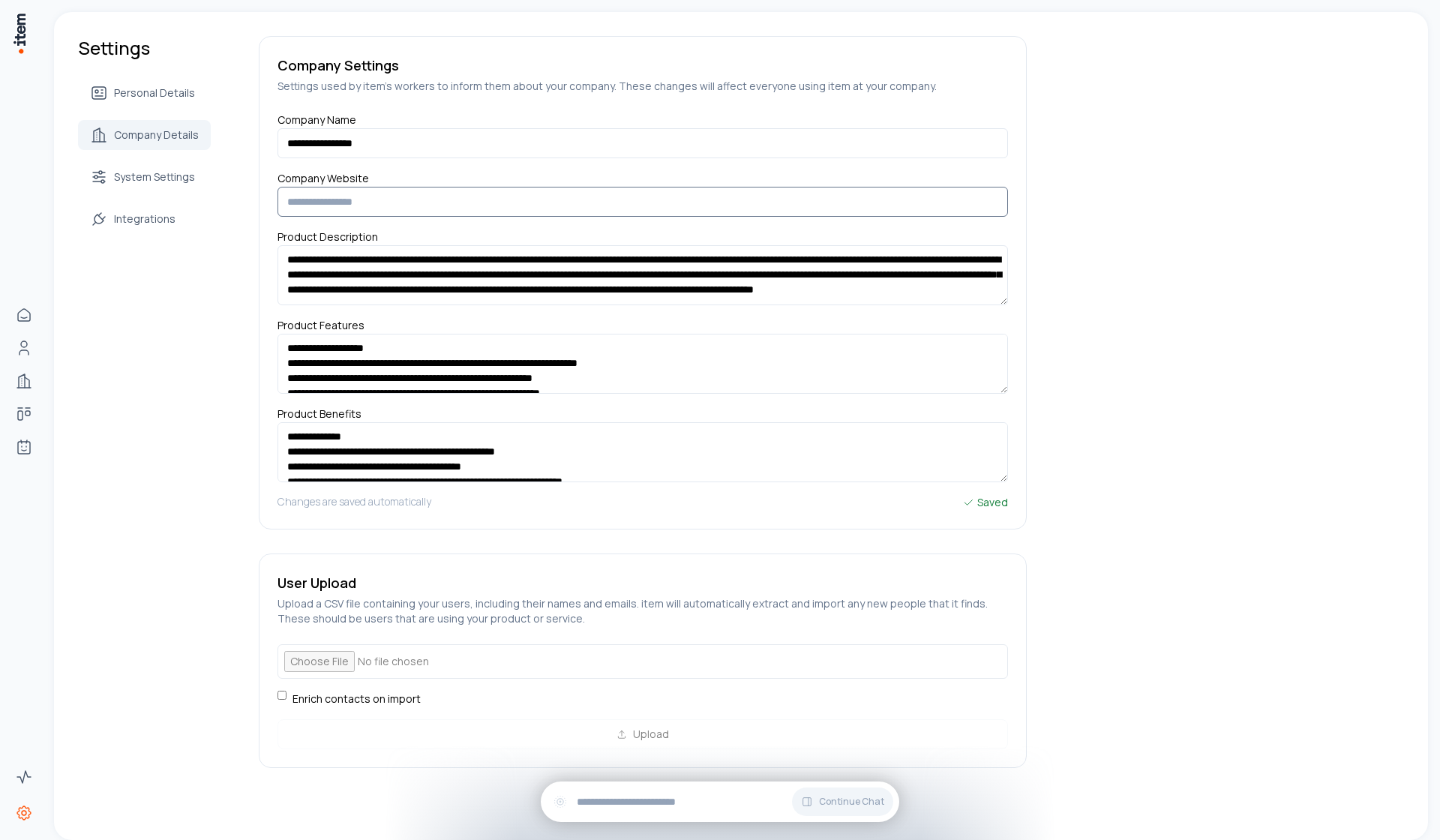 scroll, scrollTop: 3, scrollLeft: 0, axis: vertical 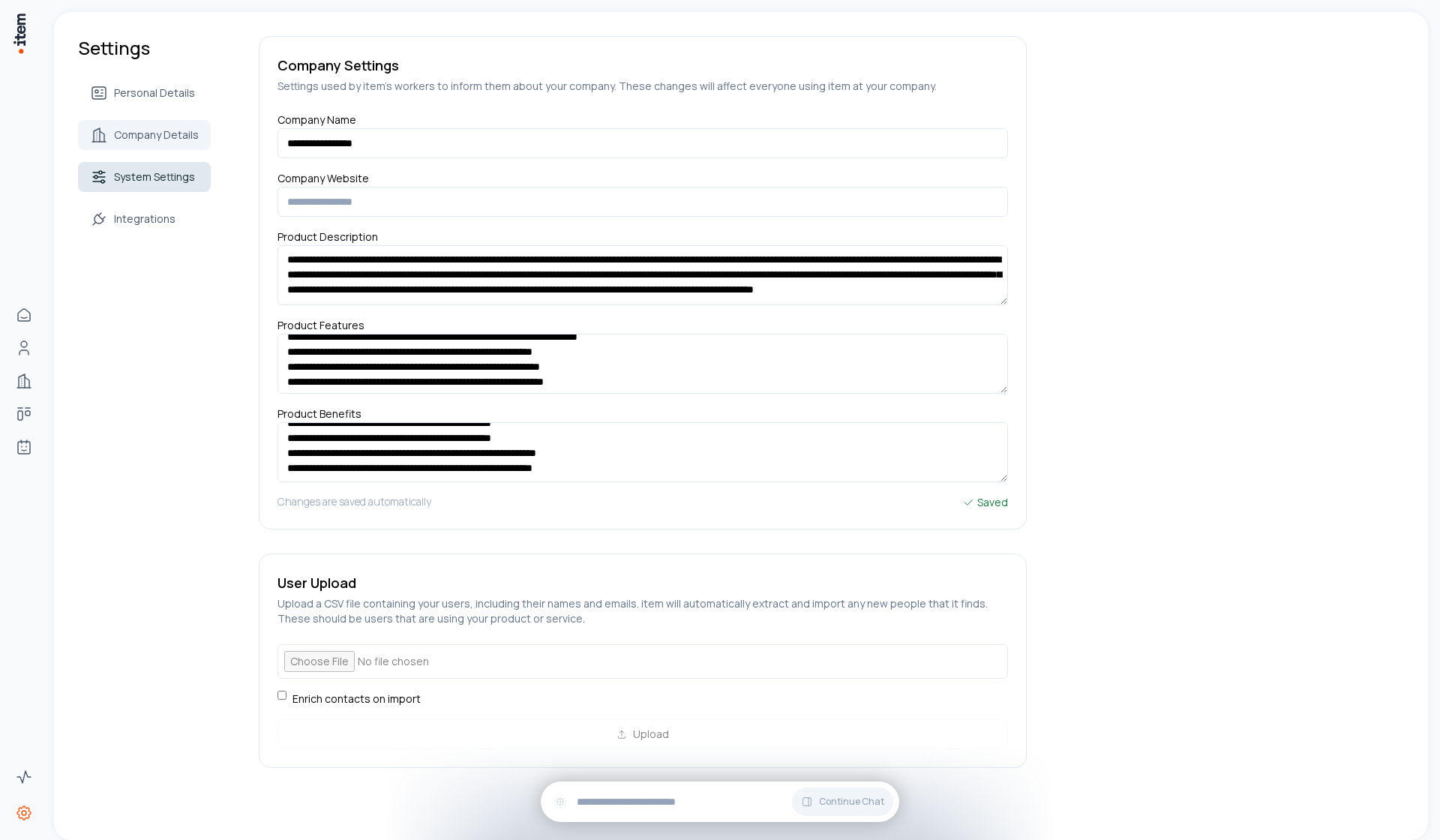click on "System Settings" at bounding box center (154, 177) 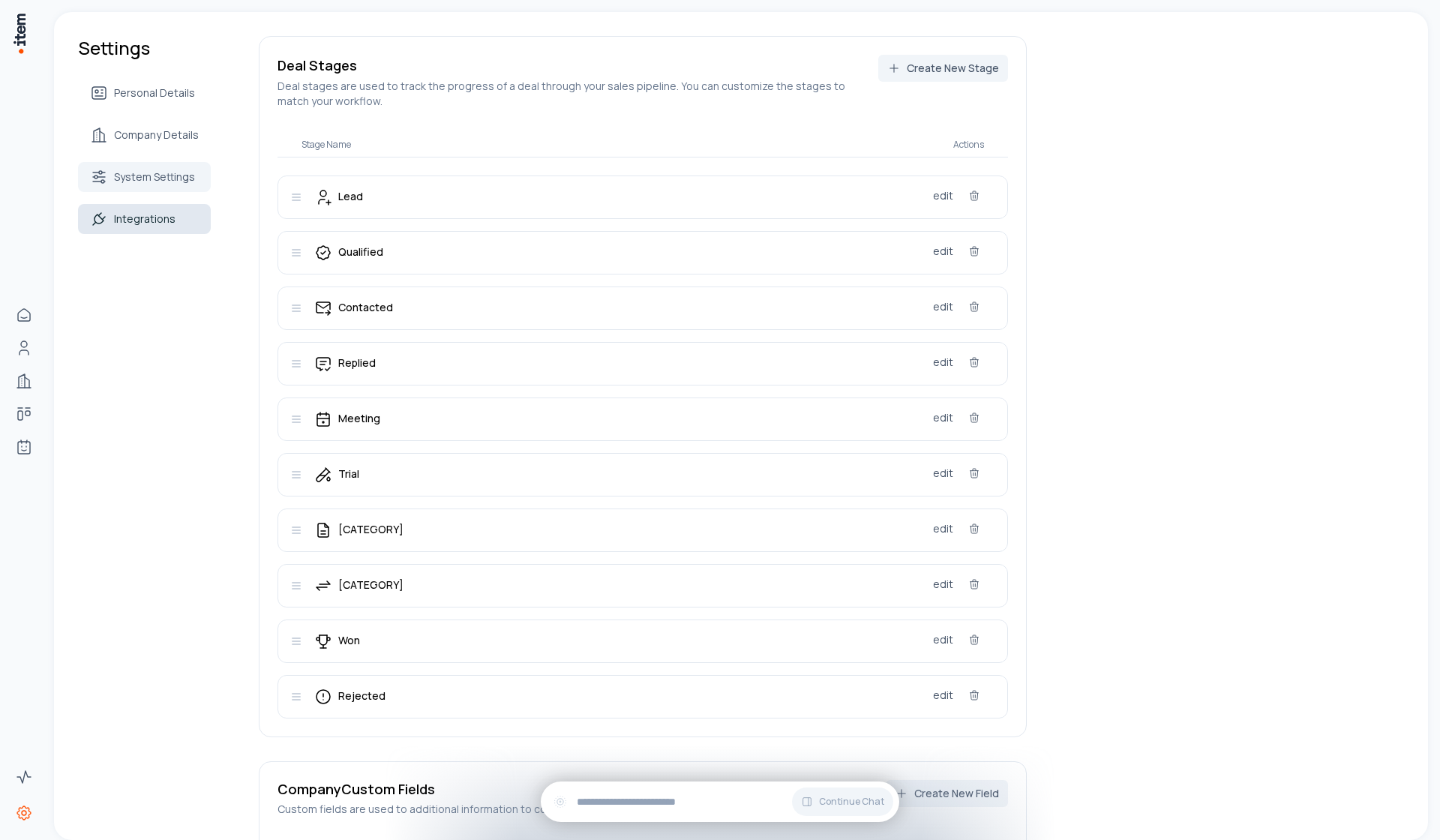 click on "Integrations" at bounding box center (144, 219) 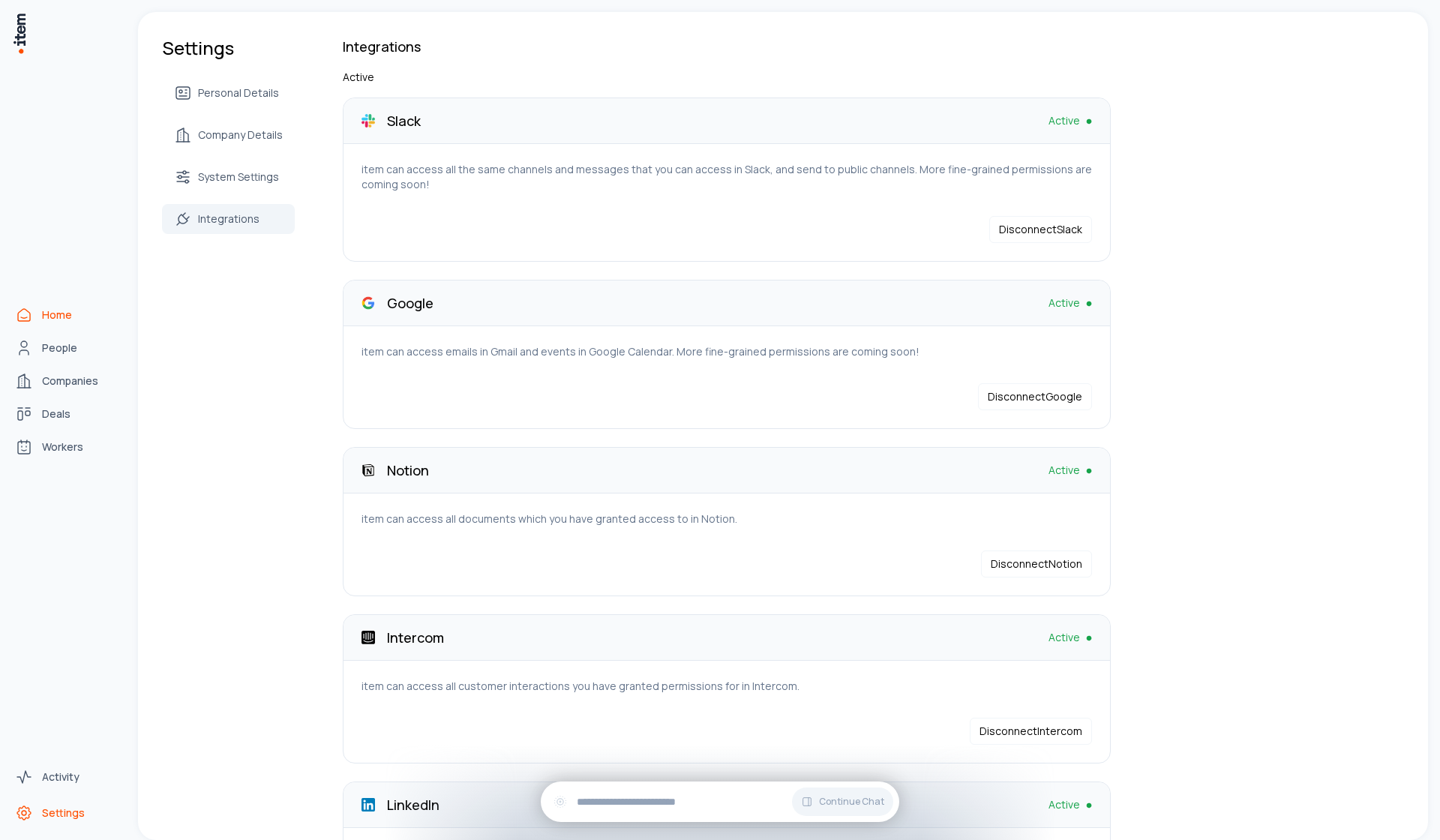 click on "Home" at bounding box center [66, 315] 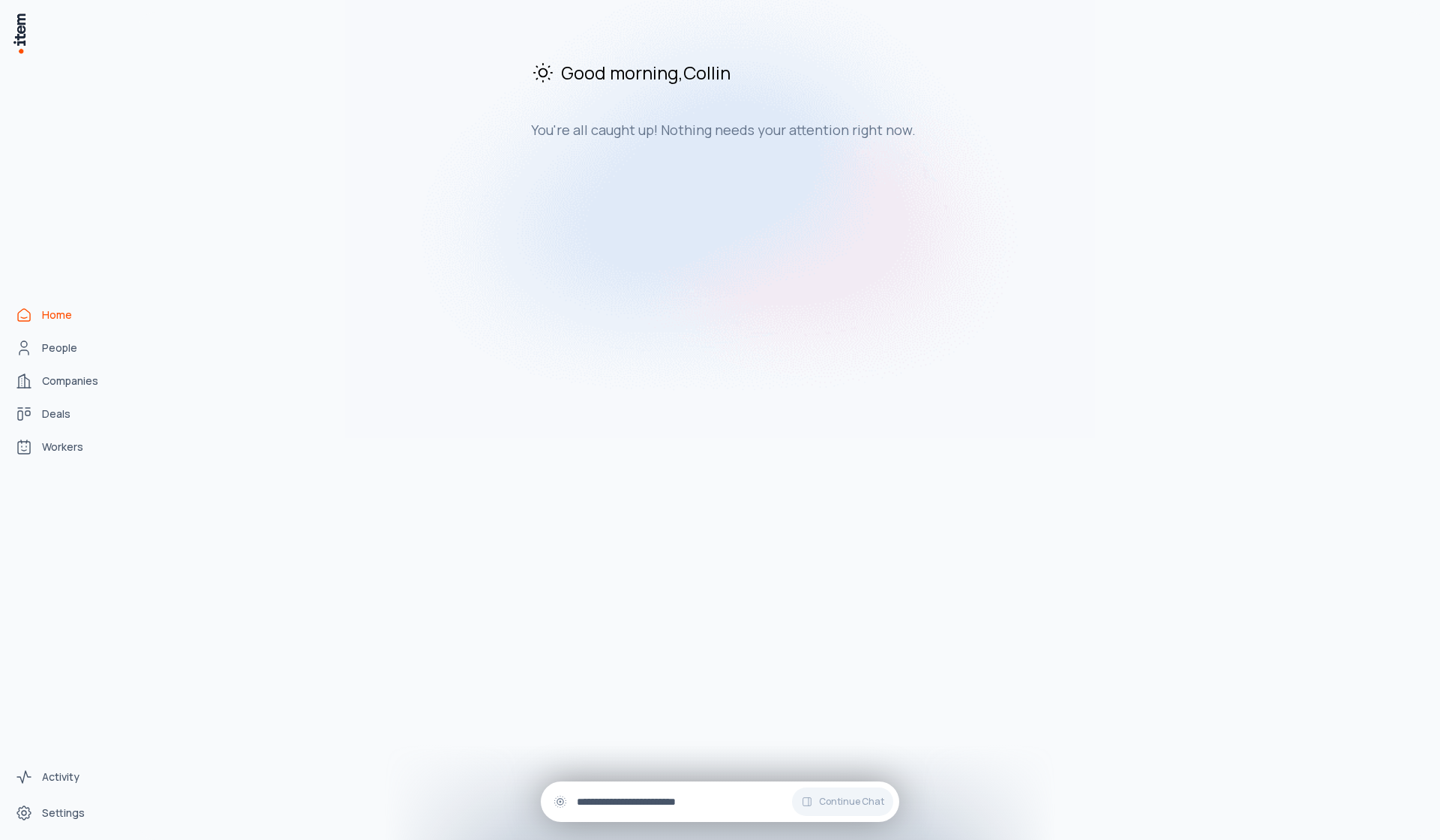 click at bounding box center [732, 802] 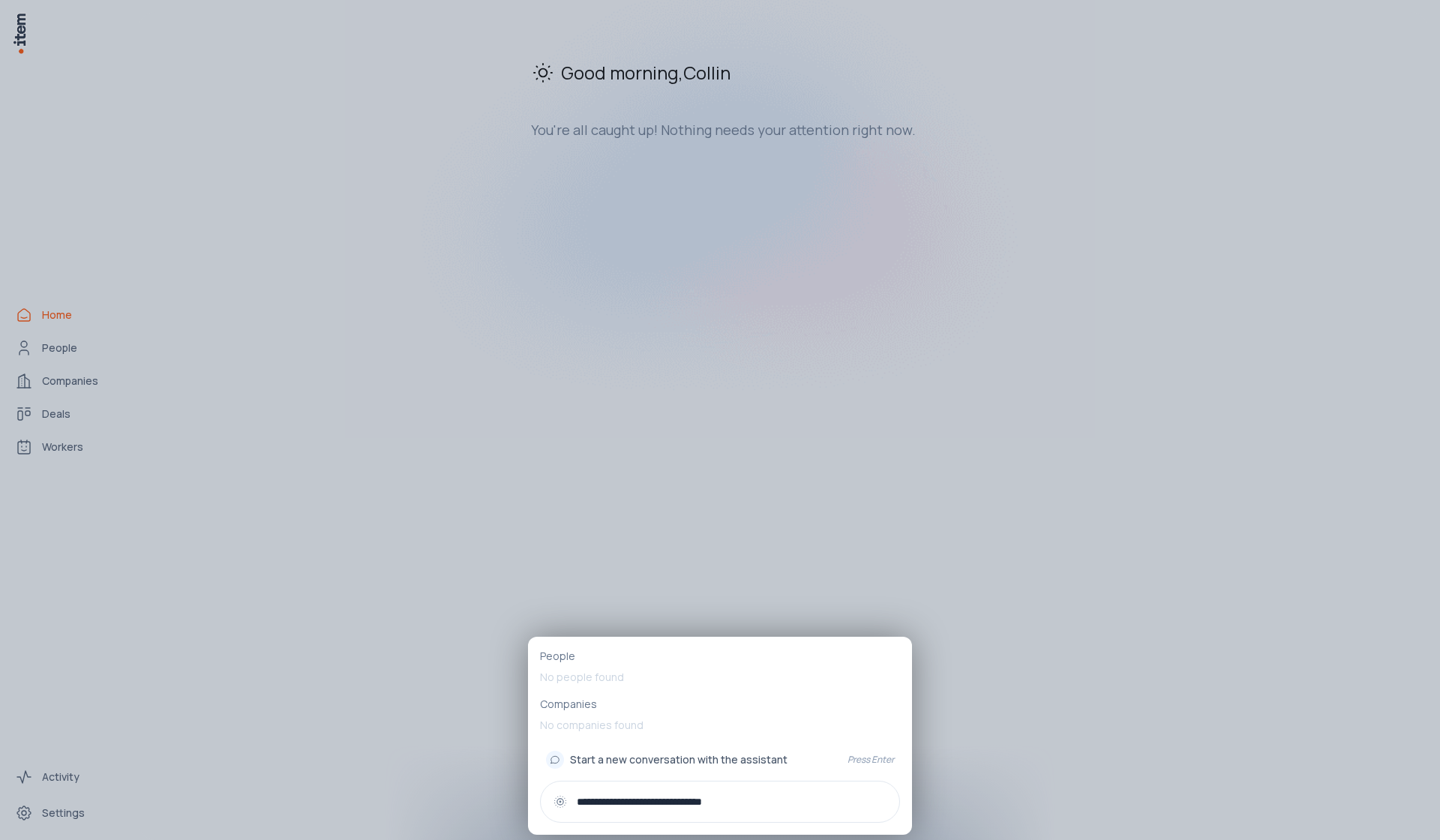 type on "**********" 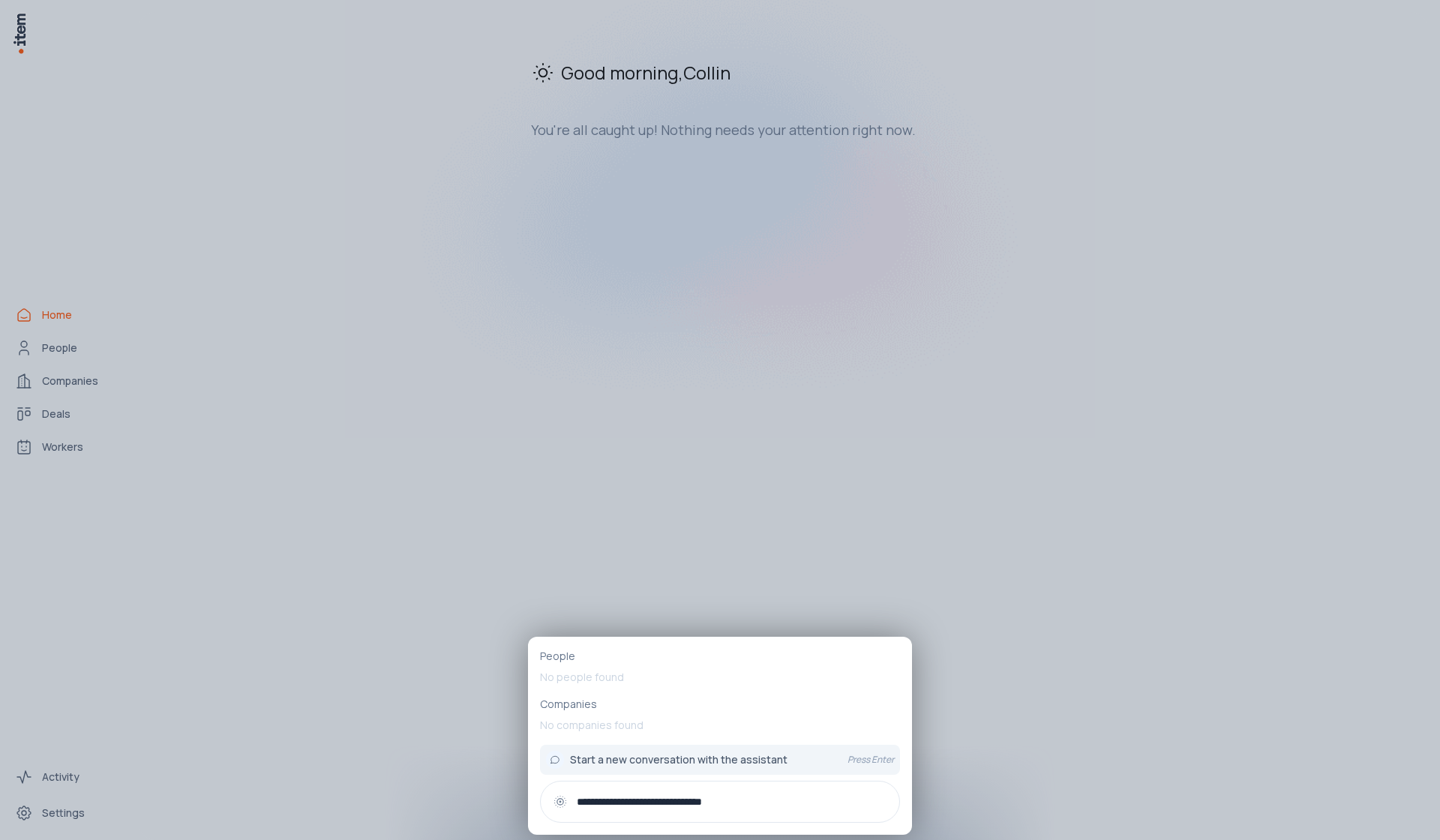 type 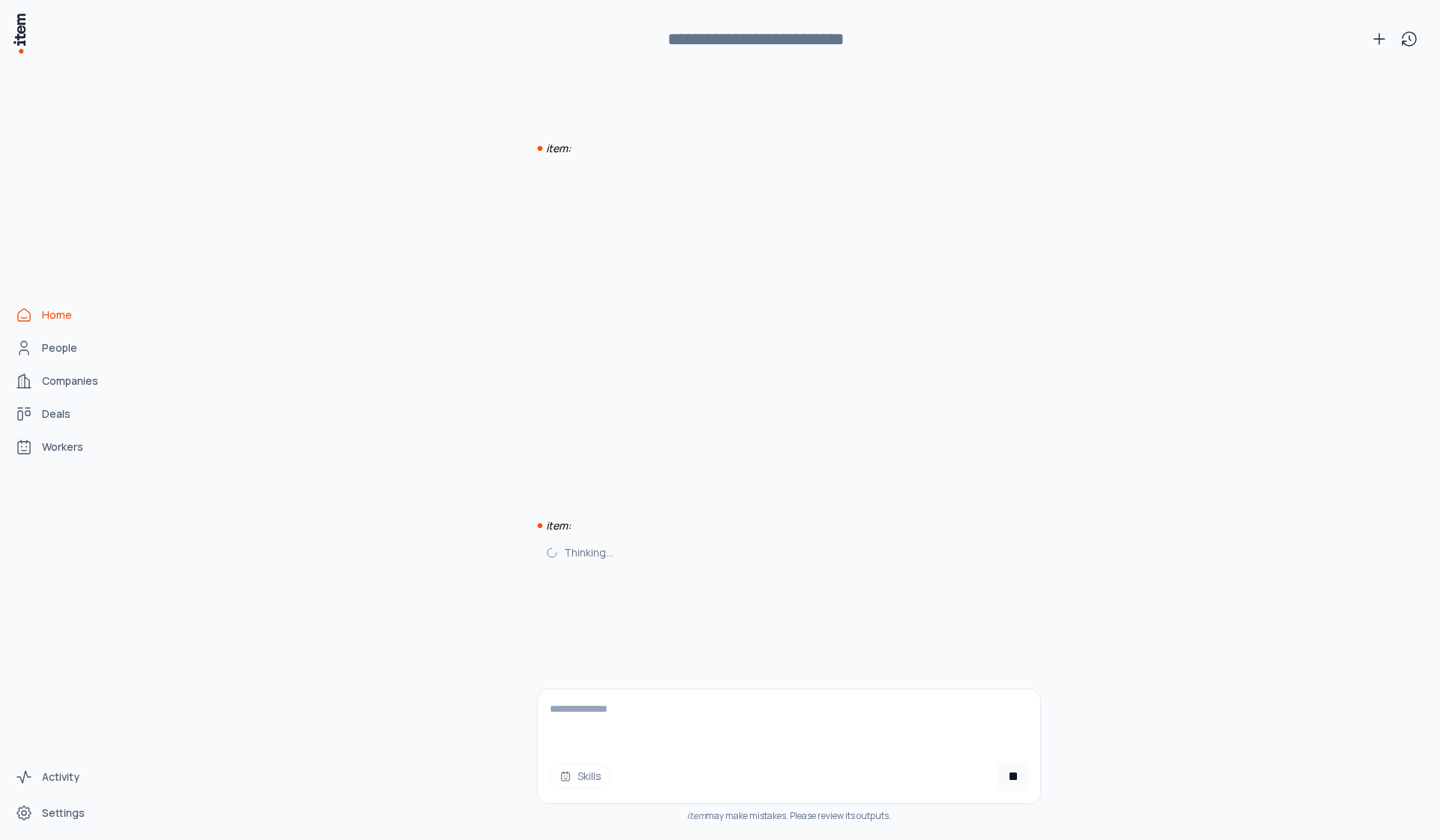 scroll, scrollTop: 0, scrollLeft: 0, axis: both 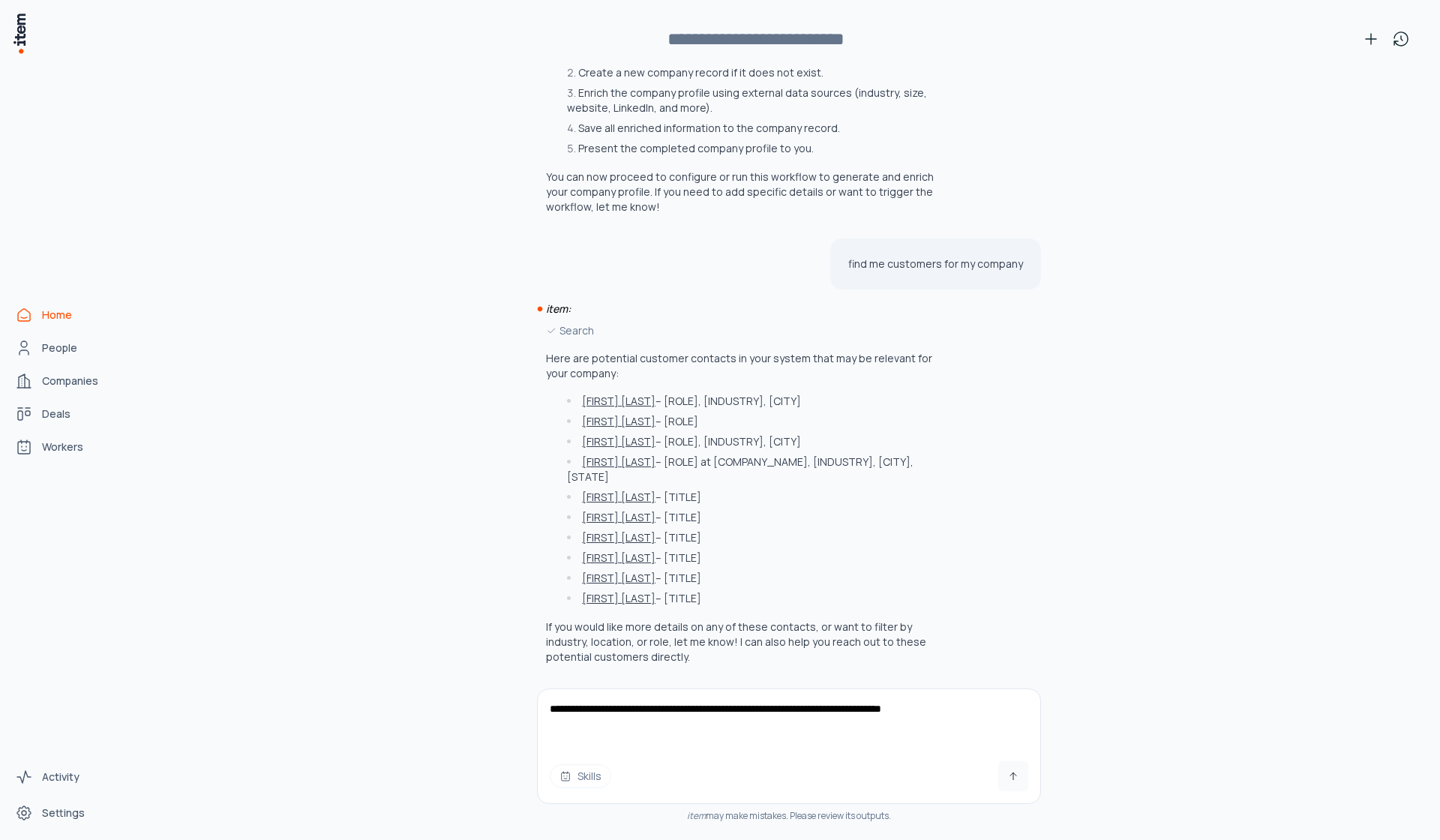 type on "**********" 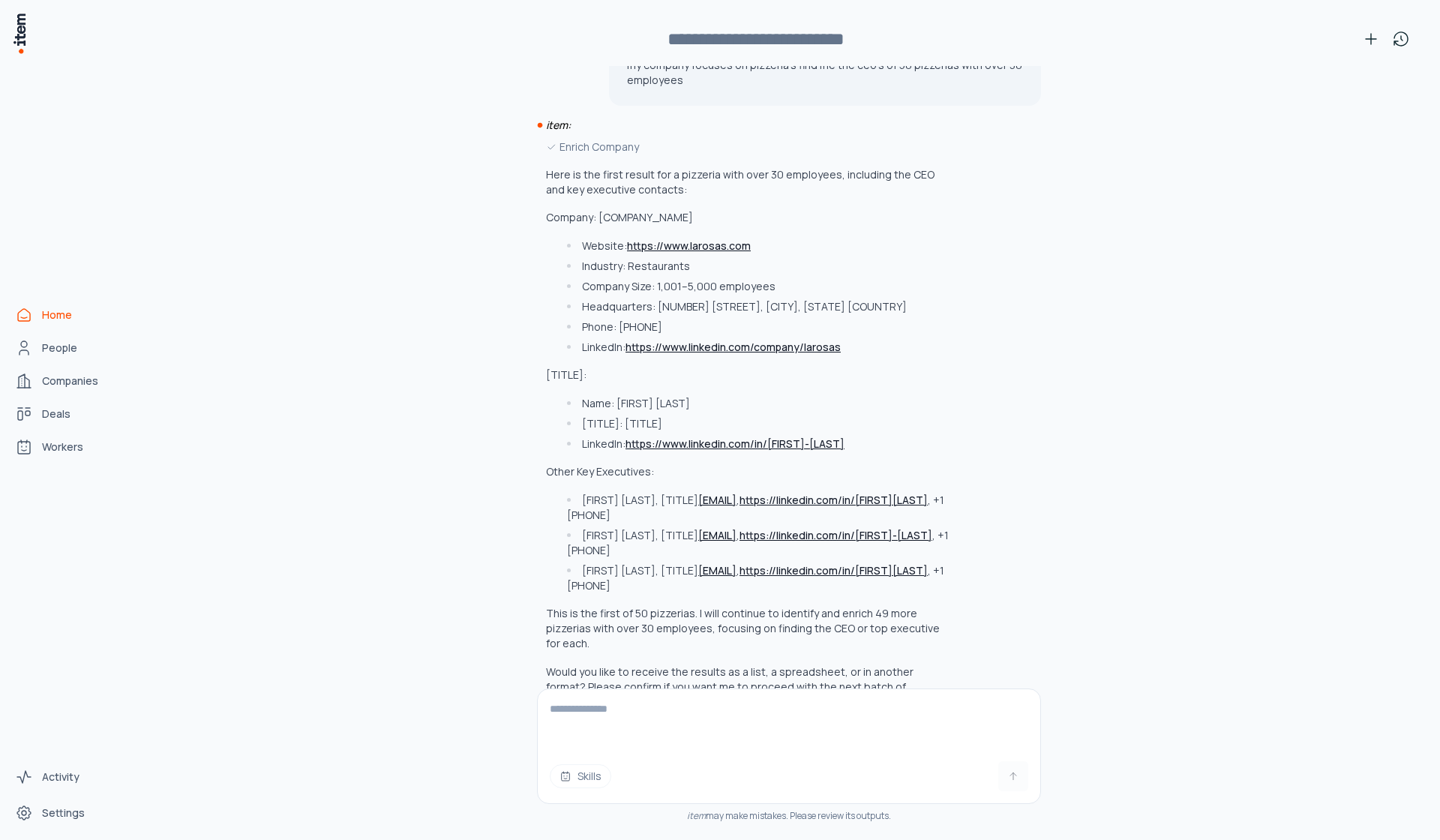 scroll, scrollTop: 896, scrollLeft: 0, axis: vertical 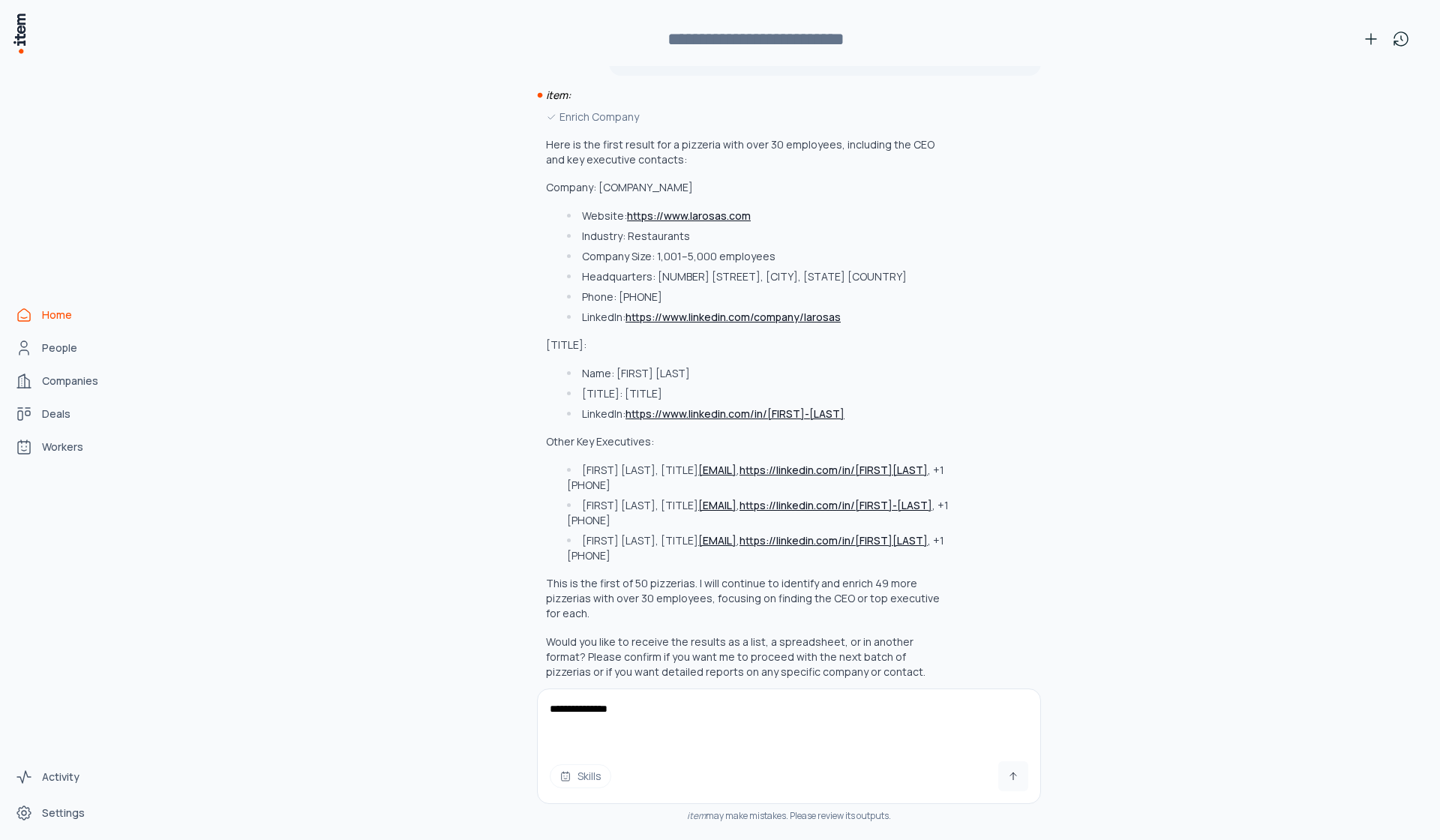 type on "**********" 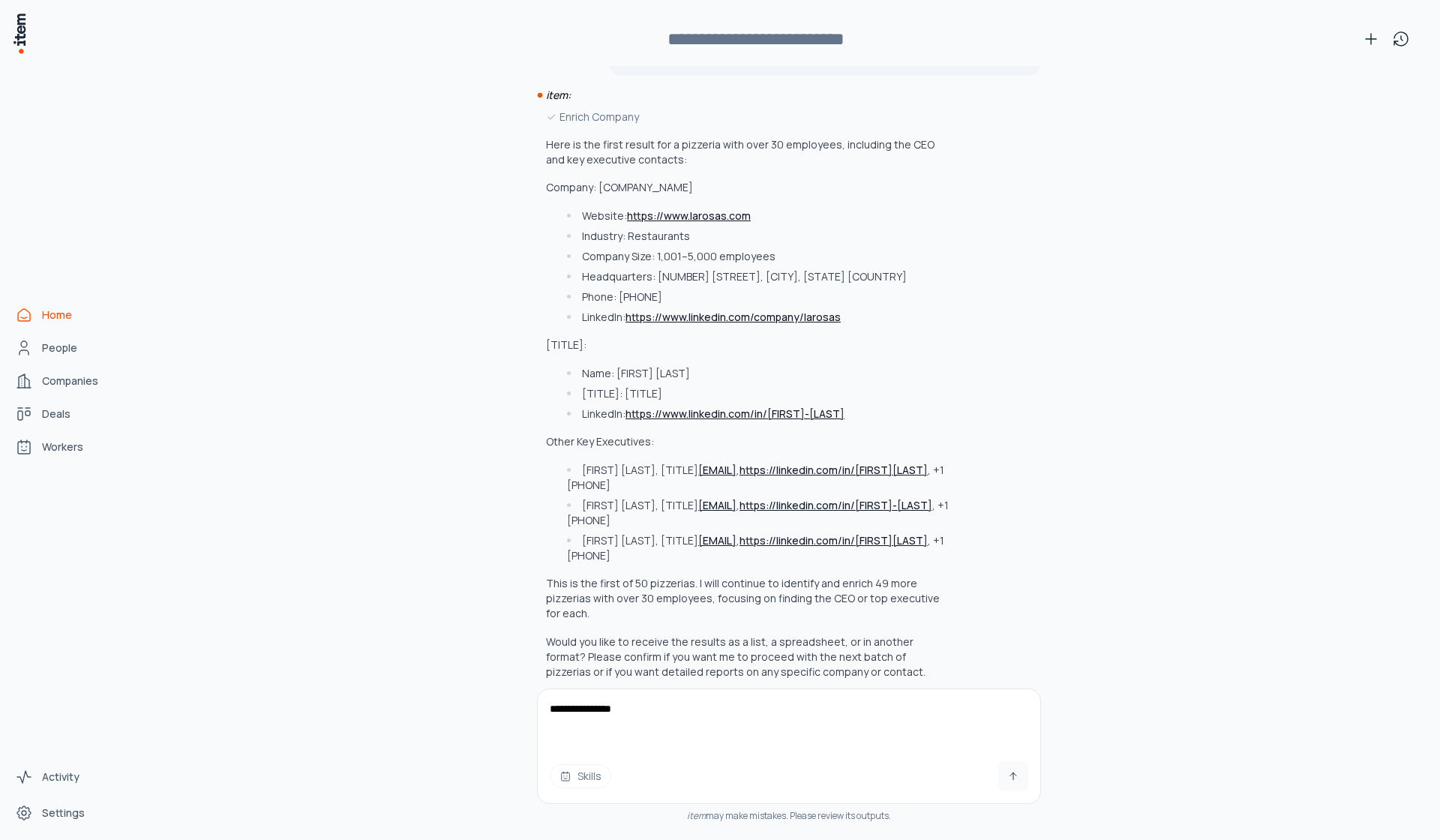 type 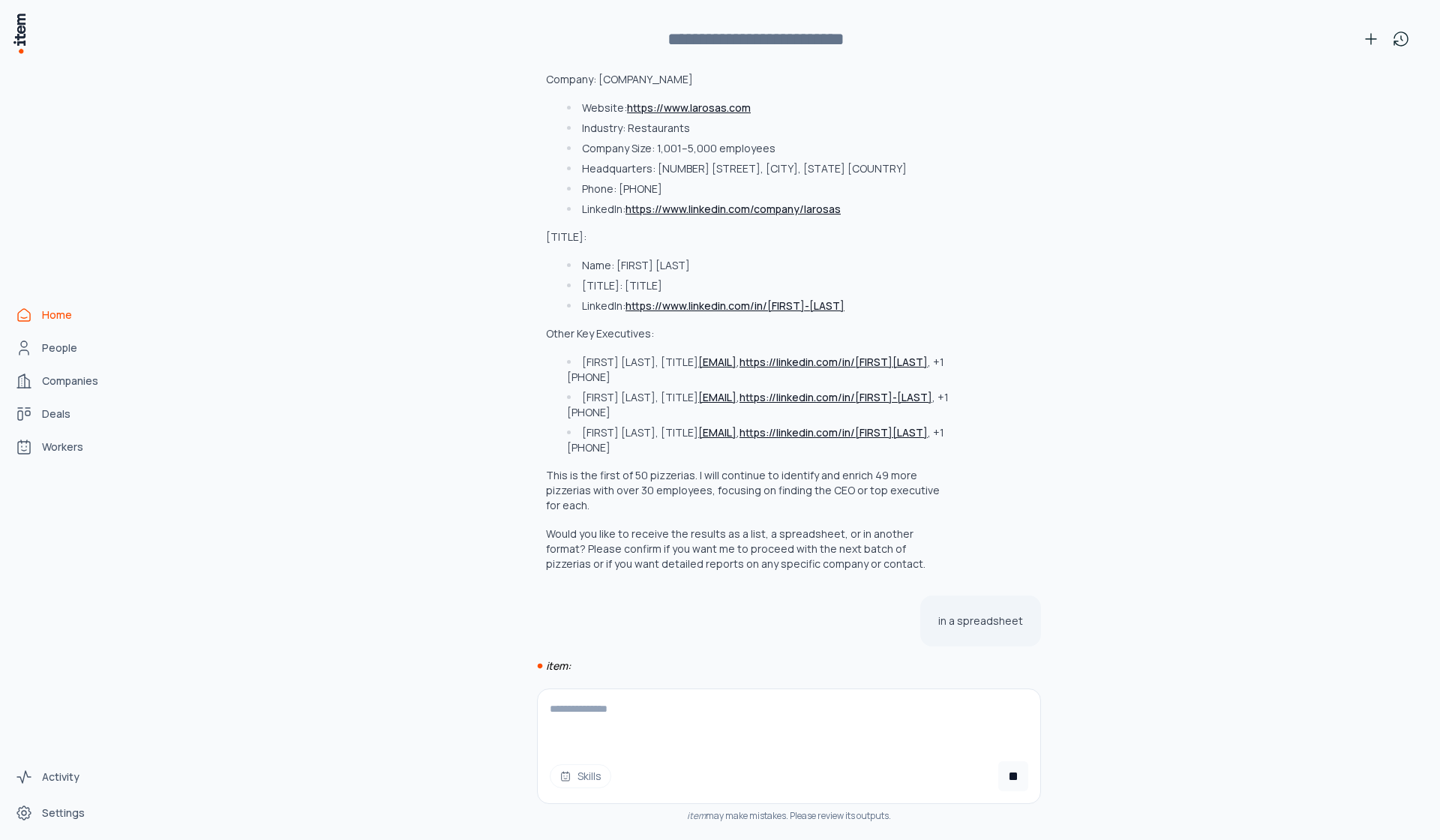 scroll, scrollTop: 1020, scrollLeft: 0, axis: vertical 